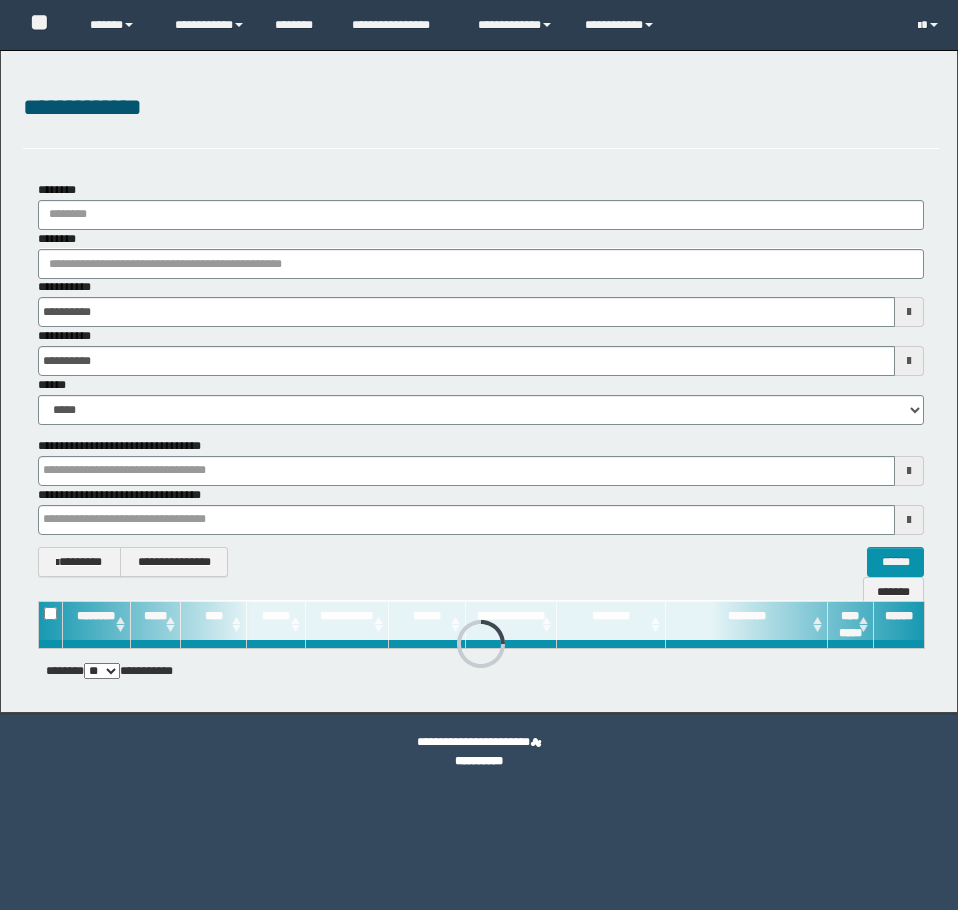 scroll, scrollTop: 0, scrollLeft: 0, axis: both 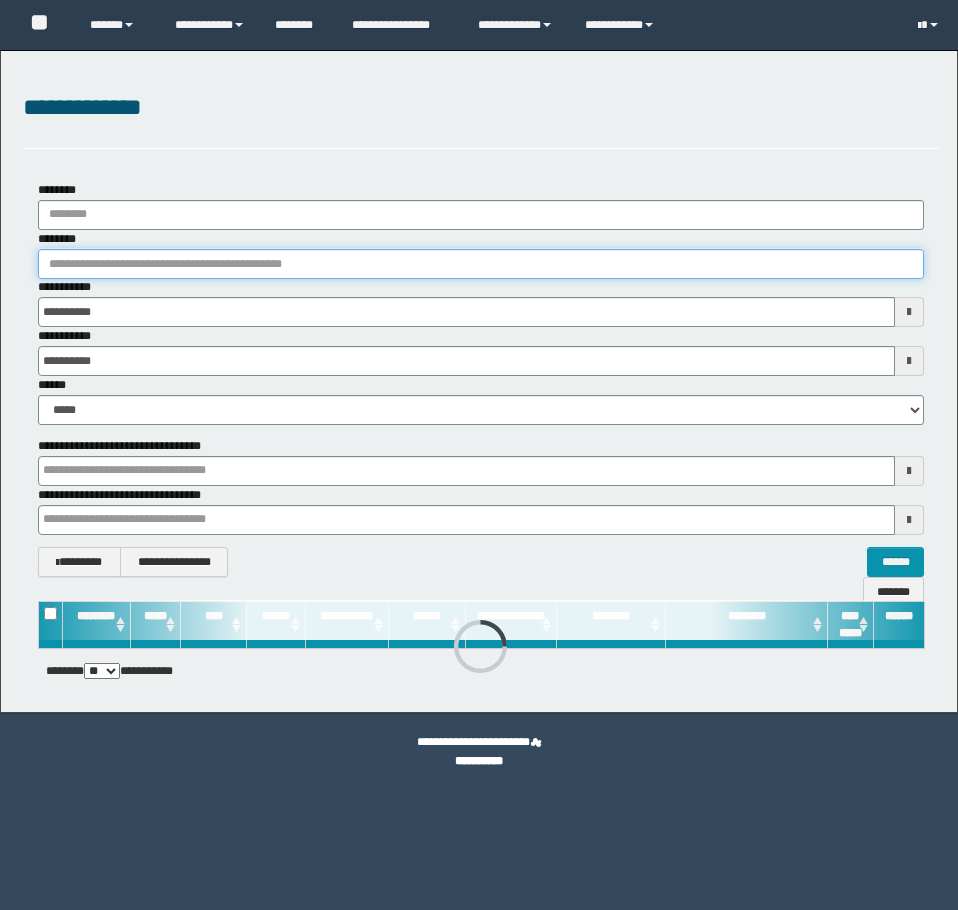 click on "********" at bounding box center [481, 264] 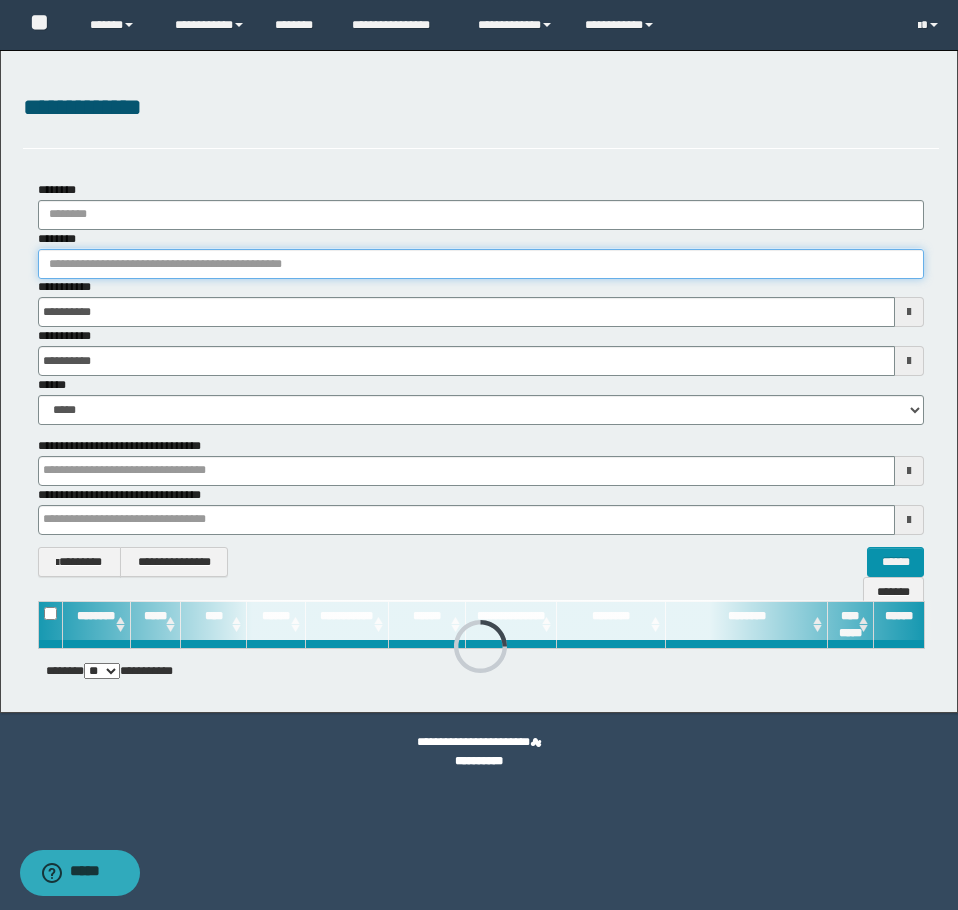paste on "********" 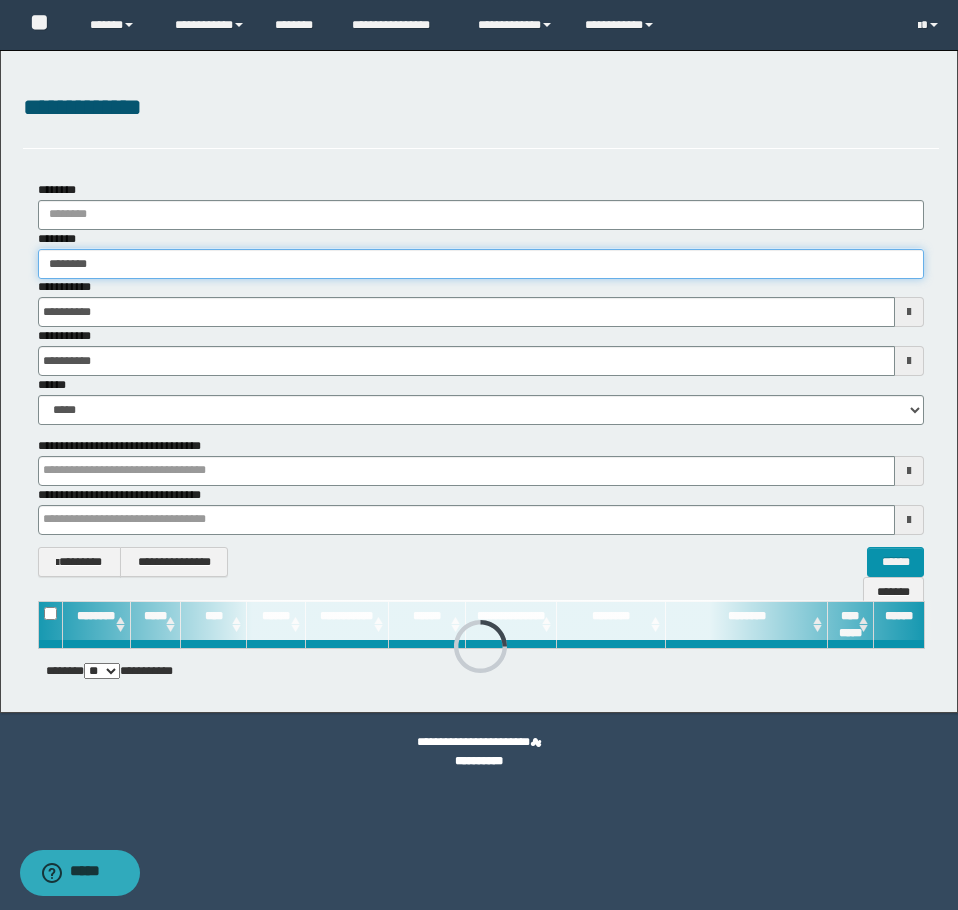 type on "********" 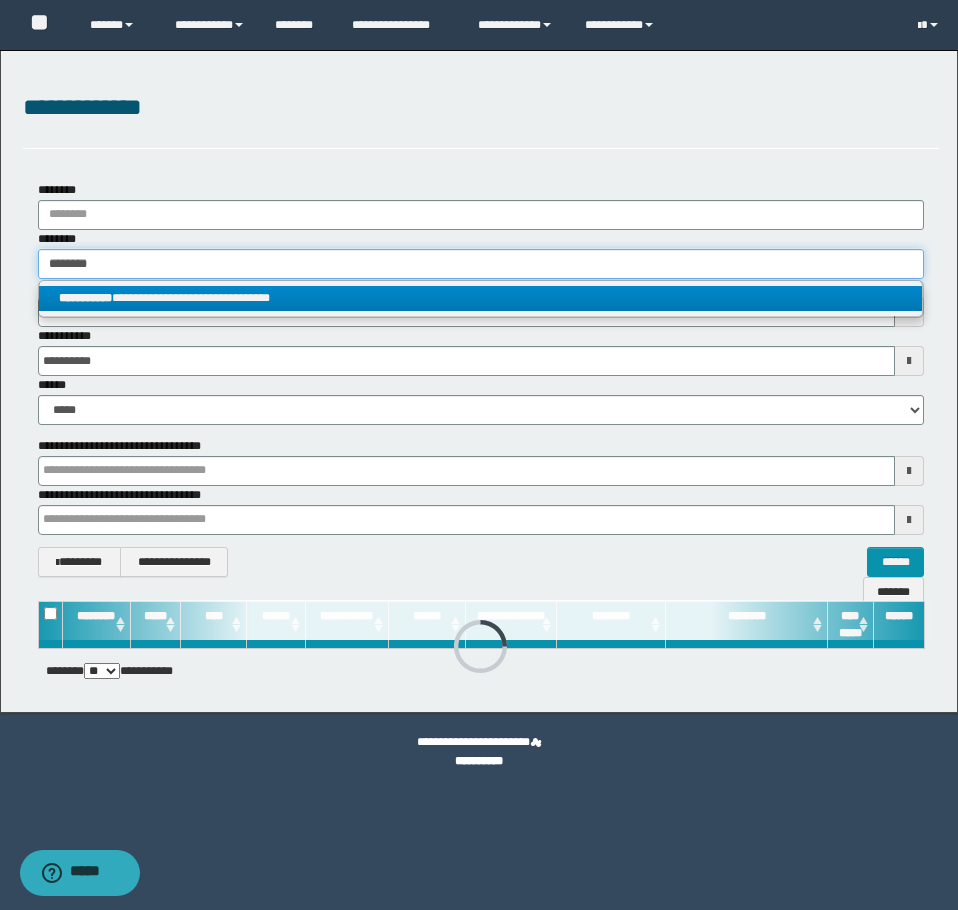type on "********" 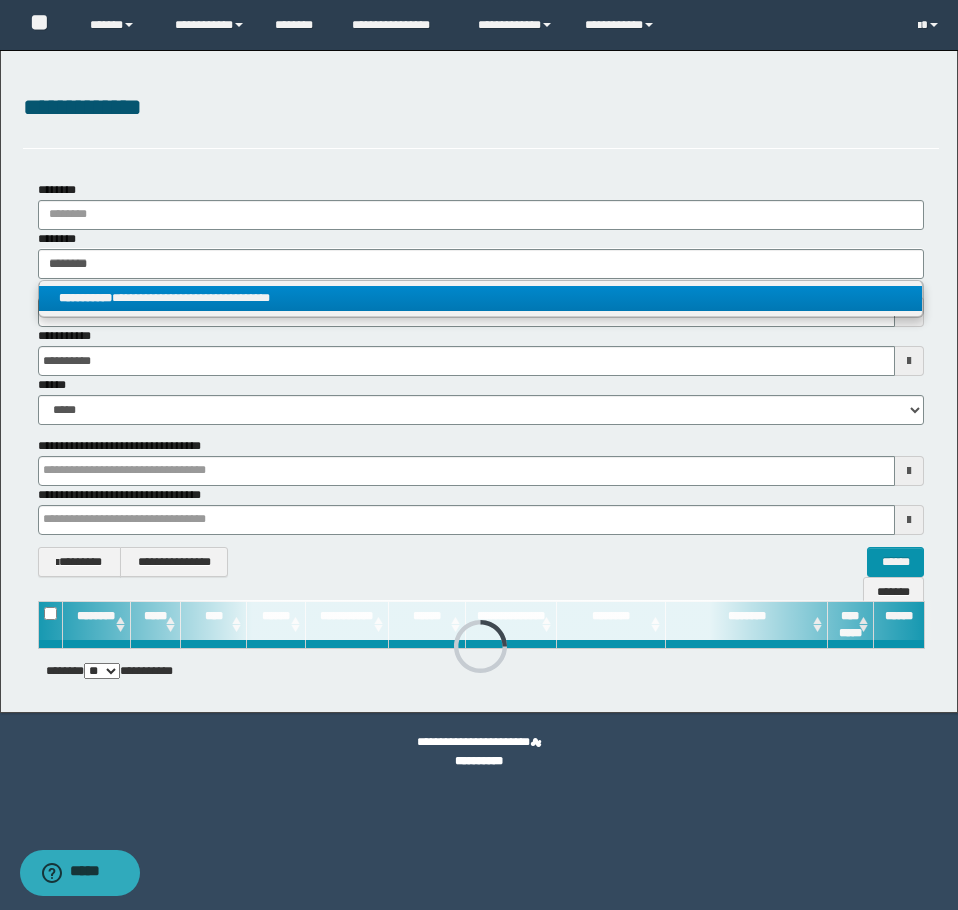 click on "**********" at bounding box center [480, 298] 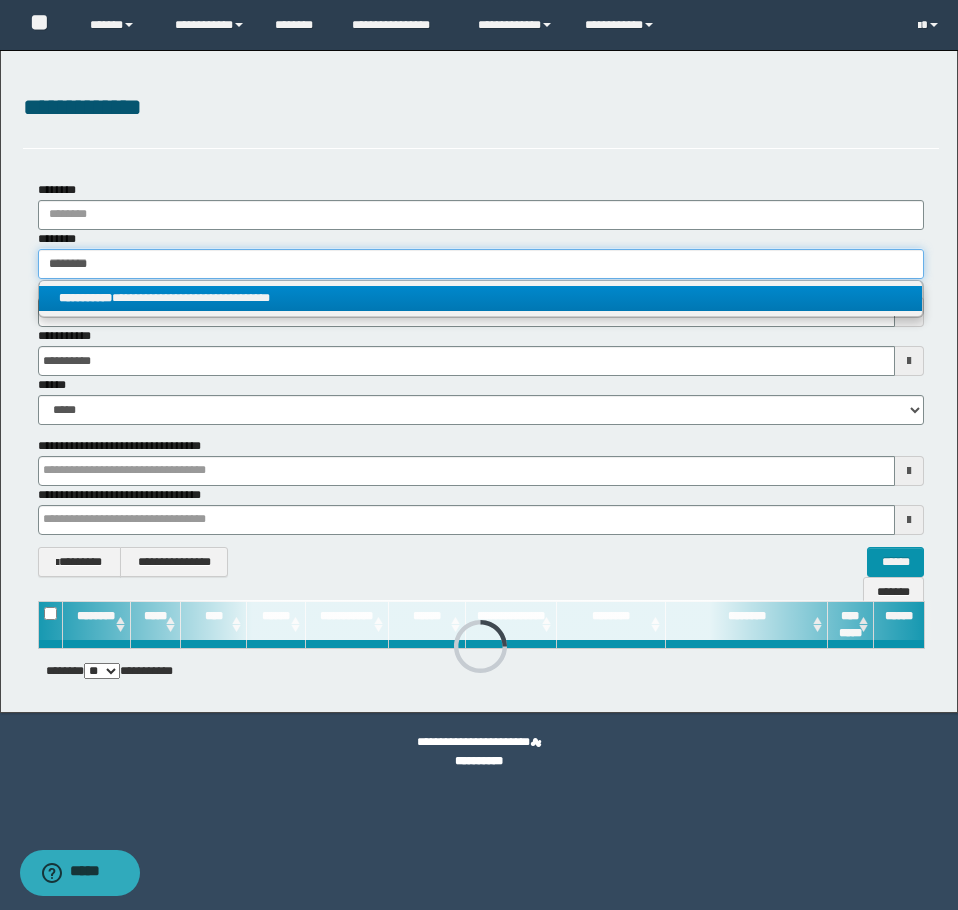 type 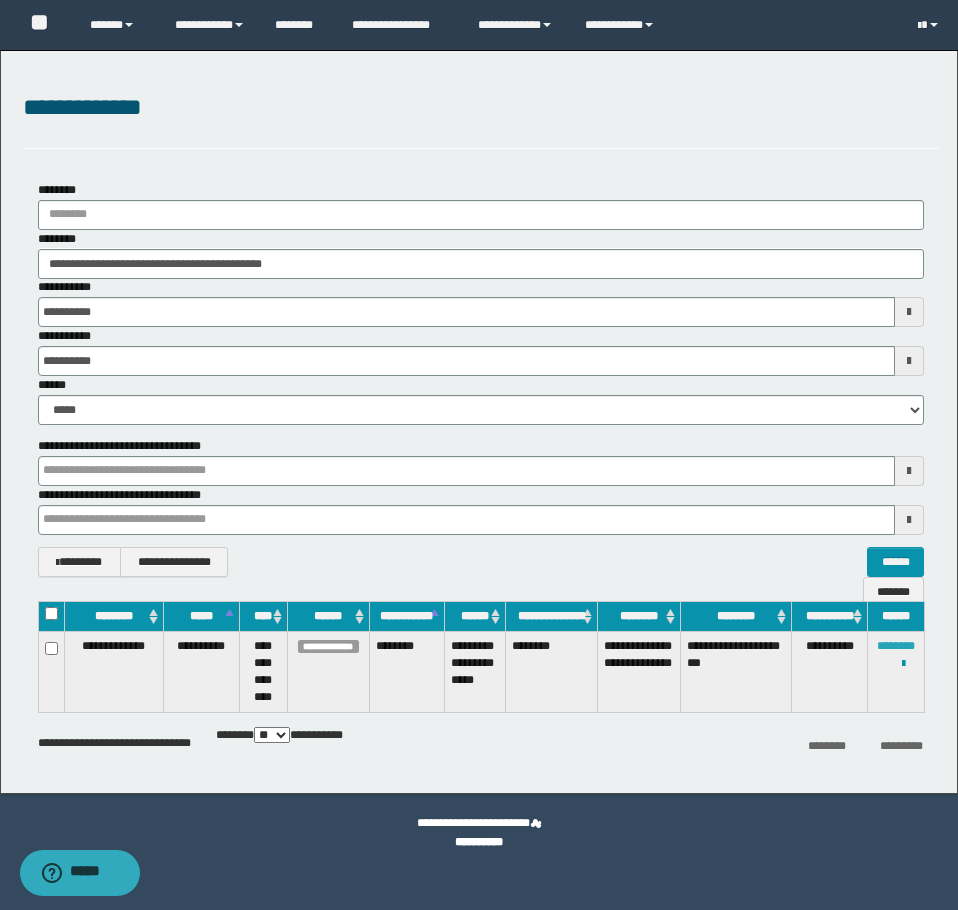 click on "********" at bounding box center [896, 646] 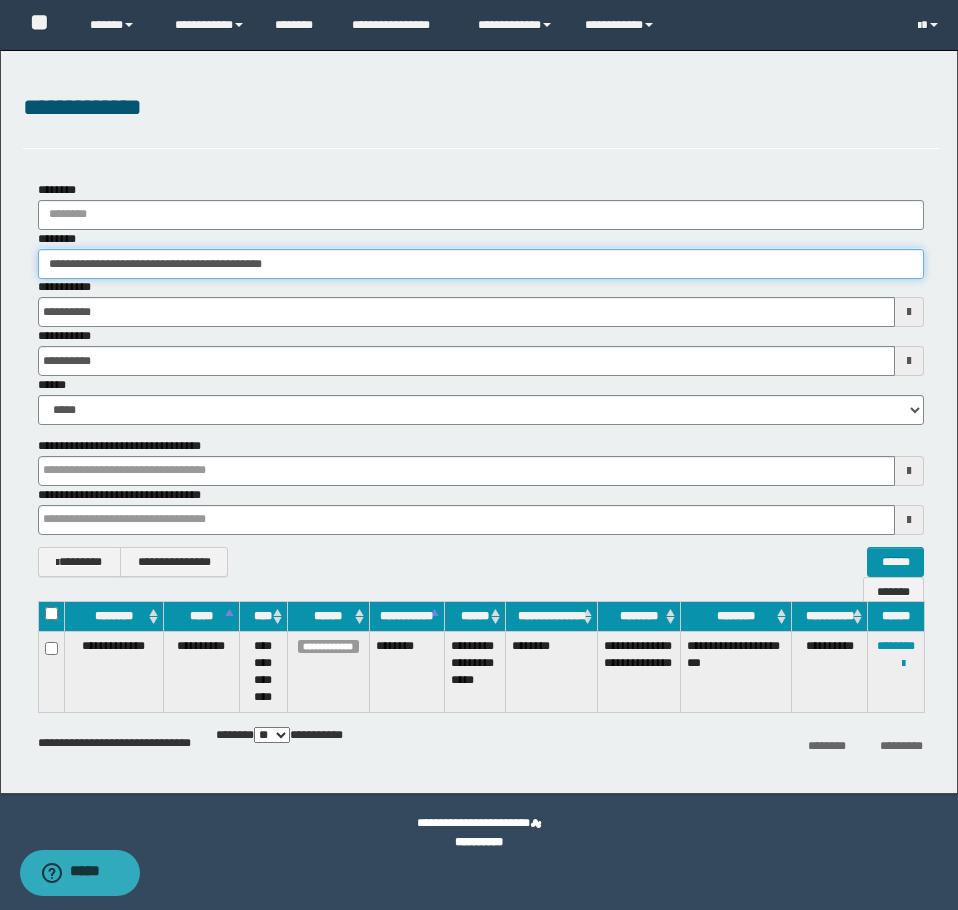 click on "**********" at bounding box center [481, 264] 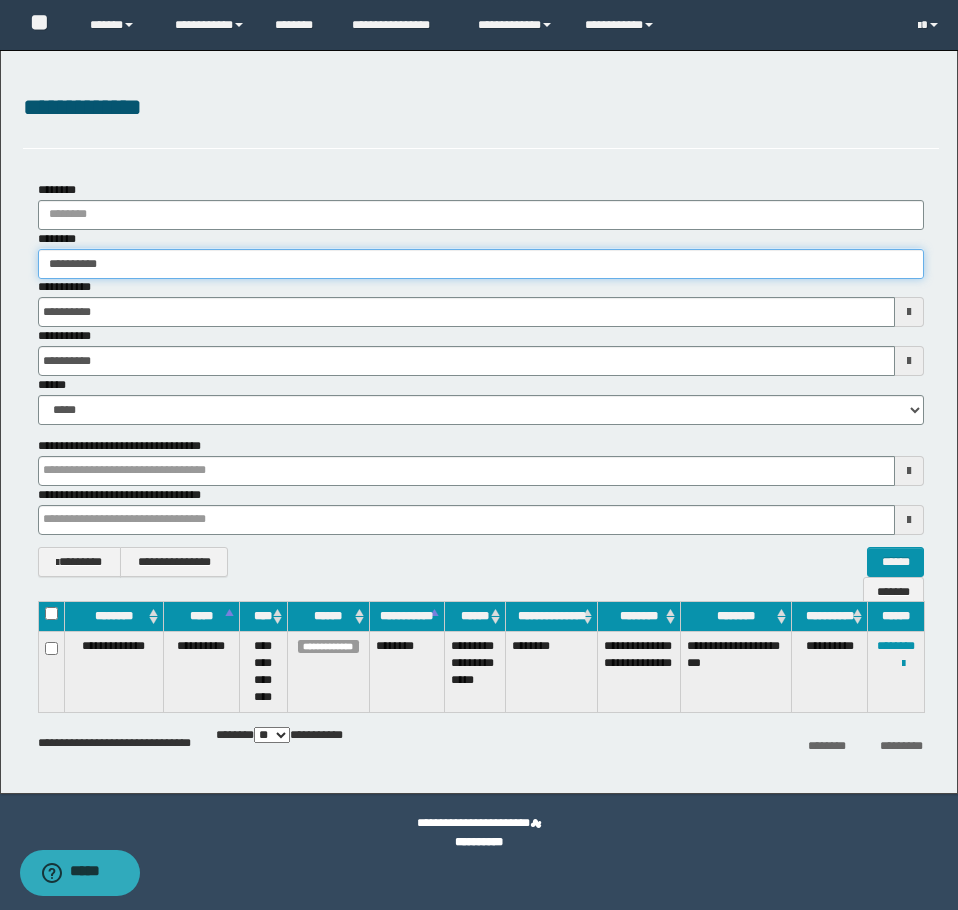 type on "**********" 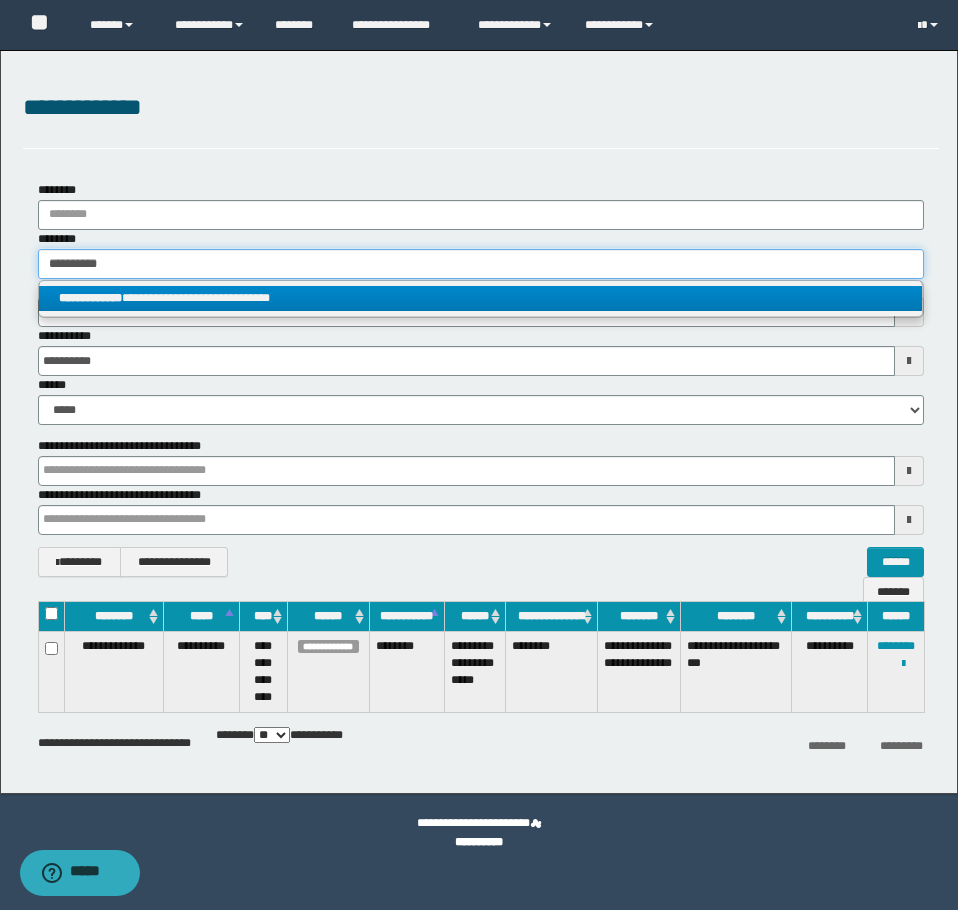 type on "**********" 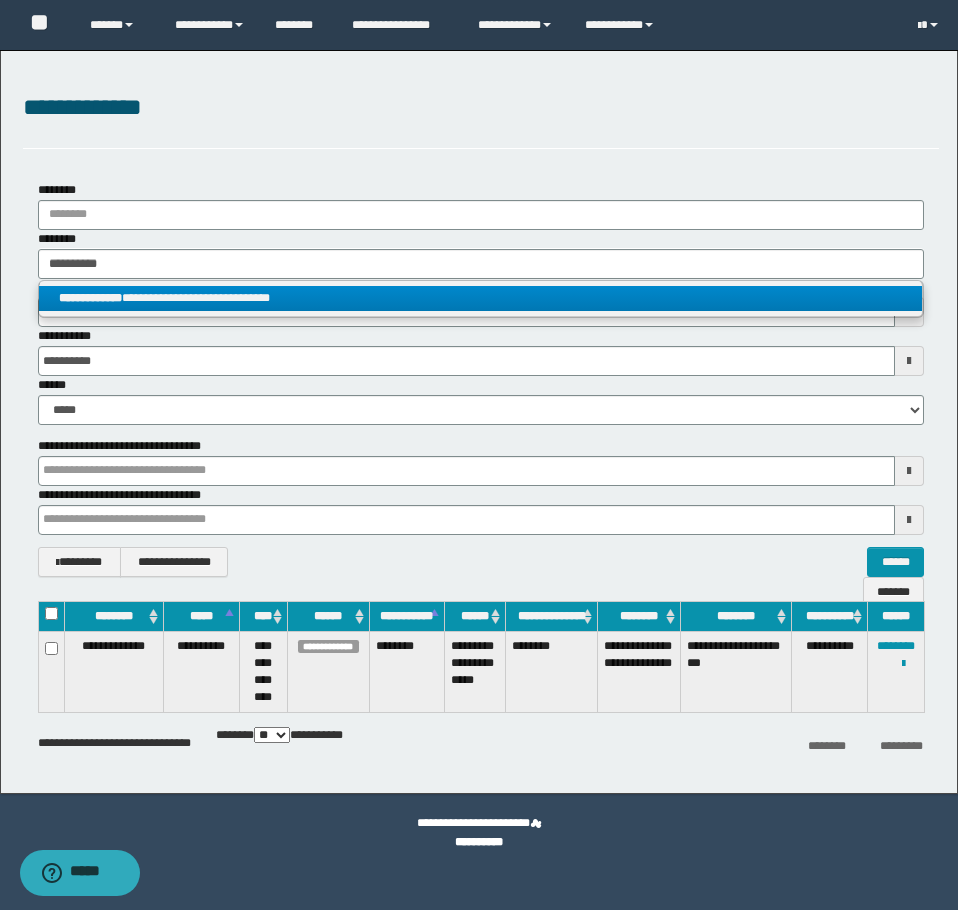 click on "**********" at bounding box center (480, 298) 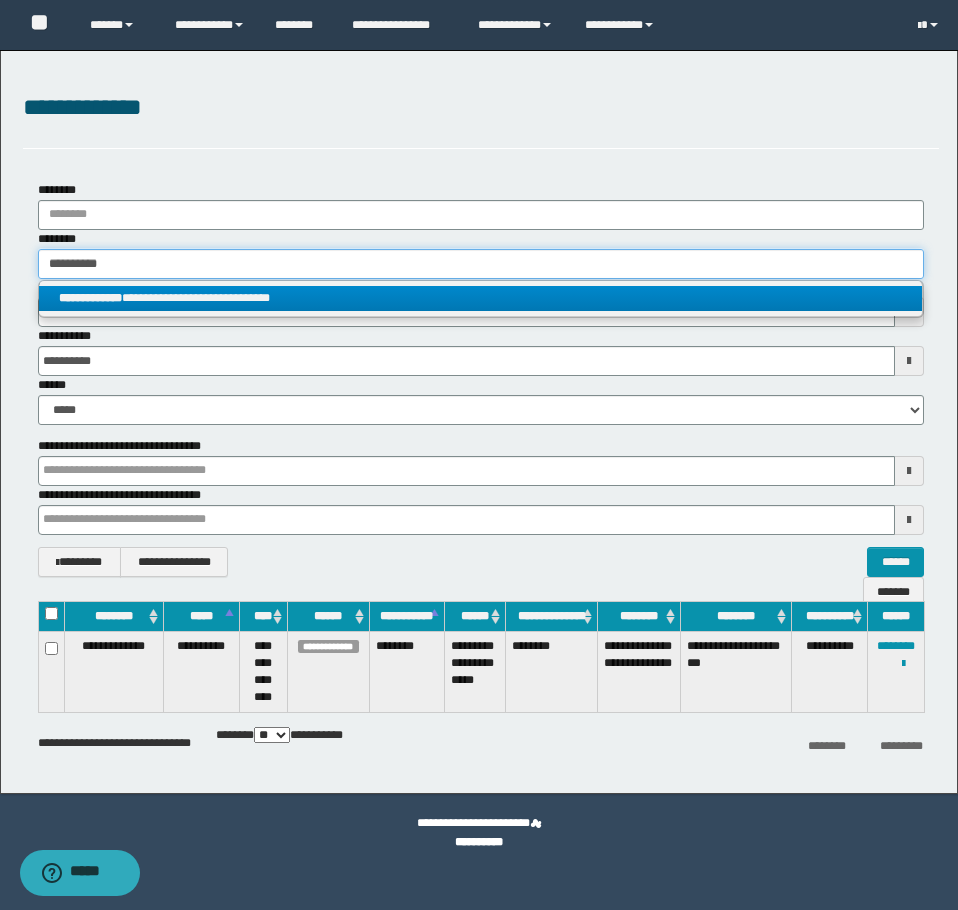 type 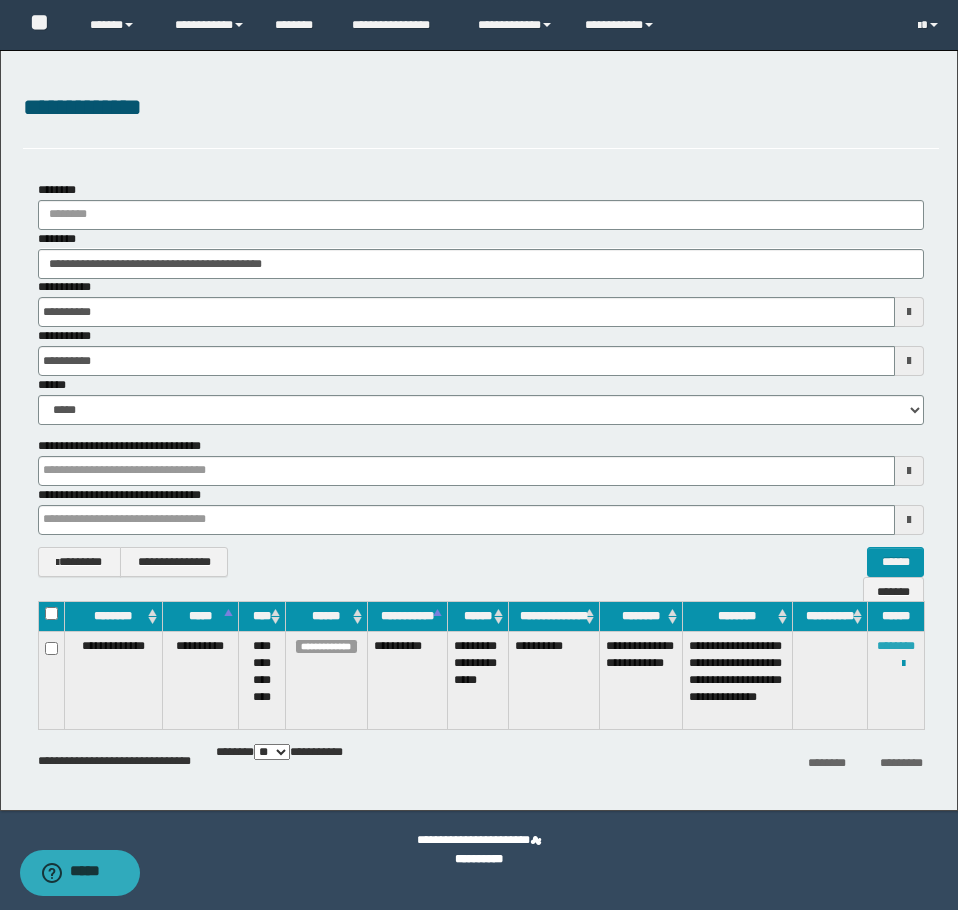 click on "********" at bounding box center (896, 646) 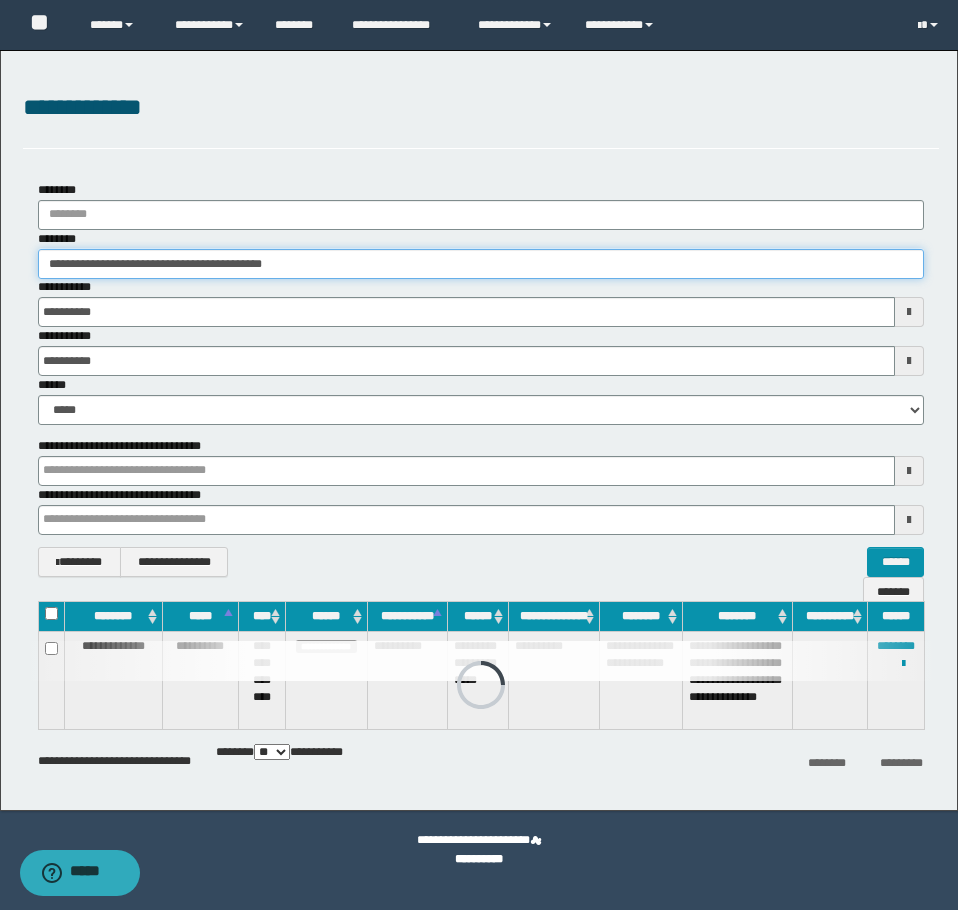 click on "**********" at bounding box center [481, 264] 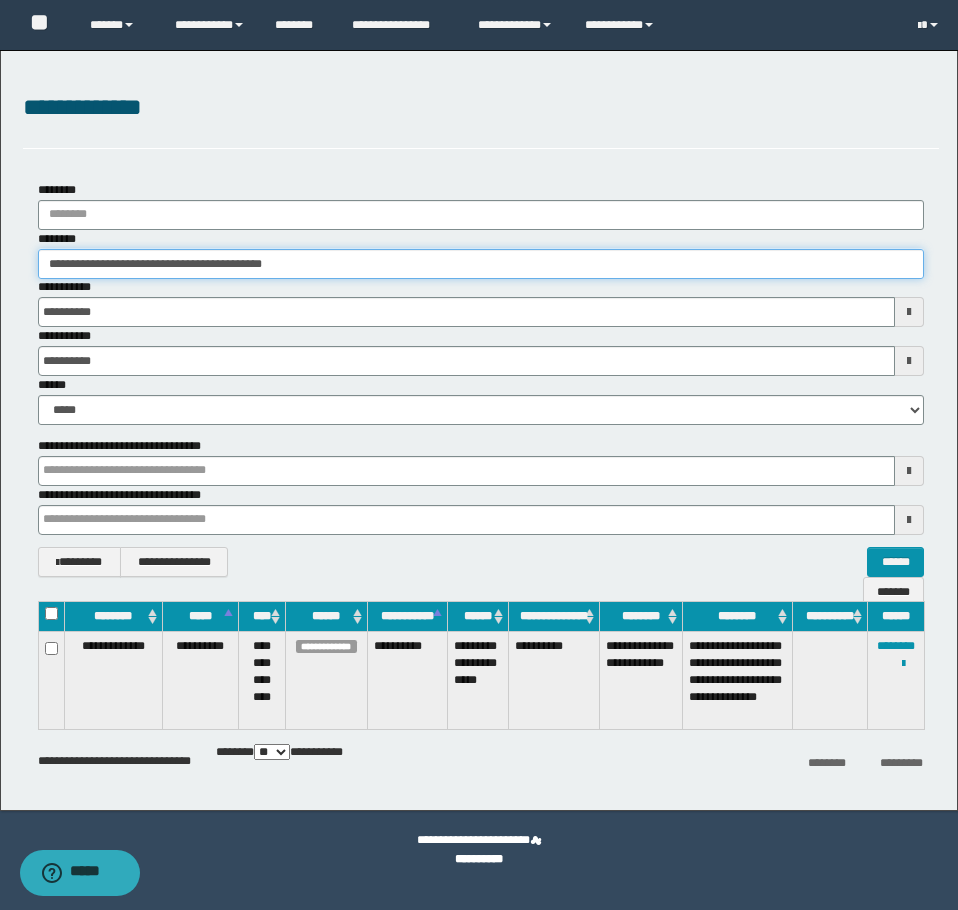 click on "**********" at bounding box center [481, 264] 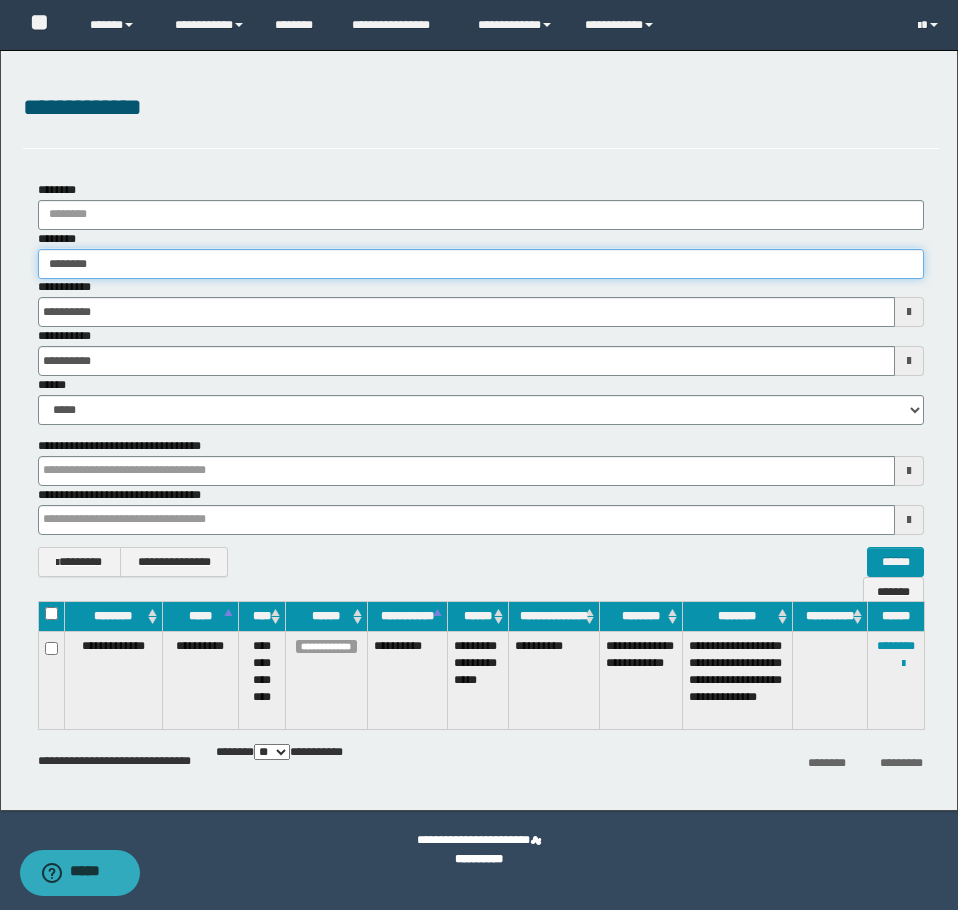 type on "********" 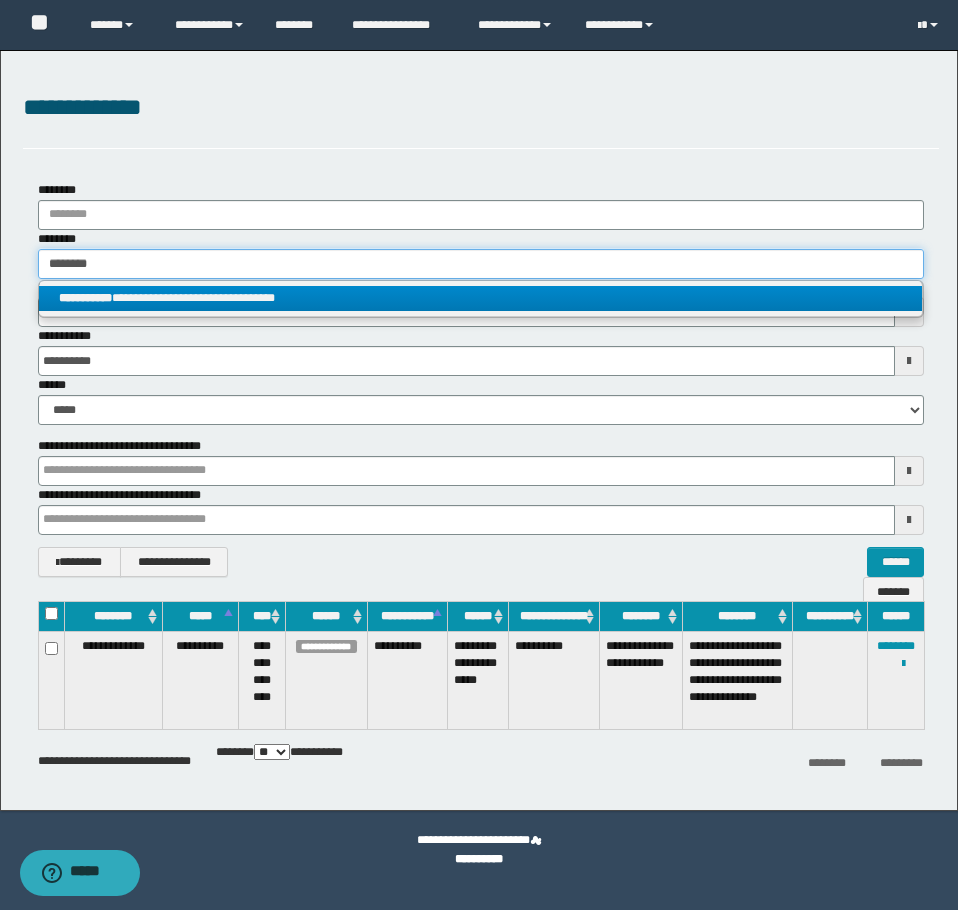type on "********" 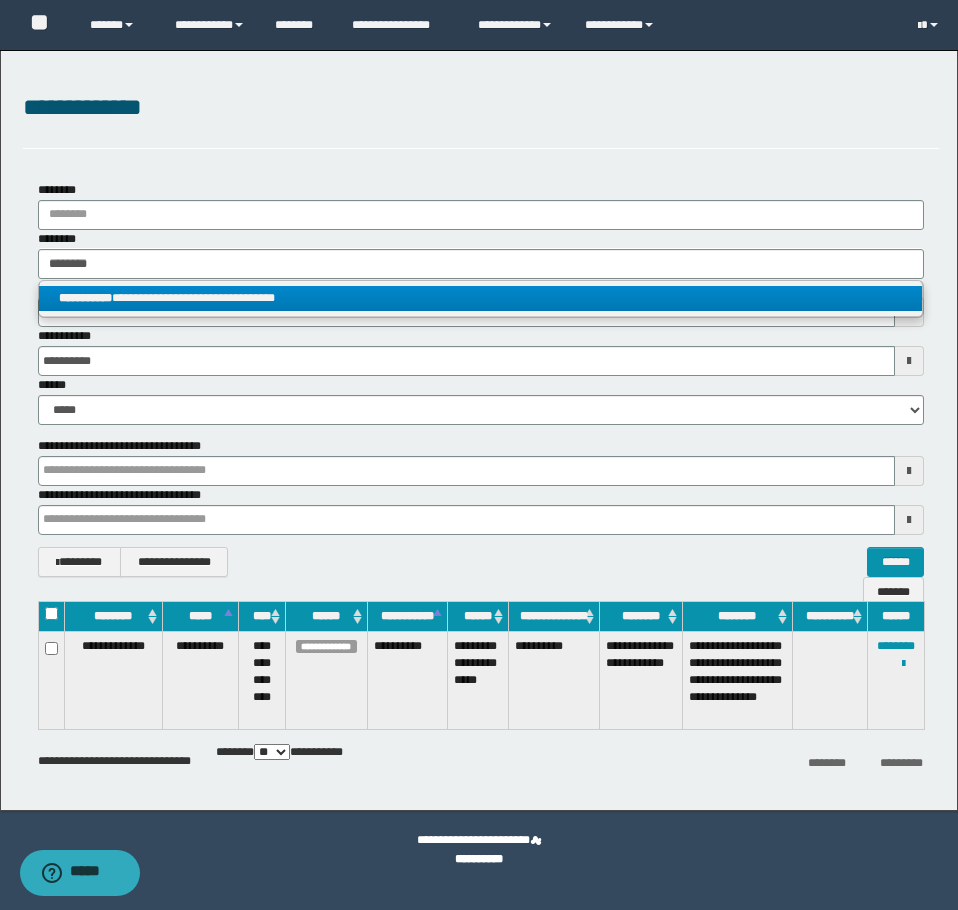 click on "**********" at bounding box center [480, 298] 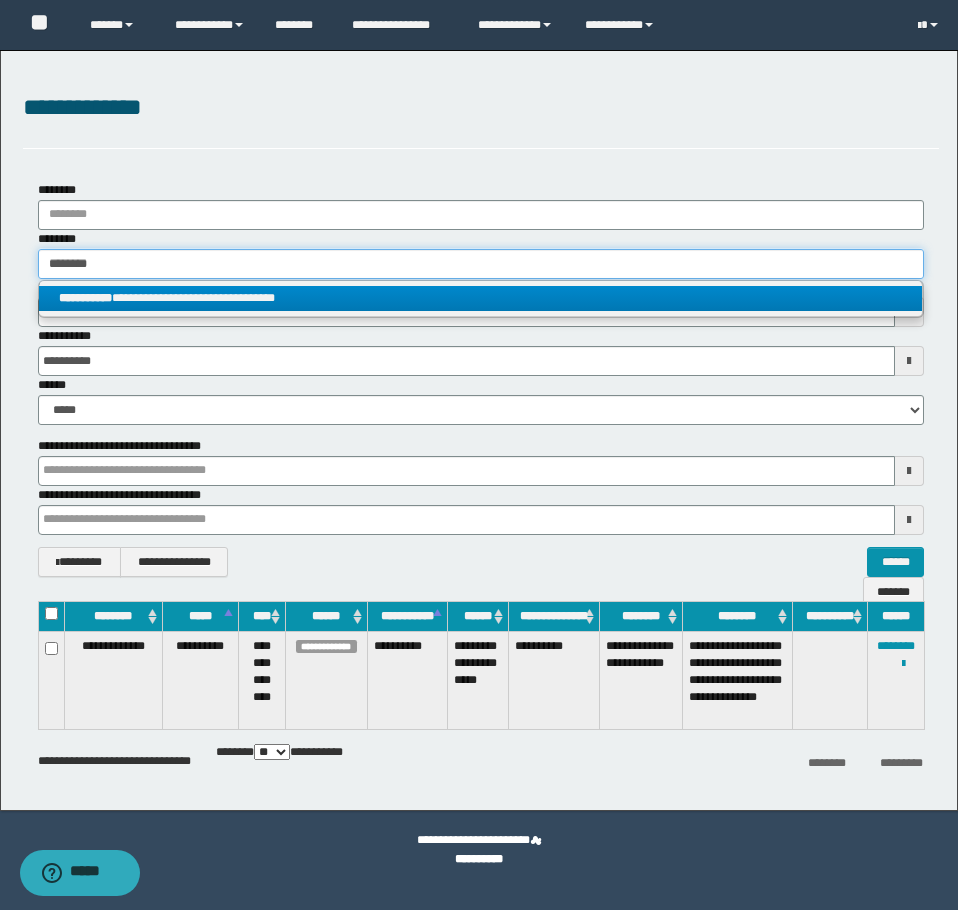 type 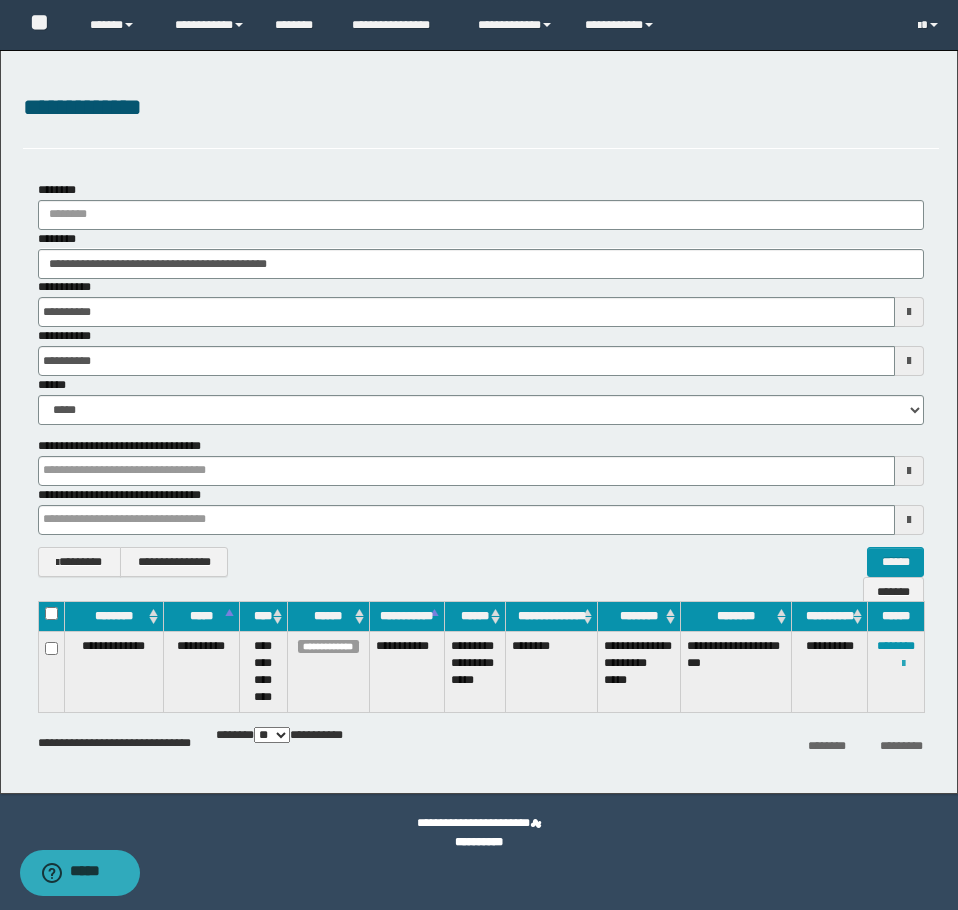 click at bounding box center (903, 664) 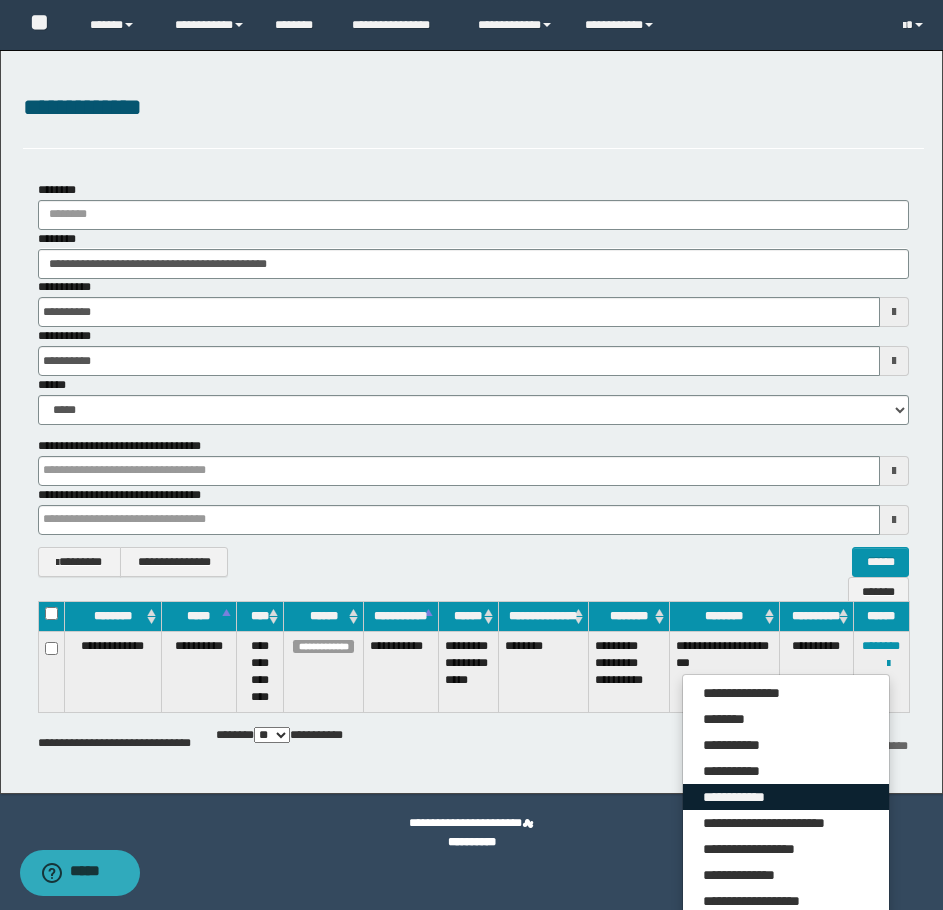 click on "**********" at bounding box center (786, 797) 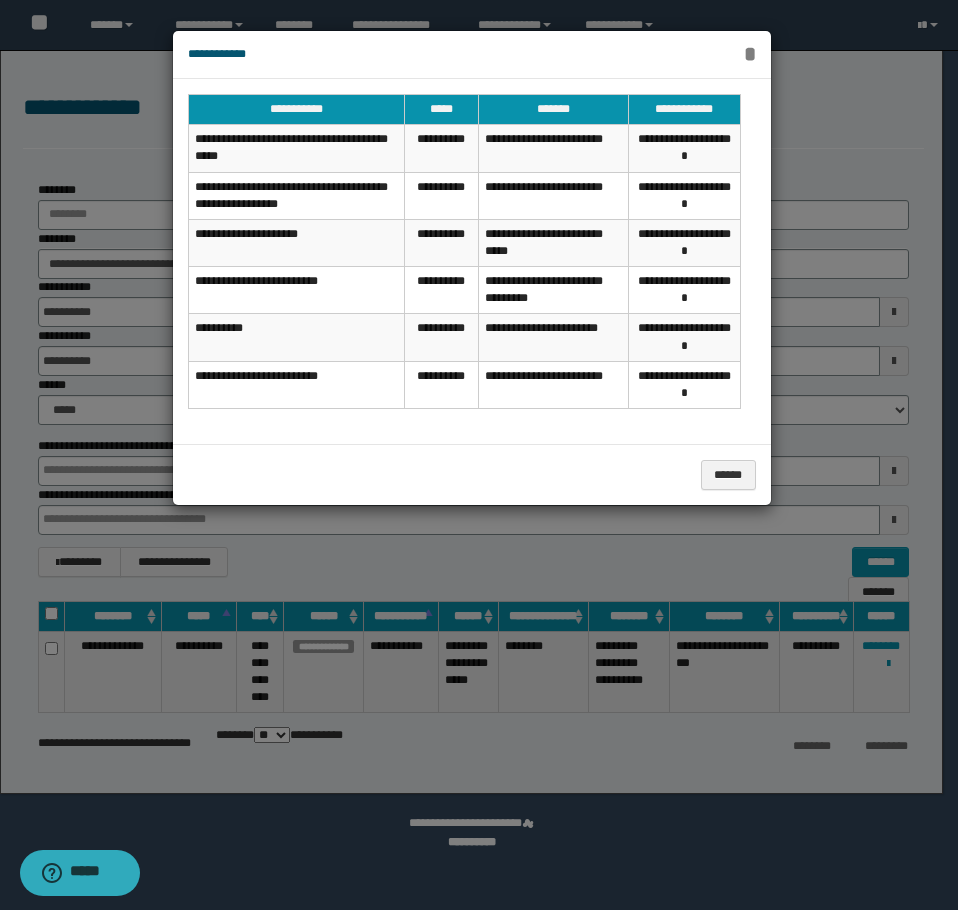 click on "*" at bounding box center [750, 54] 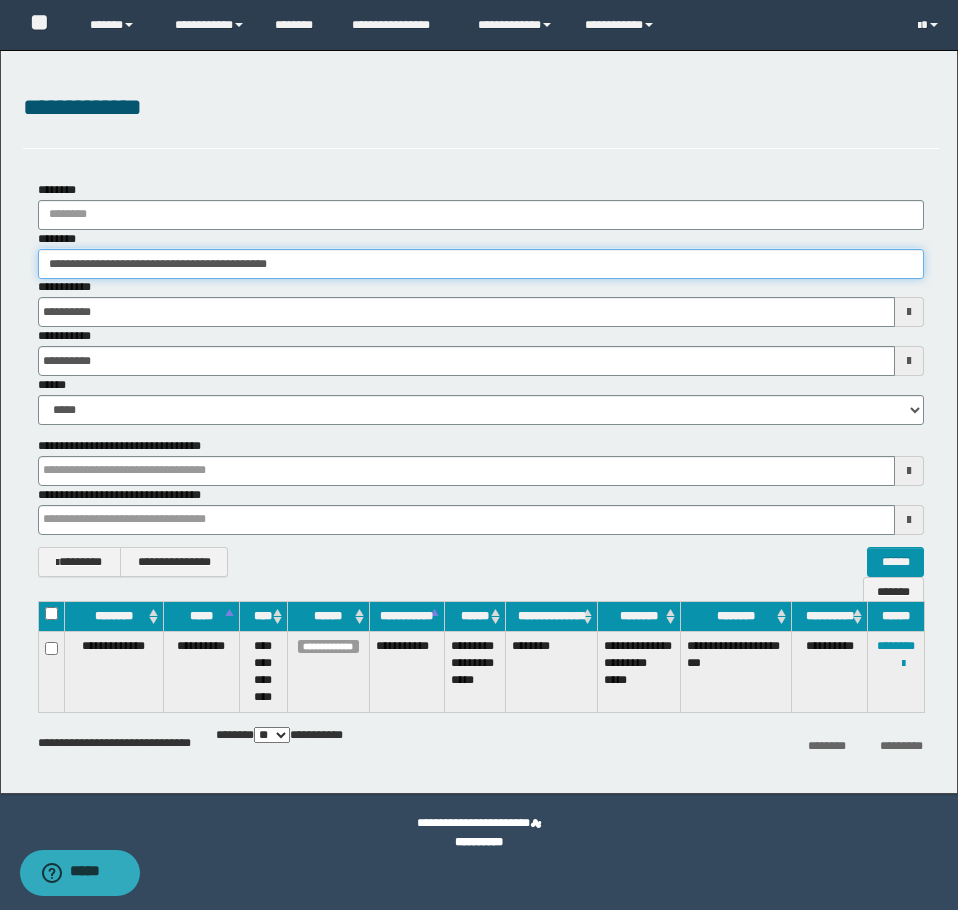 click on "**********" at bounding box center [481, 264] 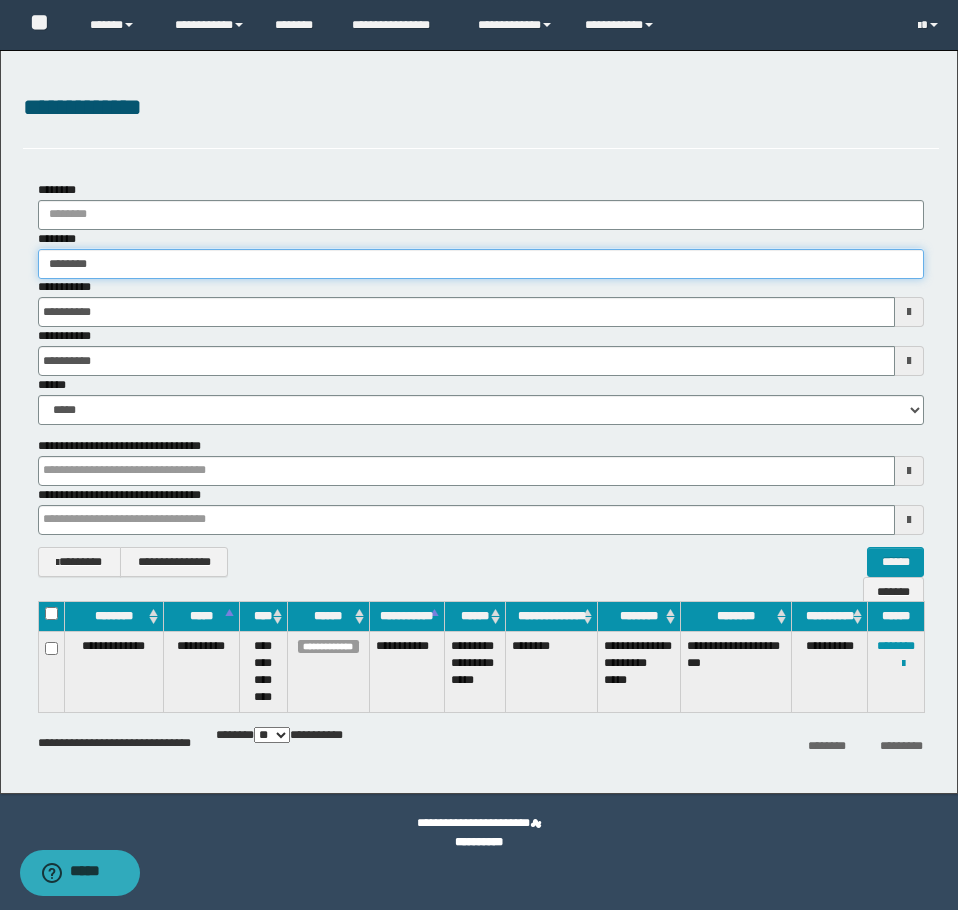 type on "********" 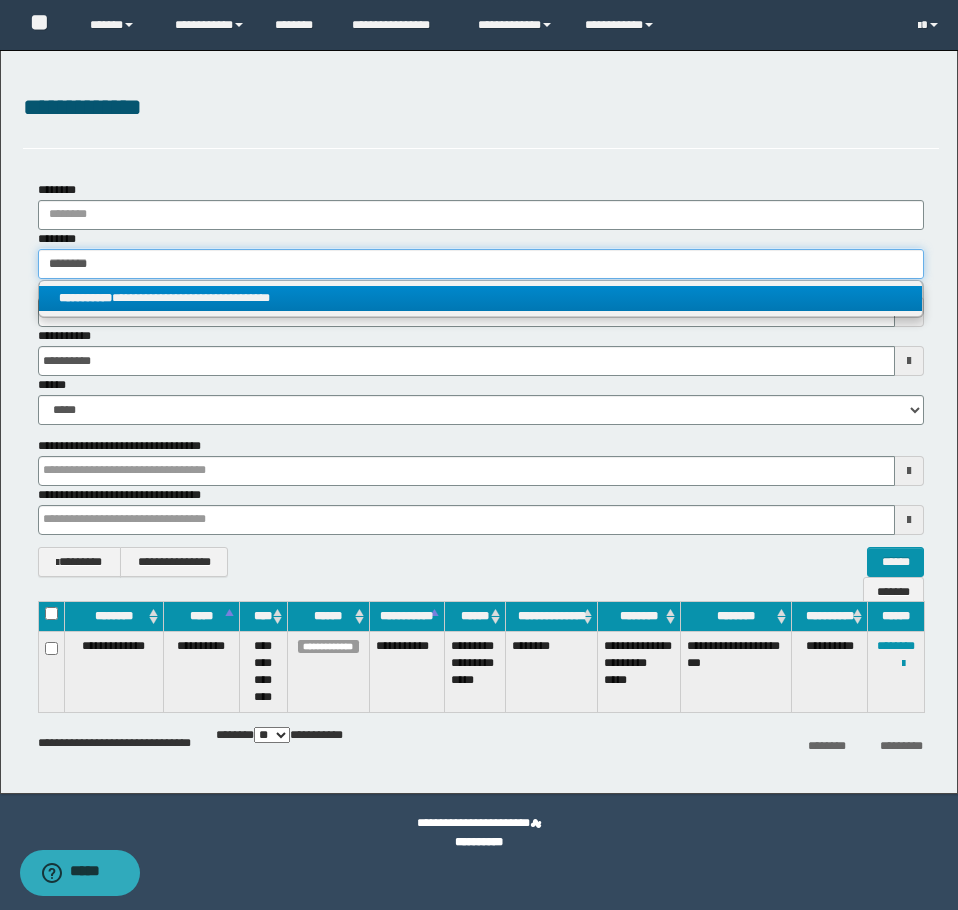 type on "********" 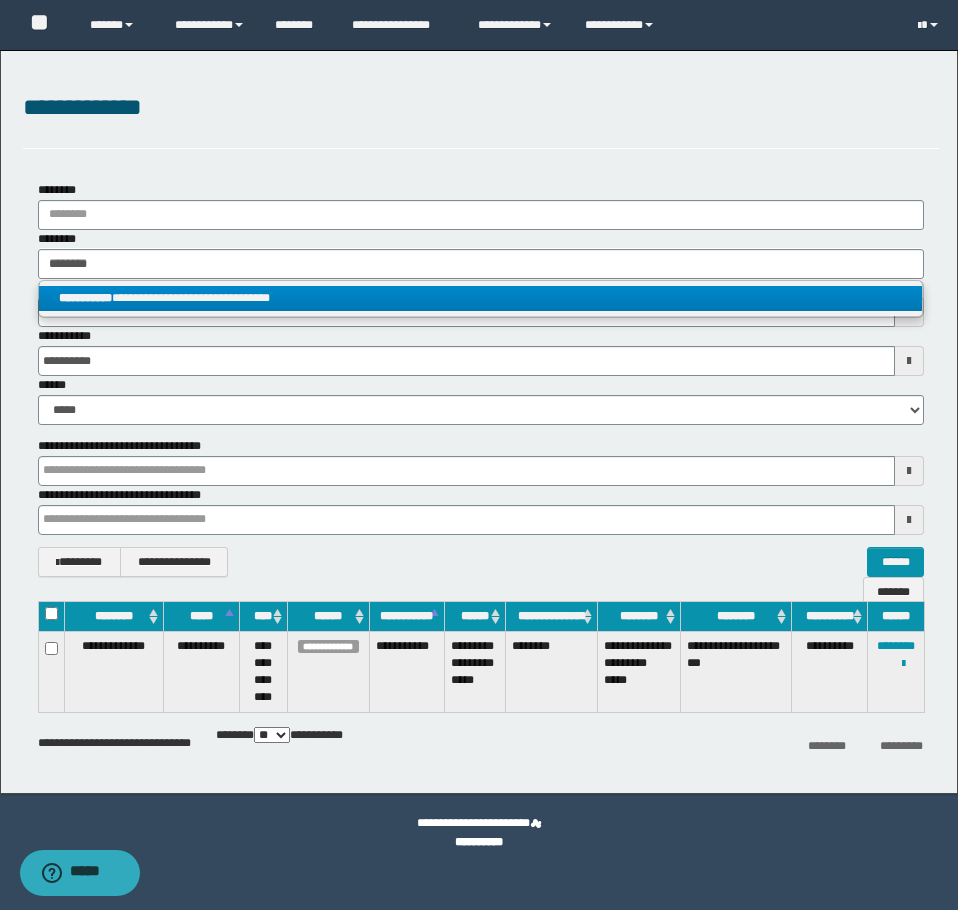 click on "**********" at bounding box center [480, 298] 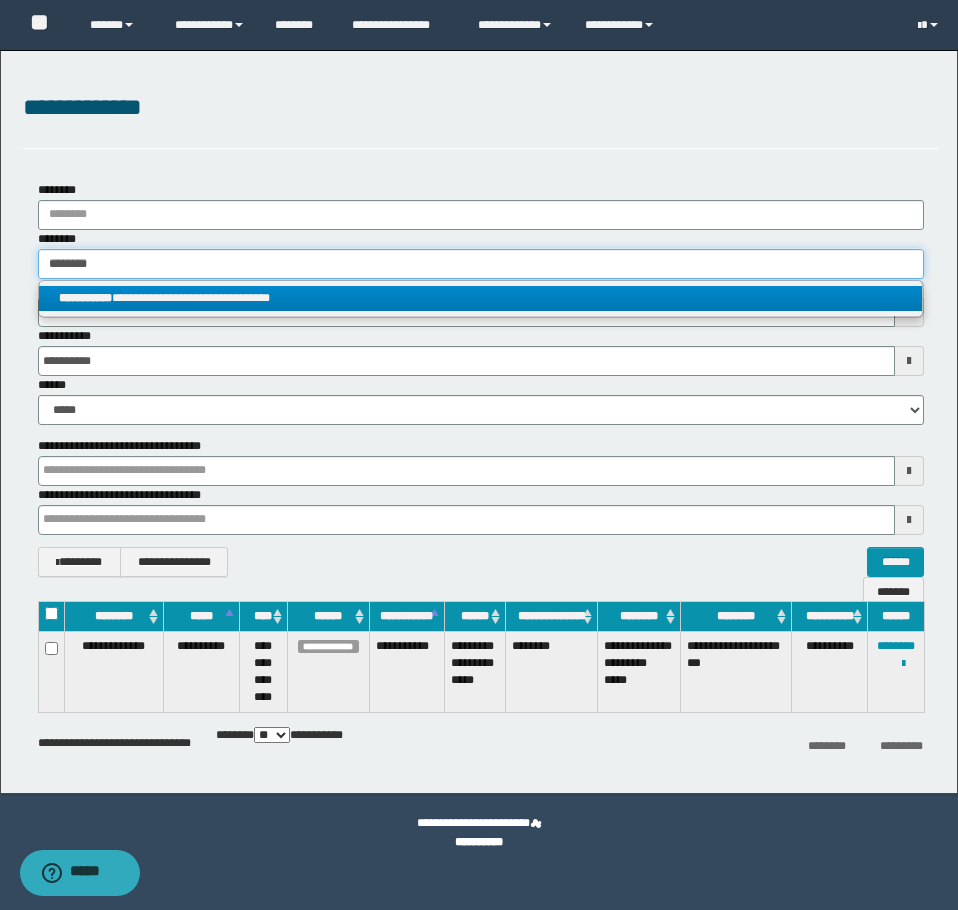 type 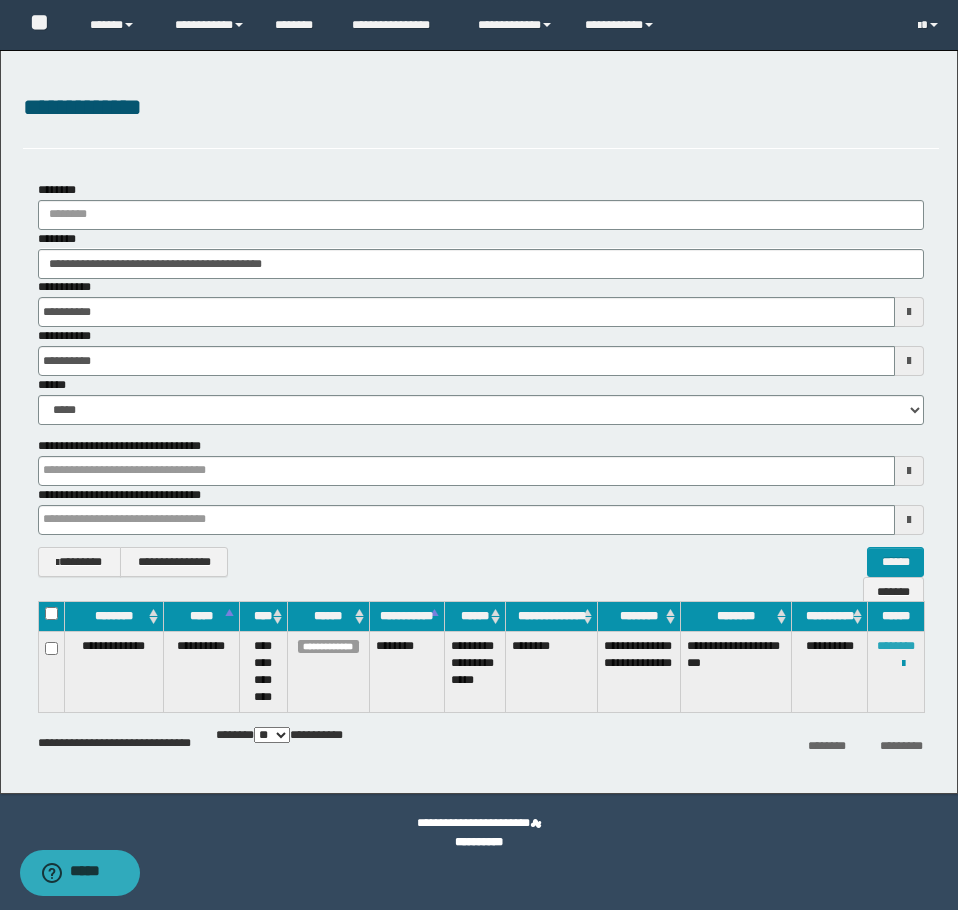 click on "********" at bounding box center (896, 646) 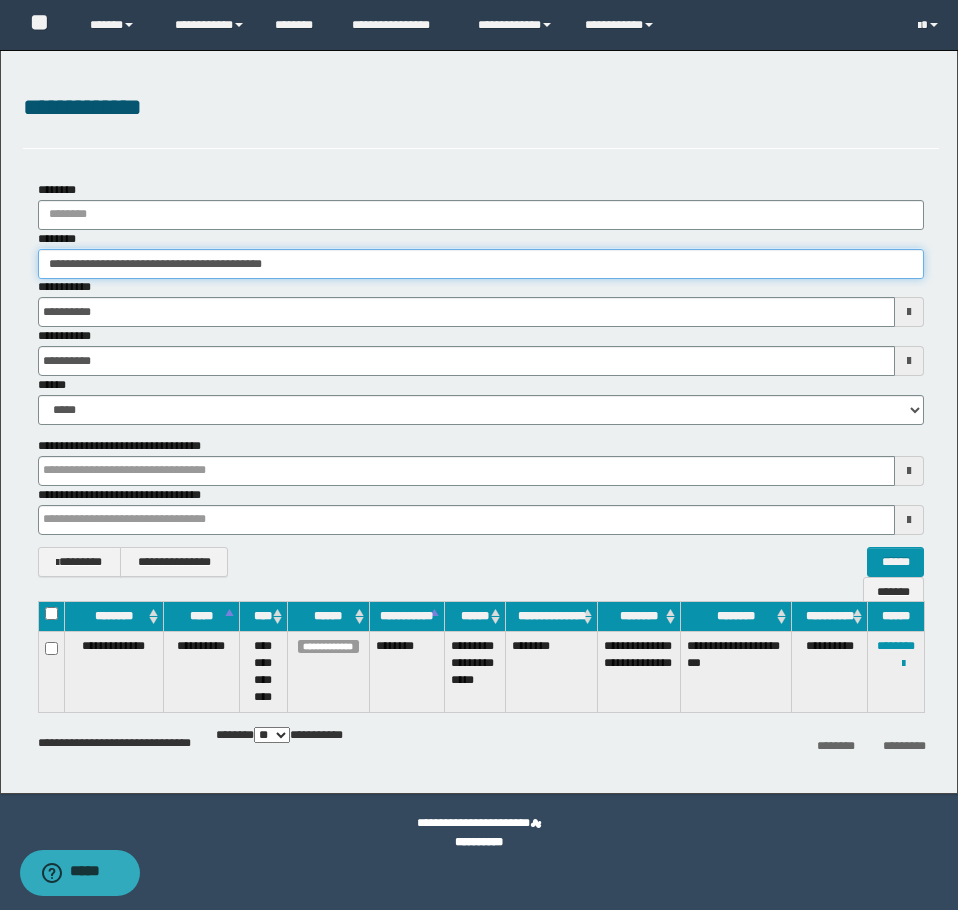 click on "**********" at bounding box center [481, 264] 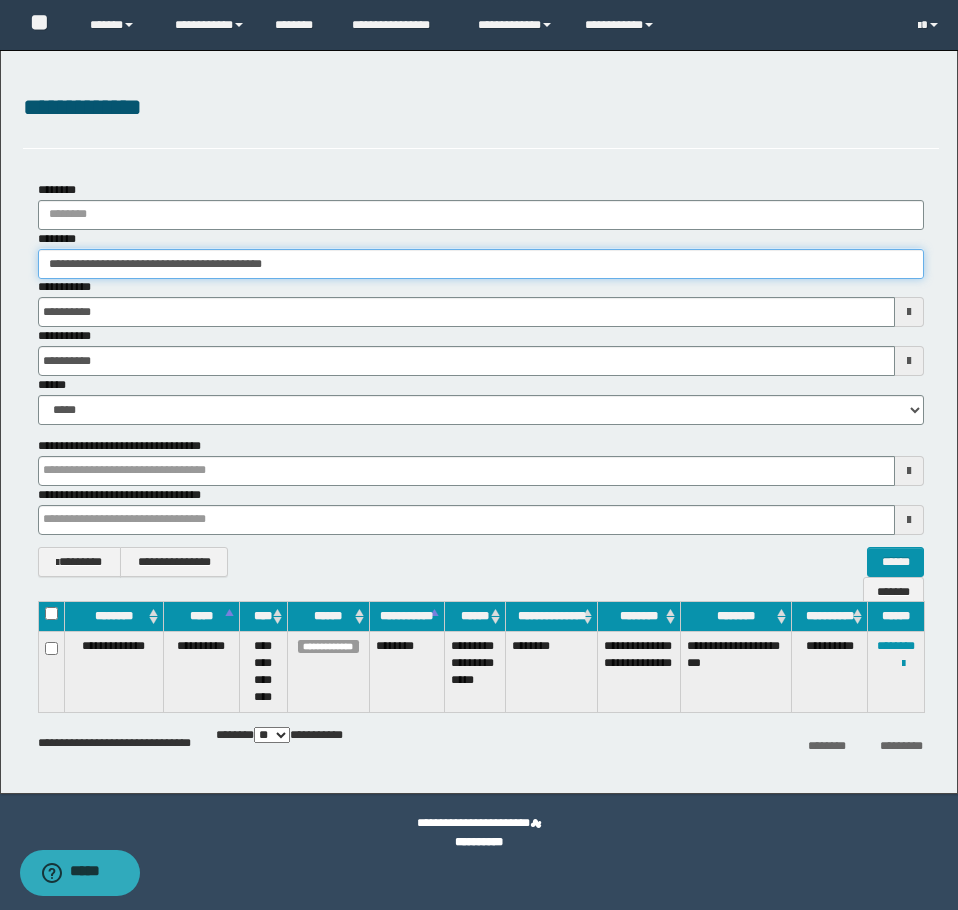 click on "**********" at bounding box center [481, 264] 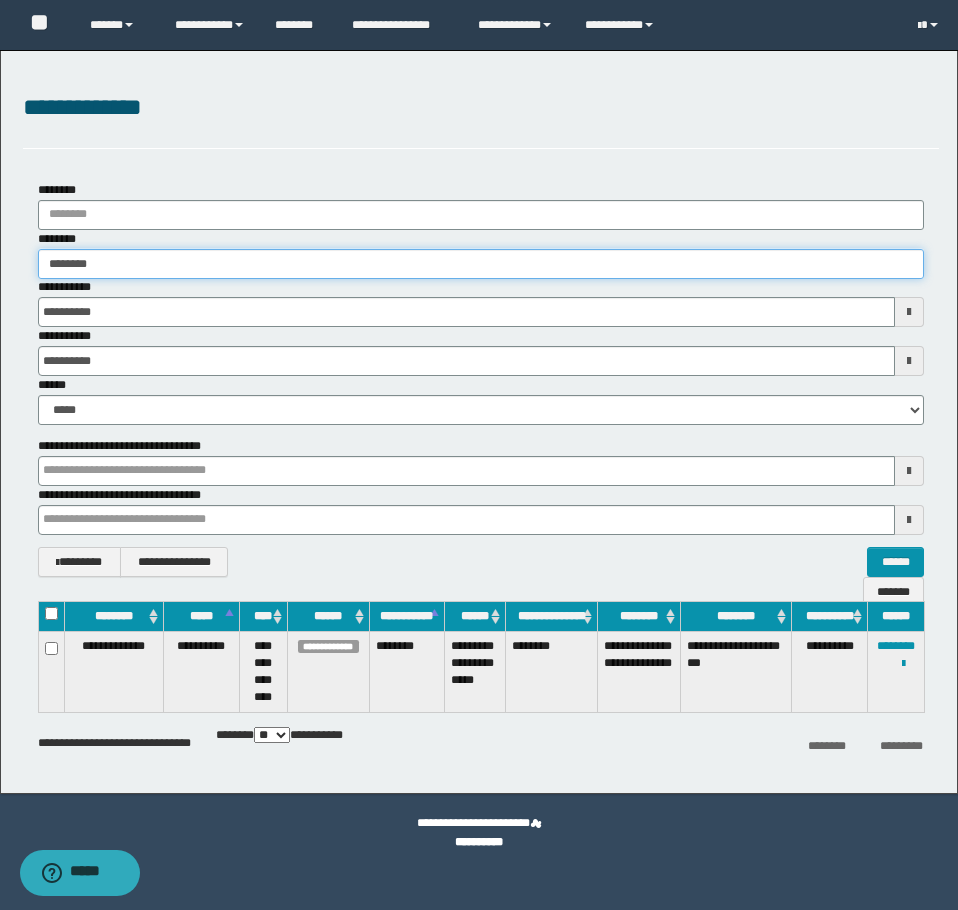 type on "********" 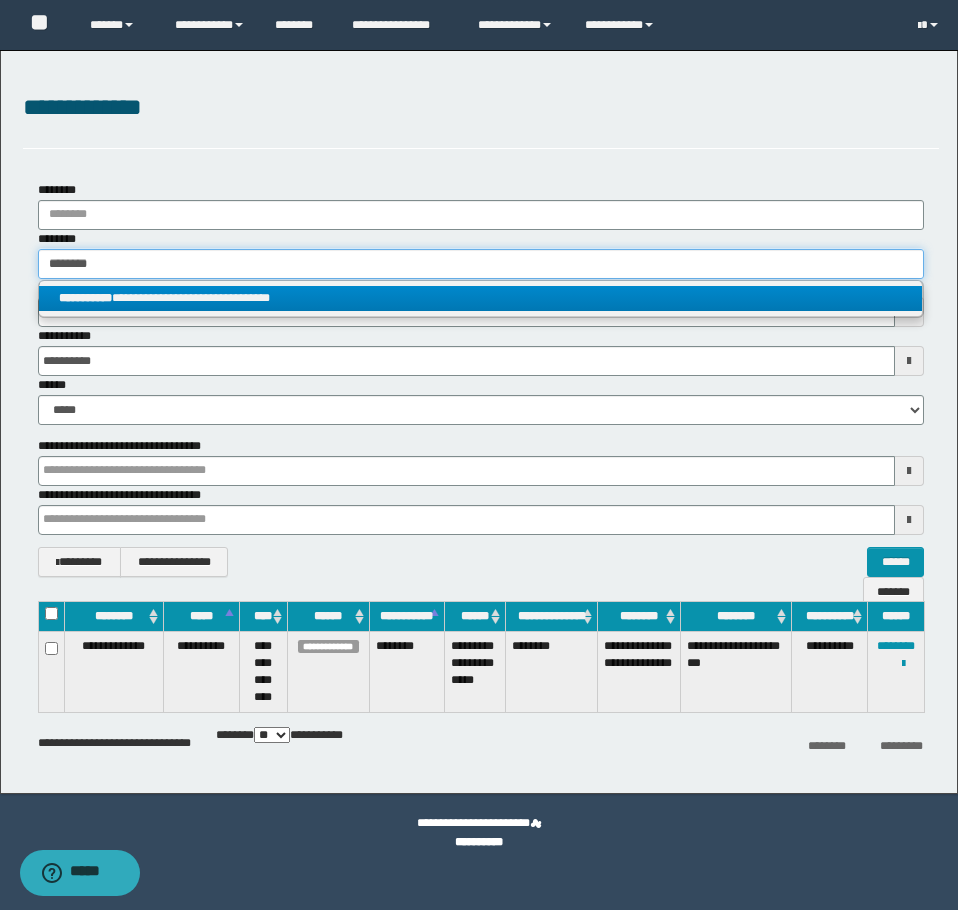 type on "********" 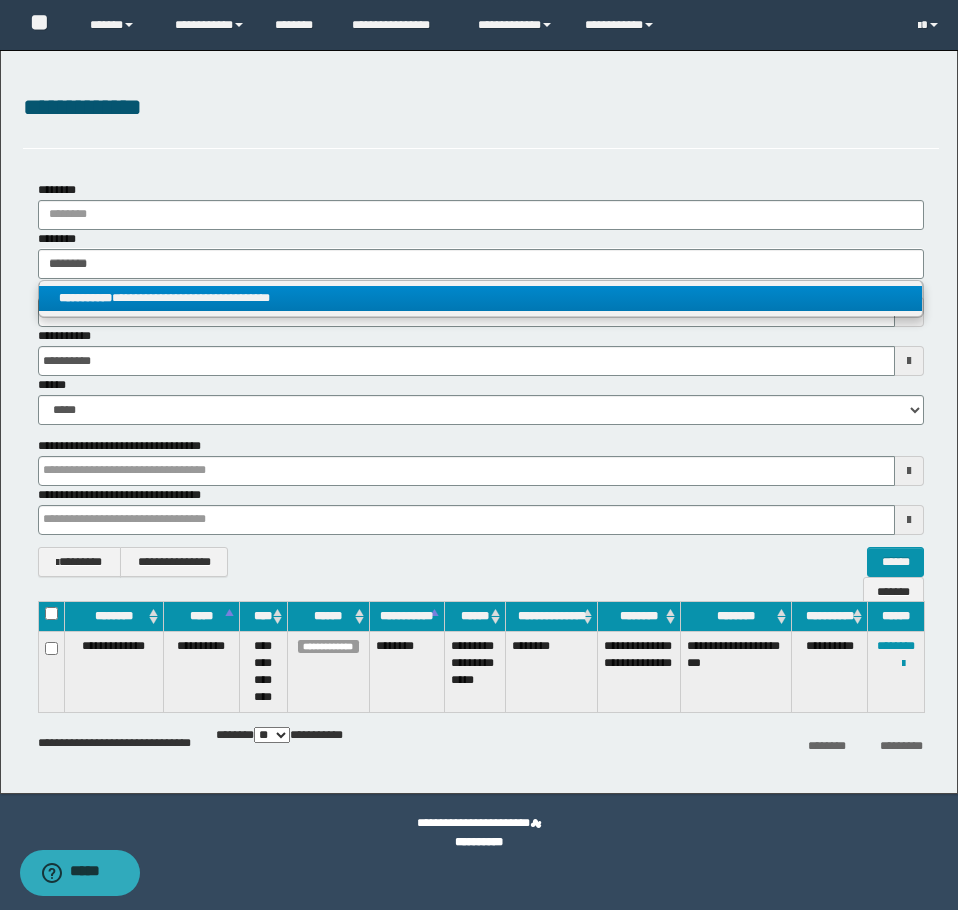 click on "**********" at bounding box center [480, 298] 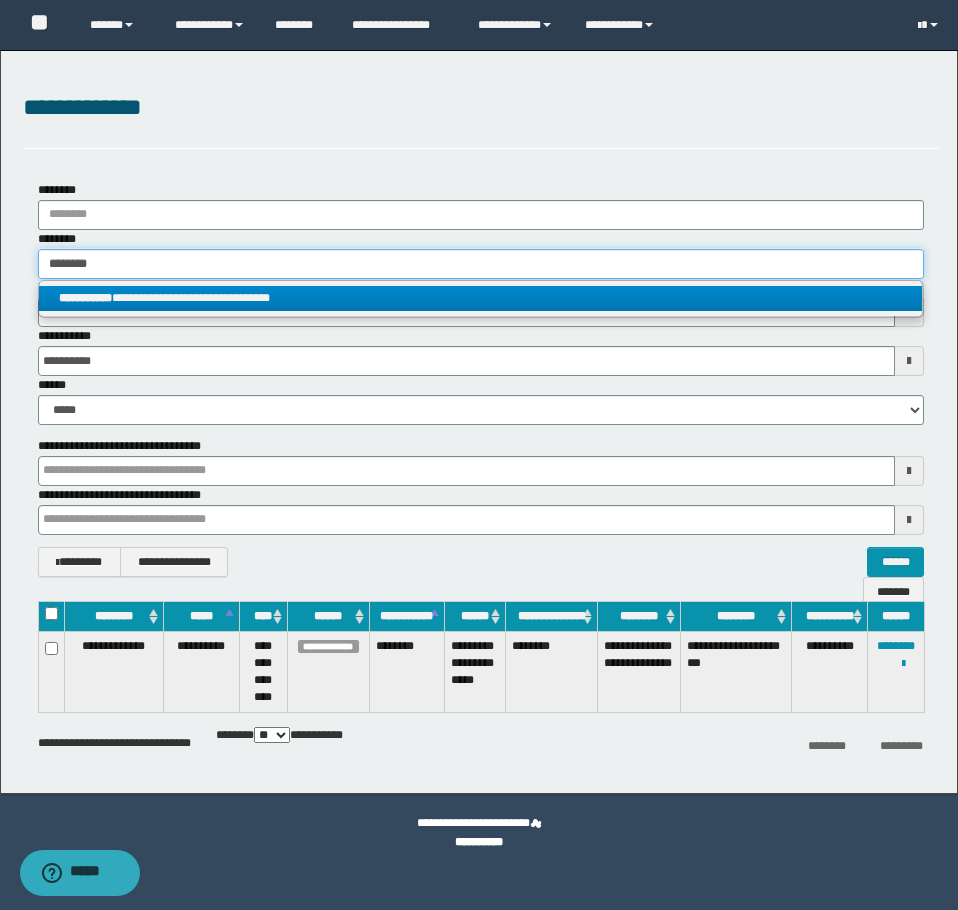 type 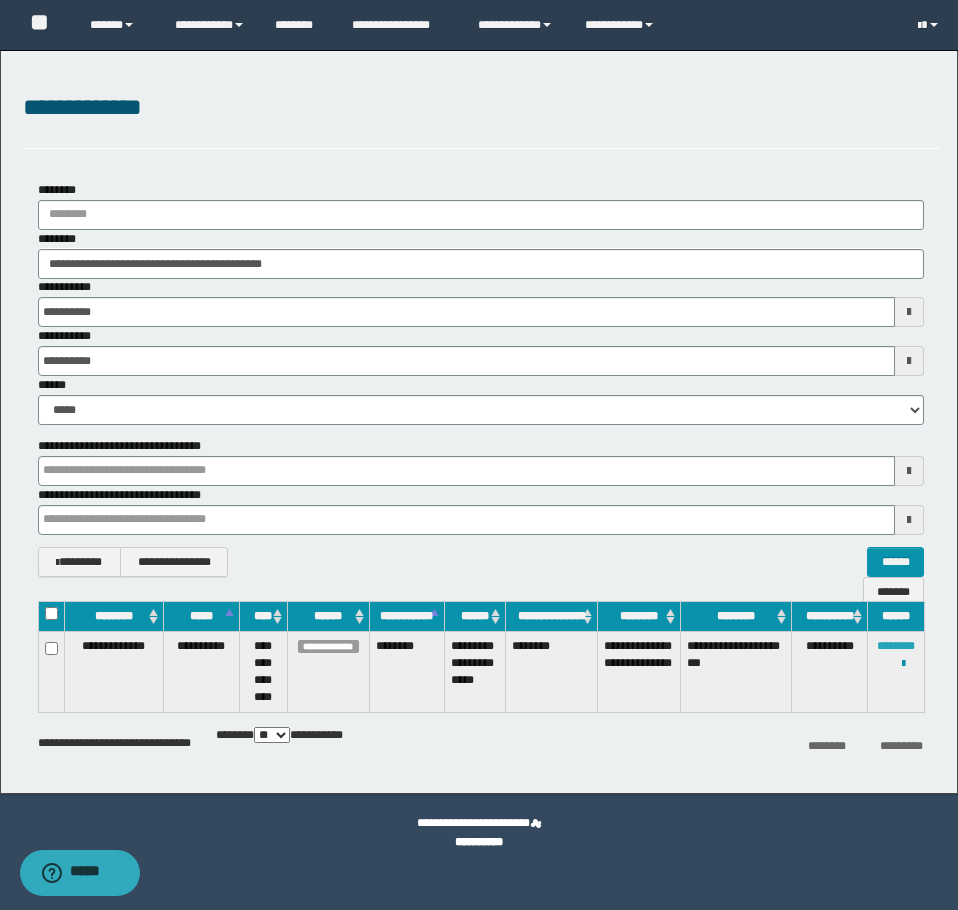 click on "********" at bounding box center (896, 646) 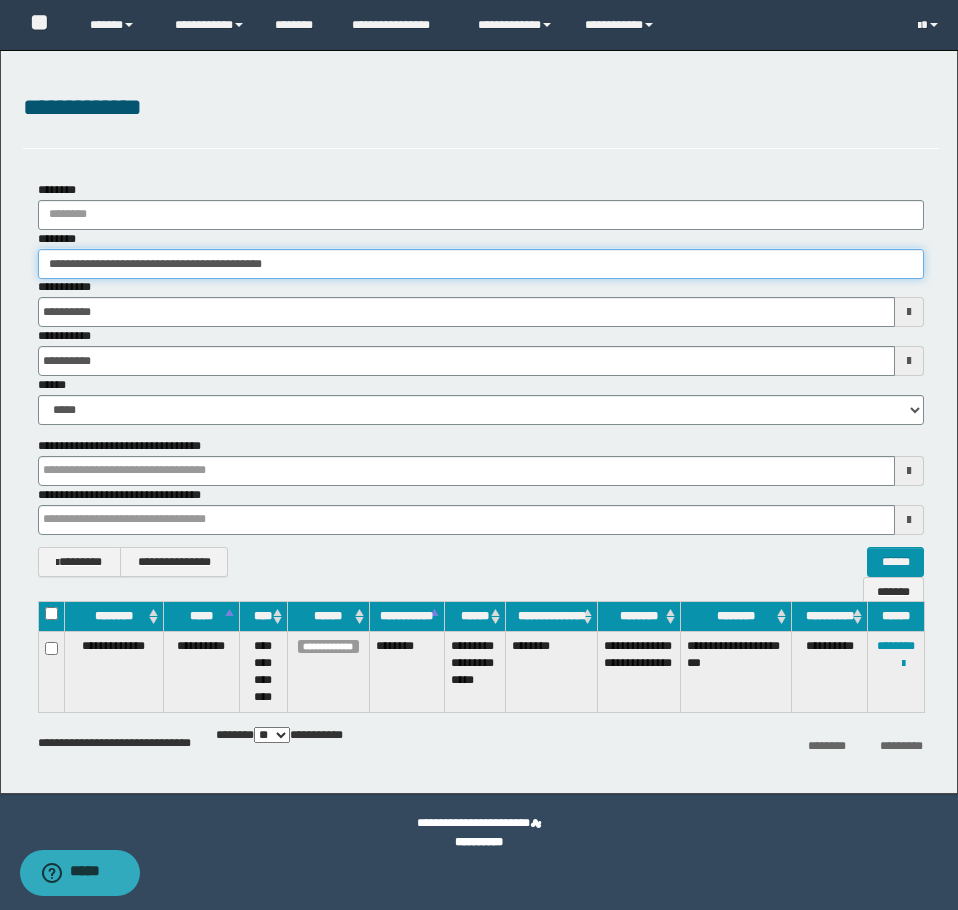 click on "**********" at bounding box center [481, 264] 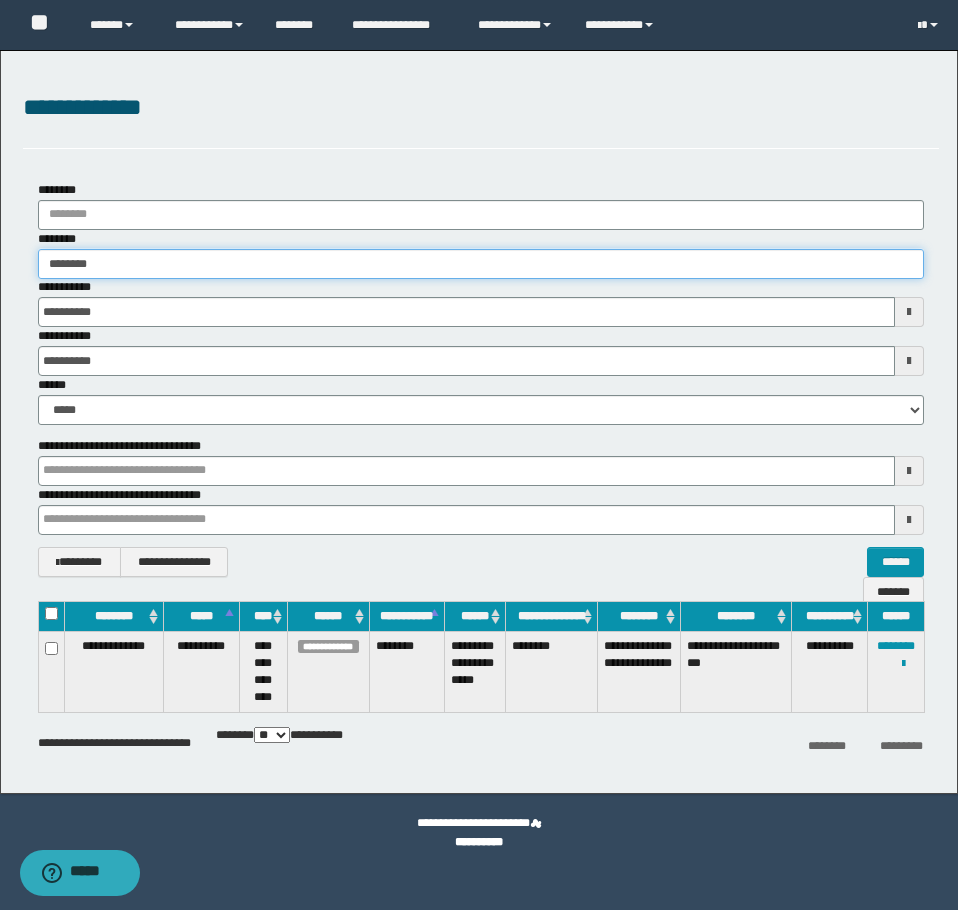 type on "********" 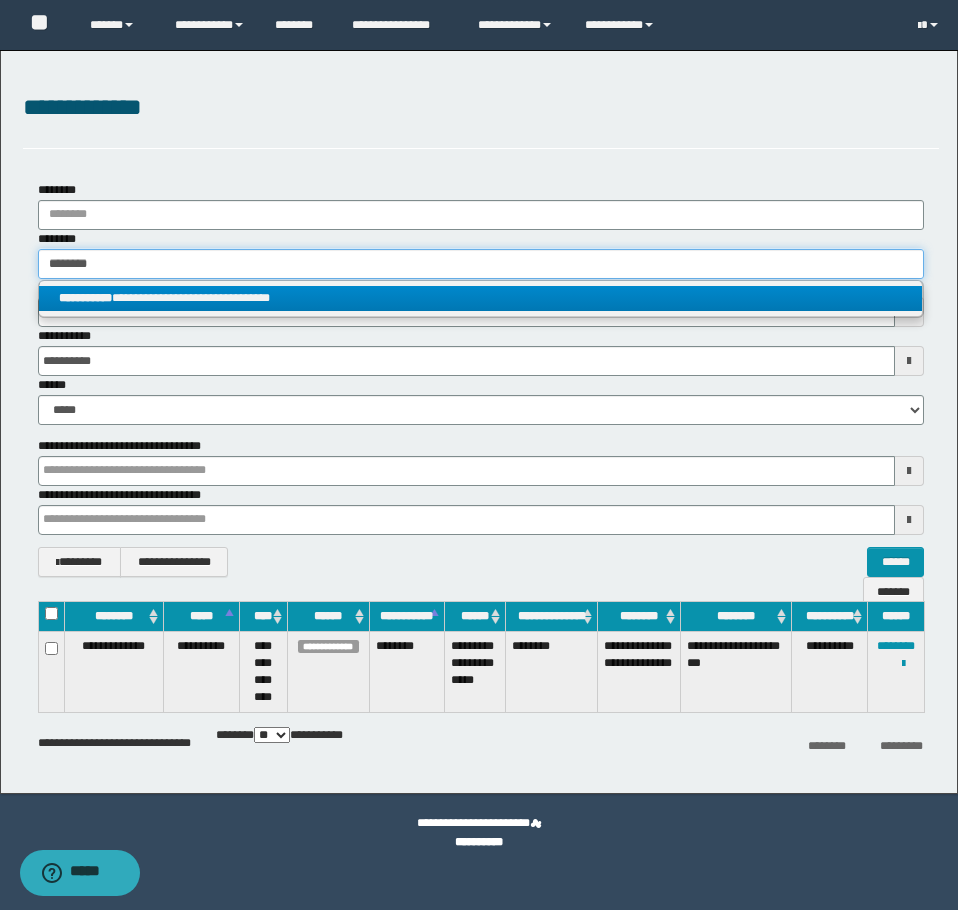 type on "********" 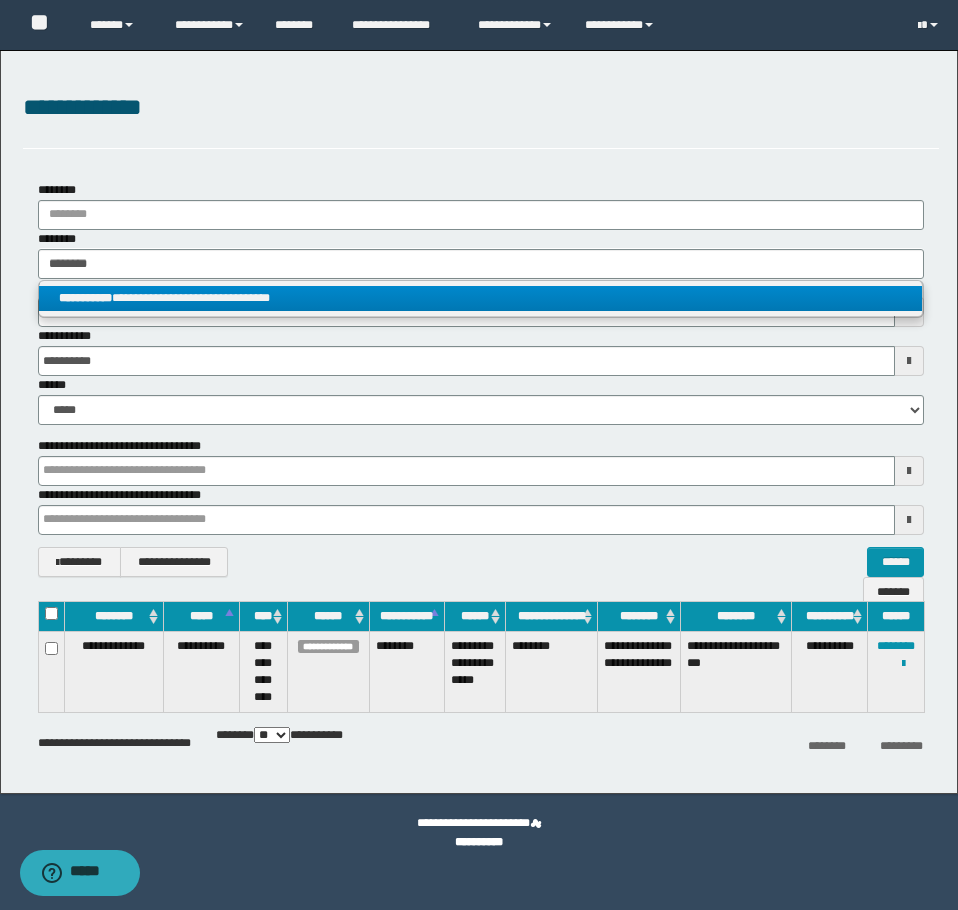click on "**********" at bounding box center [480, 298] 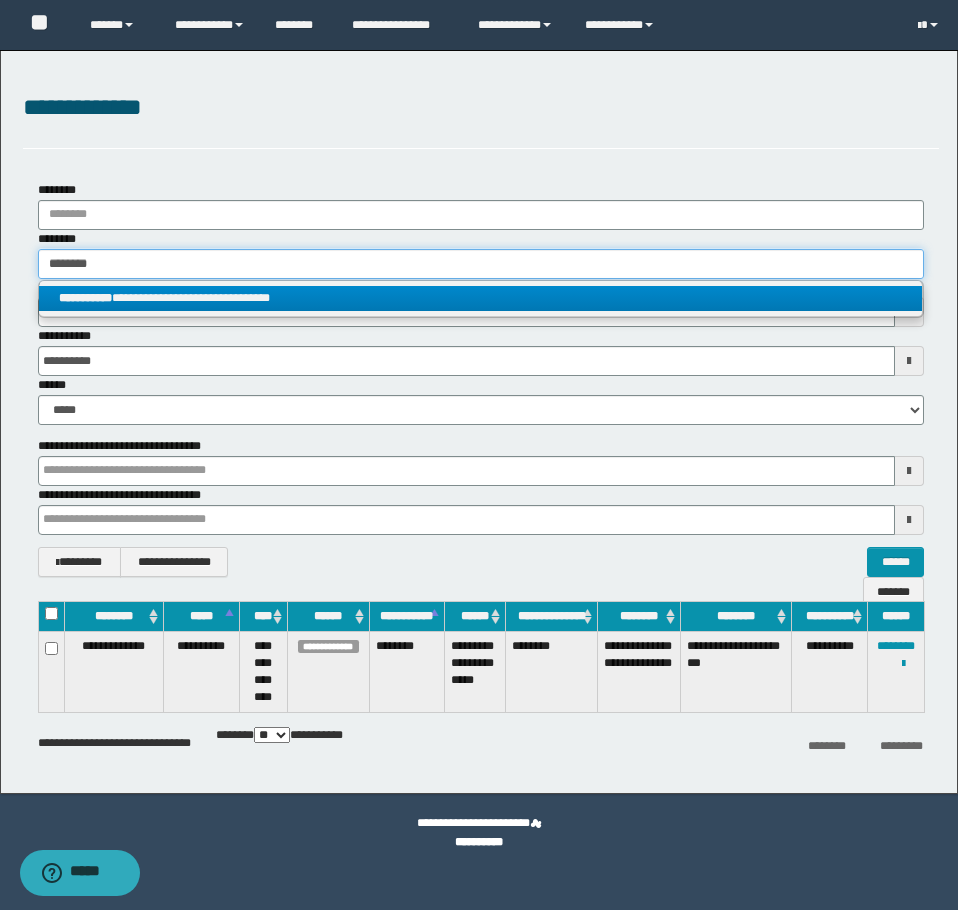 type 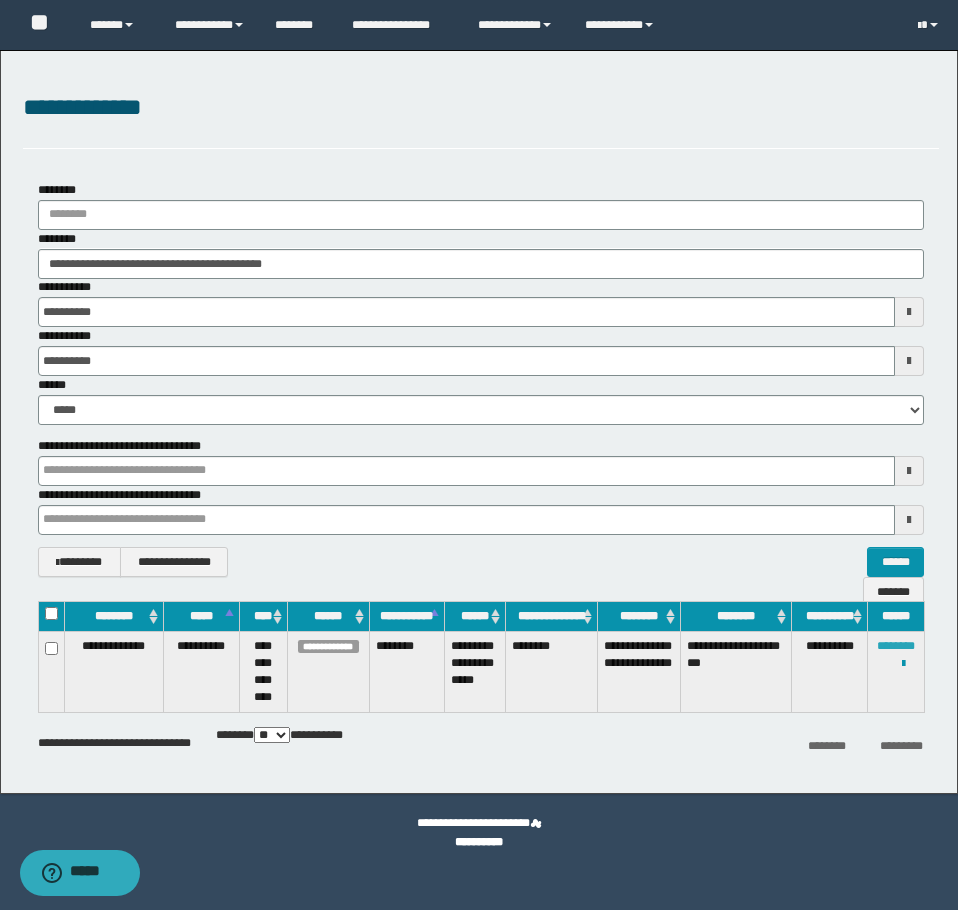 click on "********" at bounding box center [896, 646] 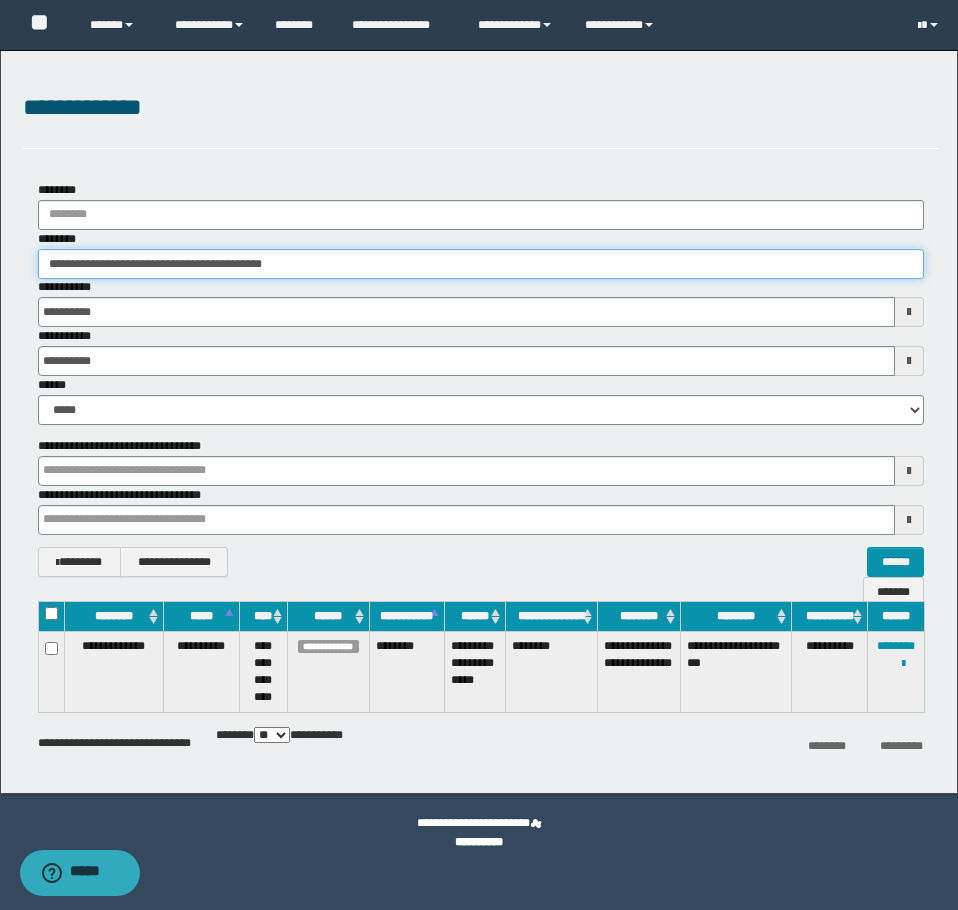 click on "**********" at bounding box center [481, 264] 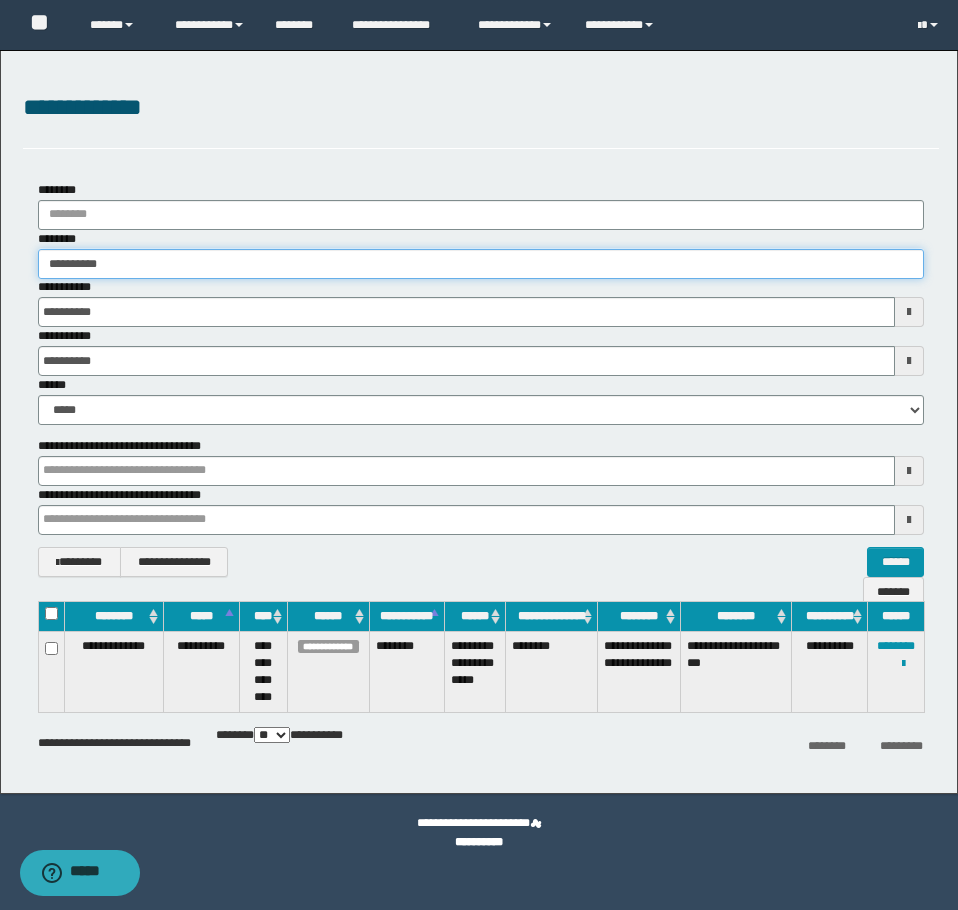 type on "**********" 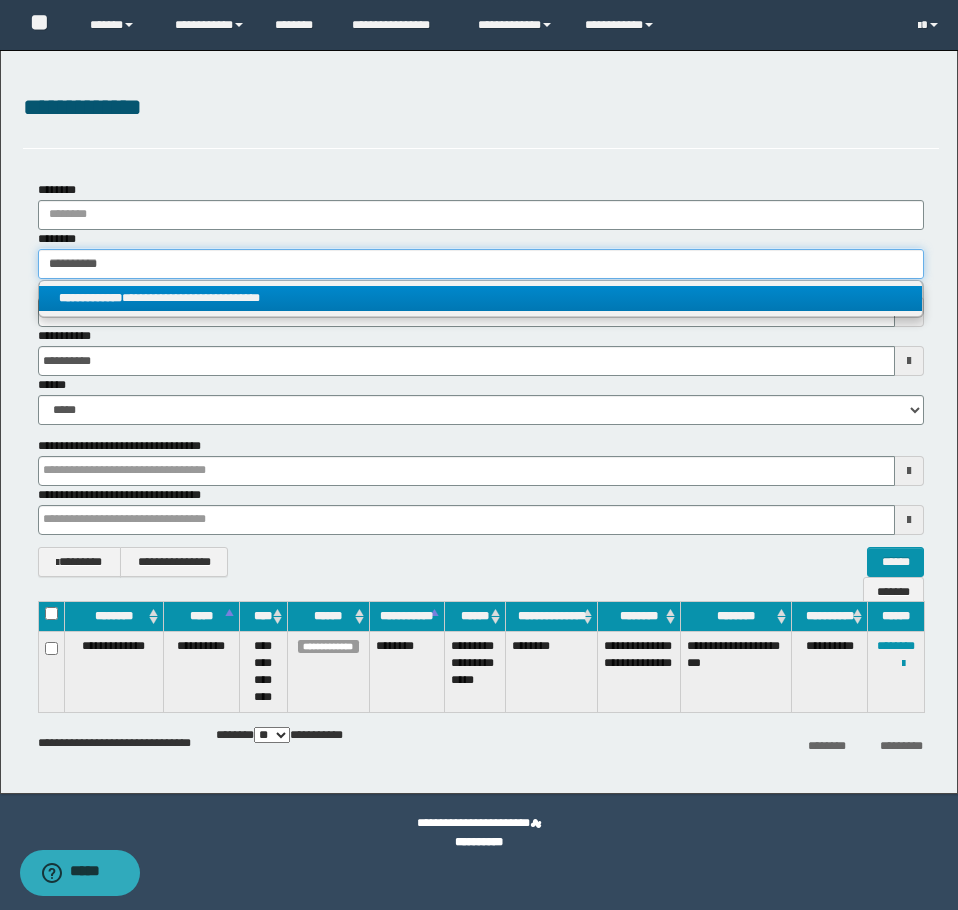 type on "**********" 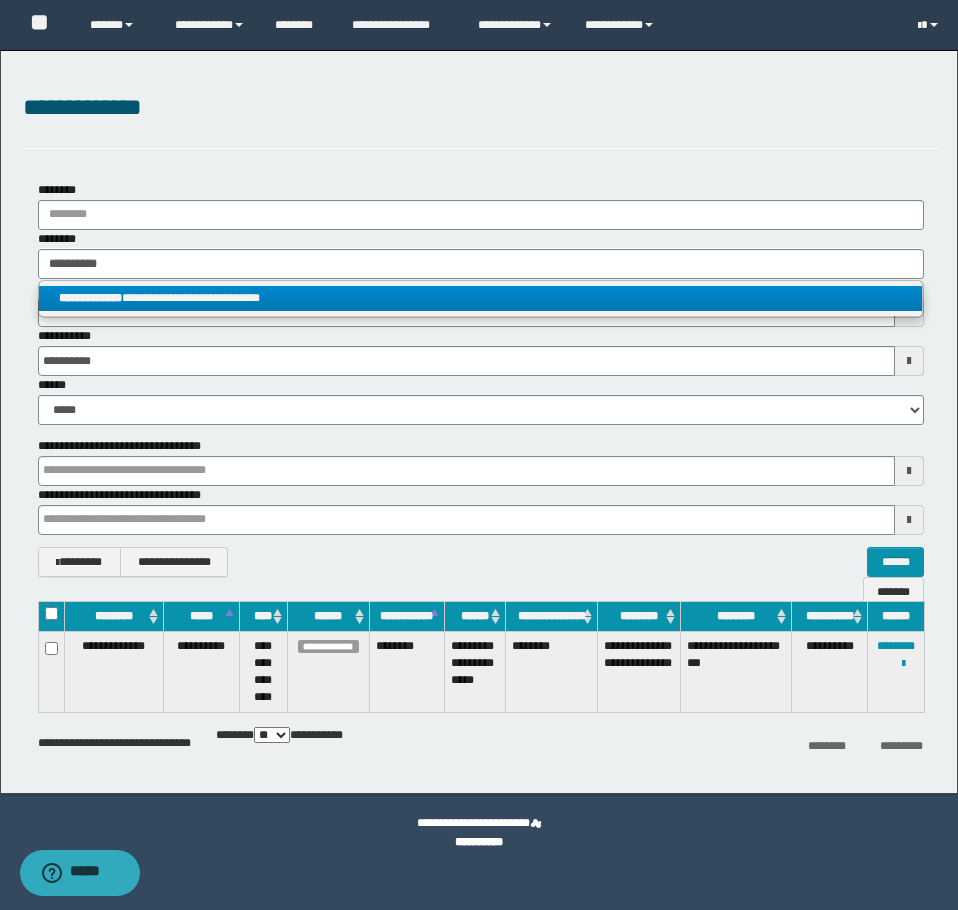 click on "**********" at bounding box center [480, 298] 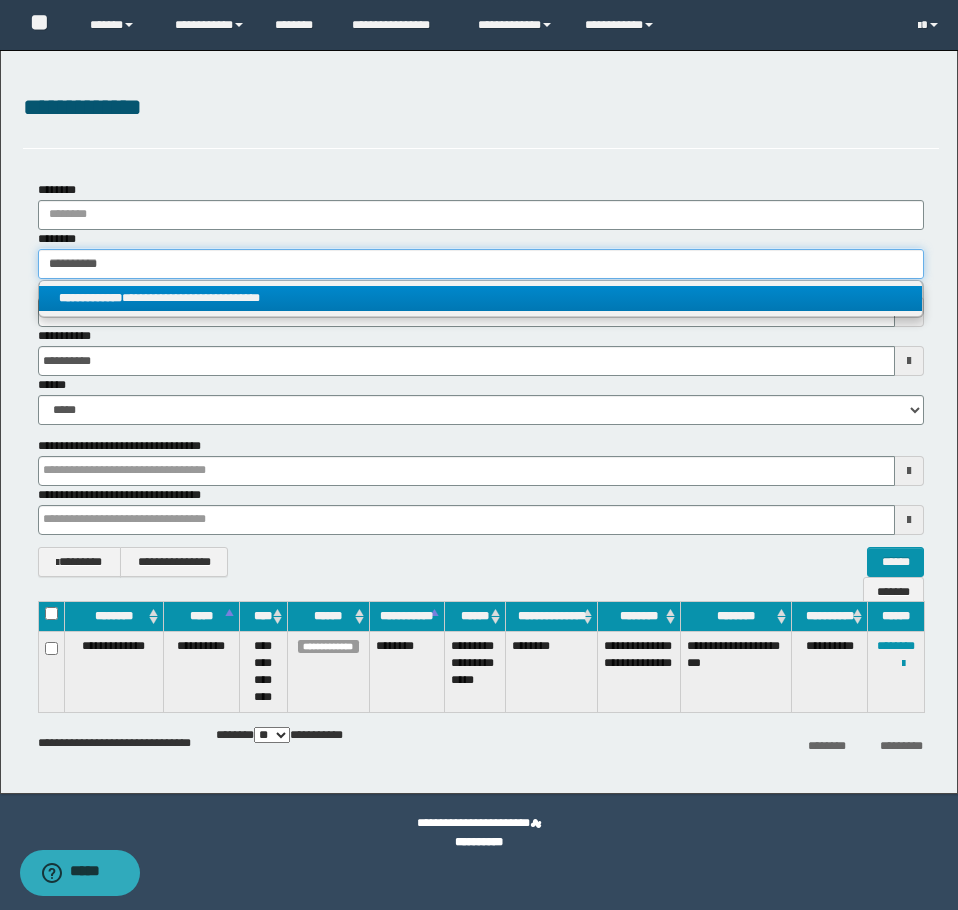 type 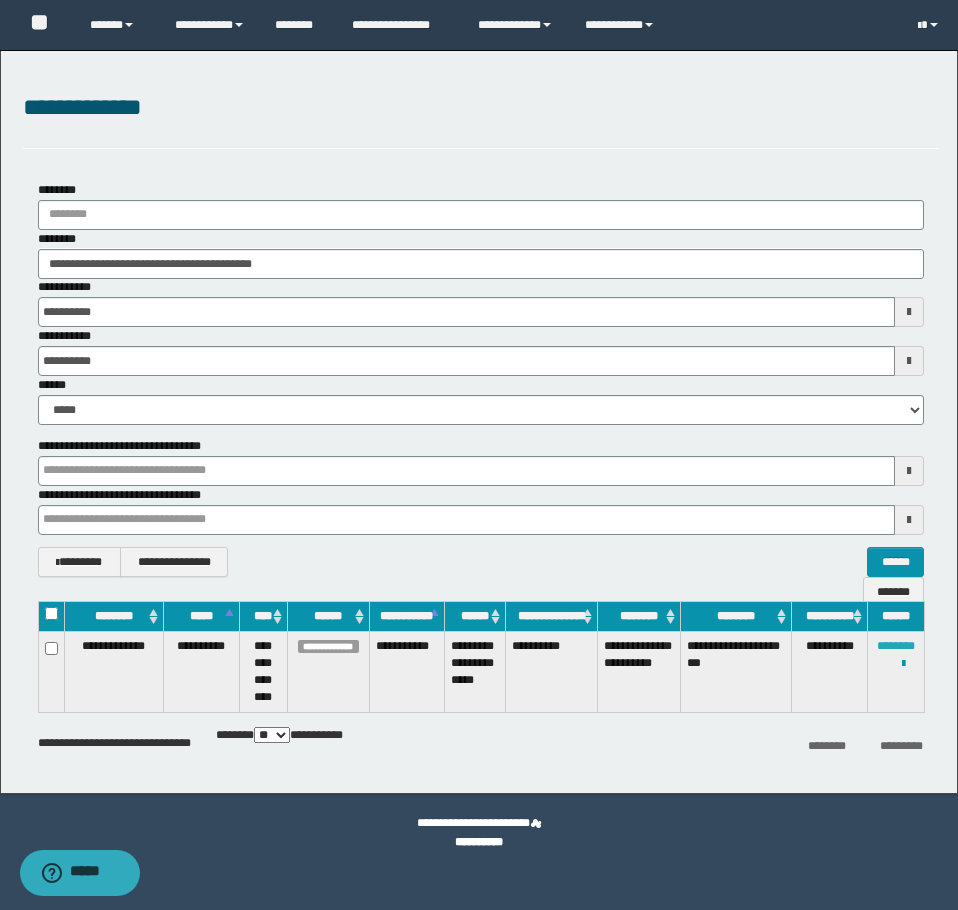 click on "********" at bounding box center (896, 646) 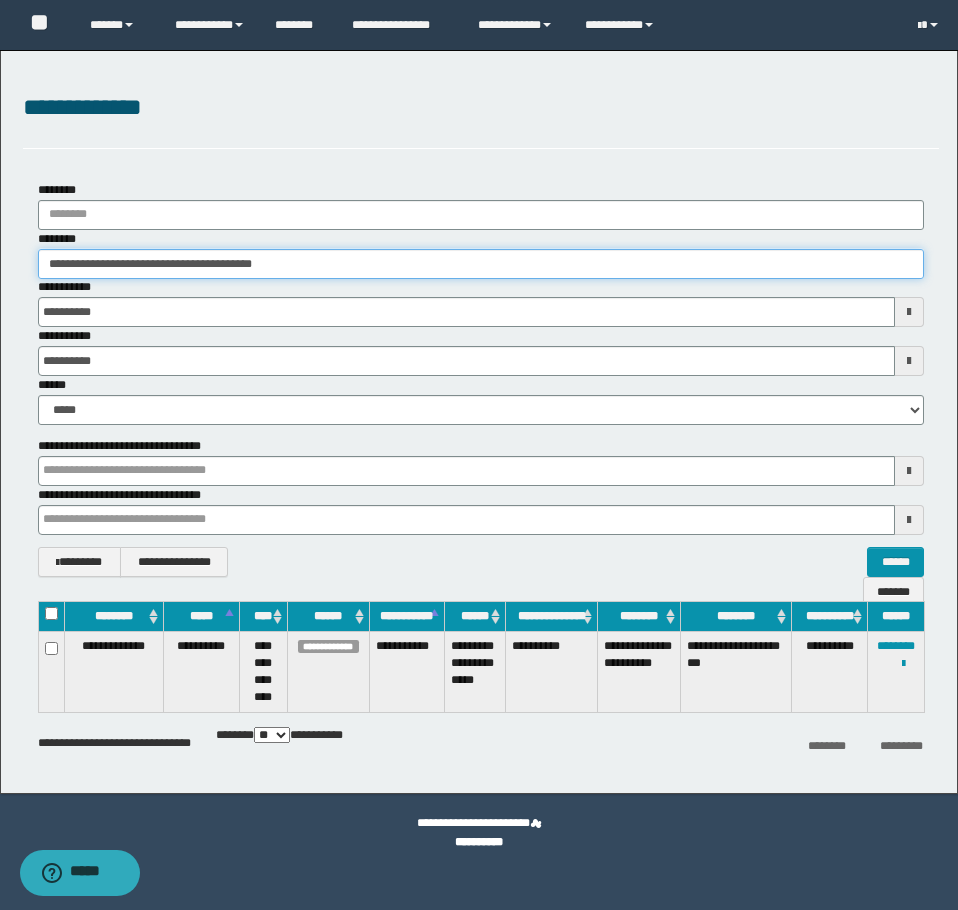 click on "**********" at bounding box center [481, 264] 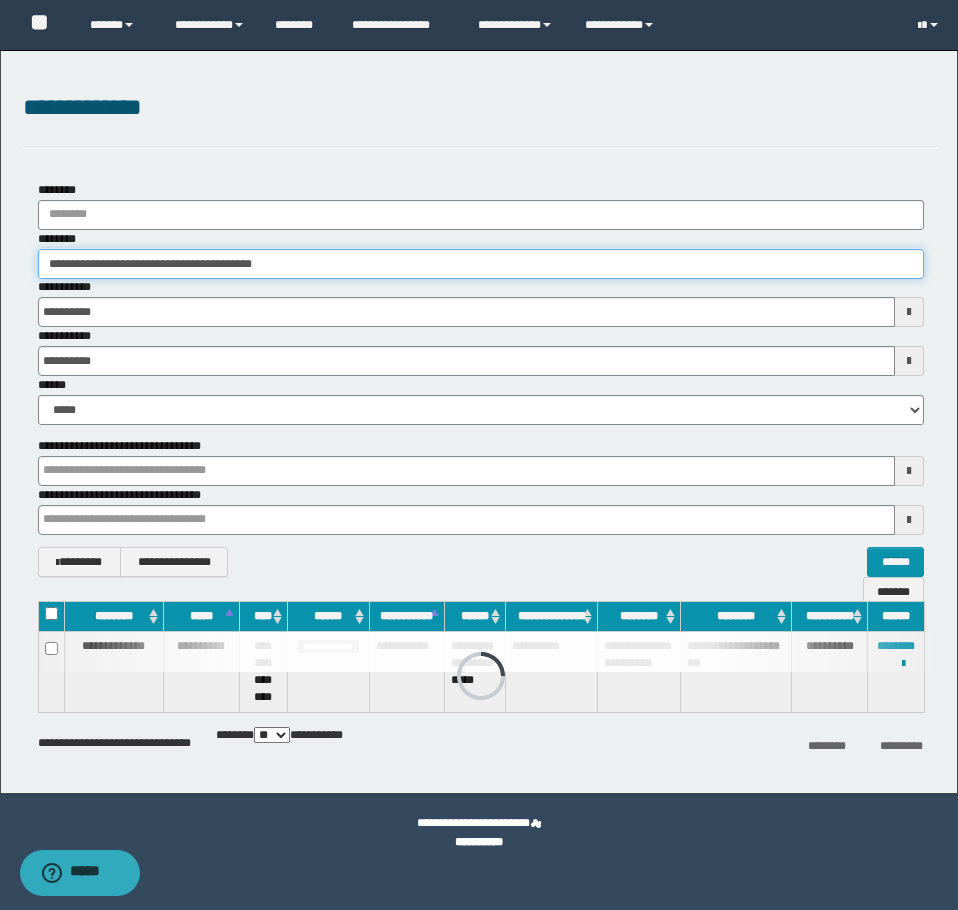 click on "**********" at bounding box center [481, 264] 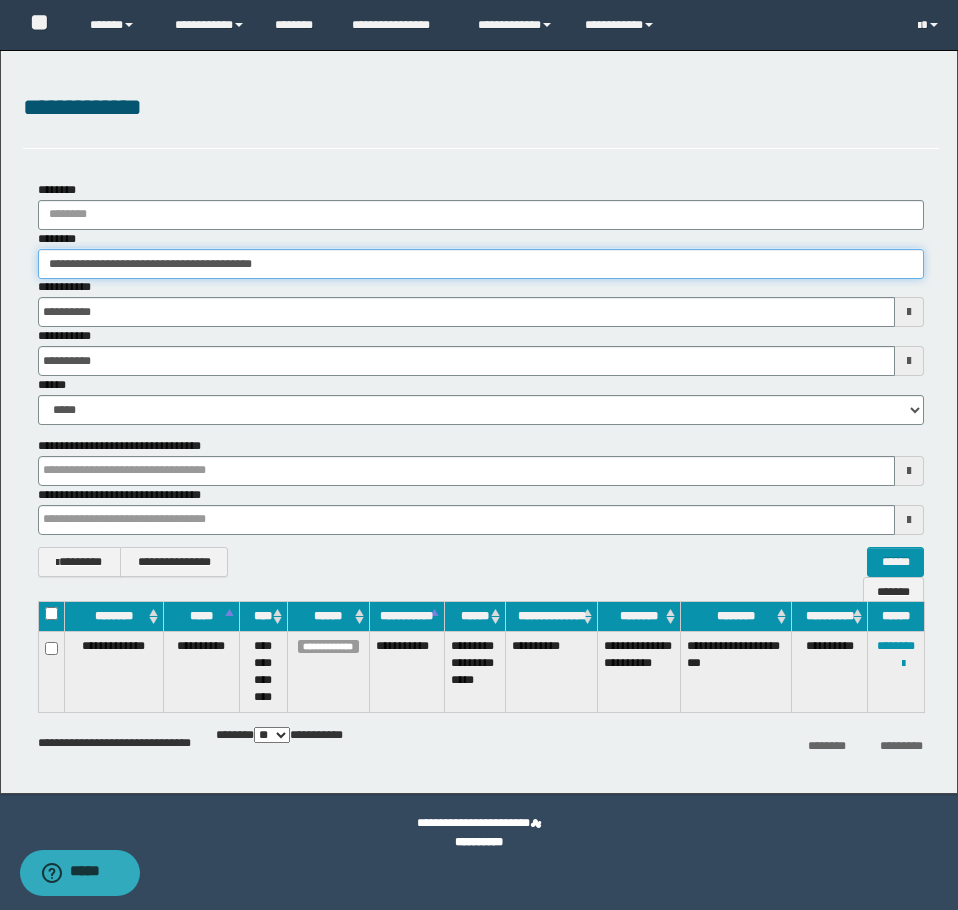 paste 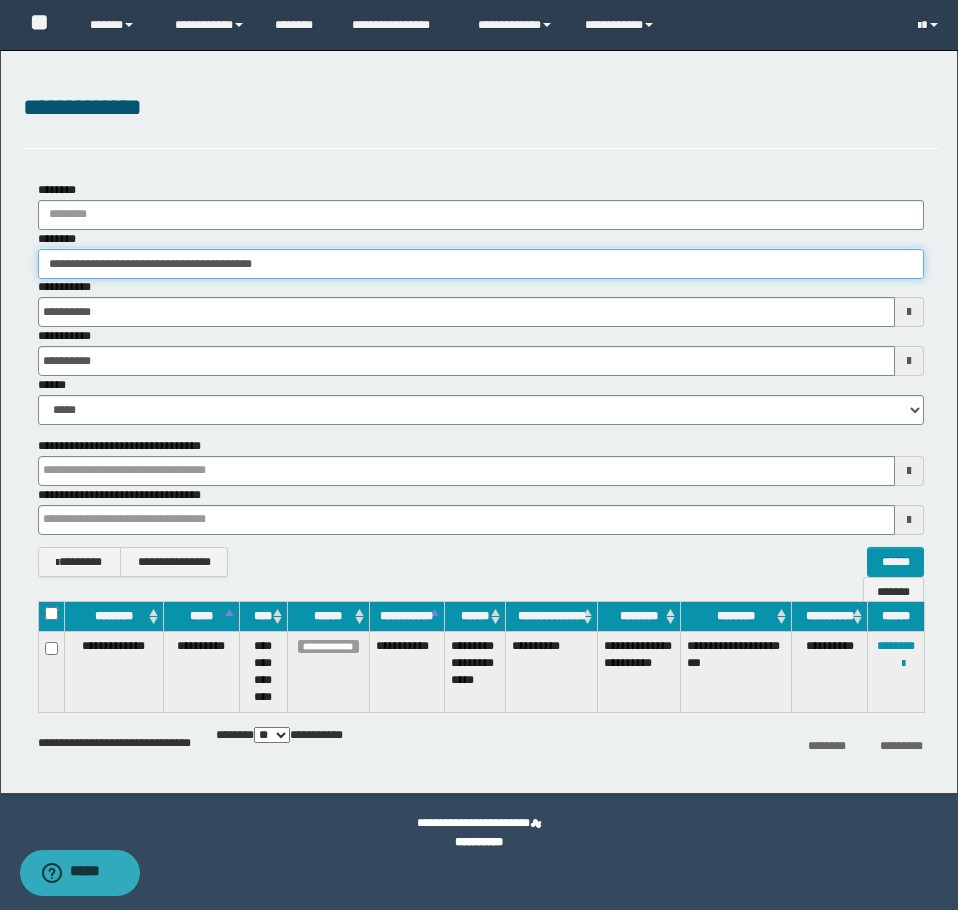 type on "********" 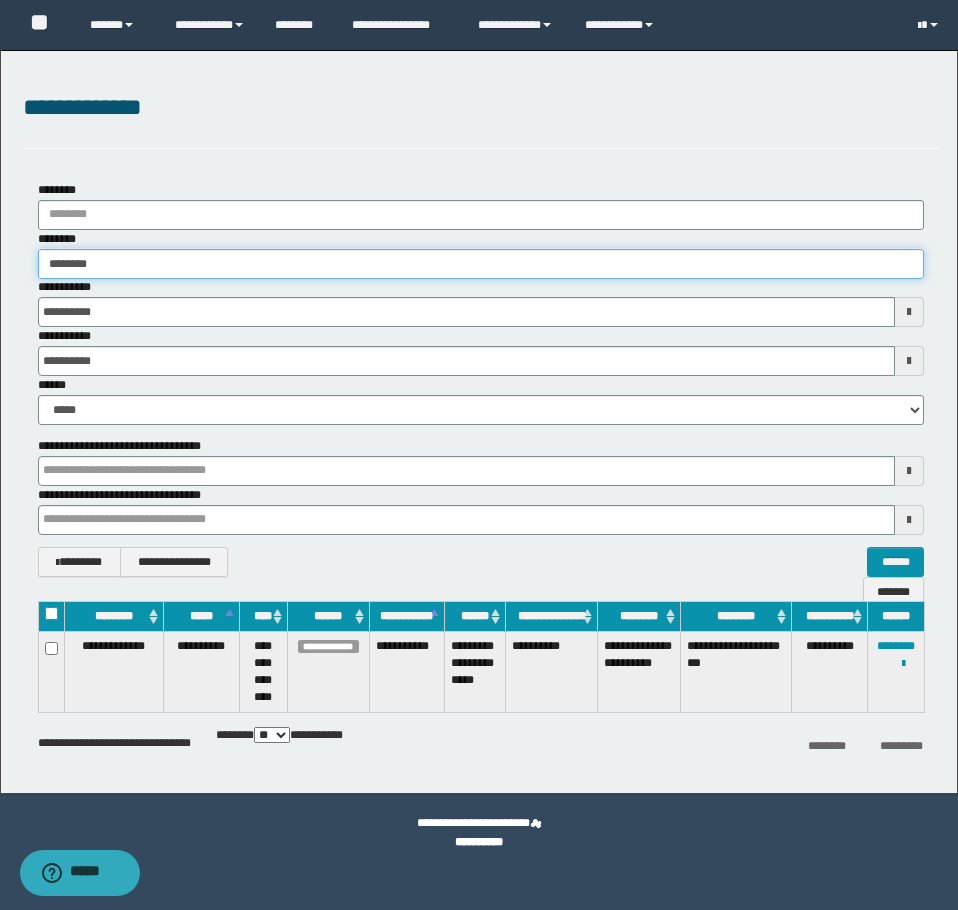 type on "********" 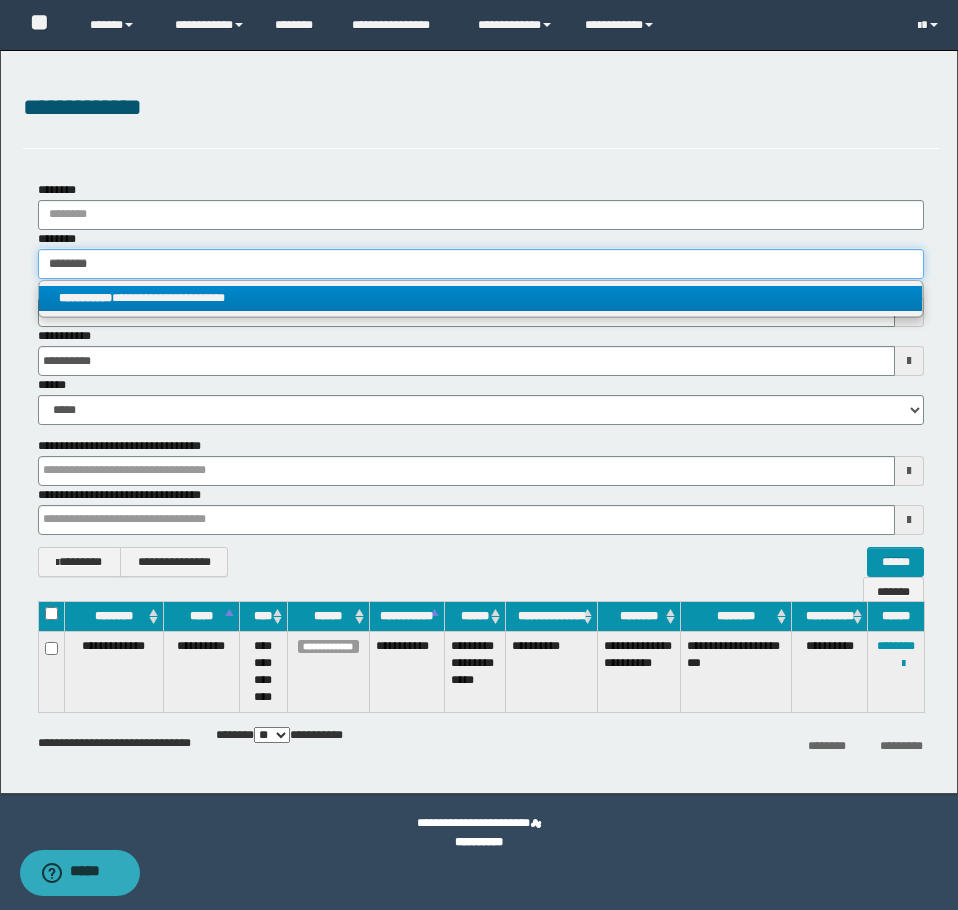 type on "********" 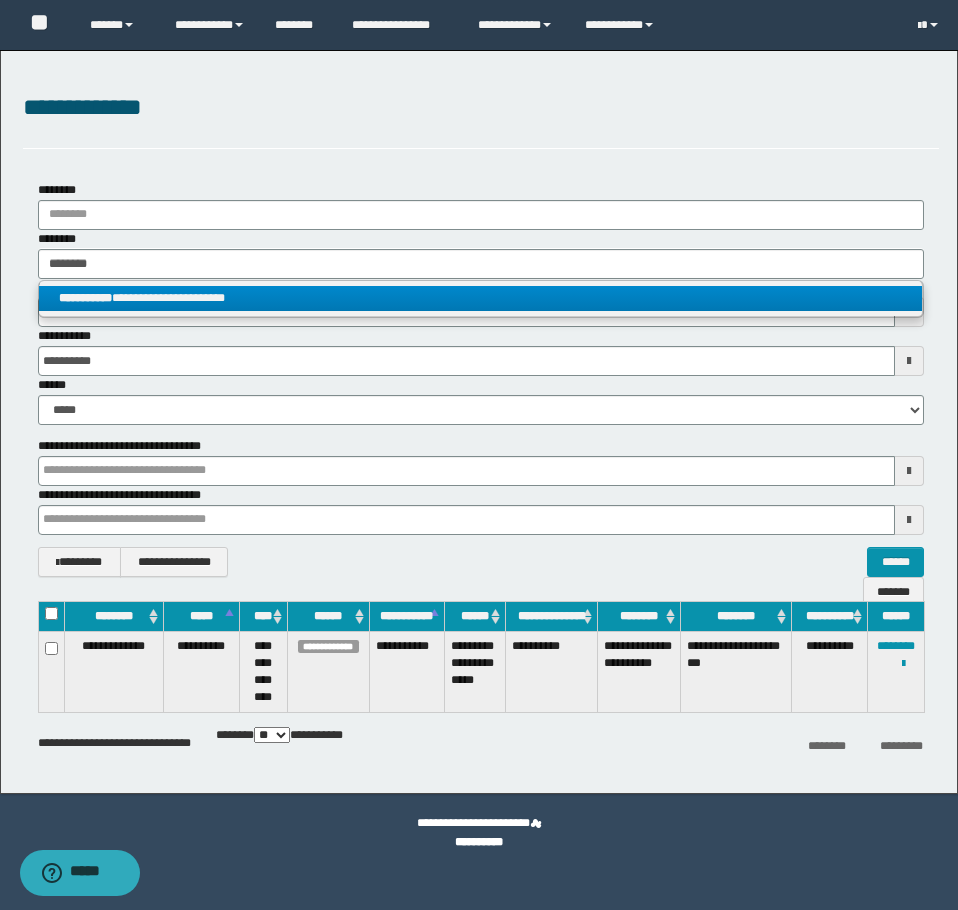 click on "**********" at bounding box center (480, 298) 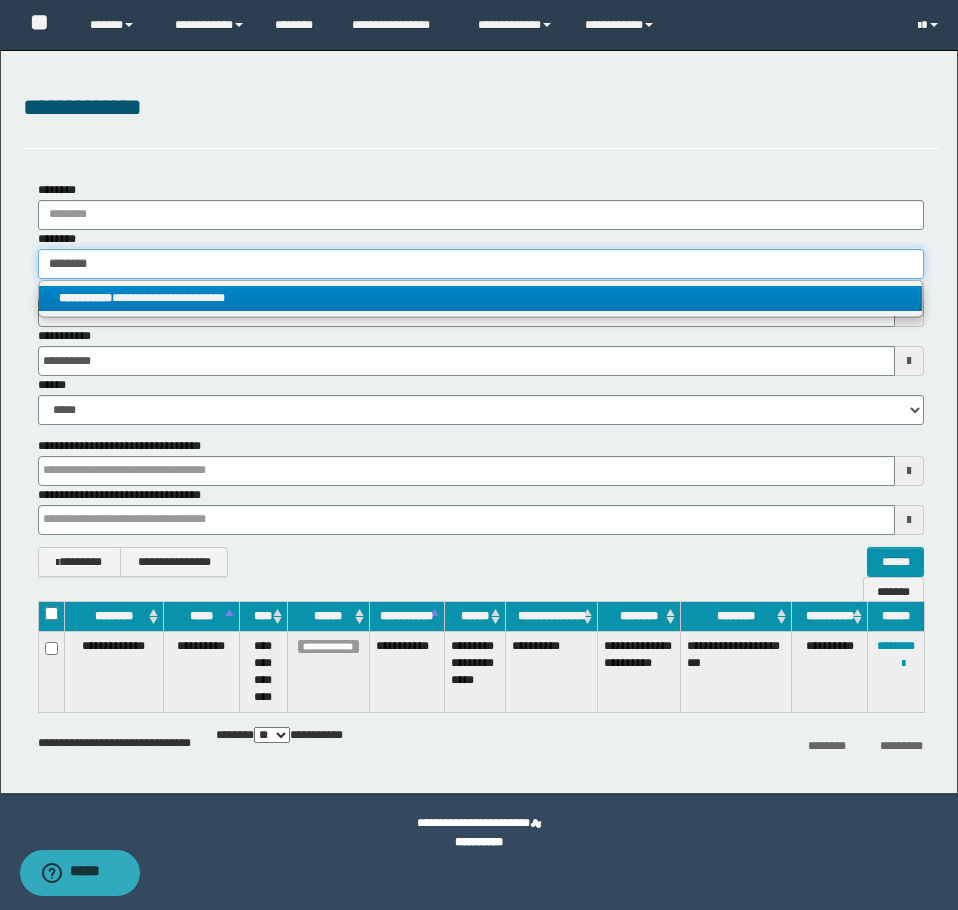 type 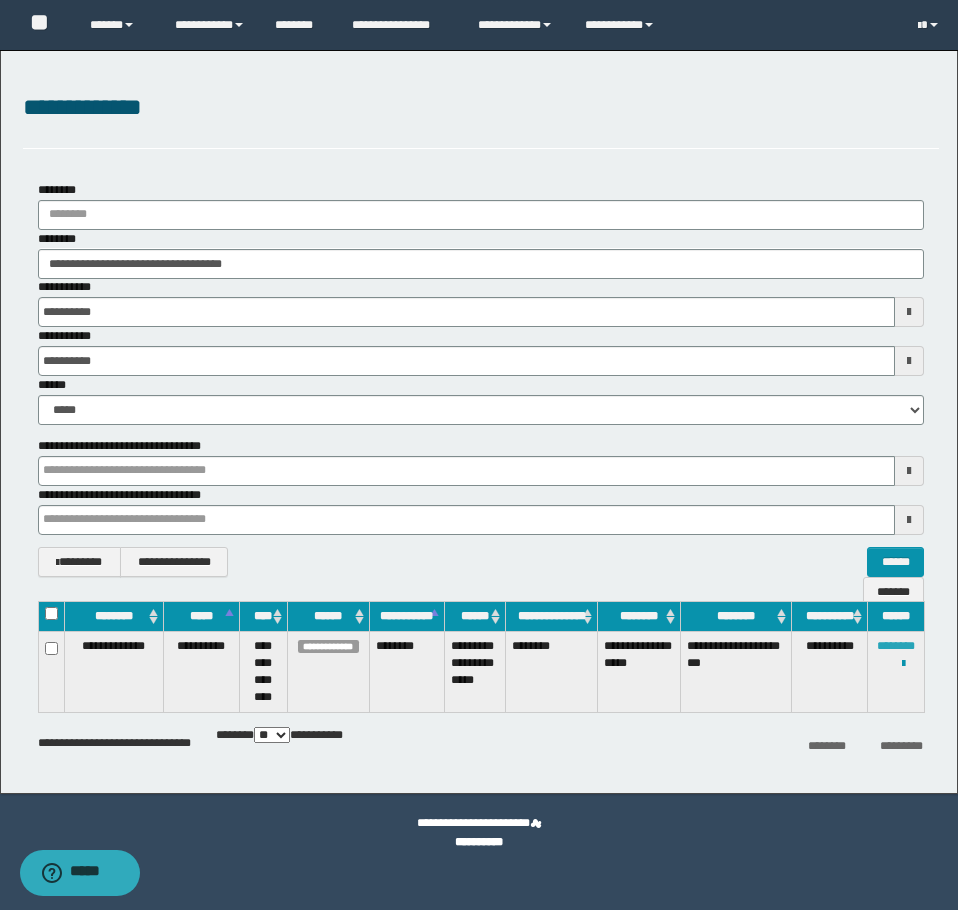 click on "********" at bounding box center (896, 646) 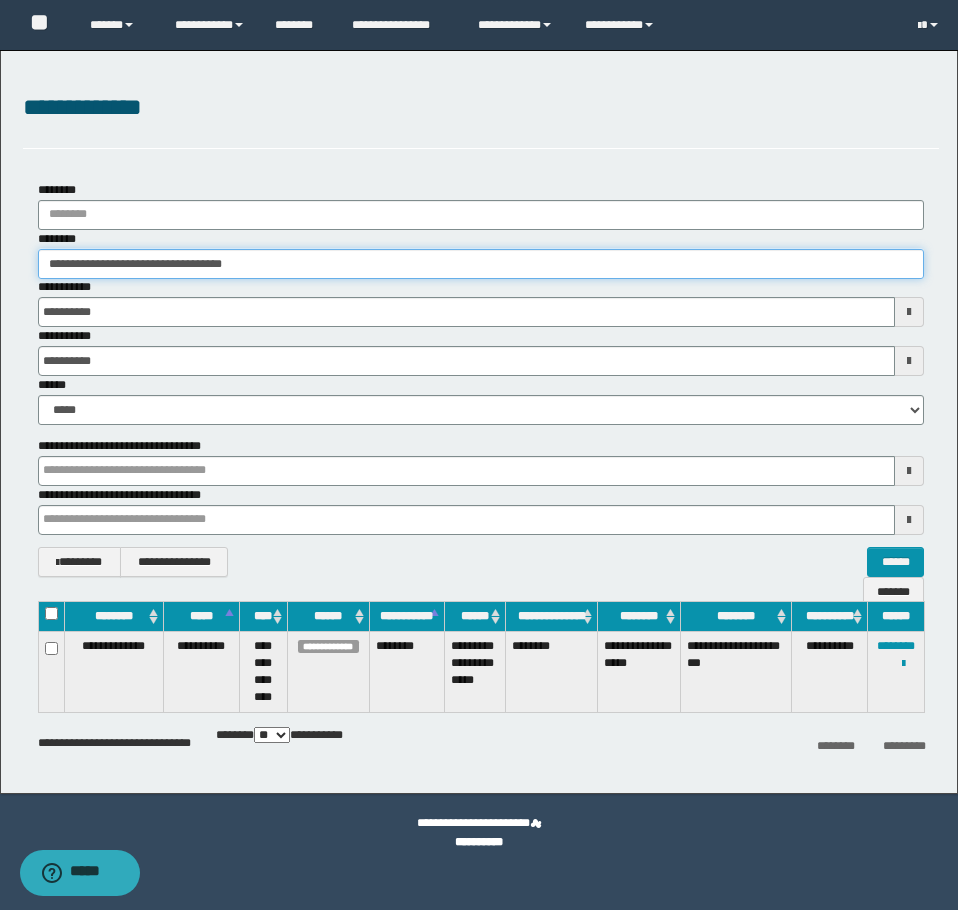 click on "**********" at bounding box center (481, 264) 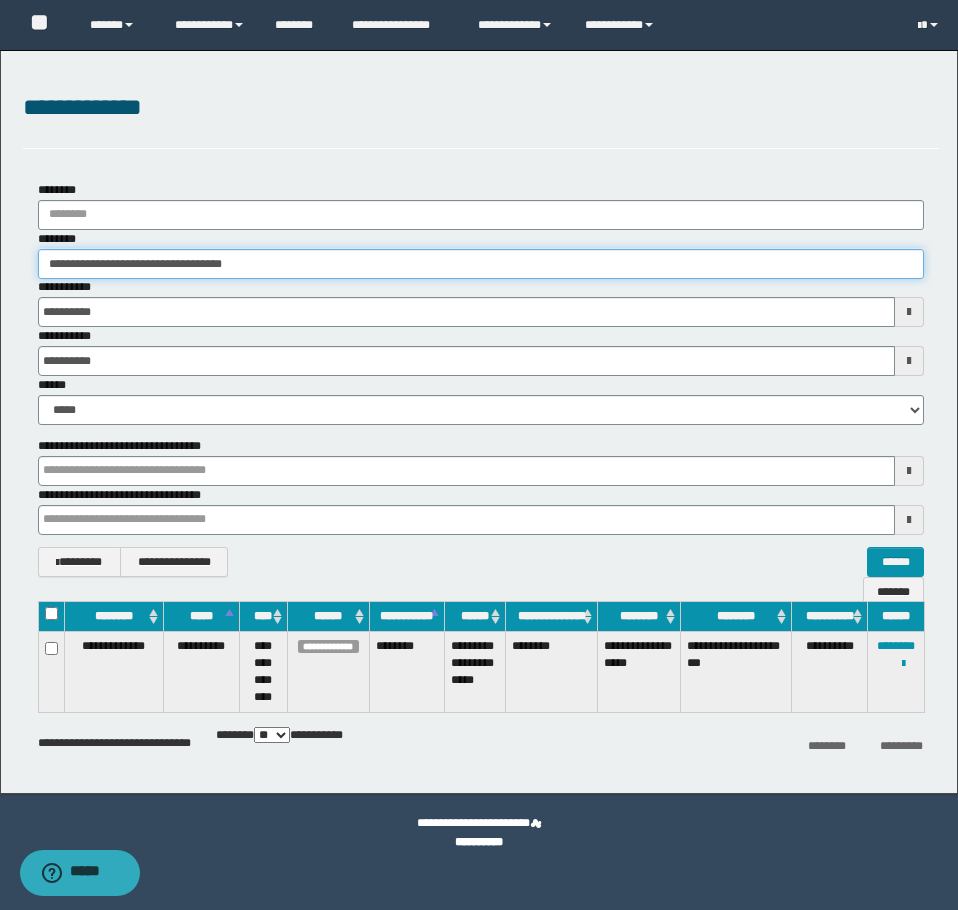 click on "**********" at bounding box center (481, 264) 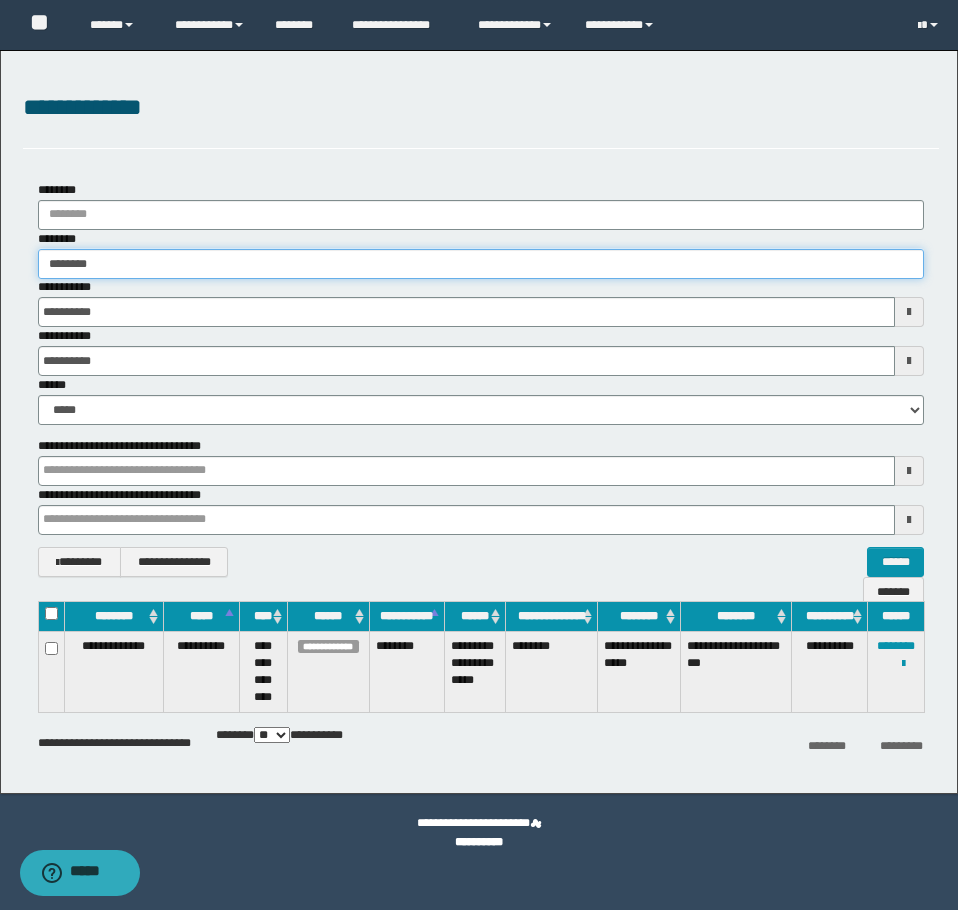 type on "********" 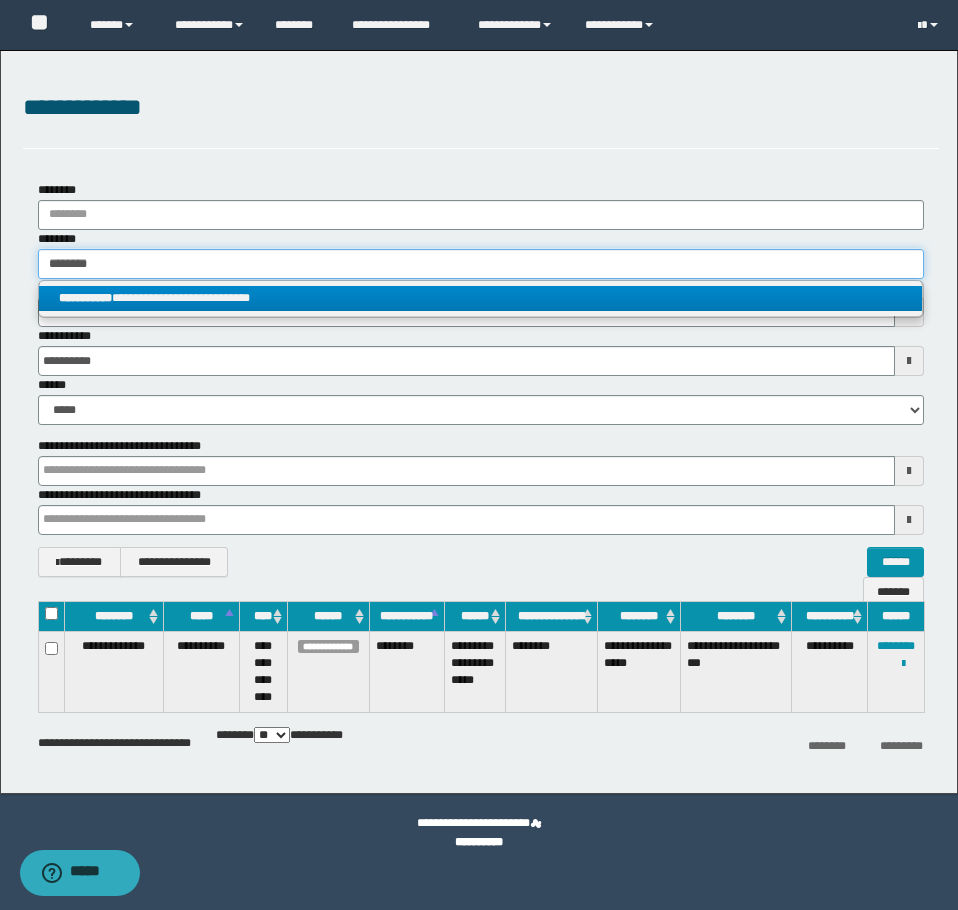type on "********" 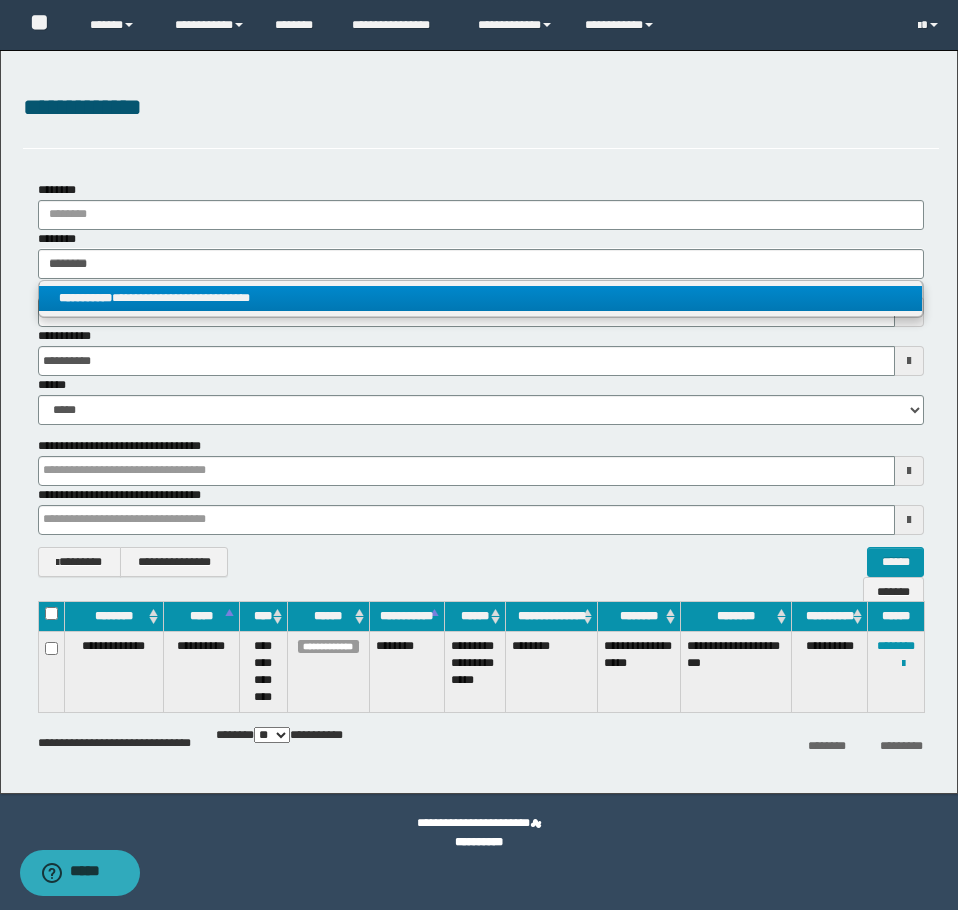 click on "**********" at bounding box center (480, 298) 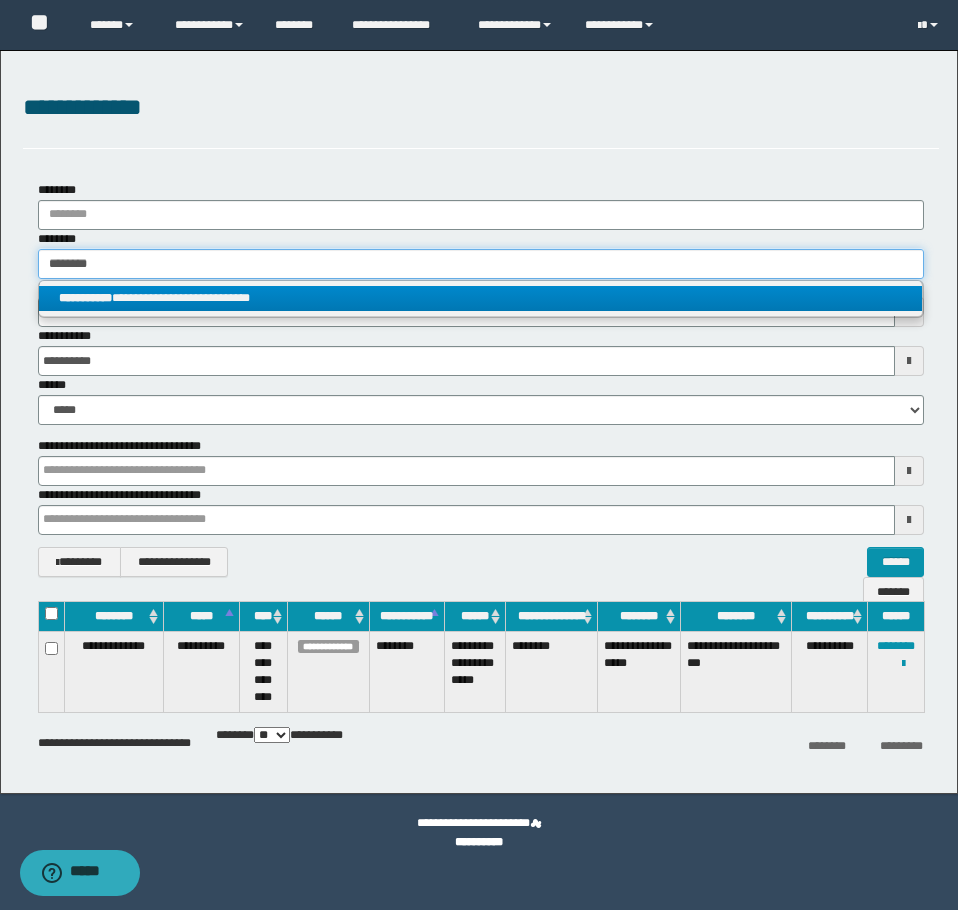 type 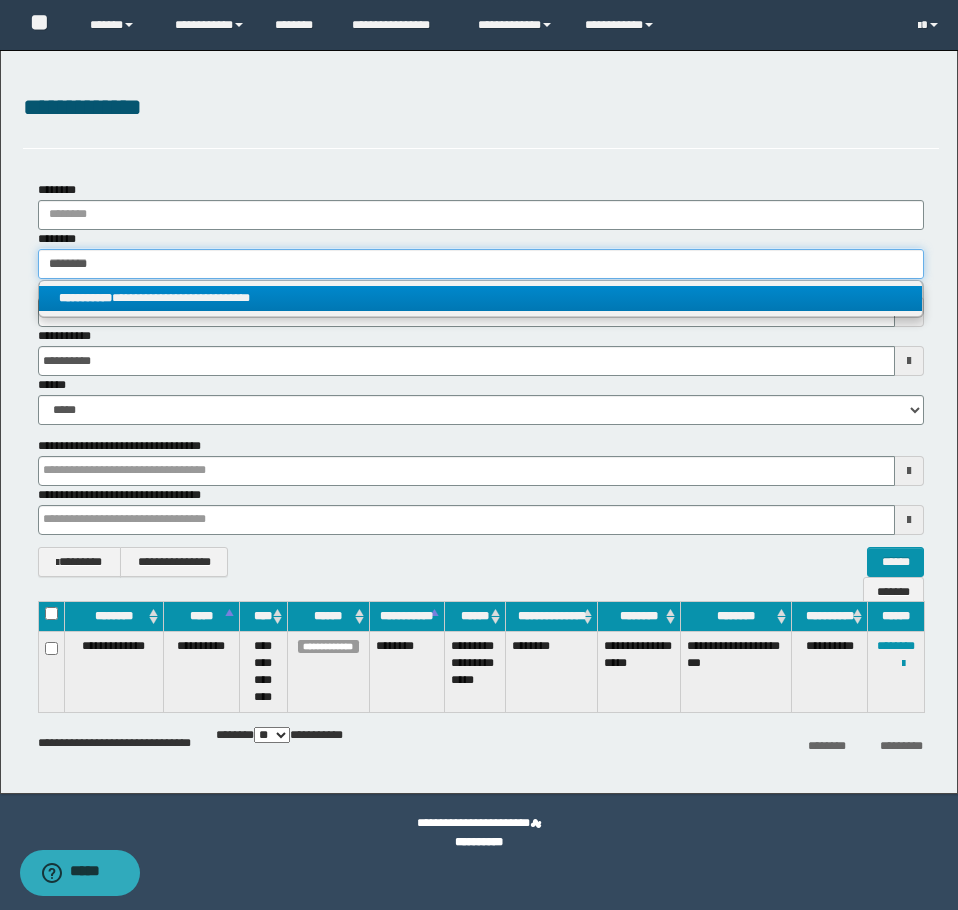 type on "**********" 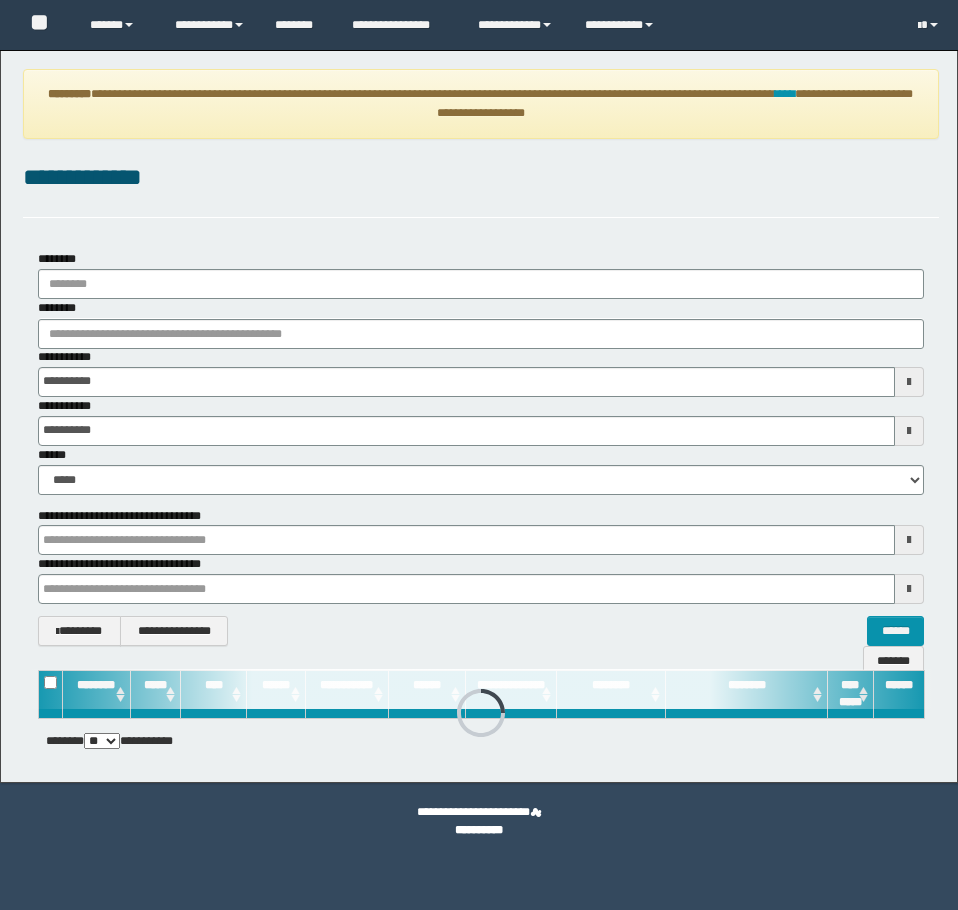 scroll, scrollTop: 0, scrollLeft: 0, axis: both 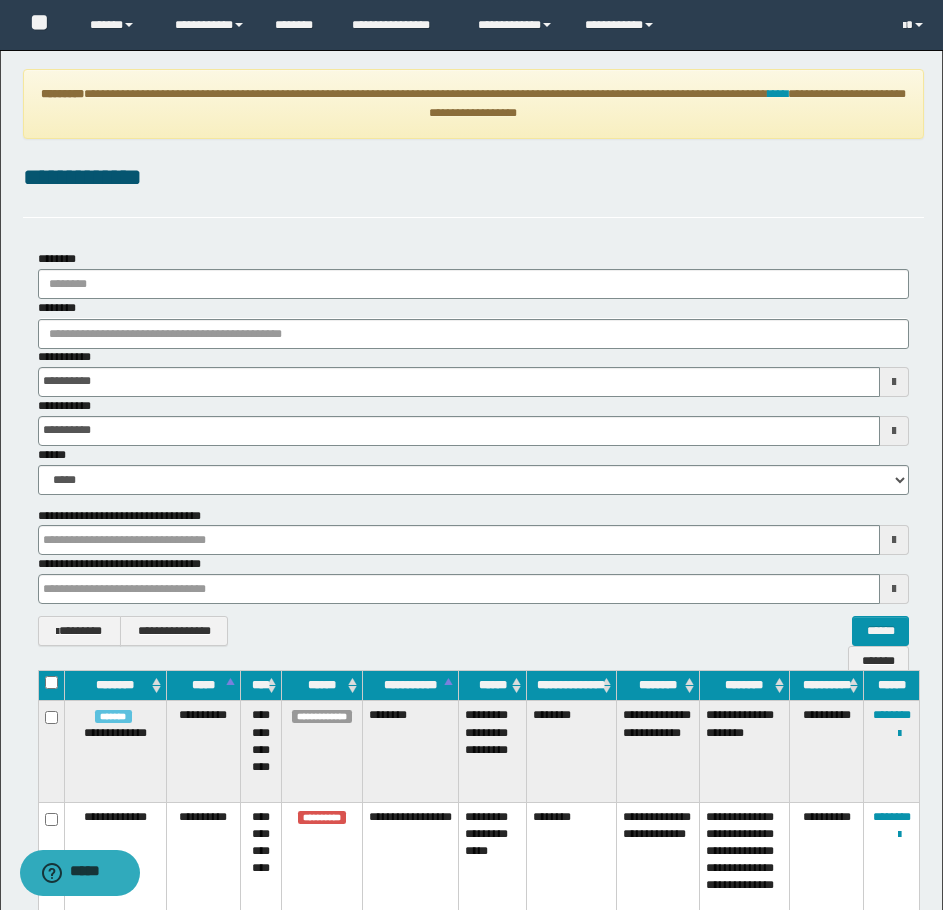 click on "**********" at bounding box center [471, 3286] 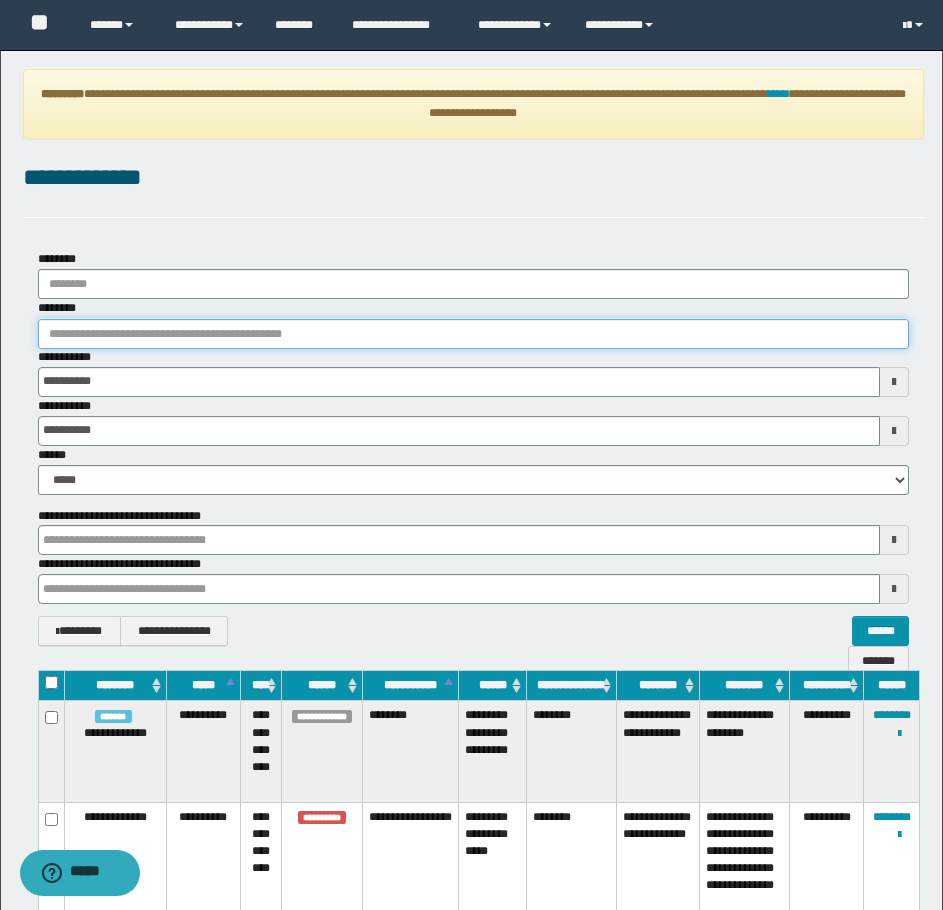 click on "********" at bounding box center [473, 334] 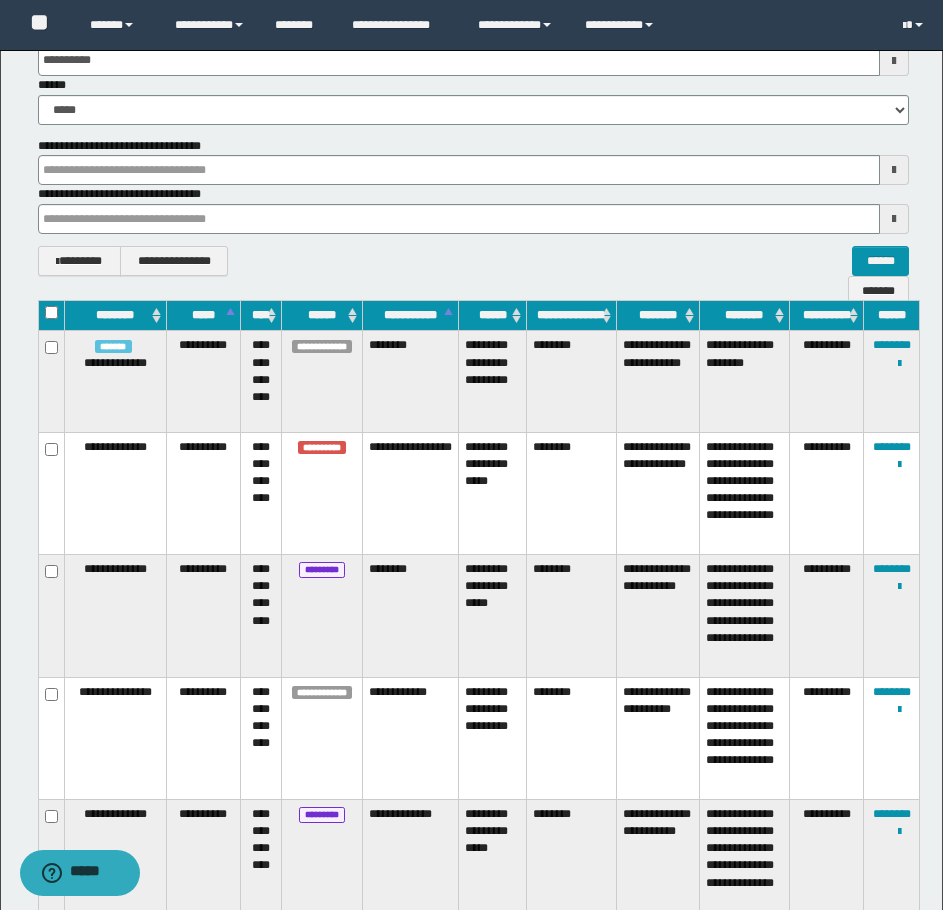 scroll, scrollTop: 0, scrollLeft: 0, axis: both 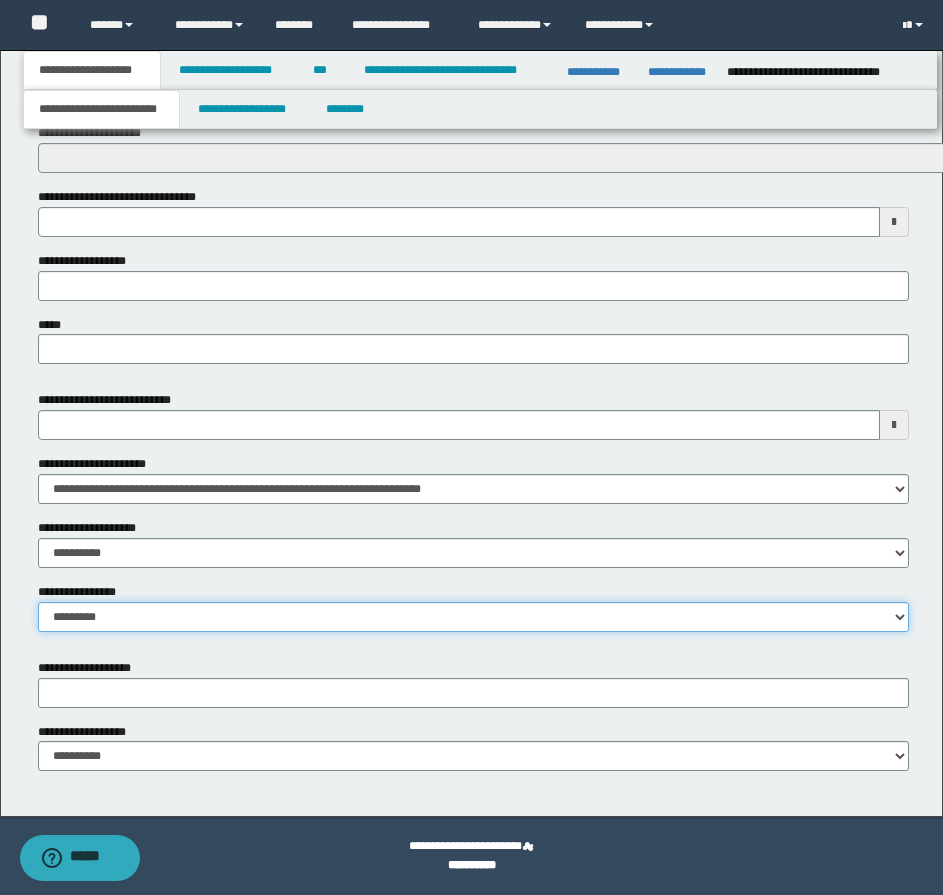 click on "**********" at bounding box center (473, 617) 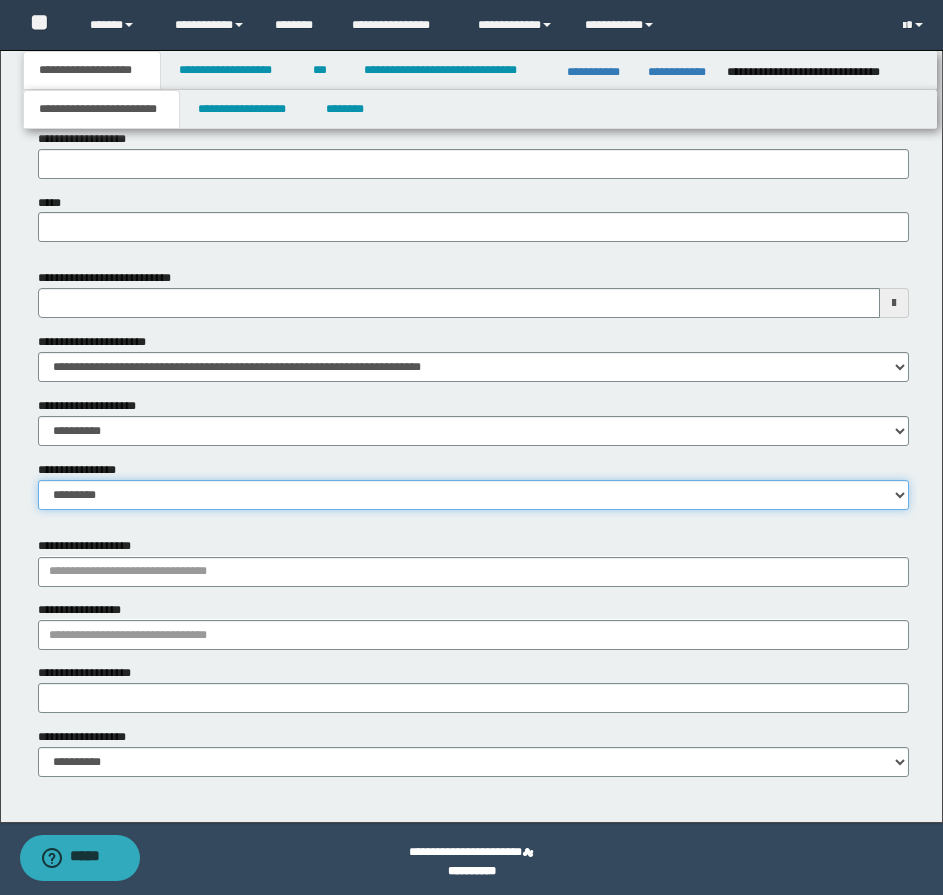 scroll, scrollTop: 784, scrollLeft: 0, axis: vertical 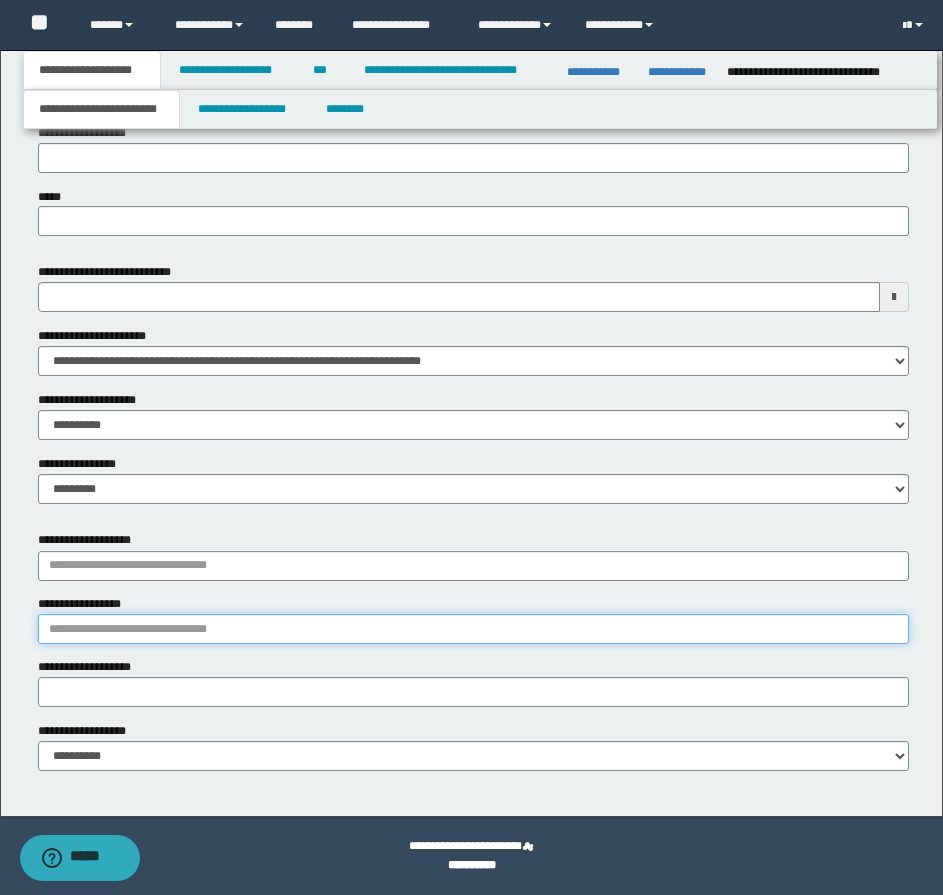 click on "**********" at bounding box center [473, 629] 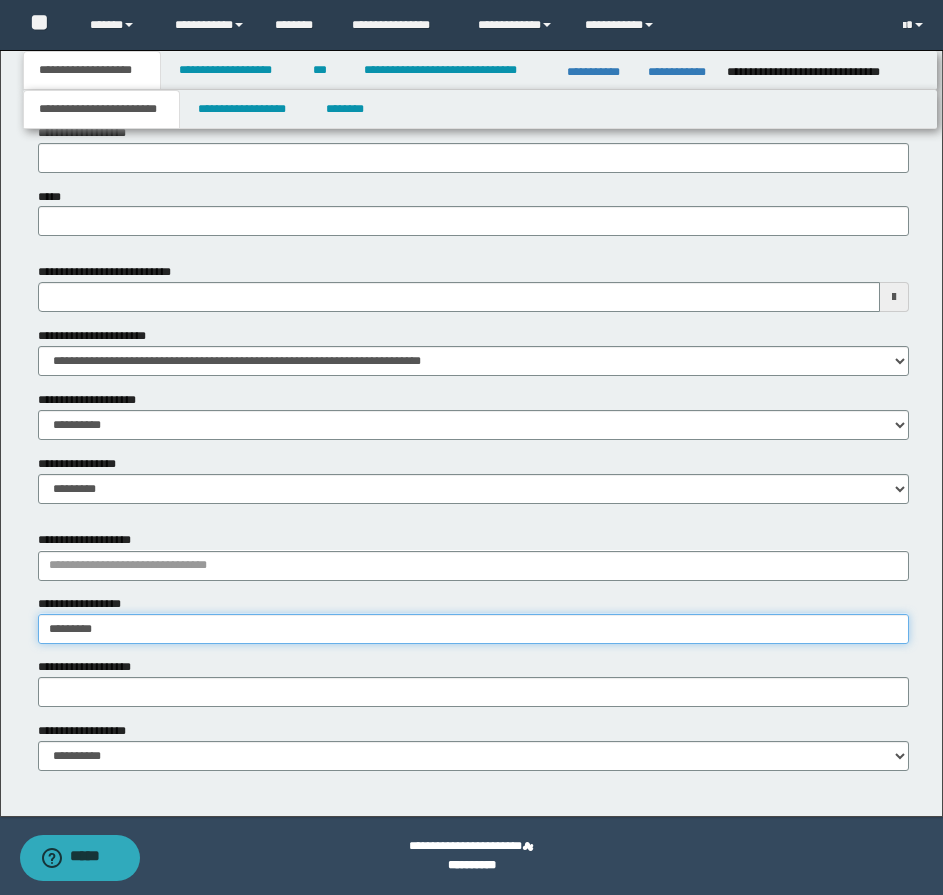type on "**********" 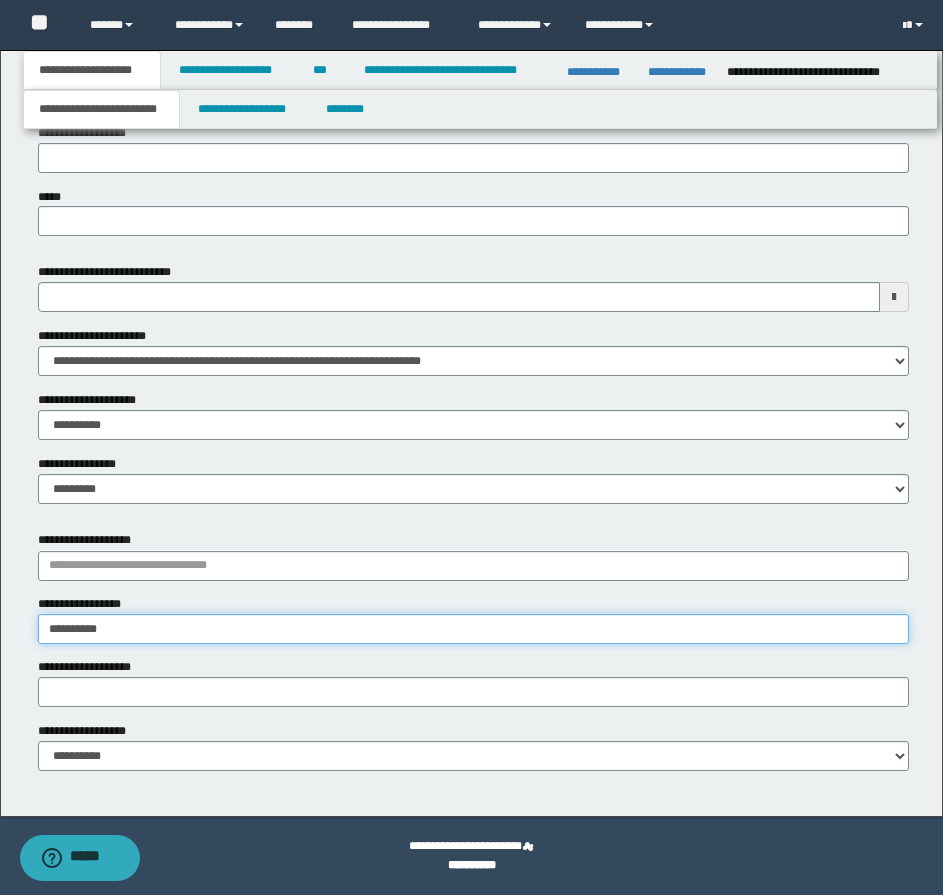 type on "**********" 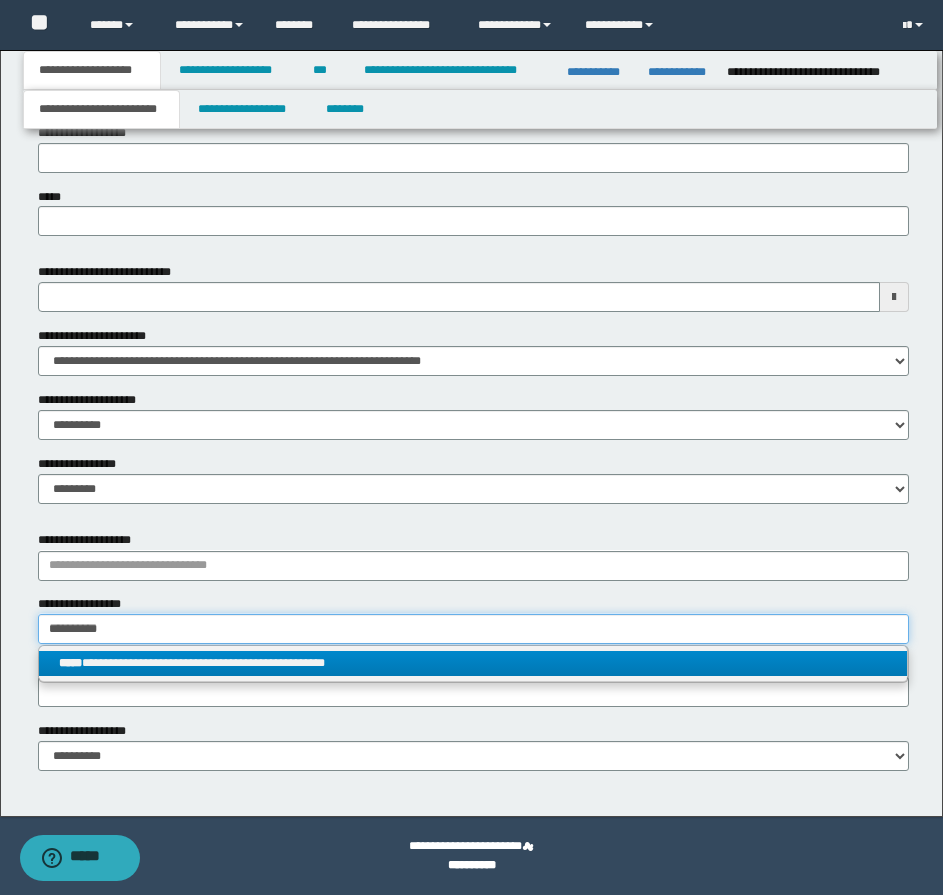 type on "**********" 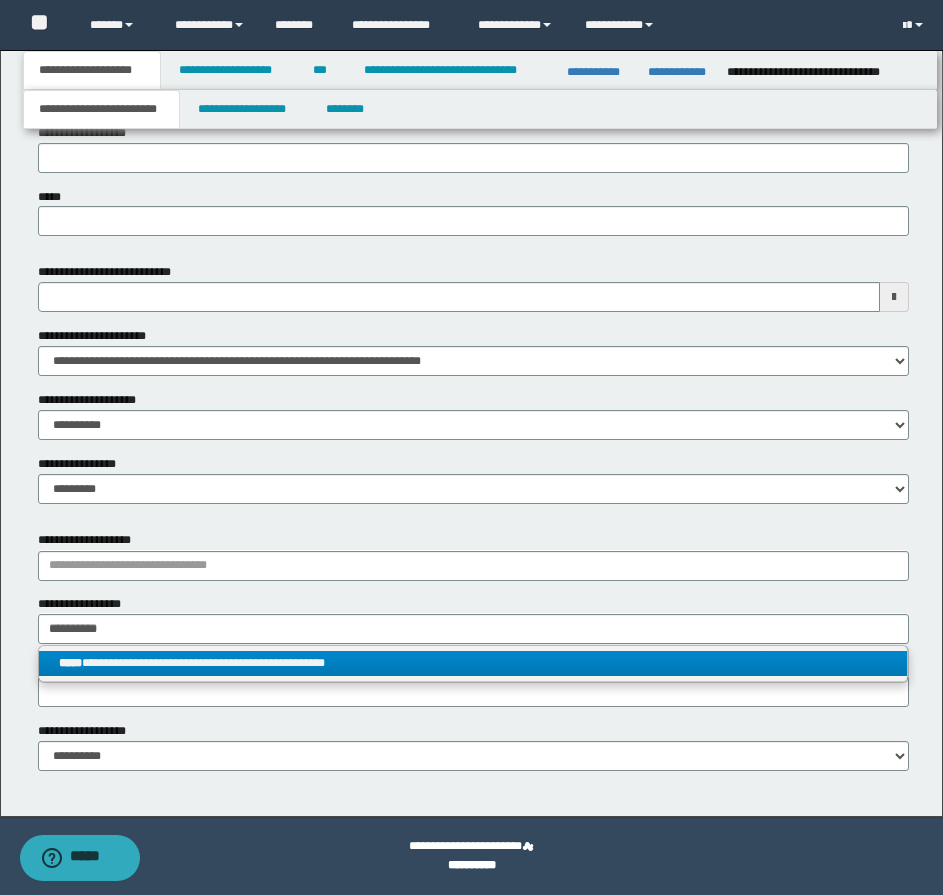 click on "**********" at bounding box center (473, 663) 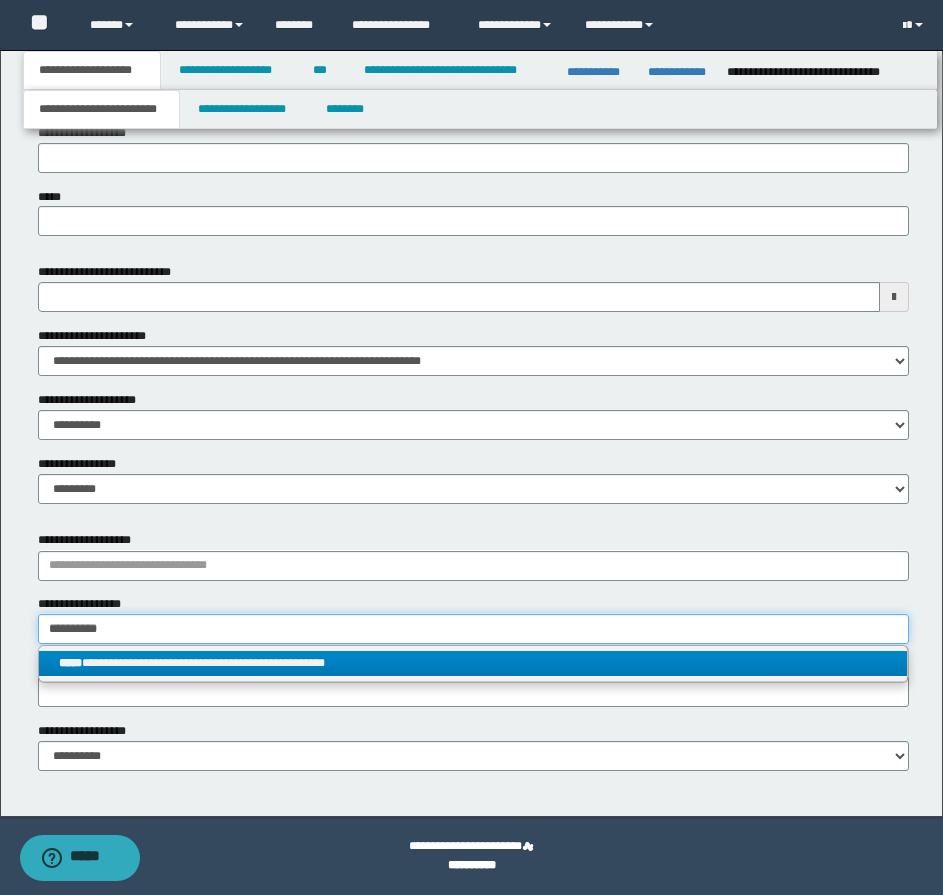 type 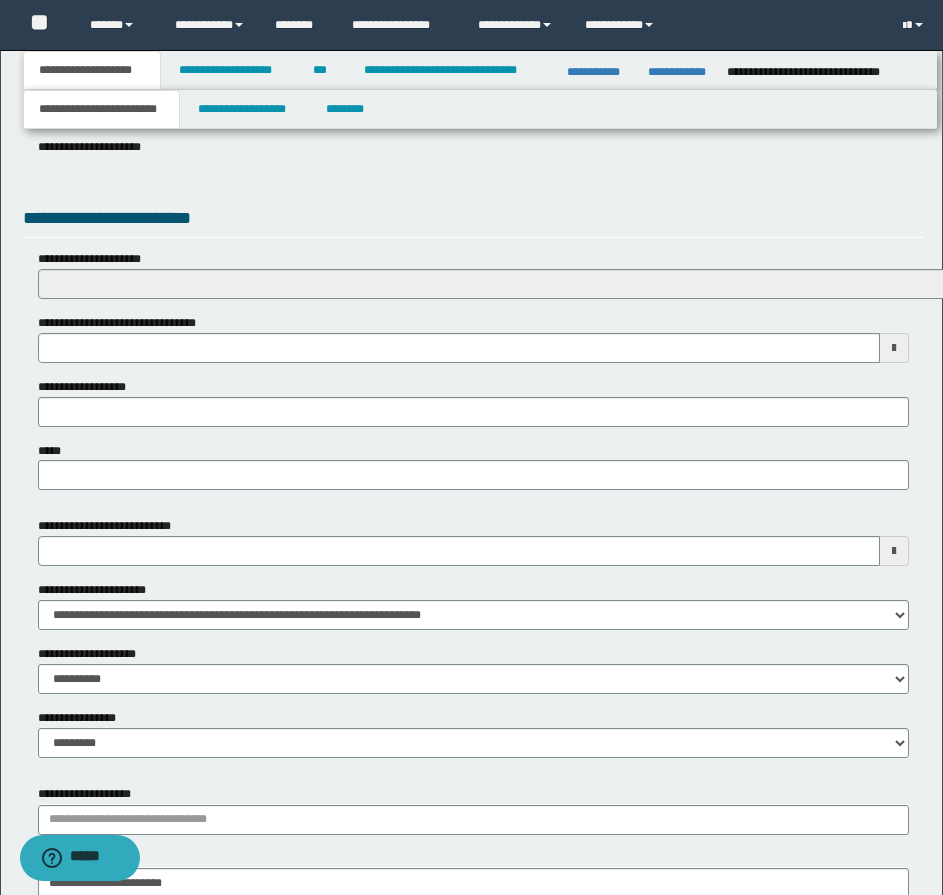 scroll, scrollTop: 484, scrollLeft: 0, axis: vertical 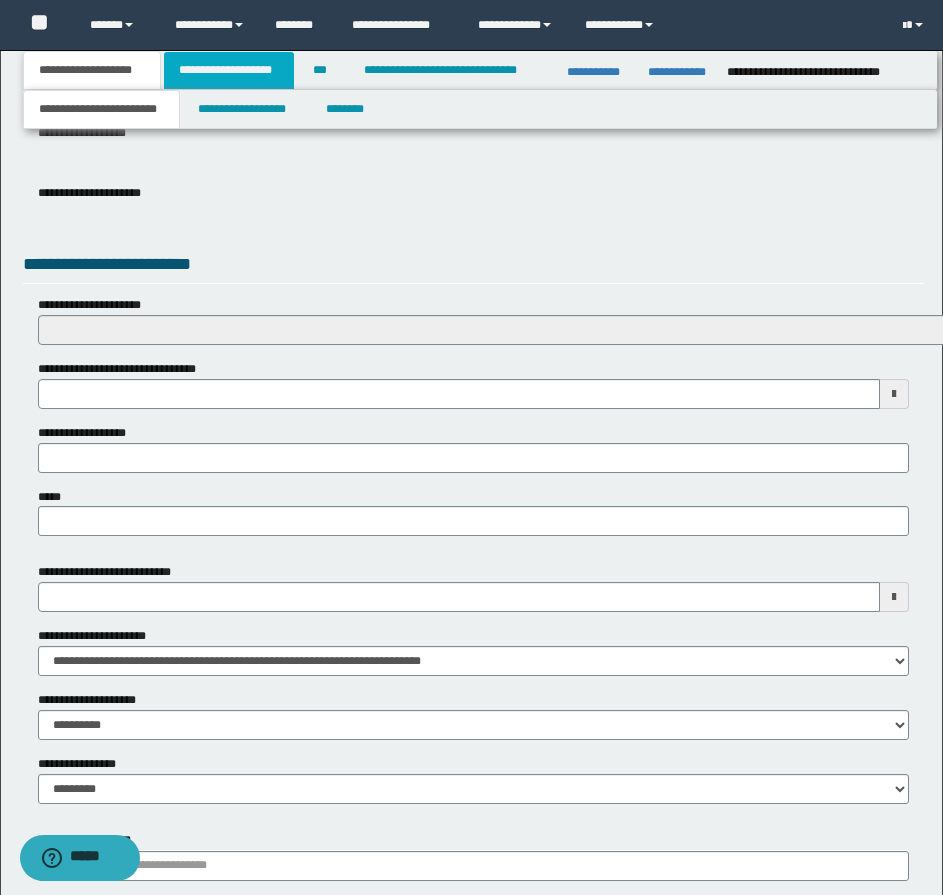 type on "**********" 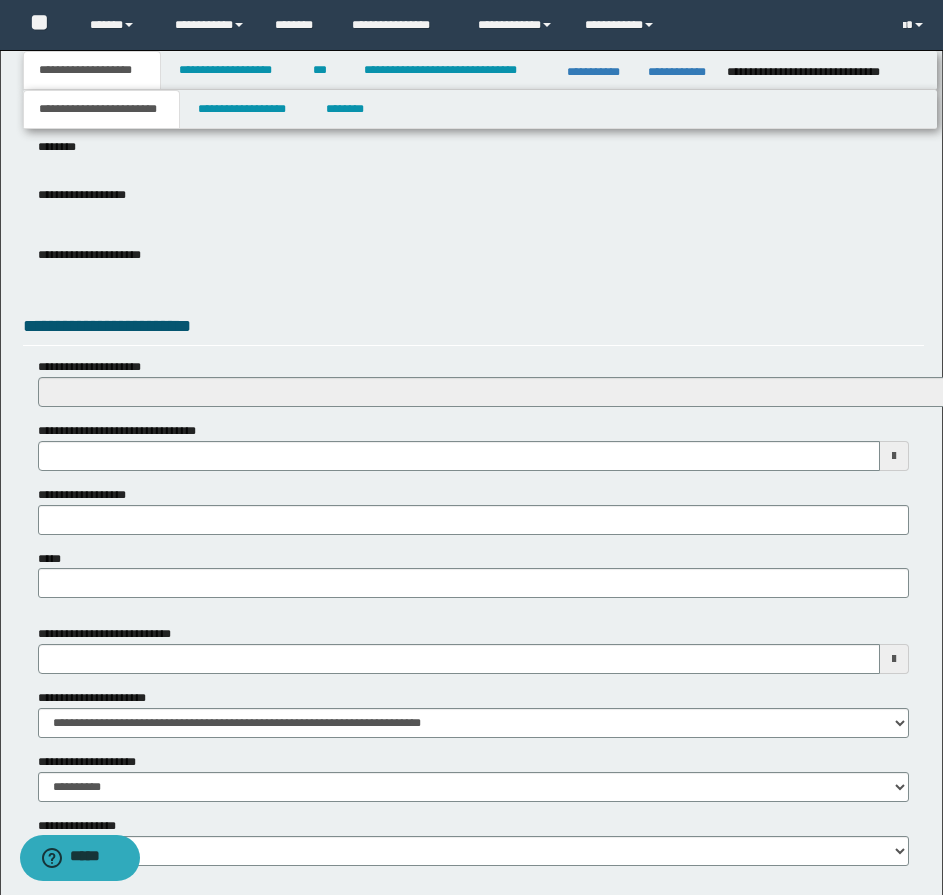 scroll, scrollTop: 484, scrollLeft: 0, axis: vertical 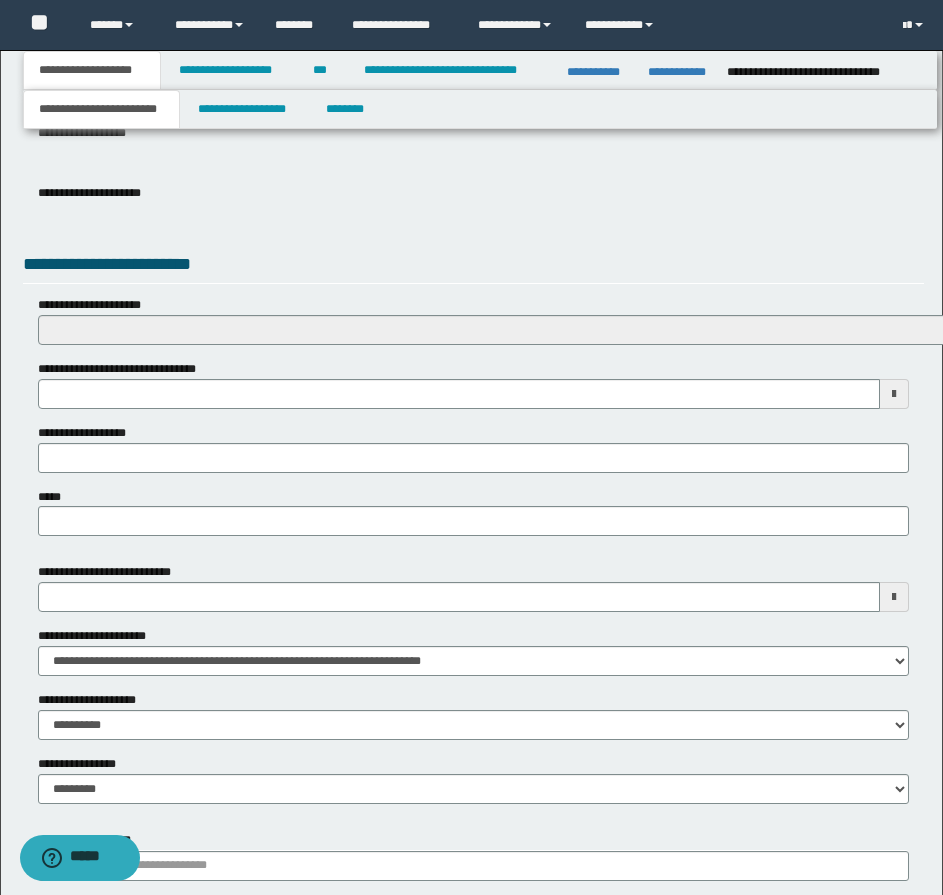 type on "**********" 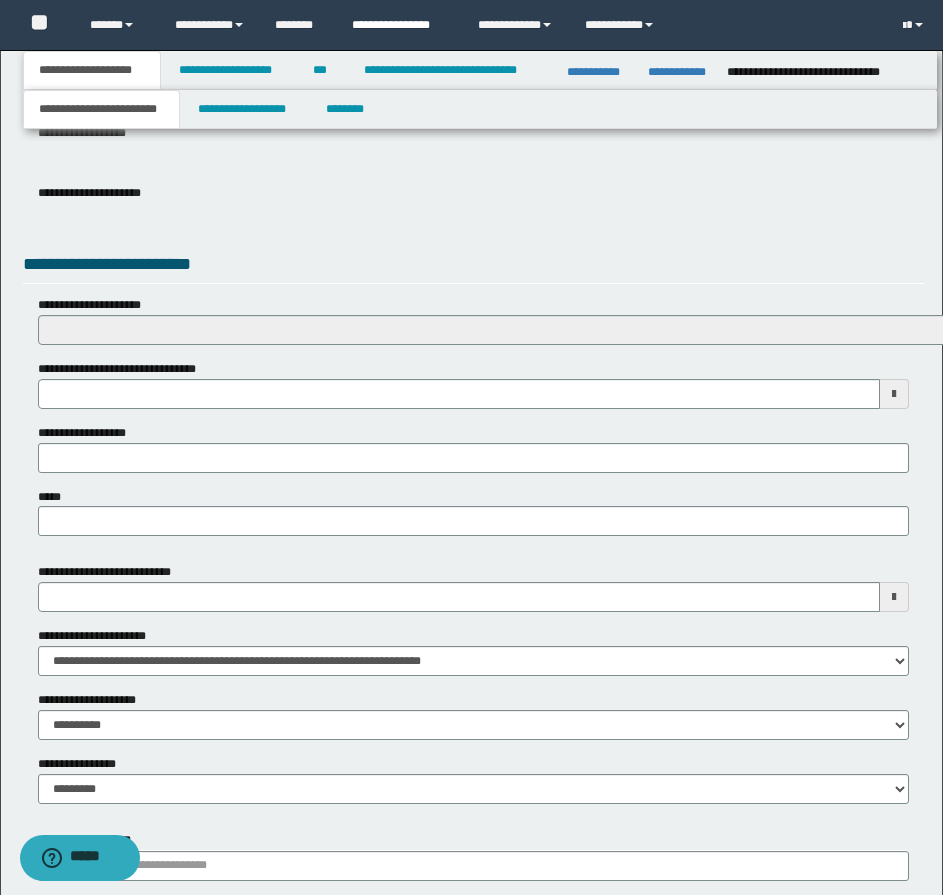 type on "**********" 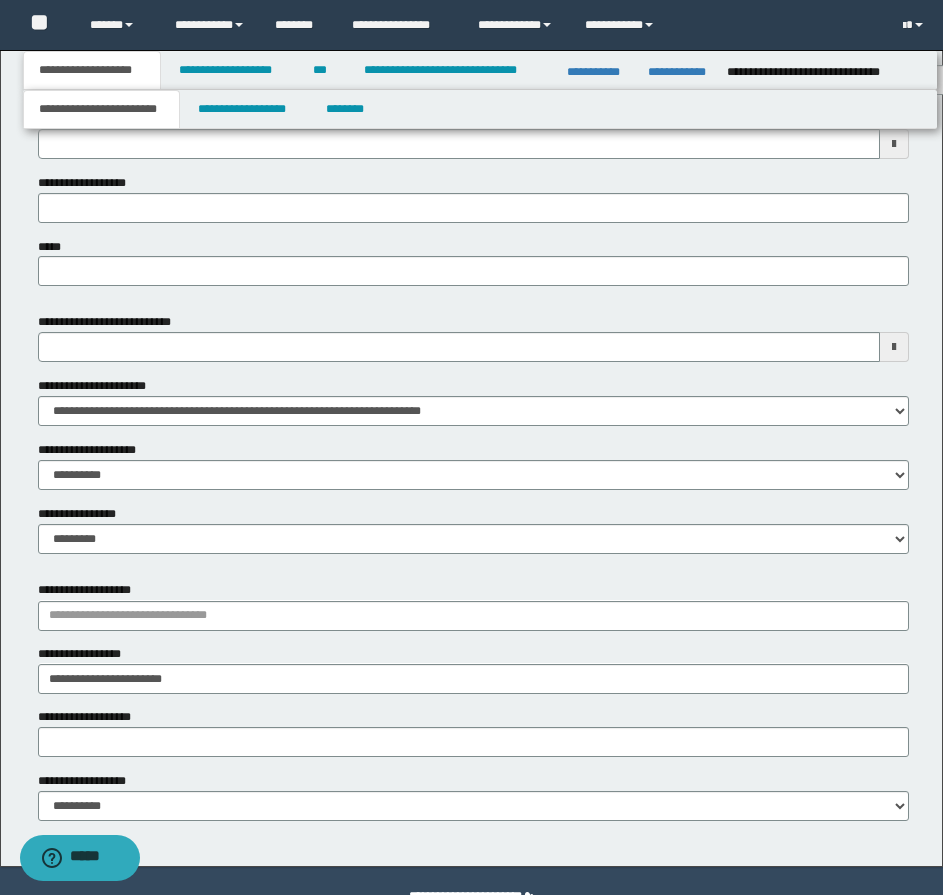 scroll, scrollTop: 784, scrollLeft: 0, axis: vertical 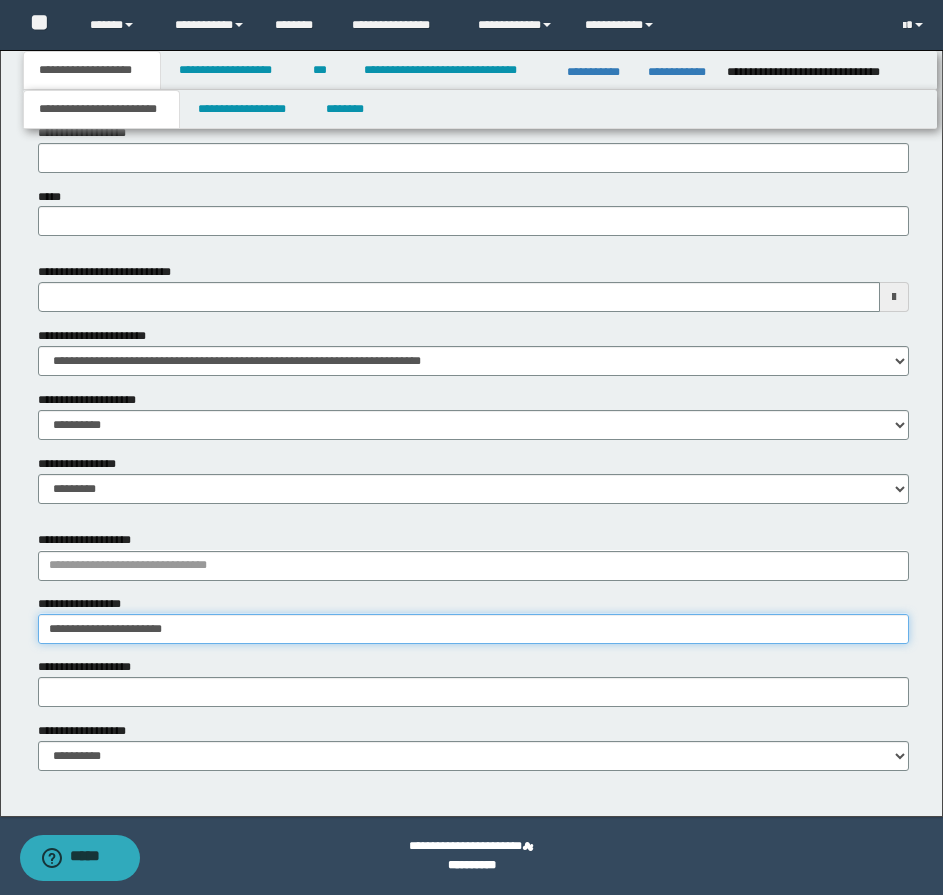 type on "**********" 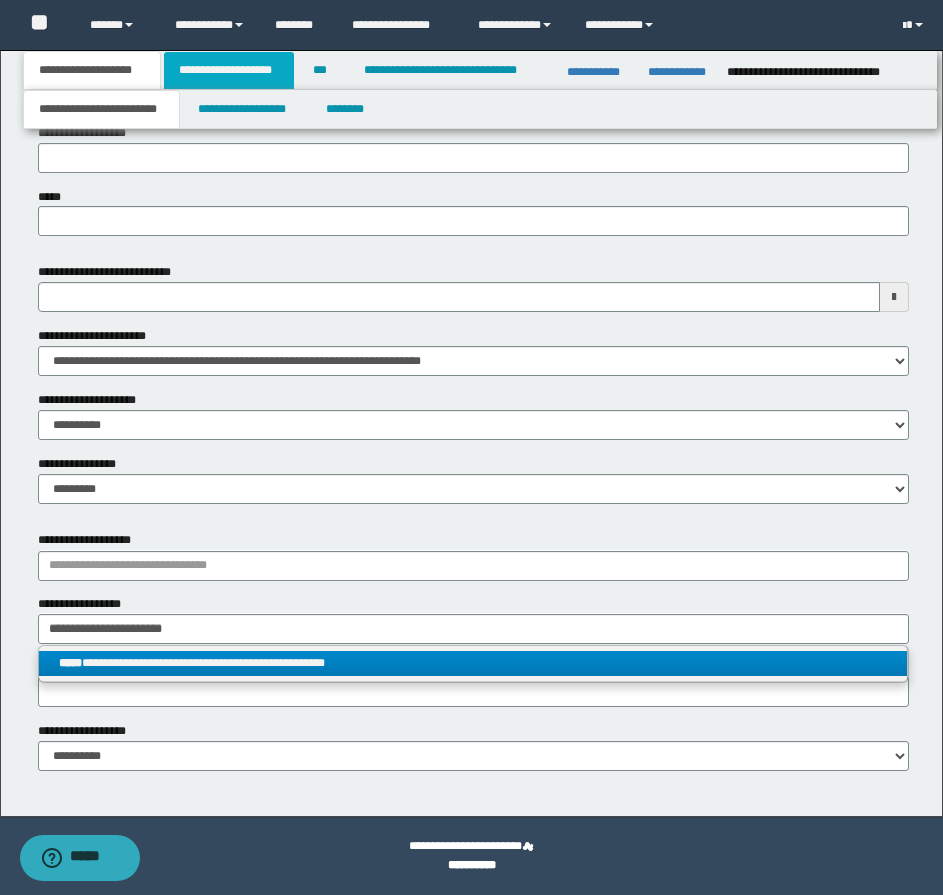 type 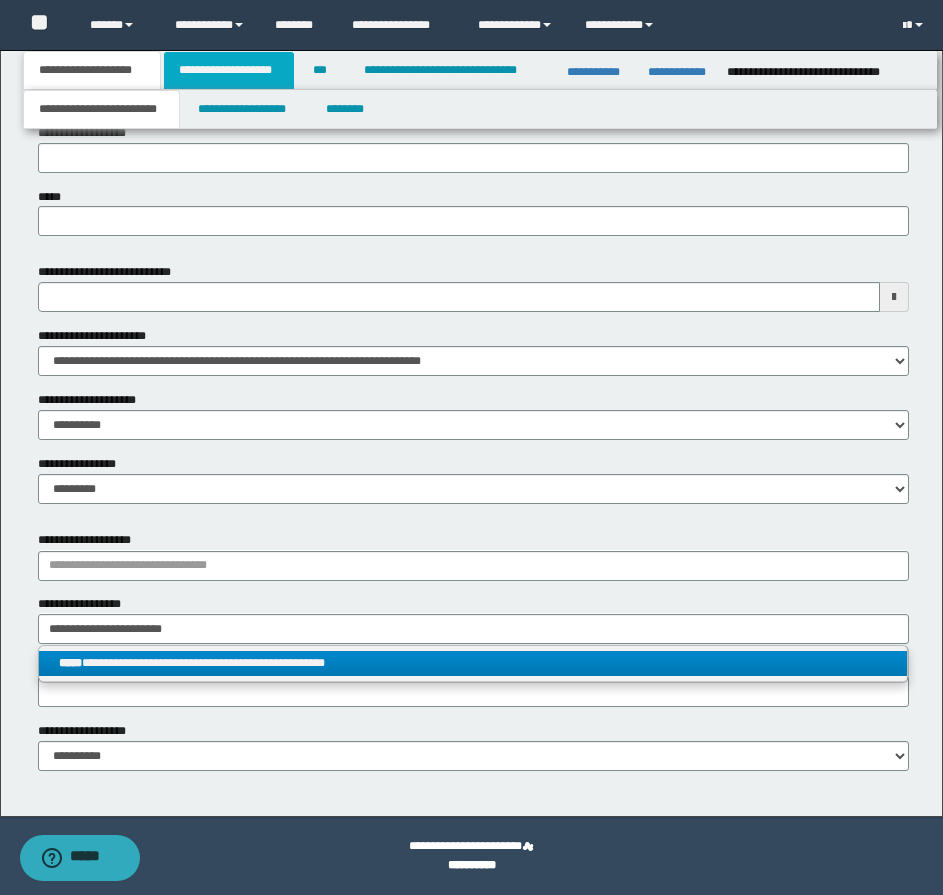 click on "**********" at bounding box center [229, 70] 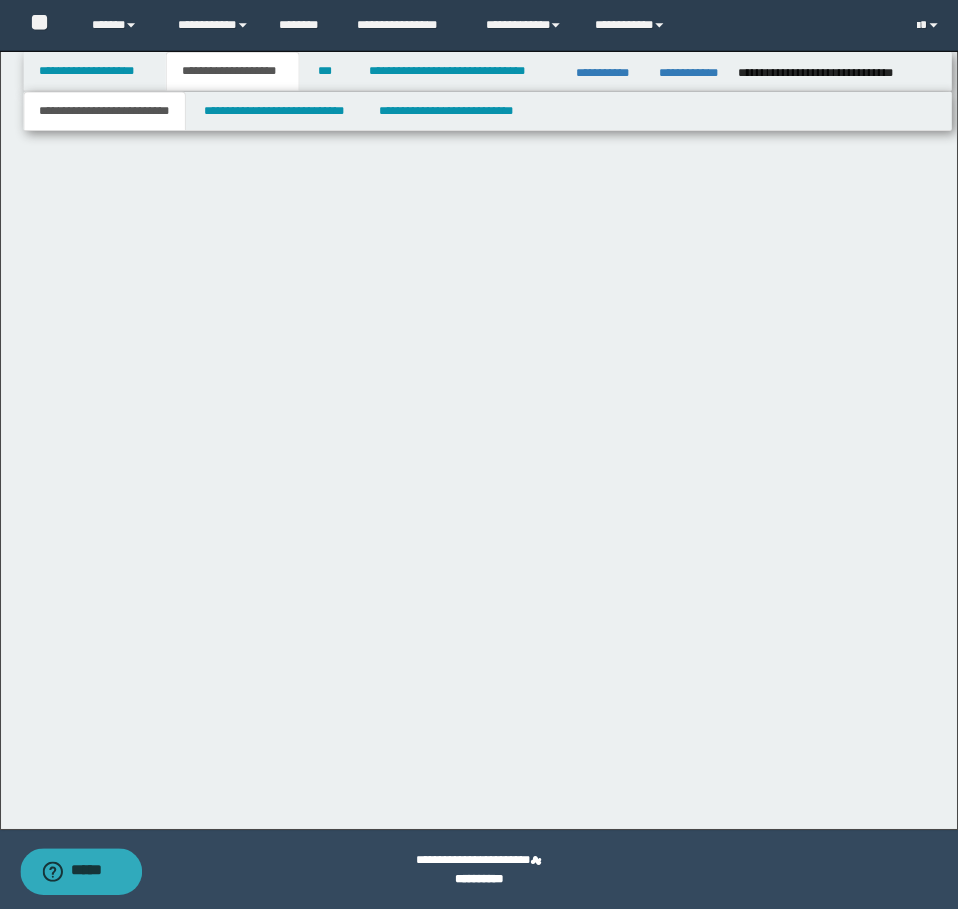 scroll, scrollTop: 0, scrollLeft: 0, axis: both 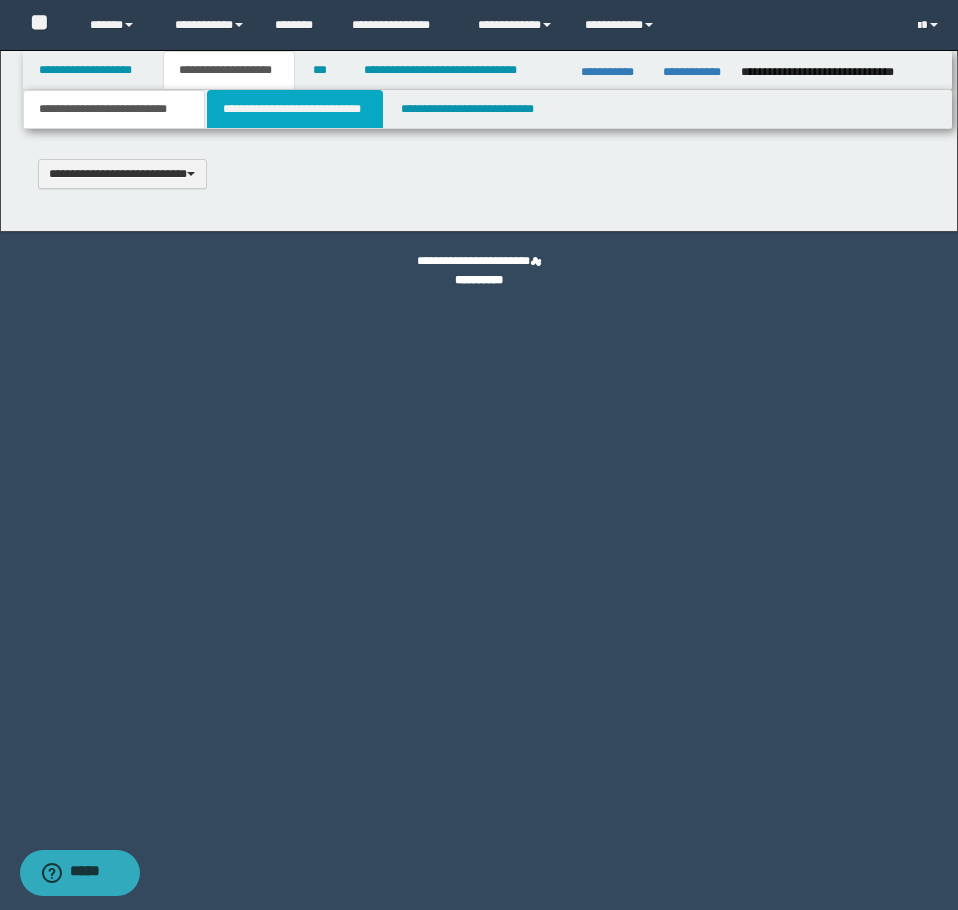 click on "**********" at bounding box center (295, 109) 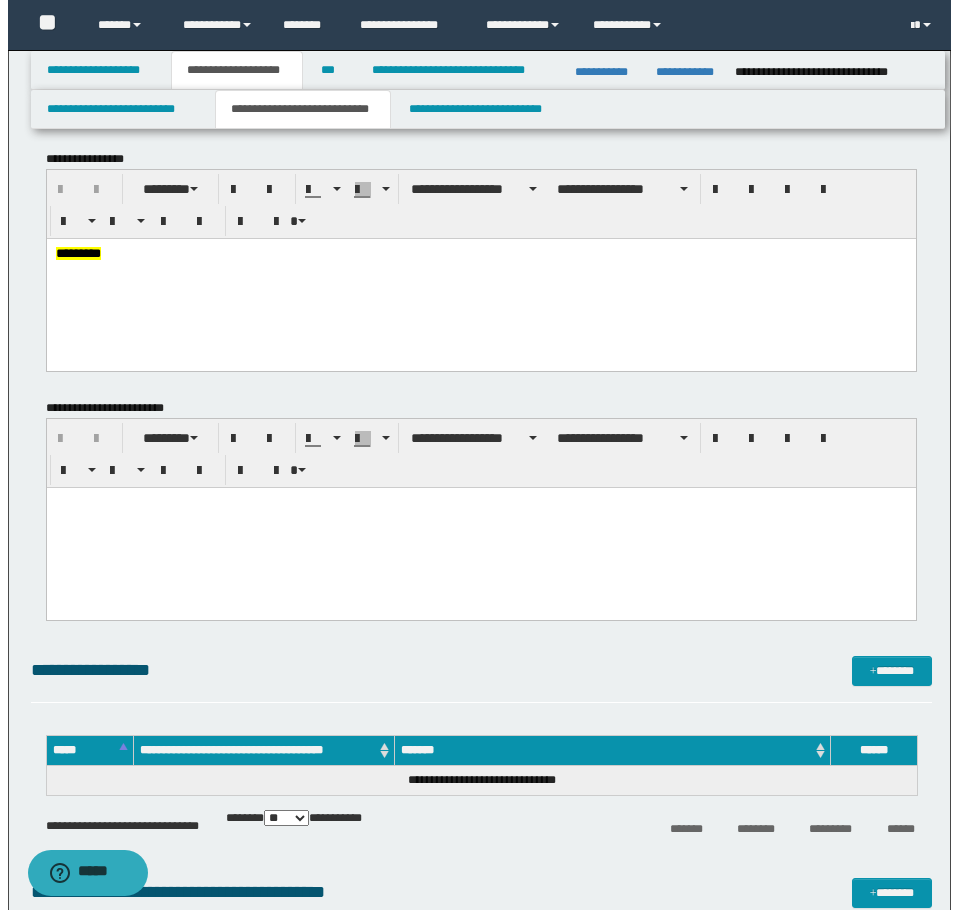 scroll, scrollTop: 0, scrollLeft: 0, axis: both 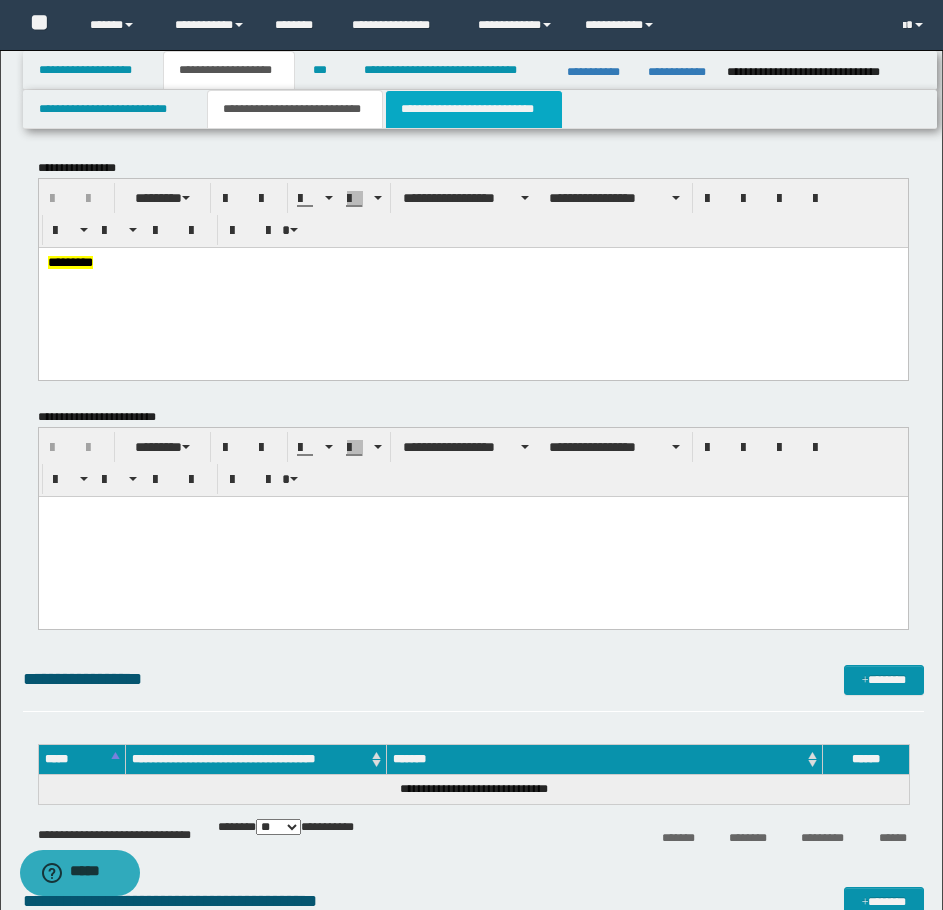 click on "**********" at bounding box center [474, 109] 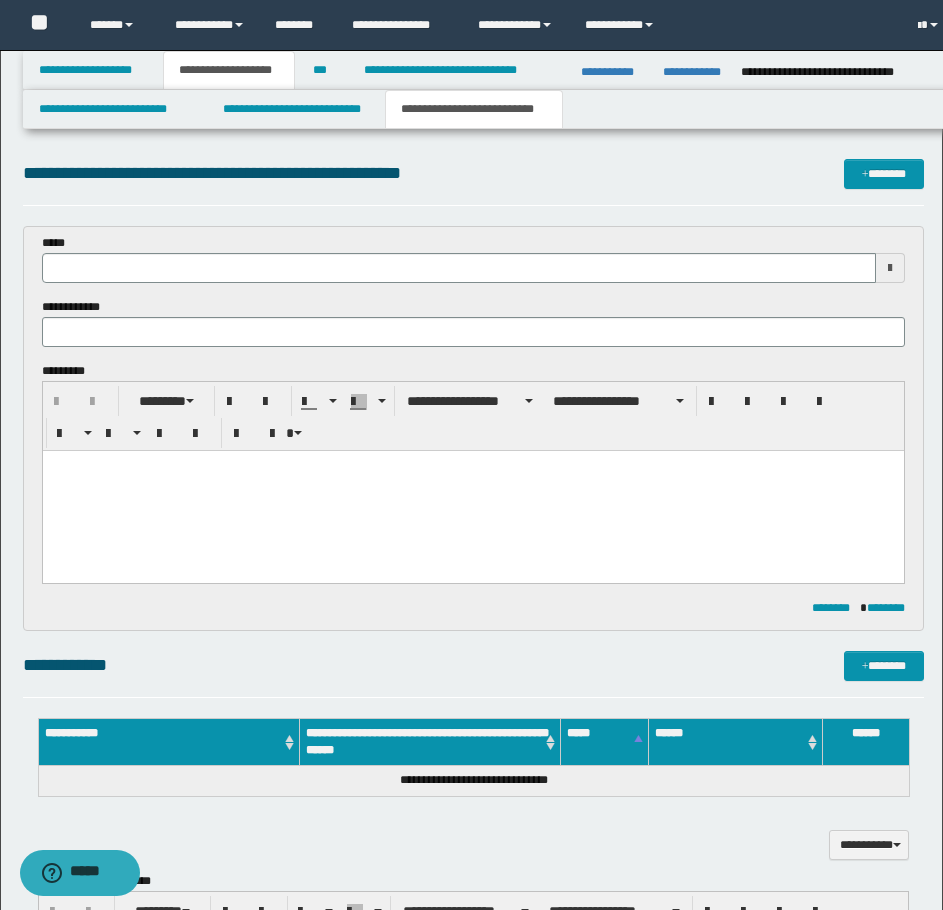 scroll, scrollTop: 0, scrollLeft: 0, axis: both 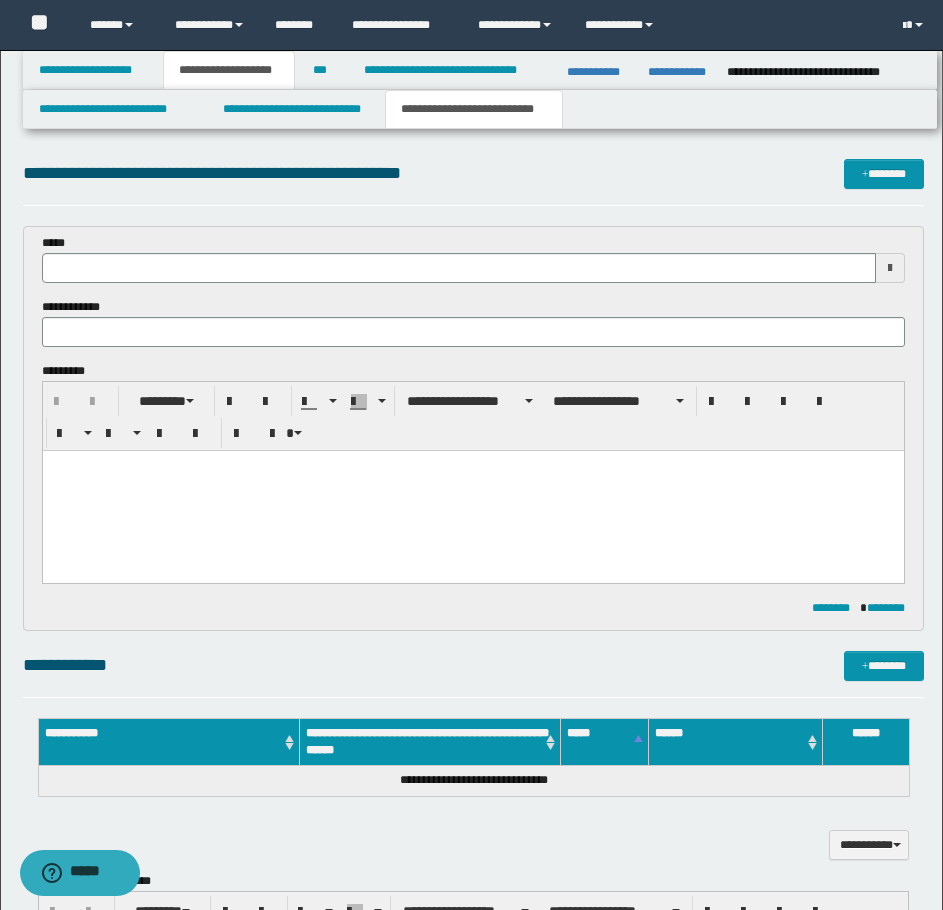 type 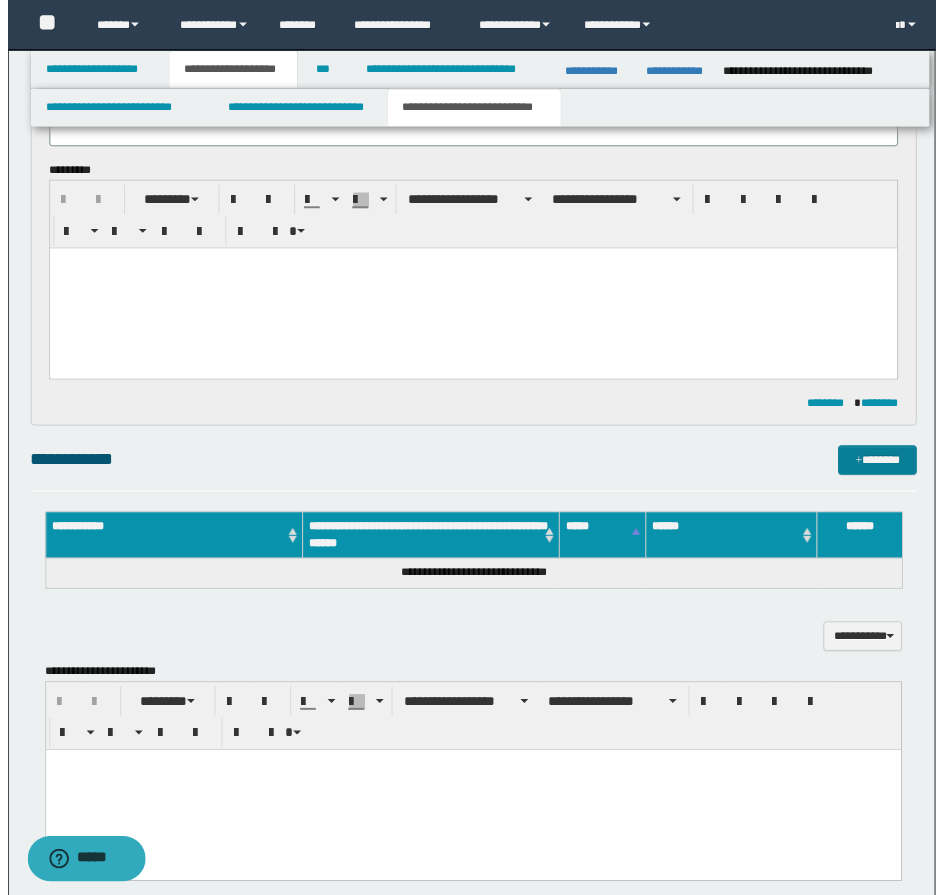 scroll, scrollTop: 200, scrollLeft: 0, axis: vertical 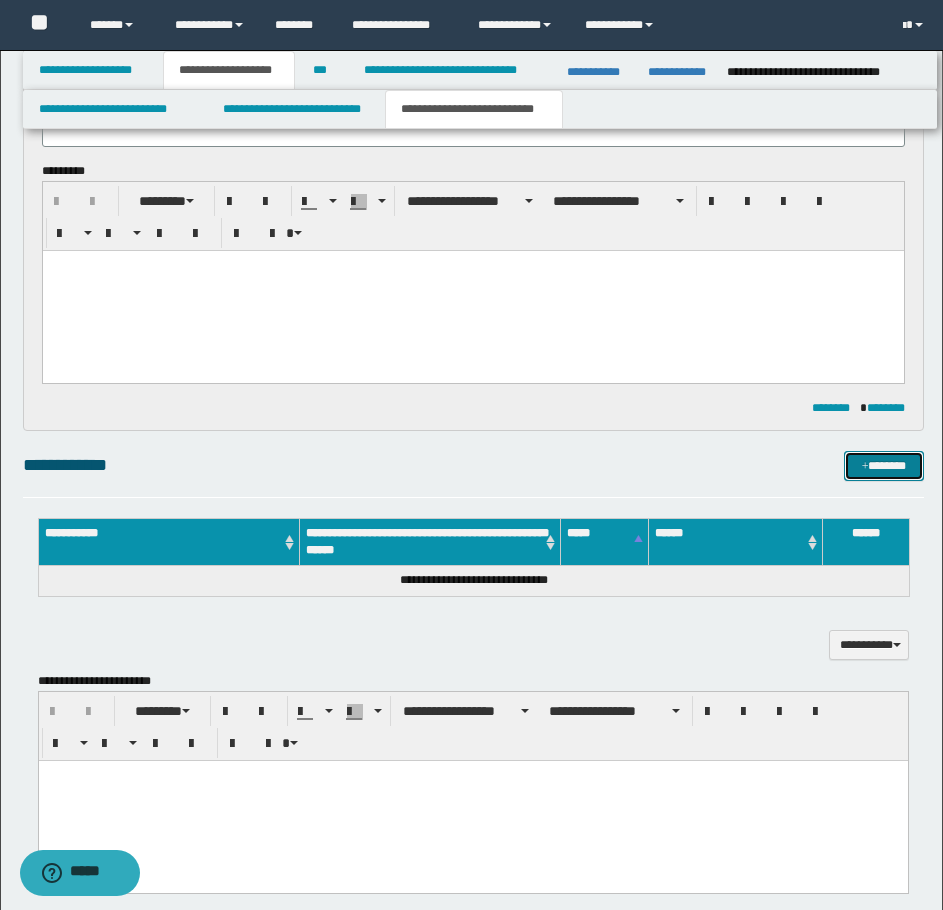 click on "*******" at bounding box center (884, 466) 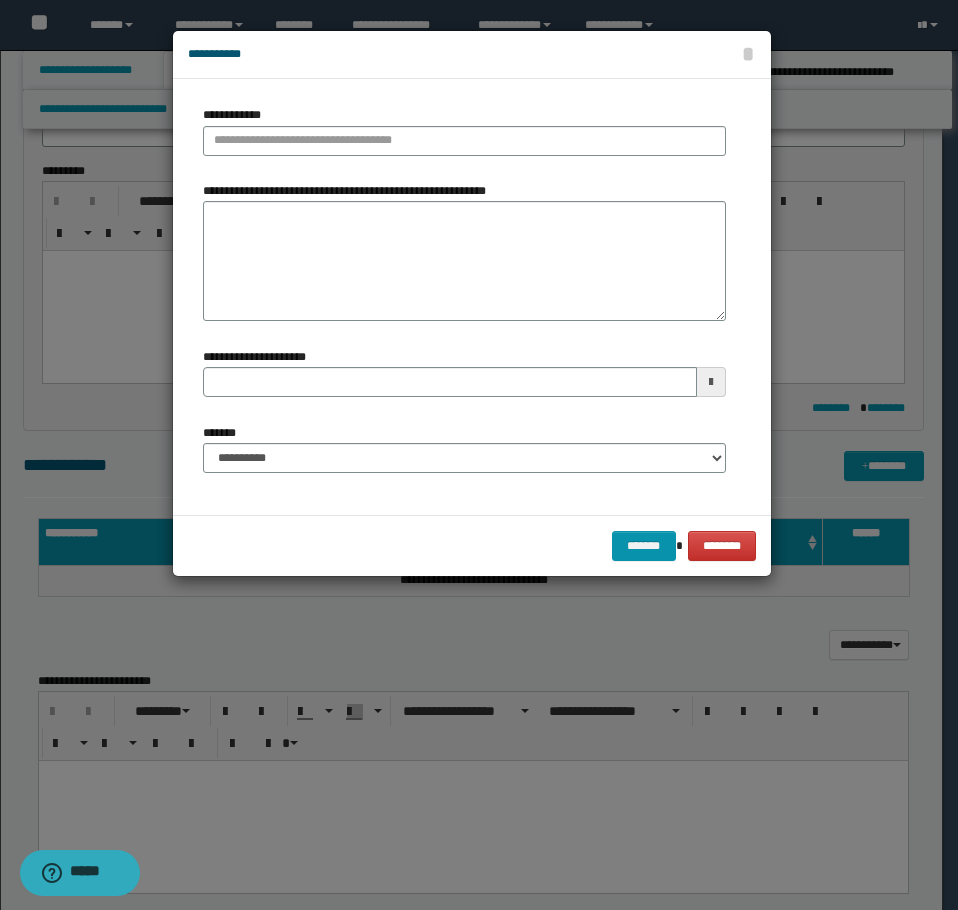 type 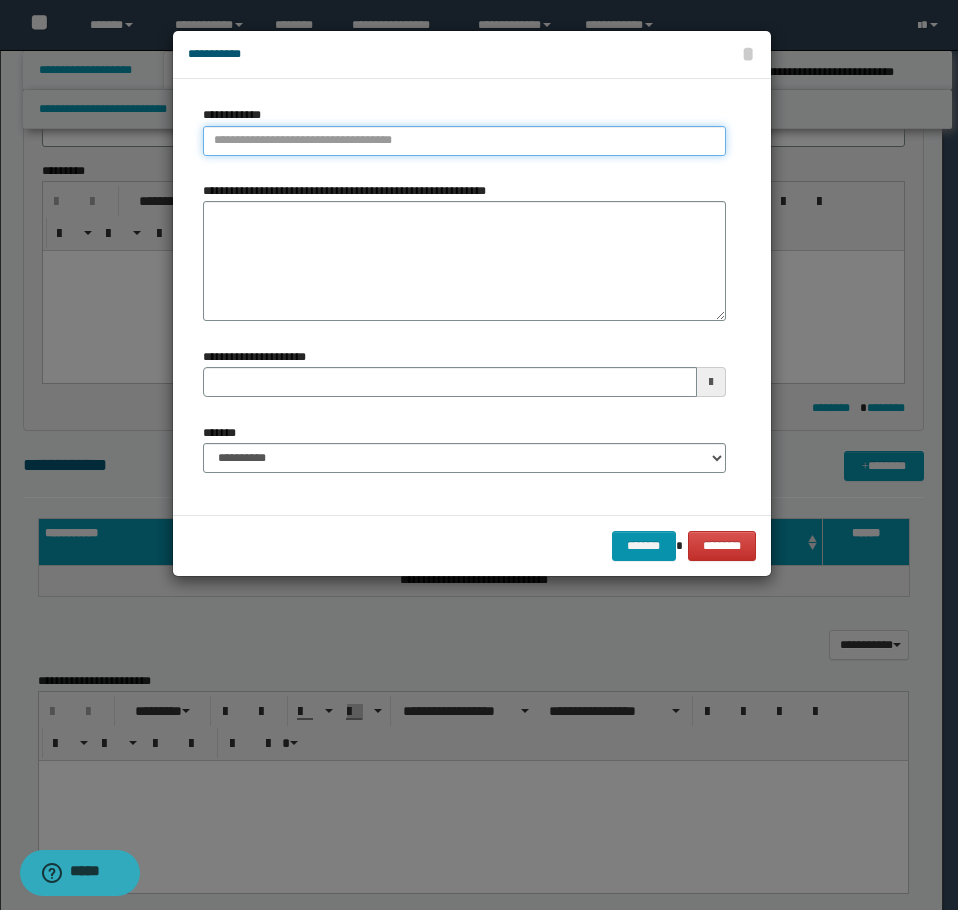 click on "**********" at bounding box center (464, 141) 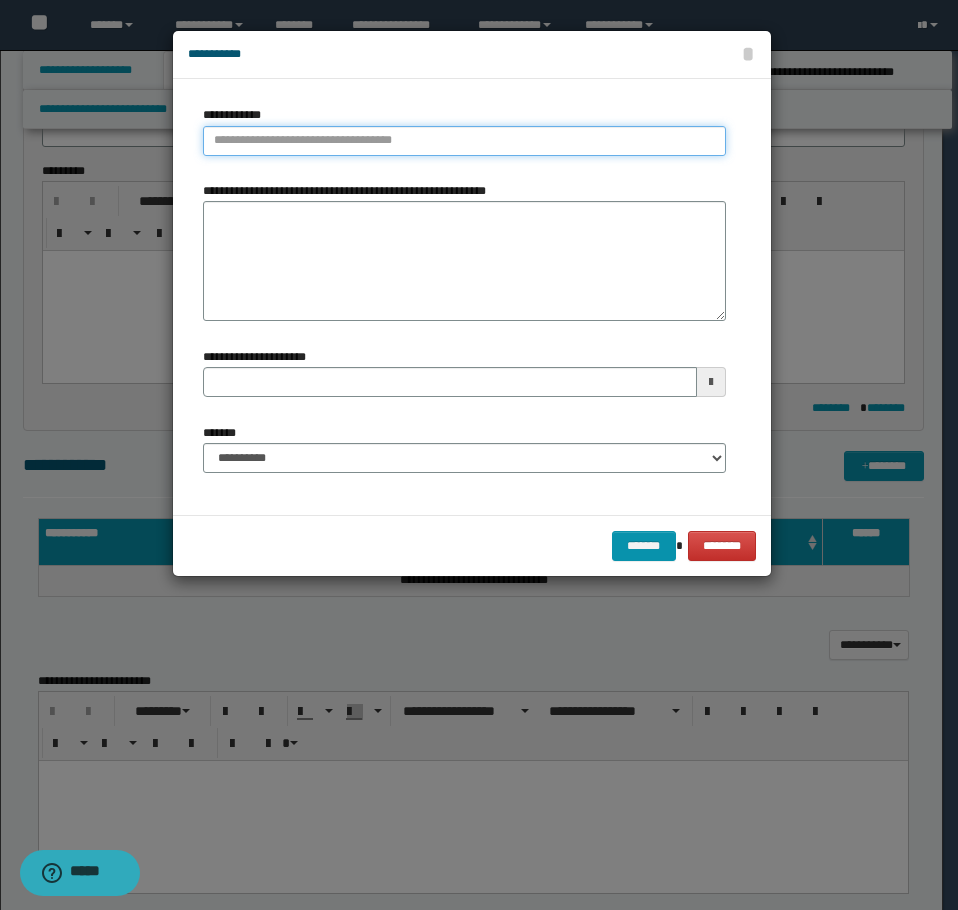 paste on "*****" 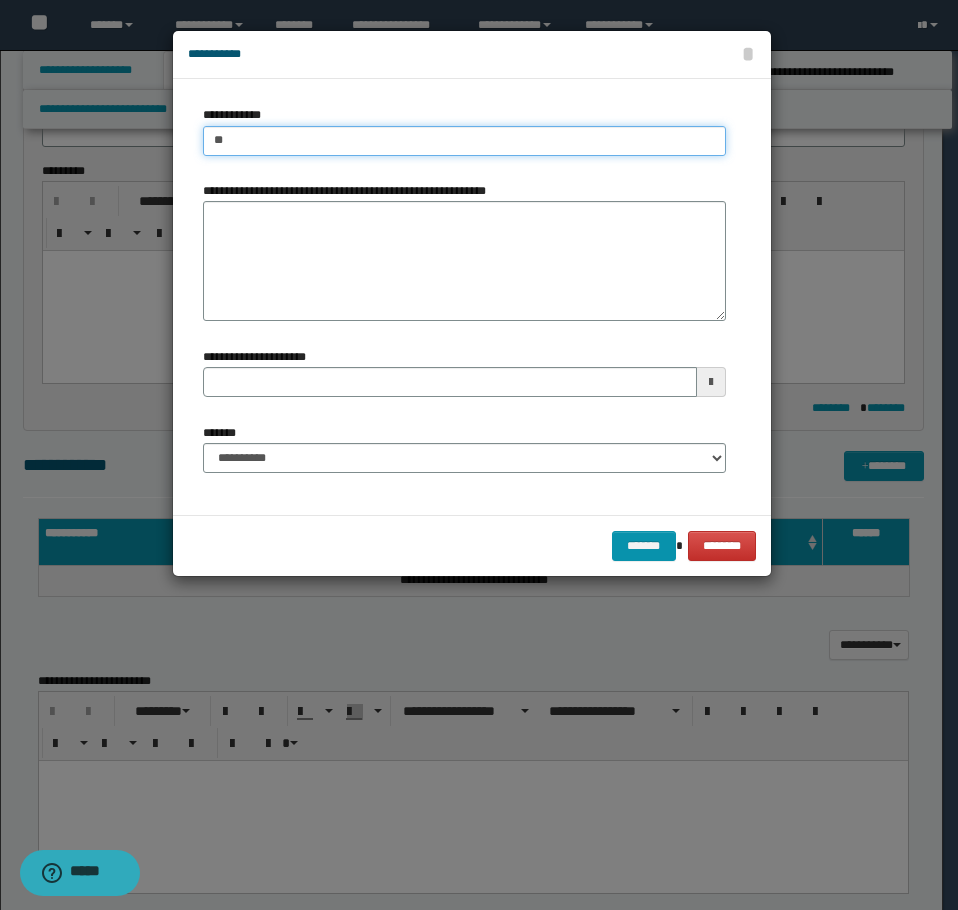 type on "*" 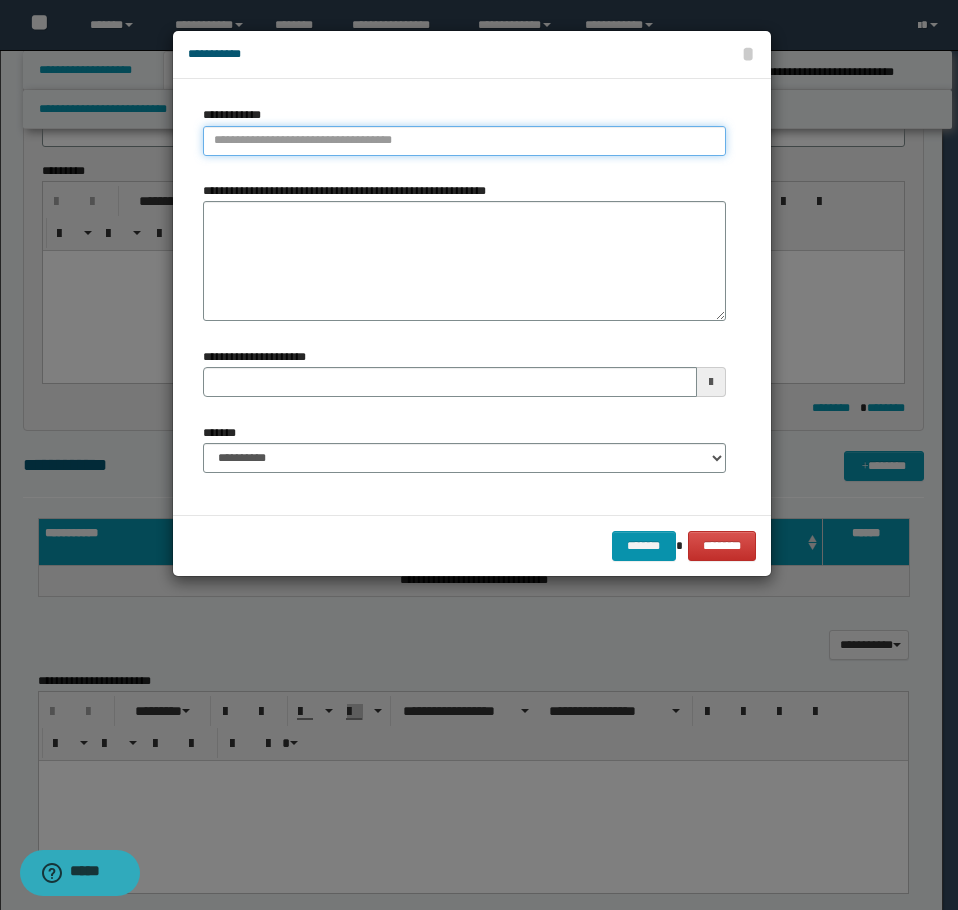 click on "**********" at bounding box center (464, 141) 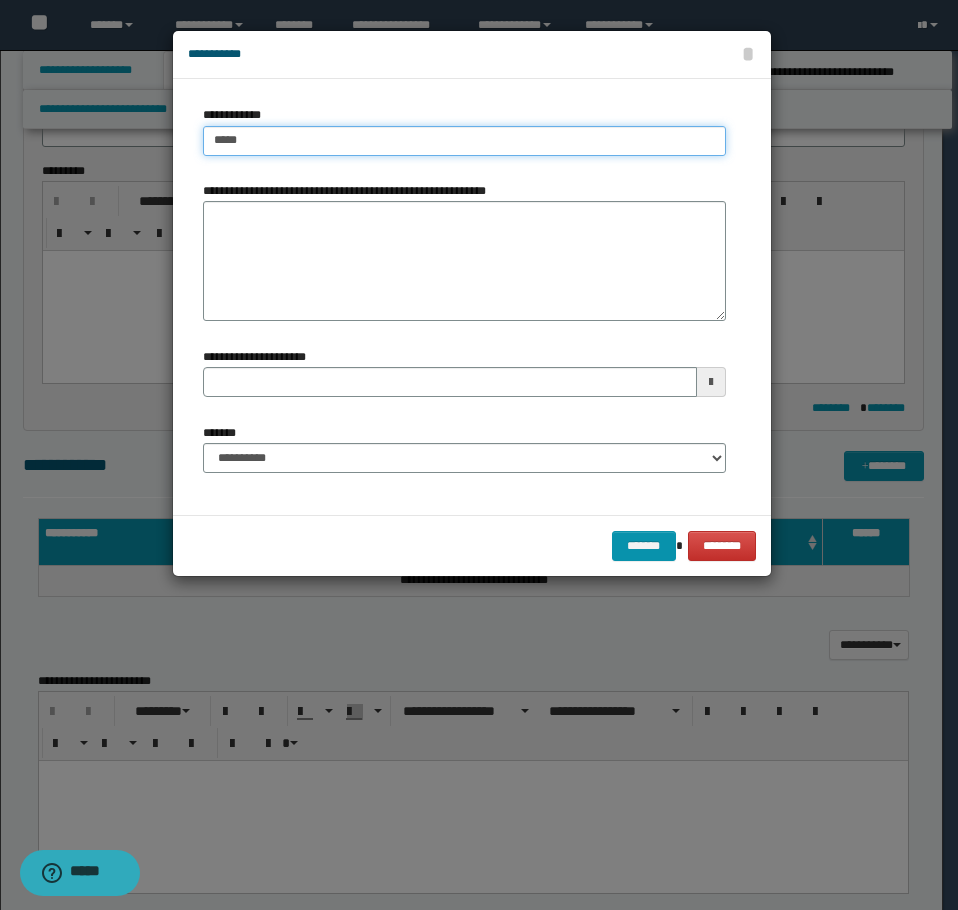 drag, startPoint x: 319, startPoint y: 151, endPoint x: 196, endPoint y: 145, distance: 123.146255 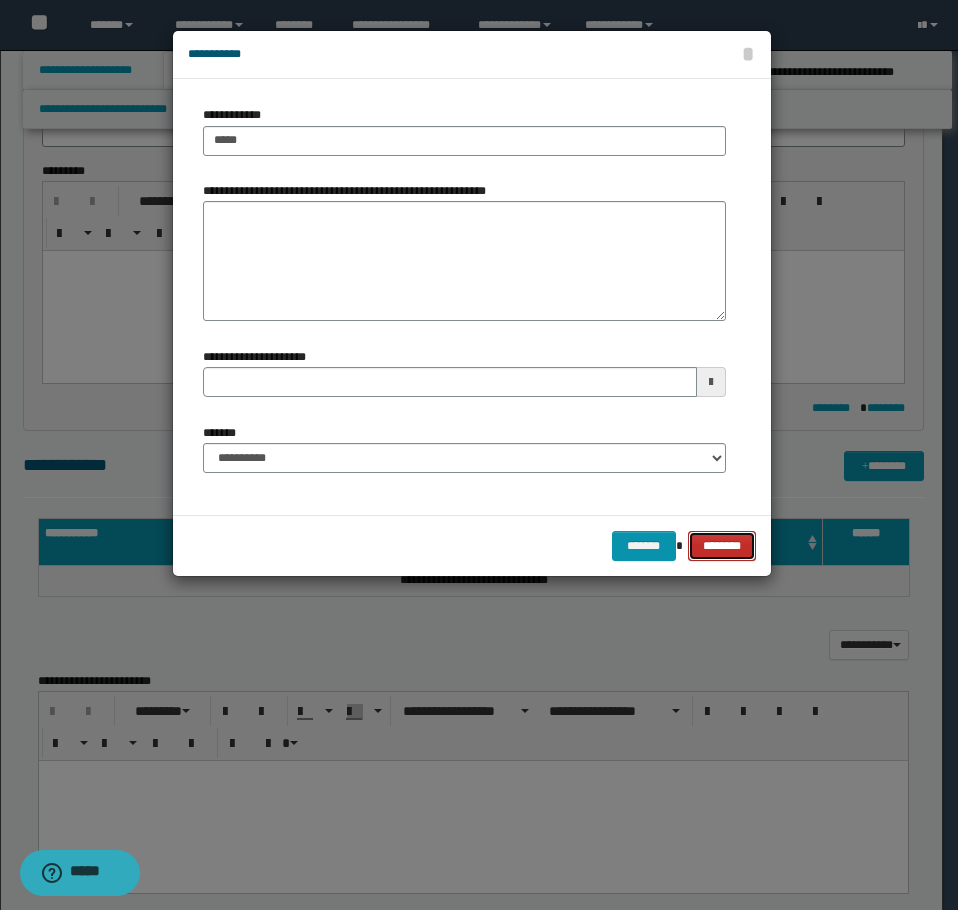 click on "********" at bounding box center (721, 546) 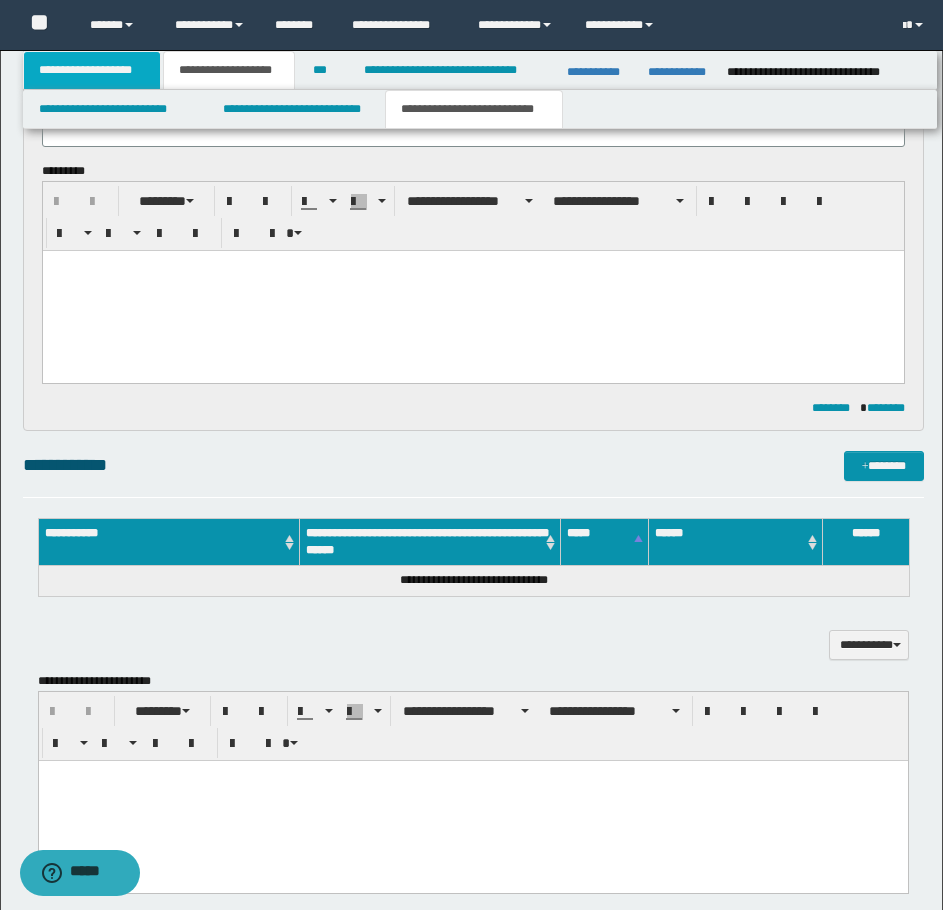 click on "**********" at bounding box center (92, 70) 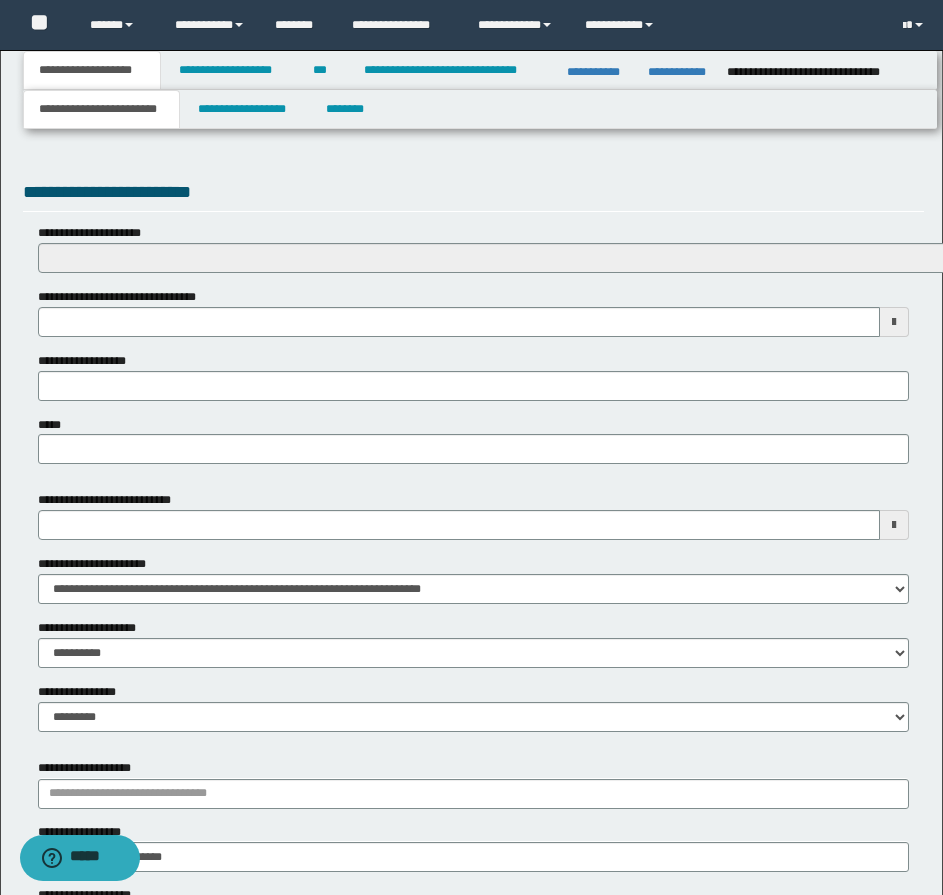 scroll, scrollTop: 784, scrollLeft: 0, axis: vertical 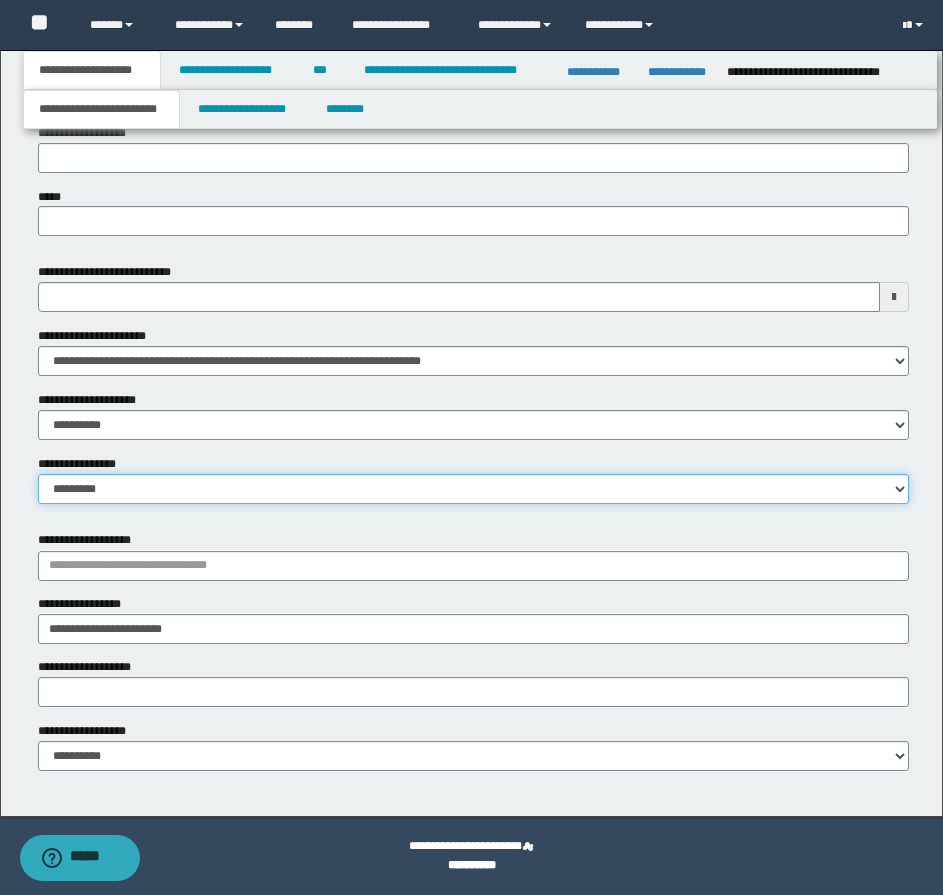 click on "**********" at bounding box center (473, 489) 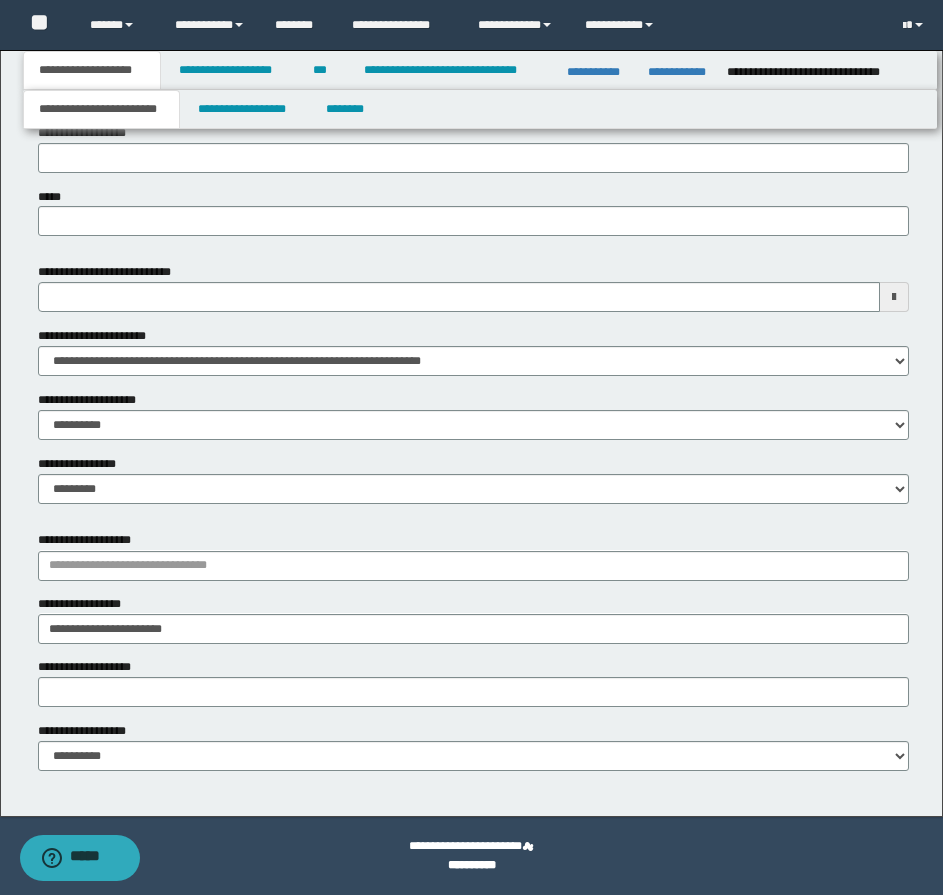 click on "**********" at bounding box center (473, 479) 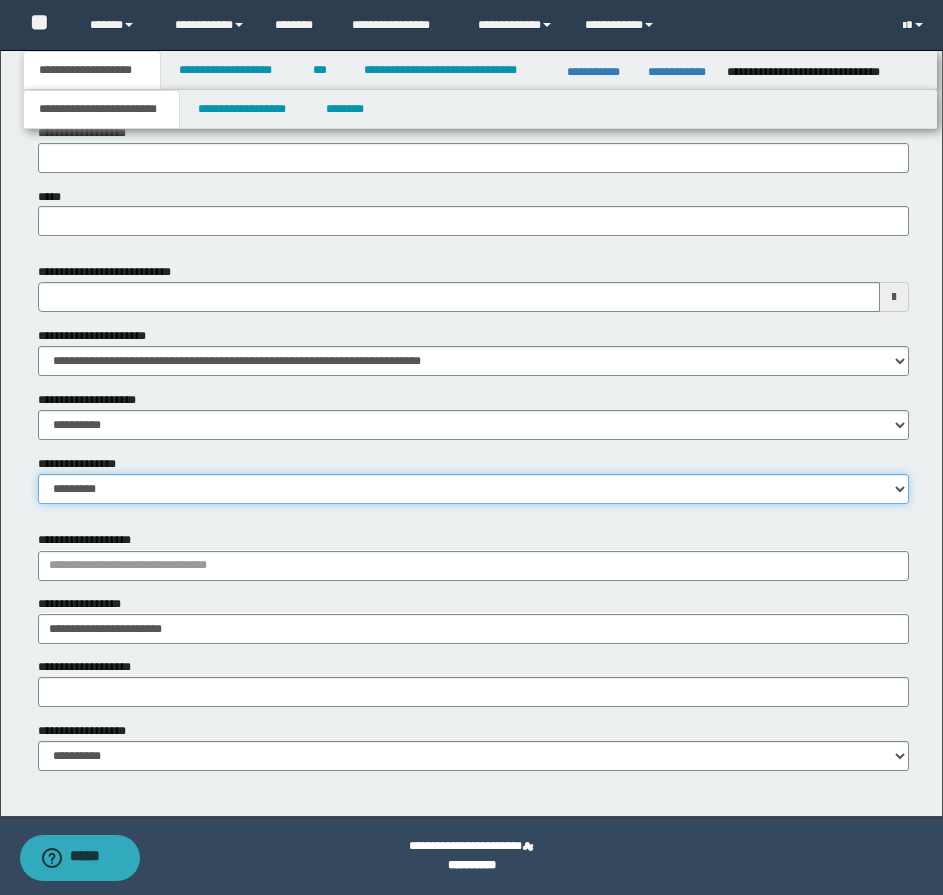 click on "**********" at bounding box center (473, 489) 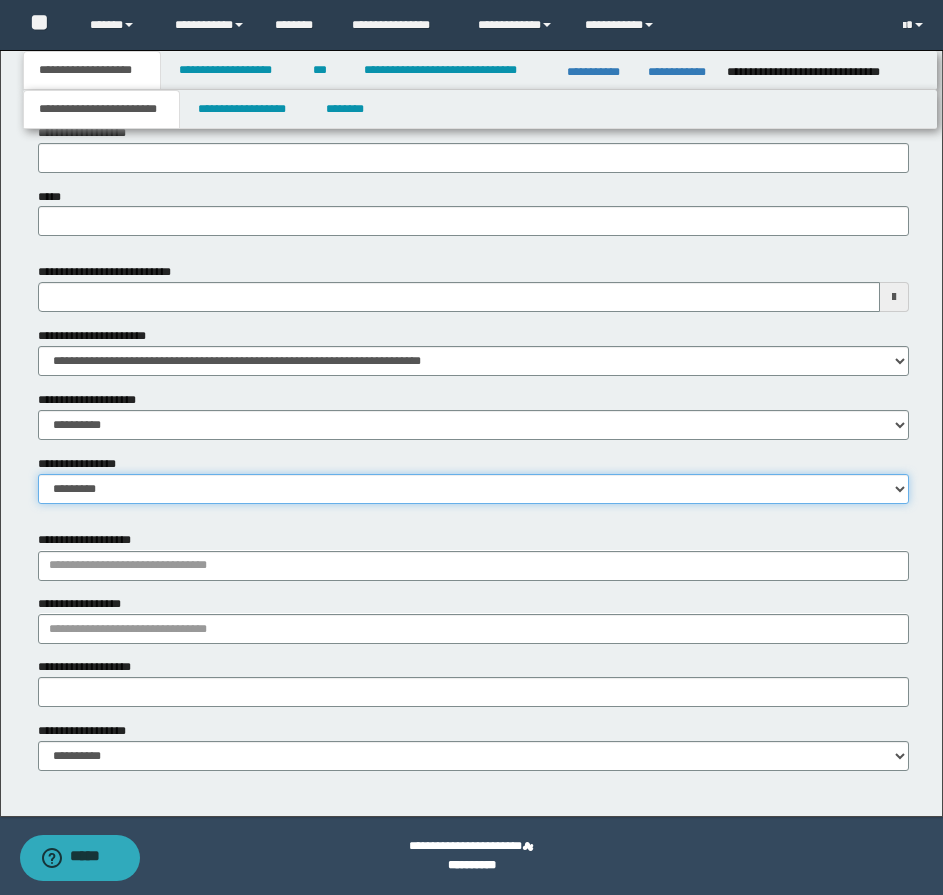 scroll, scrollTop: 720, scrollLeft: 0, axis: vertical 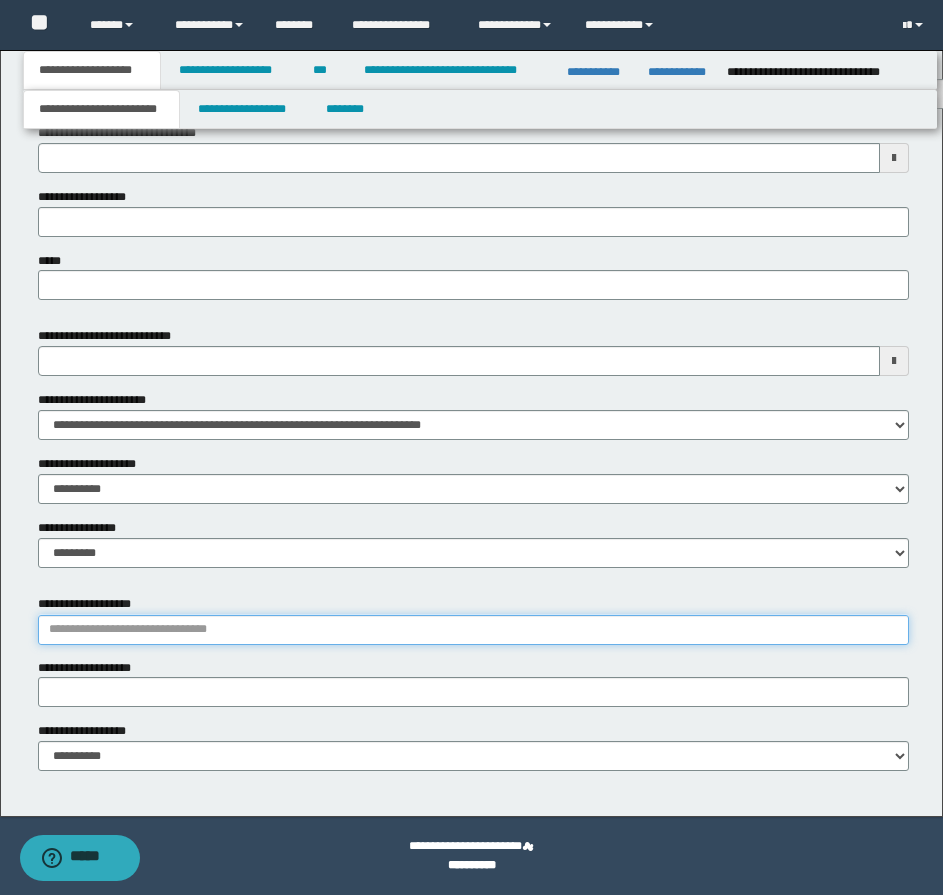 click on "**********" at bounding box center [473, 630] 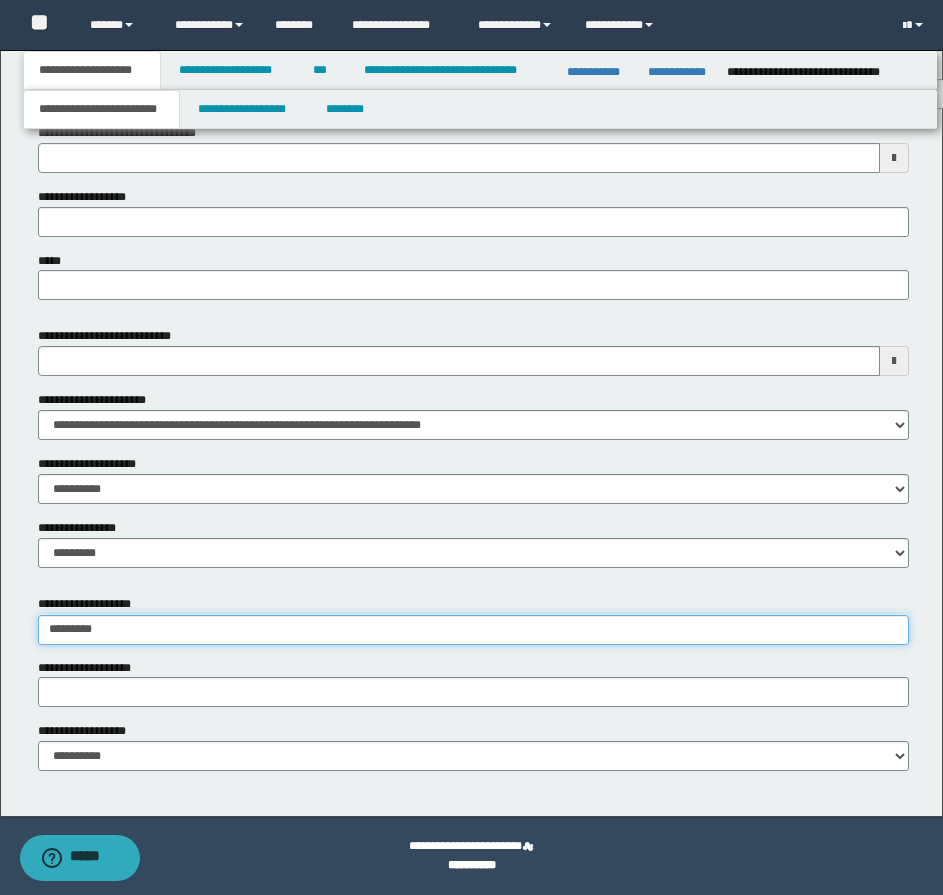 type on "**********" 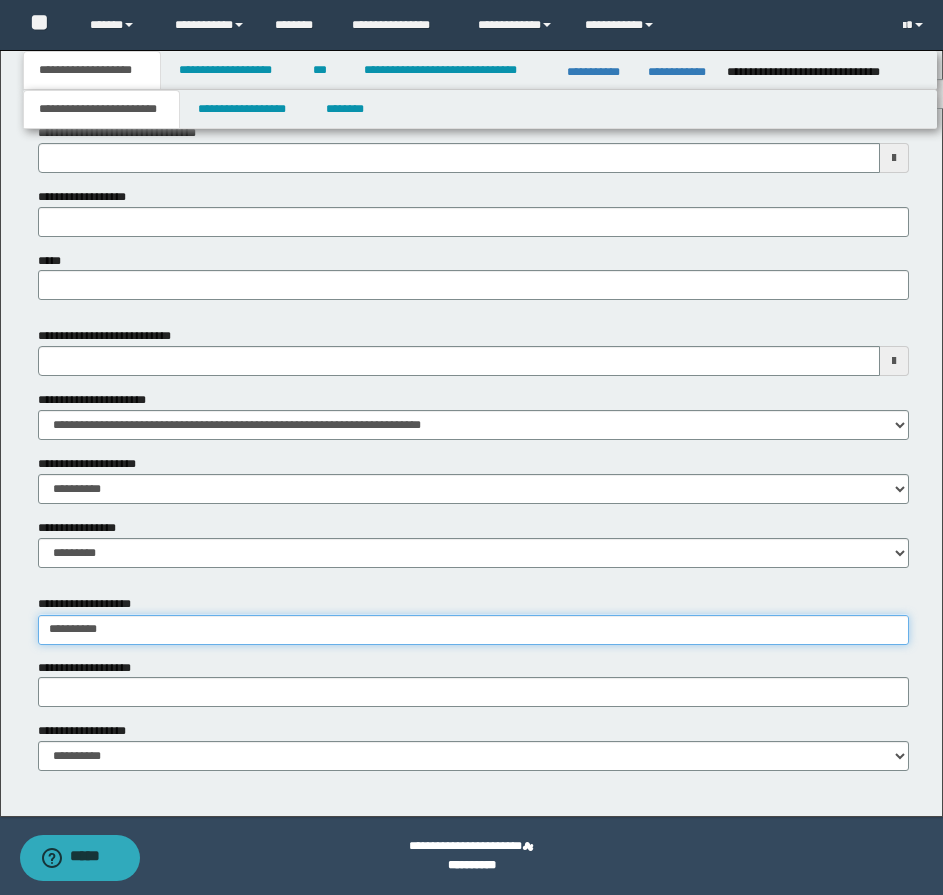 type on "**********" 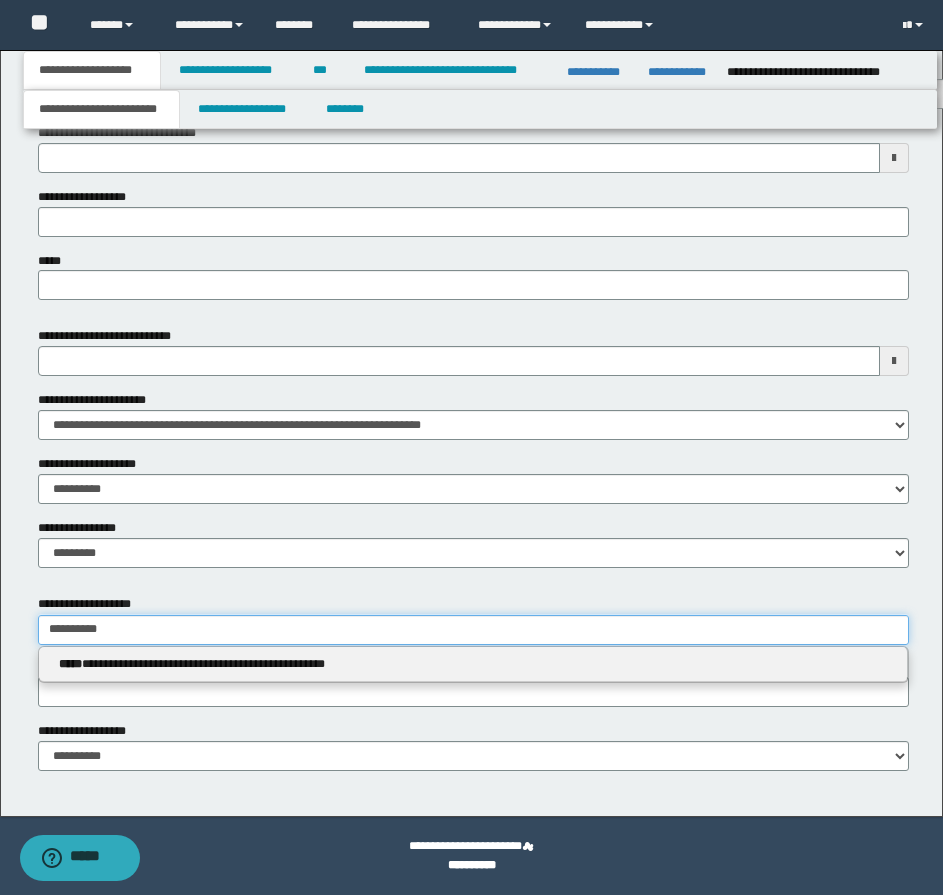 type 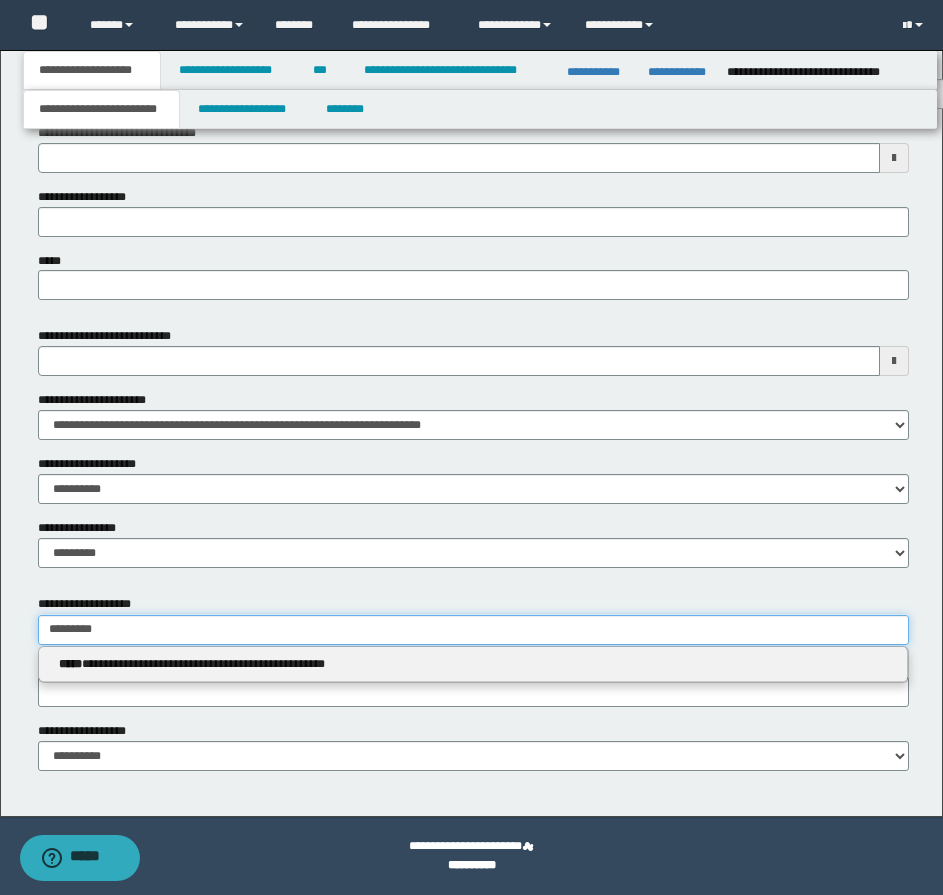 type on "*********" 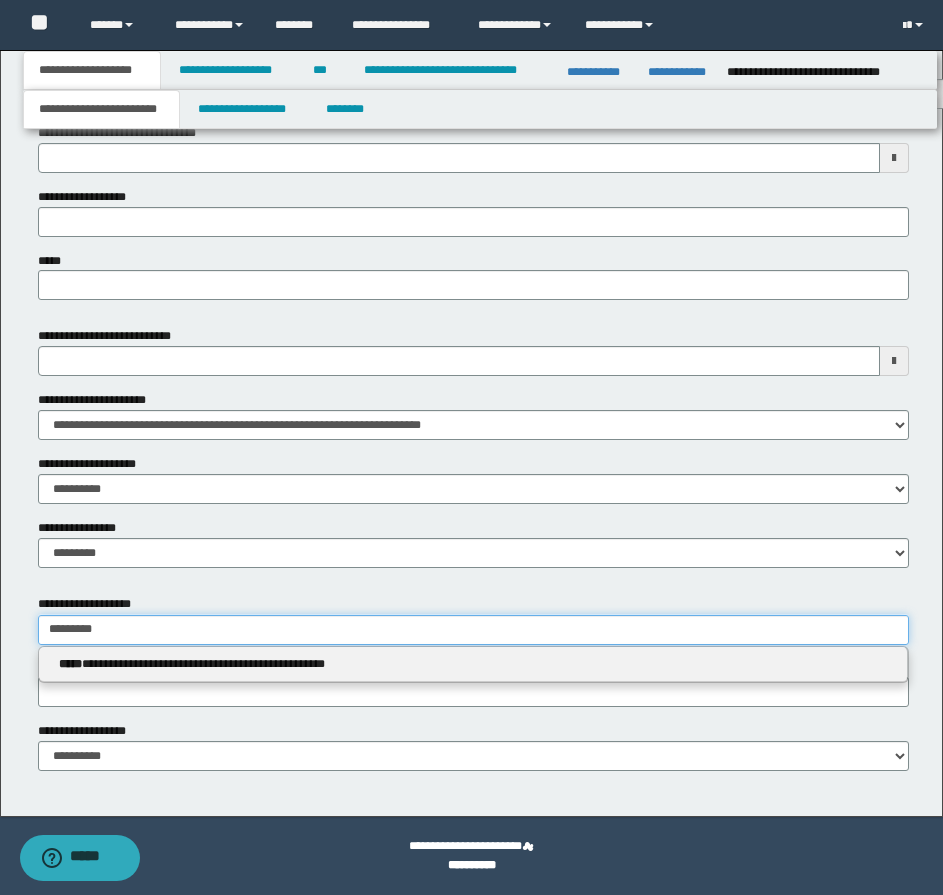 type 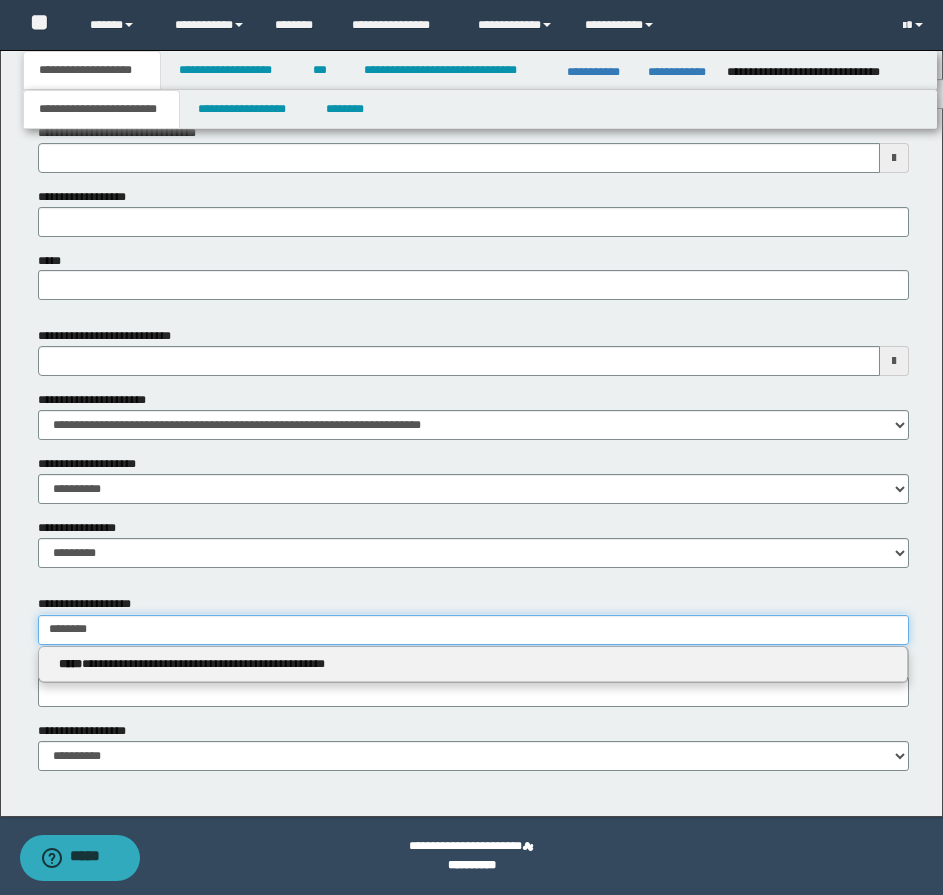 type on "*******" 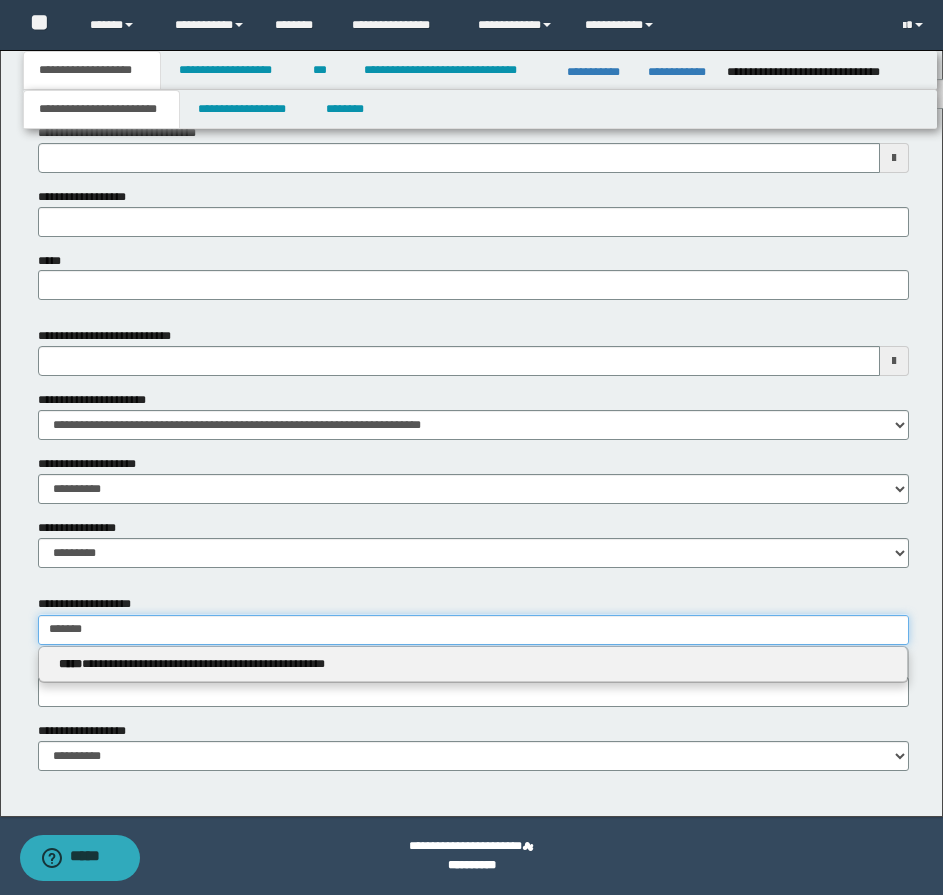 type on "**********" 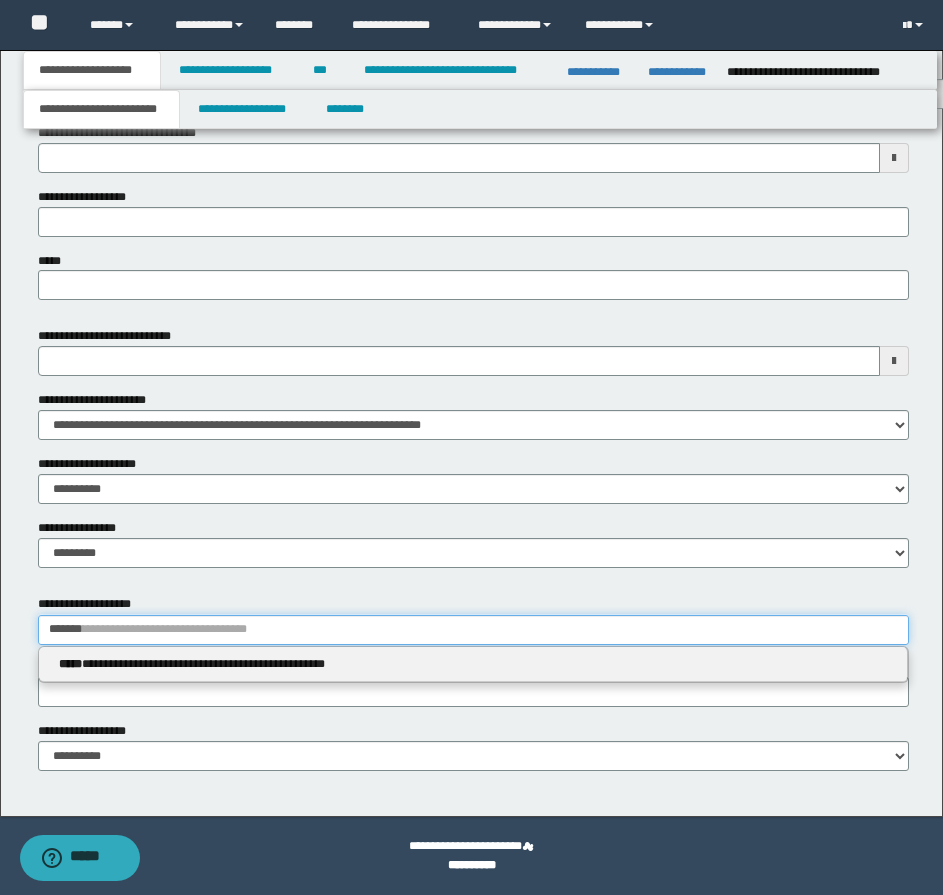 type 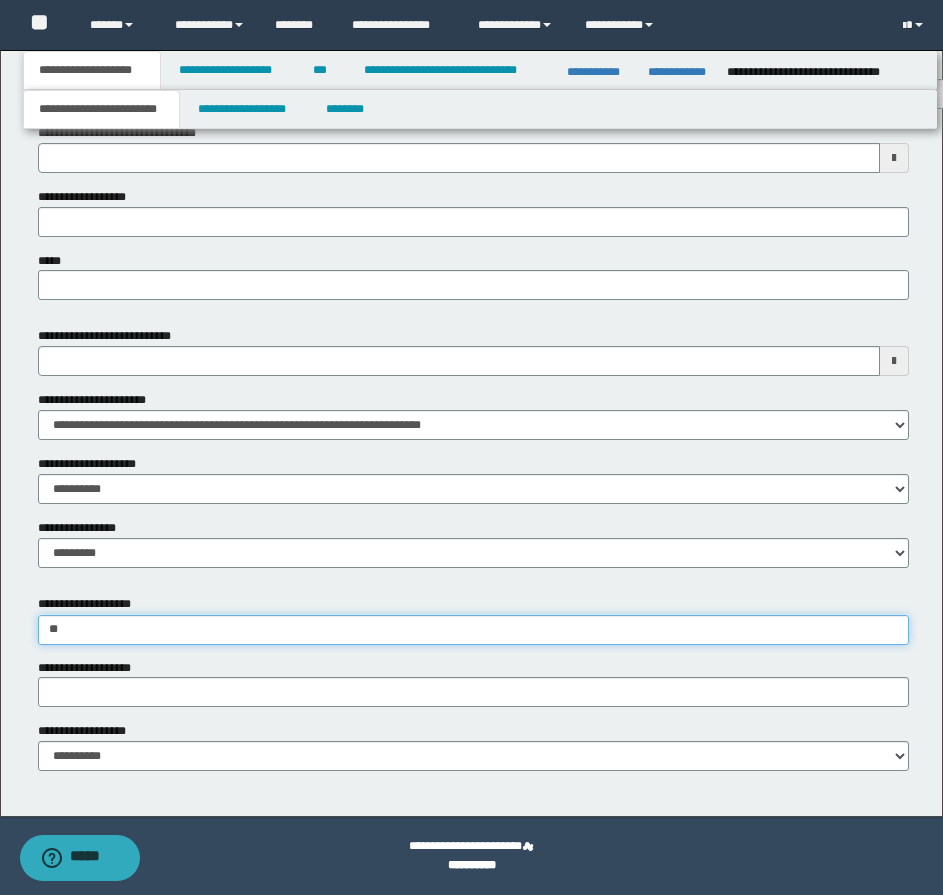 type on "*" 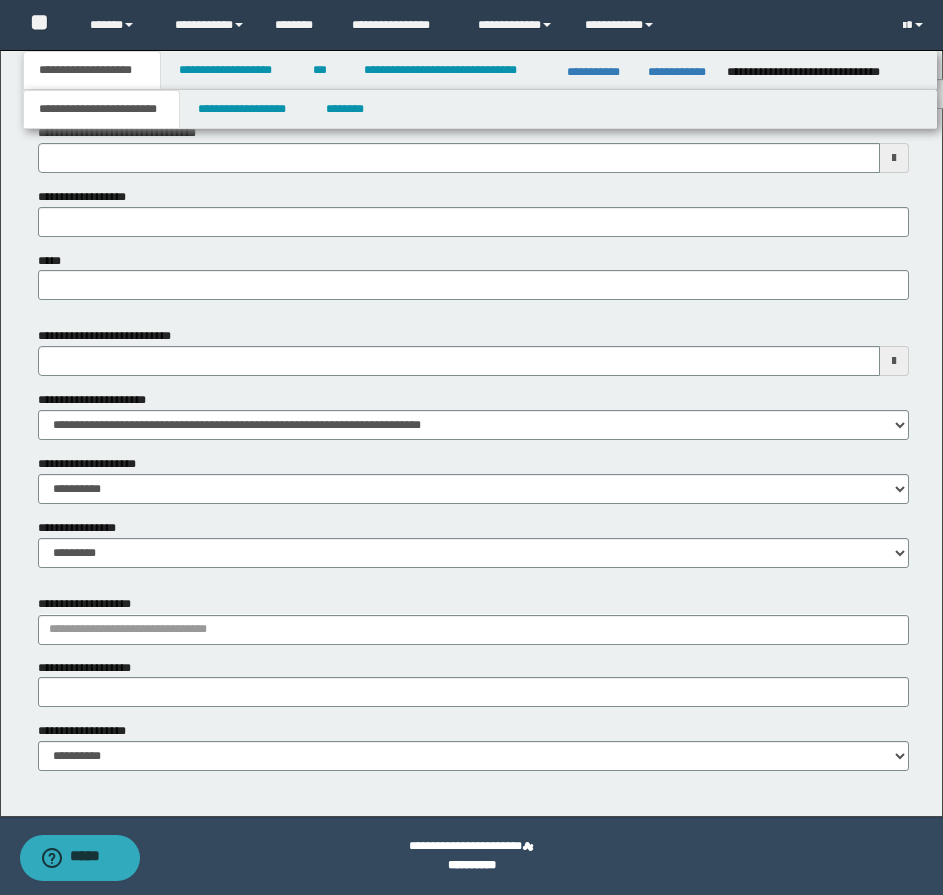 click on "**********" at bounding box center (473, 112) 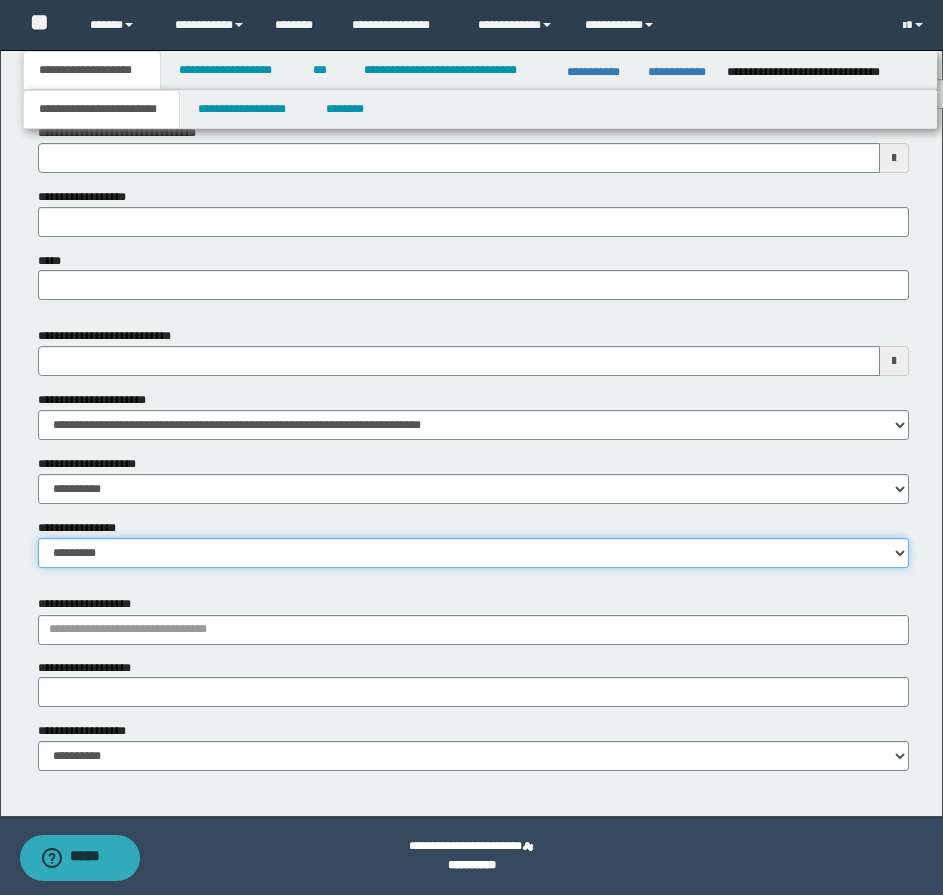 click on "**********" at bounding box center (473, 553) 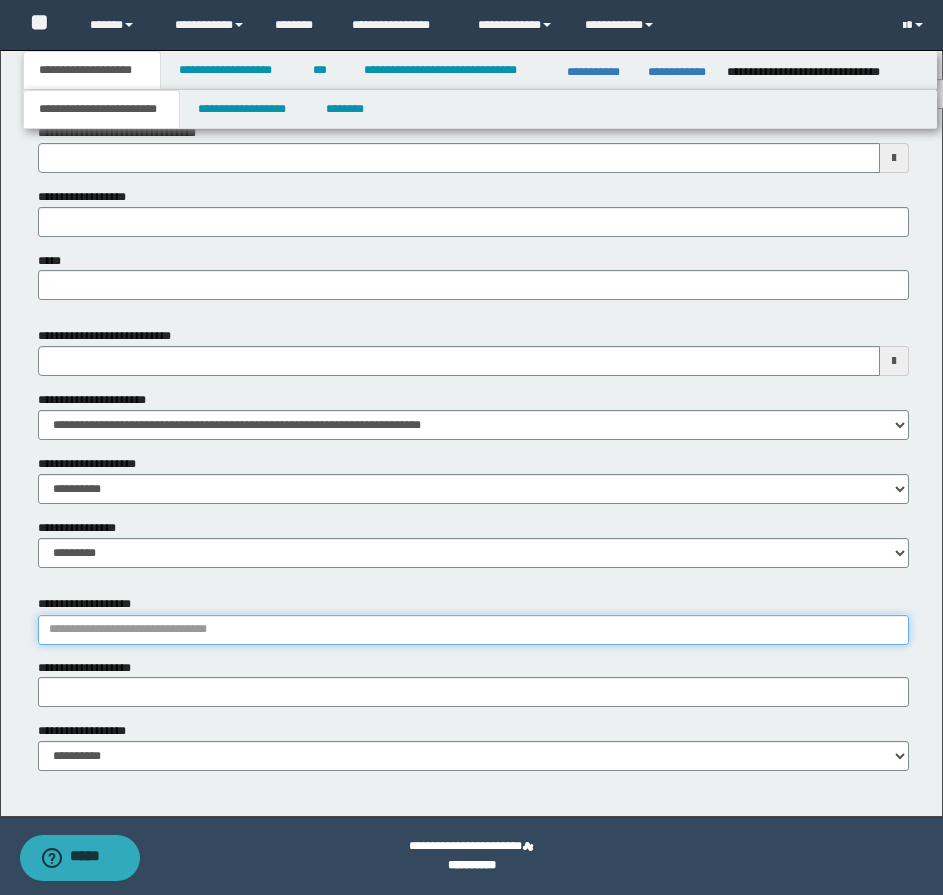 click on "**********" at bounding box center [473, 630] 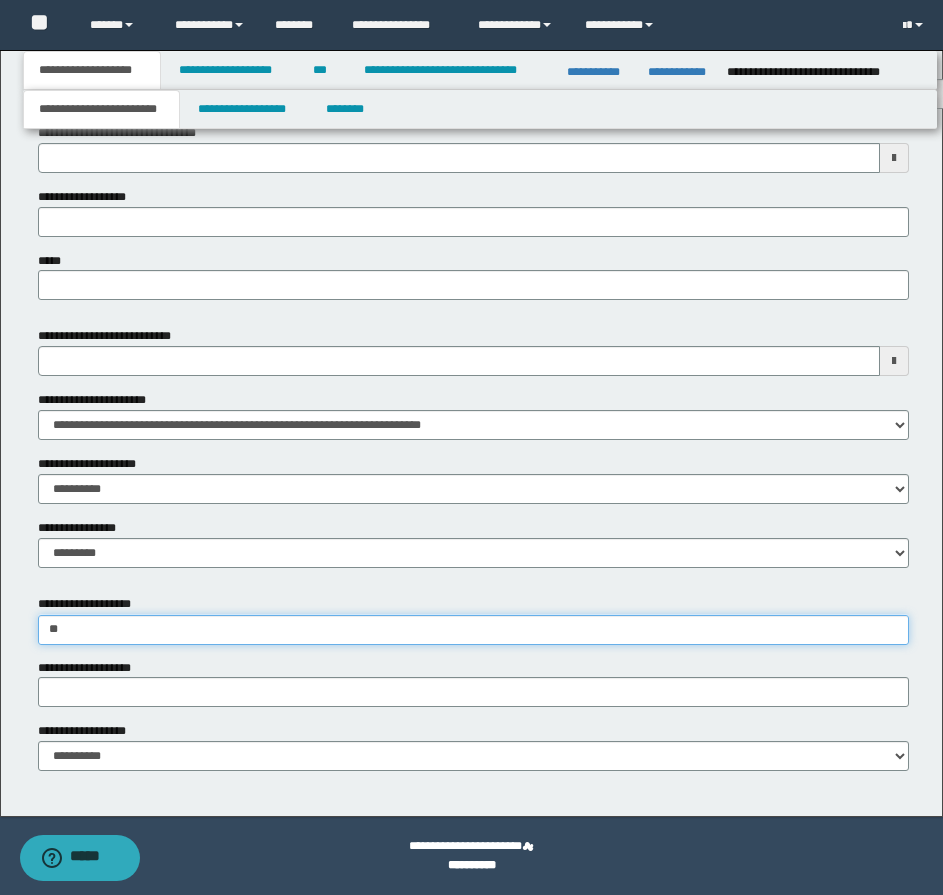 type on "***" 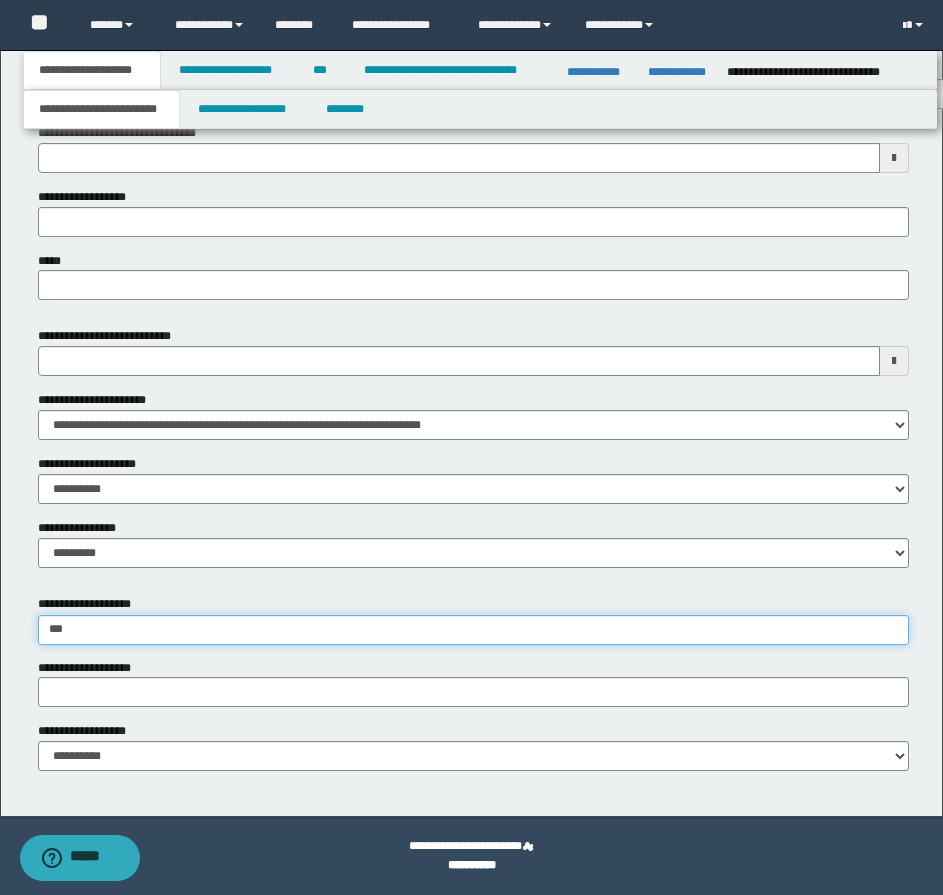 type on "*********" 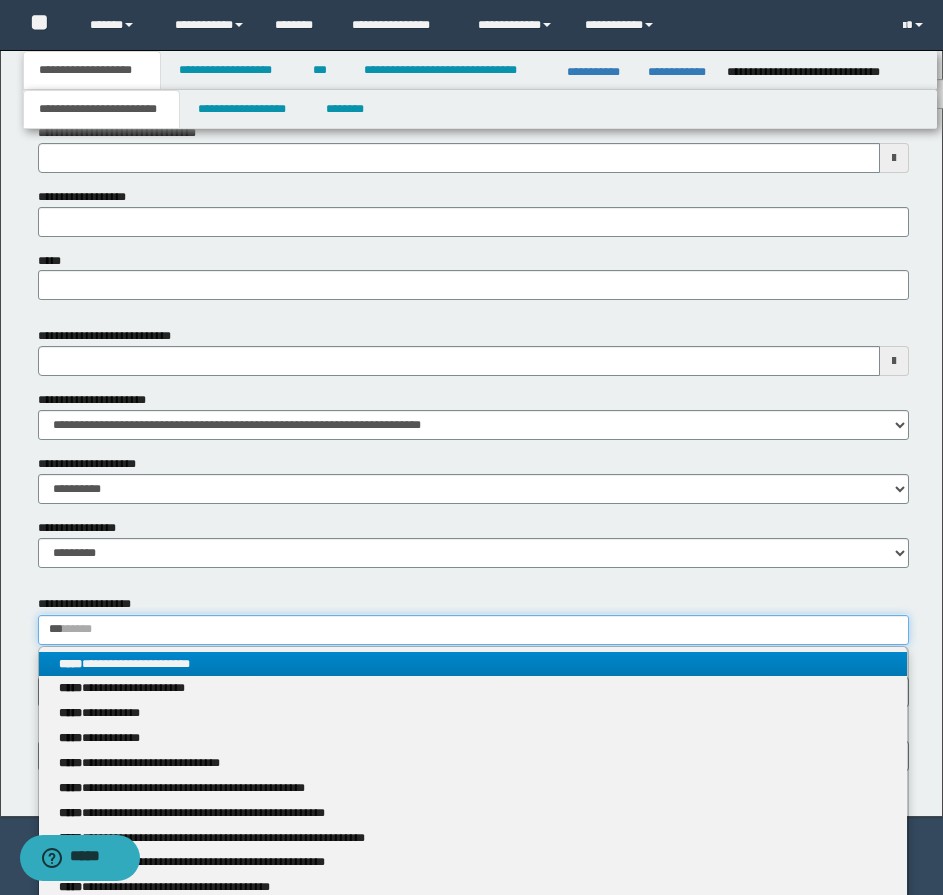 type 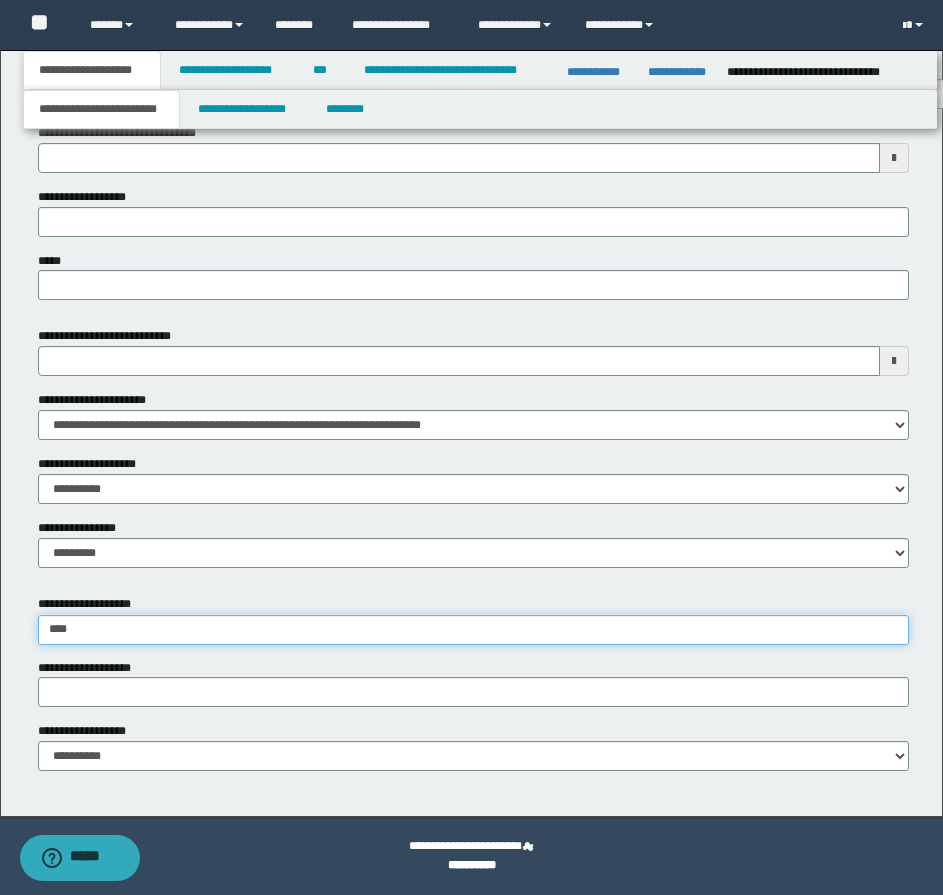 type on "*****" 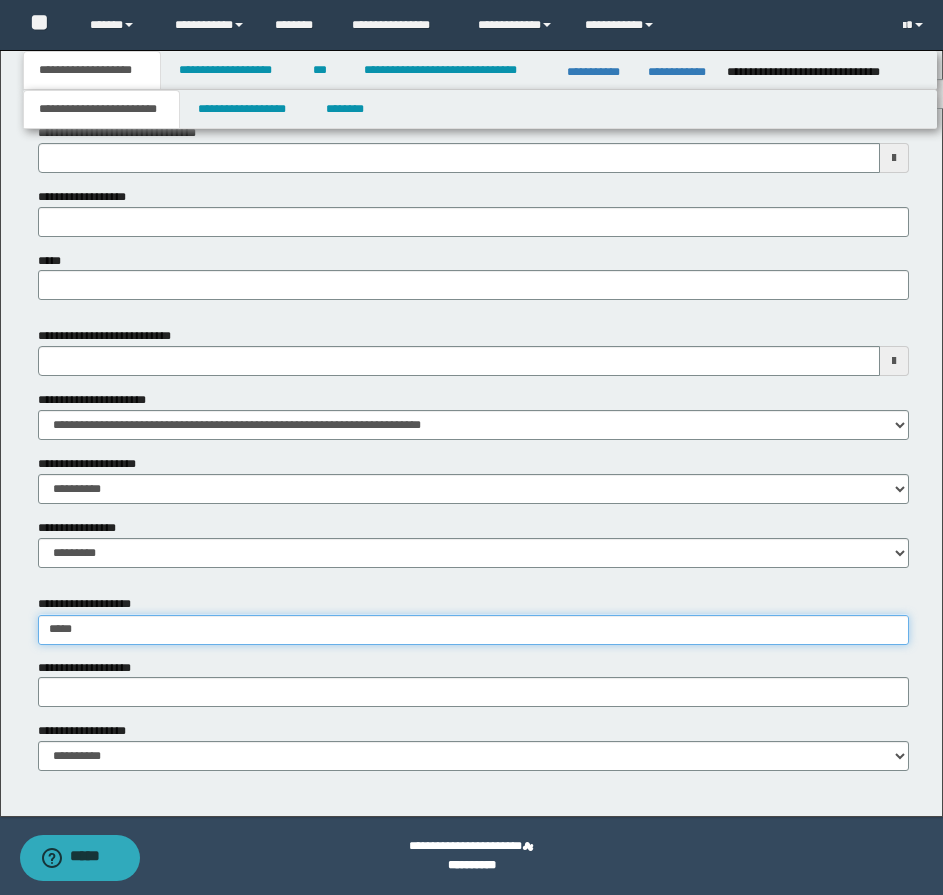 type on "**********" 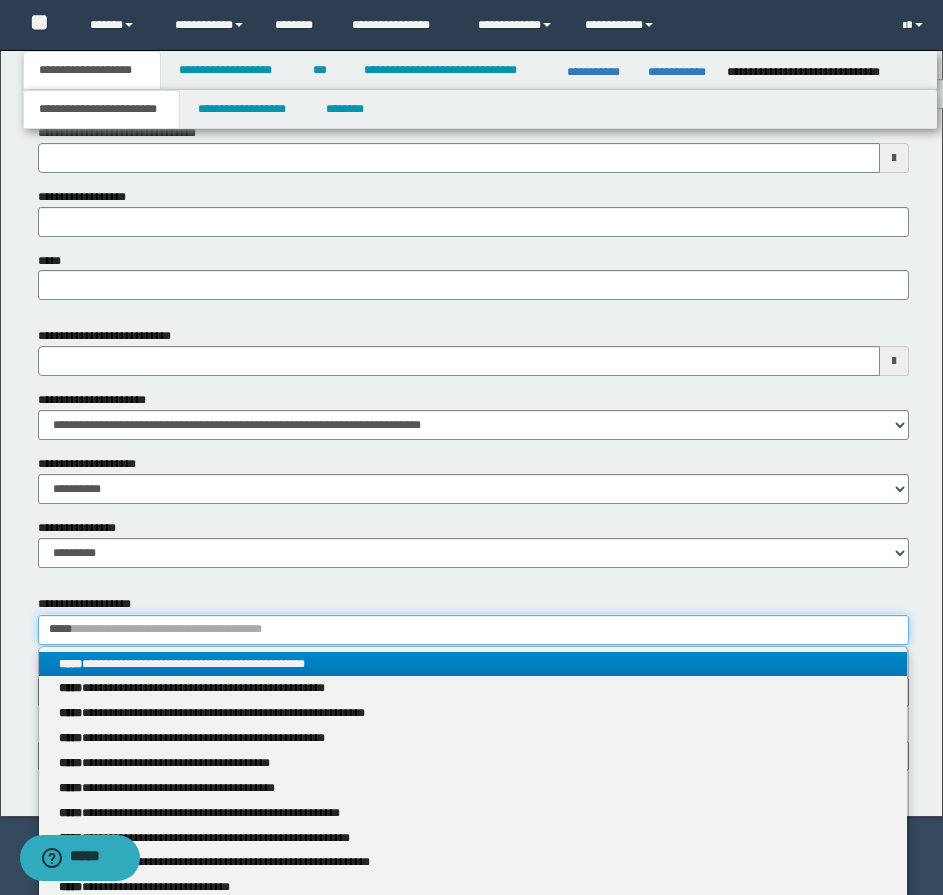 type 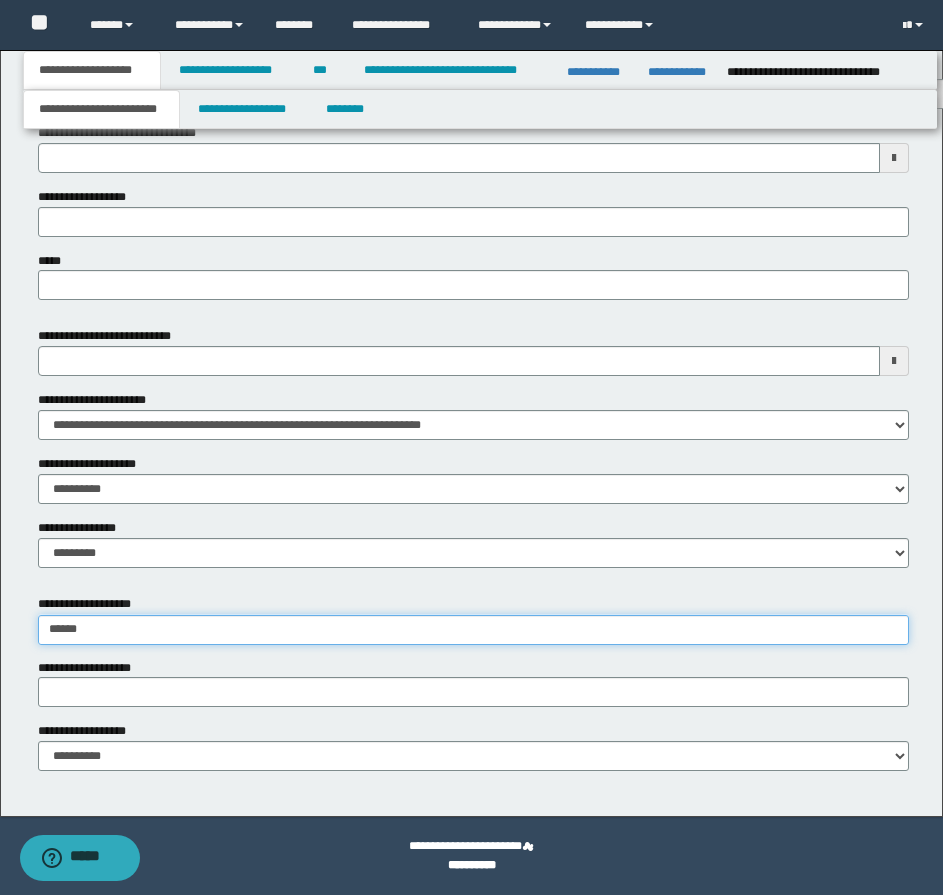 type on "**********" 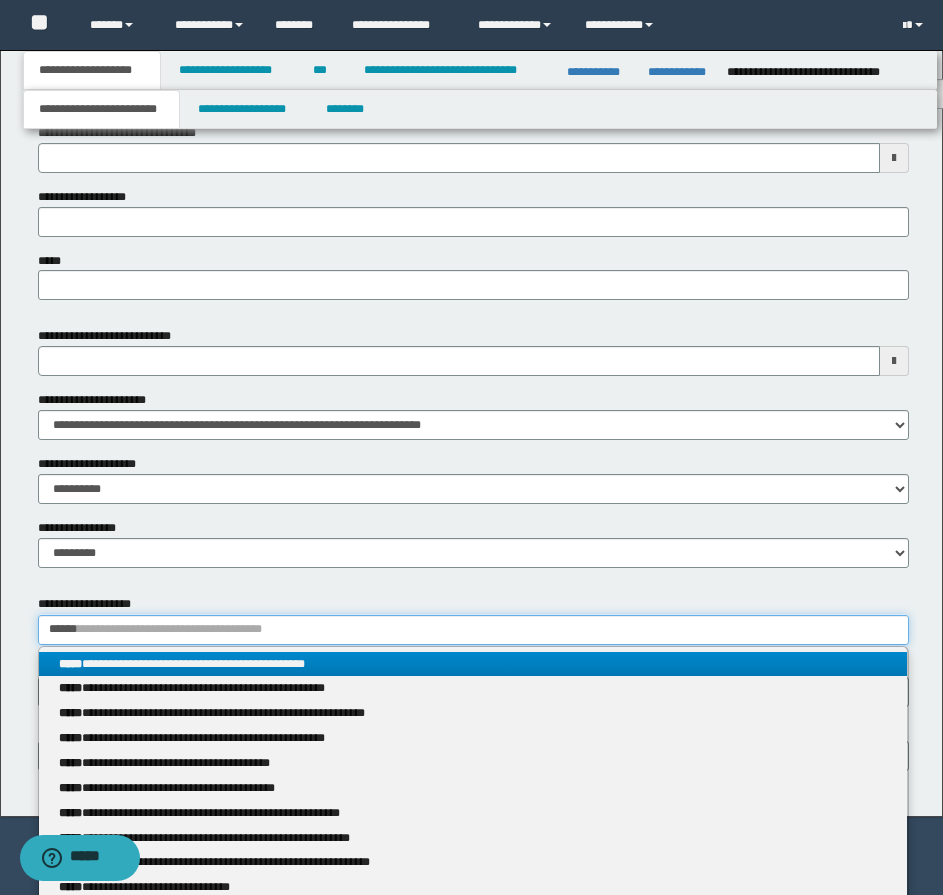 type 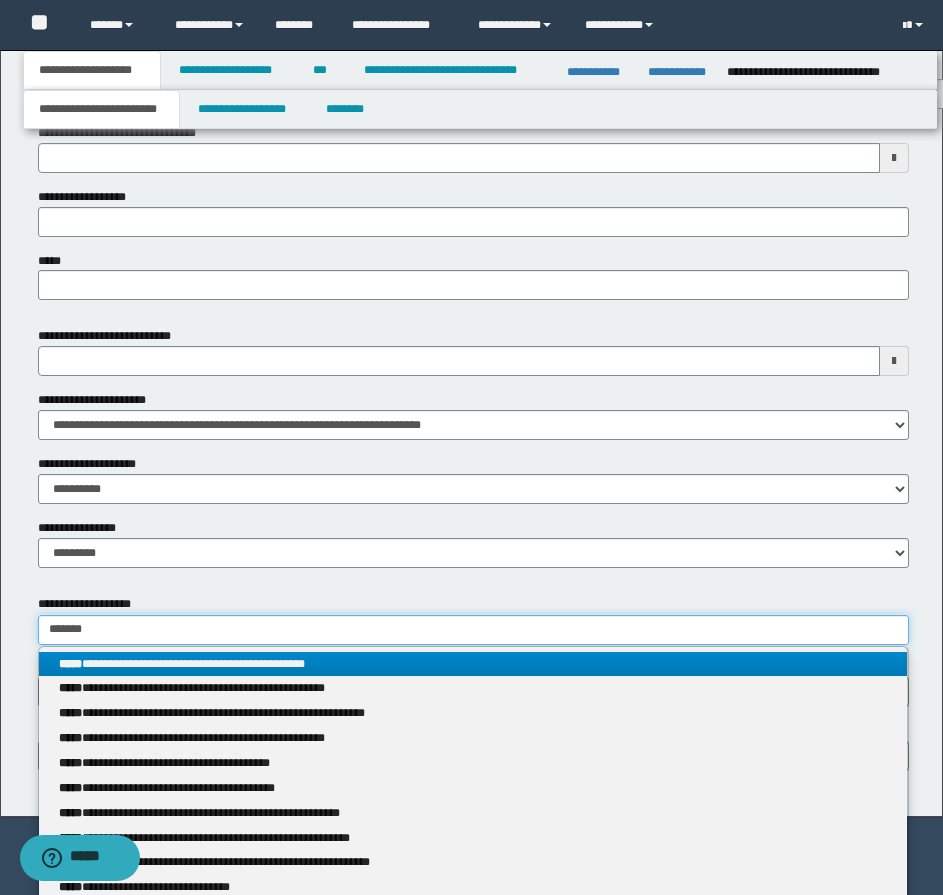 type on "**********" 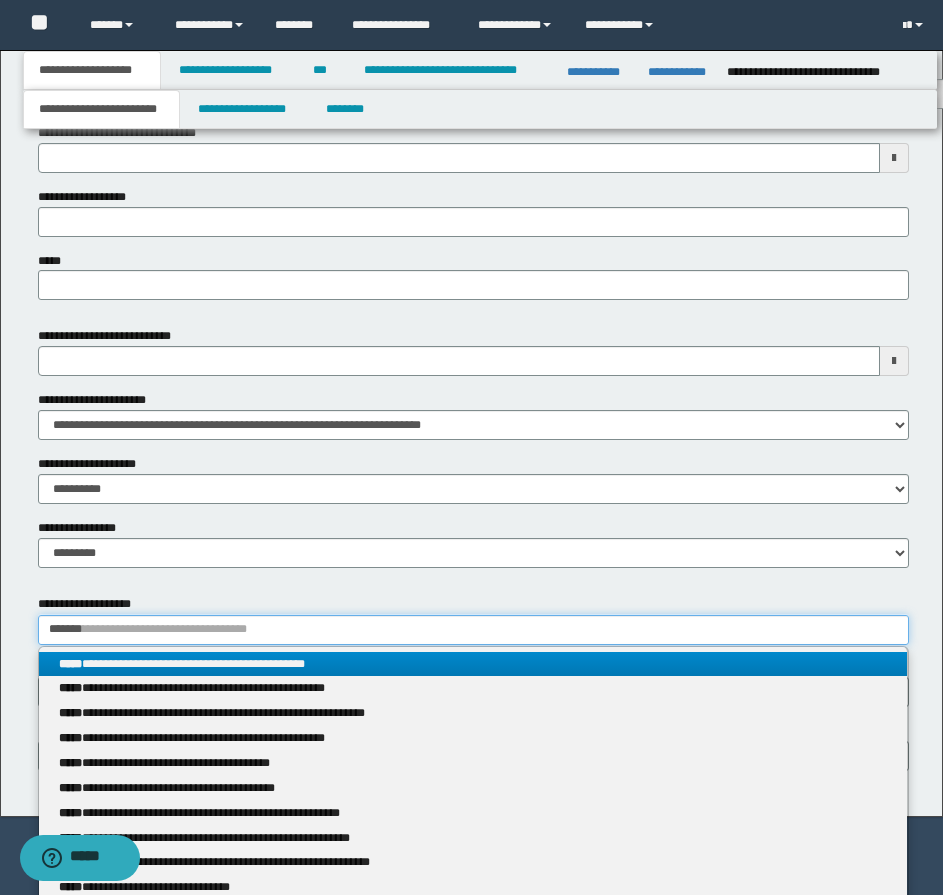 type 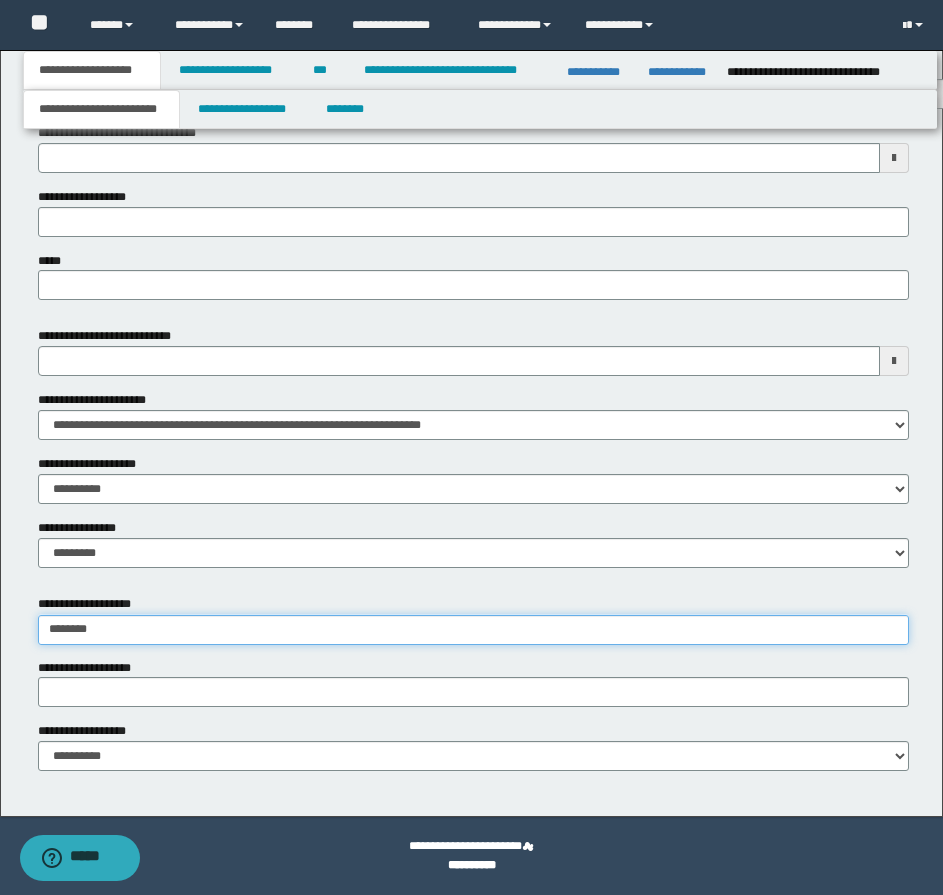type on "*********" 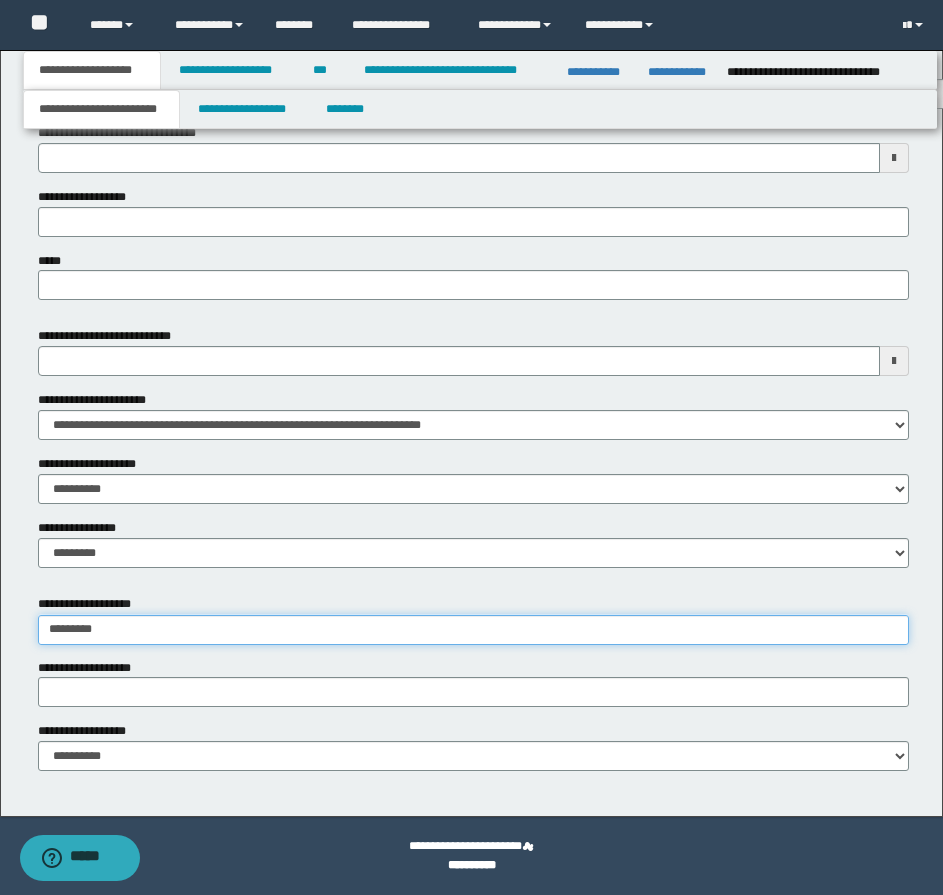 type on "*********" 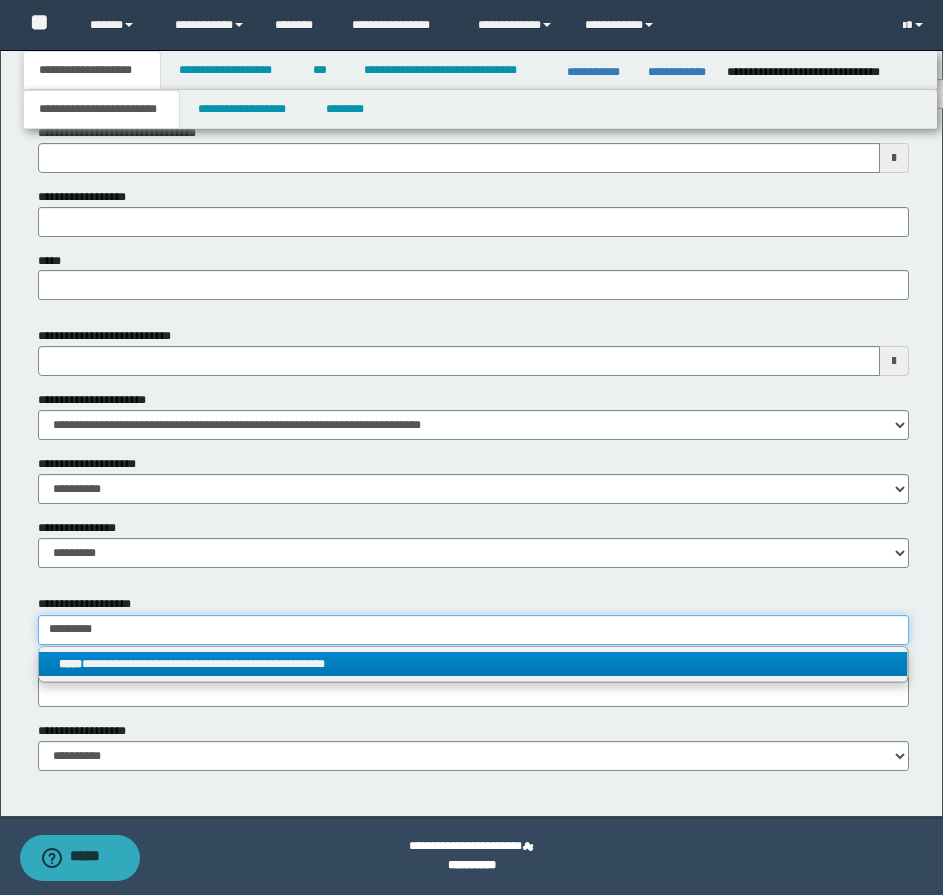 type 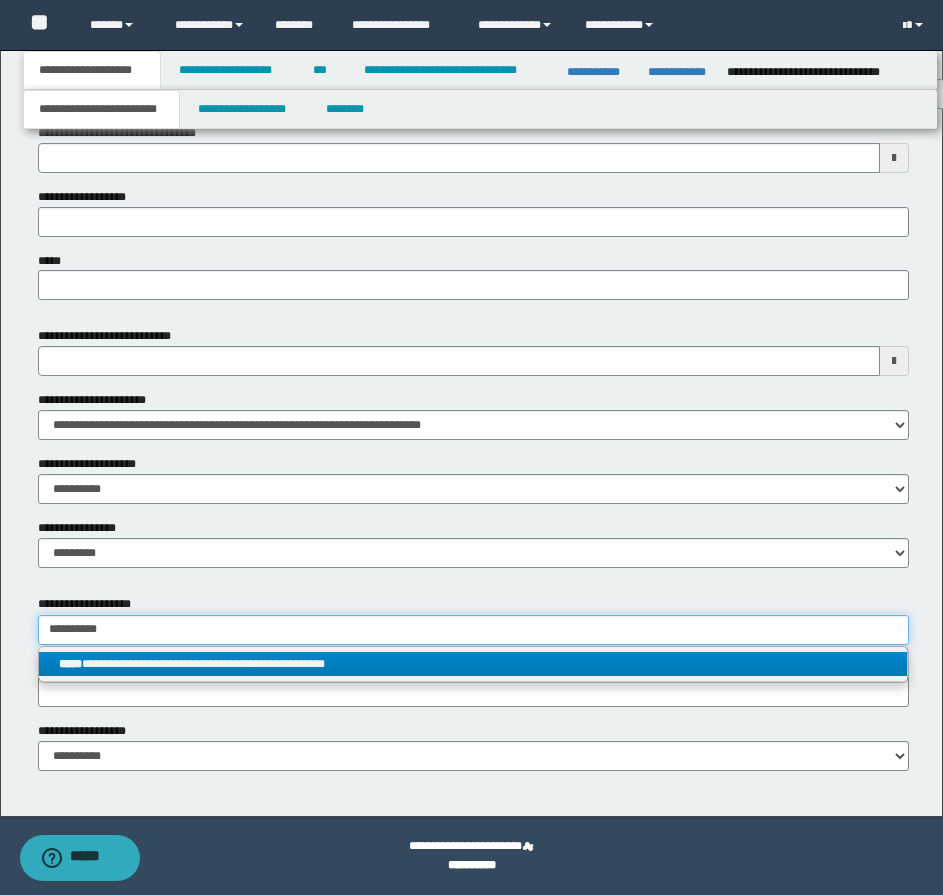 type on "**********" 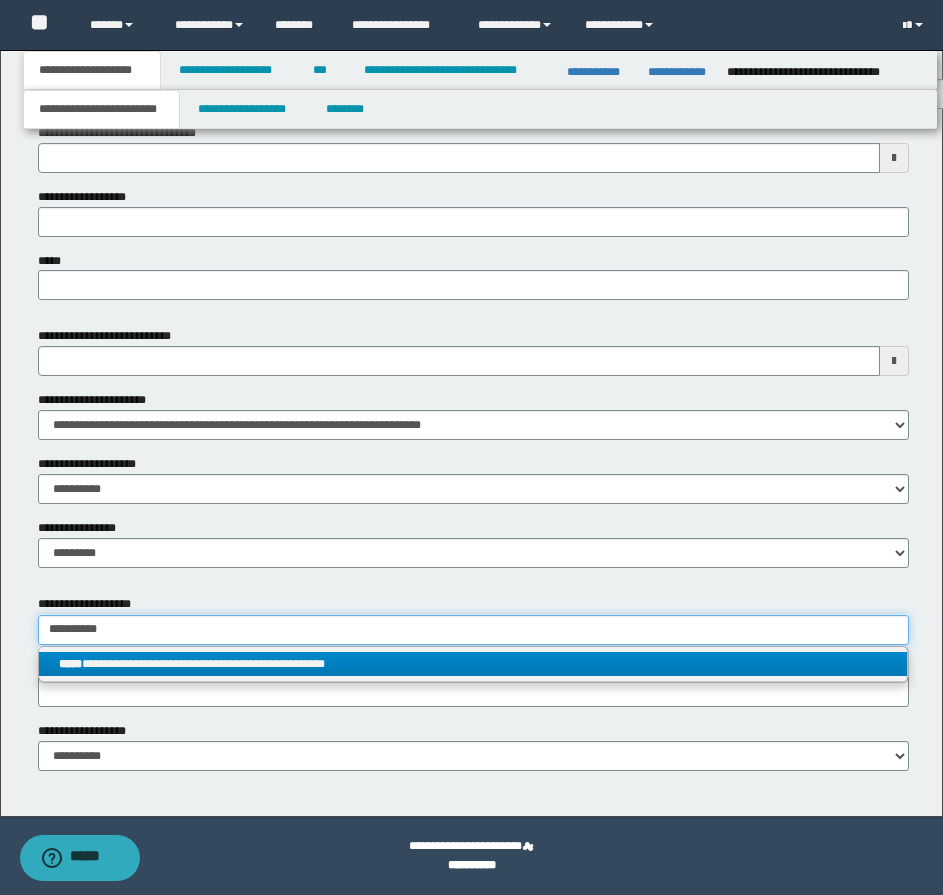 type on "**********" 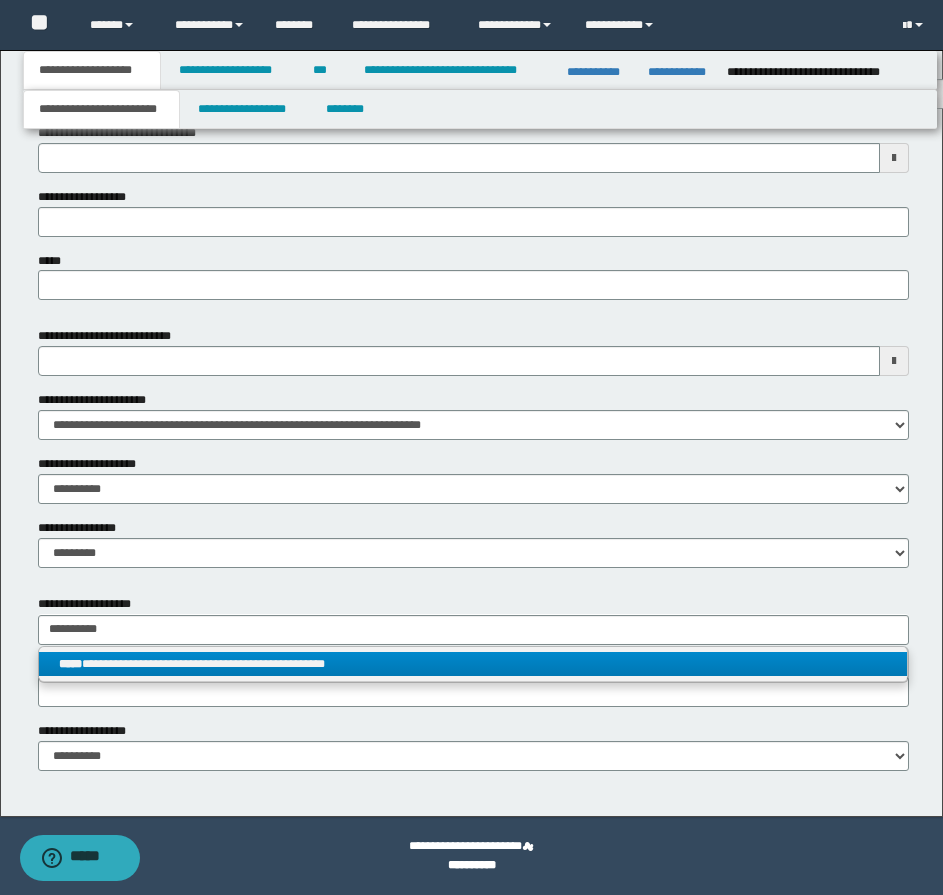 click on "**********" at bounding box center (473, 664) 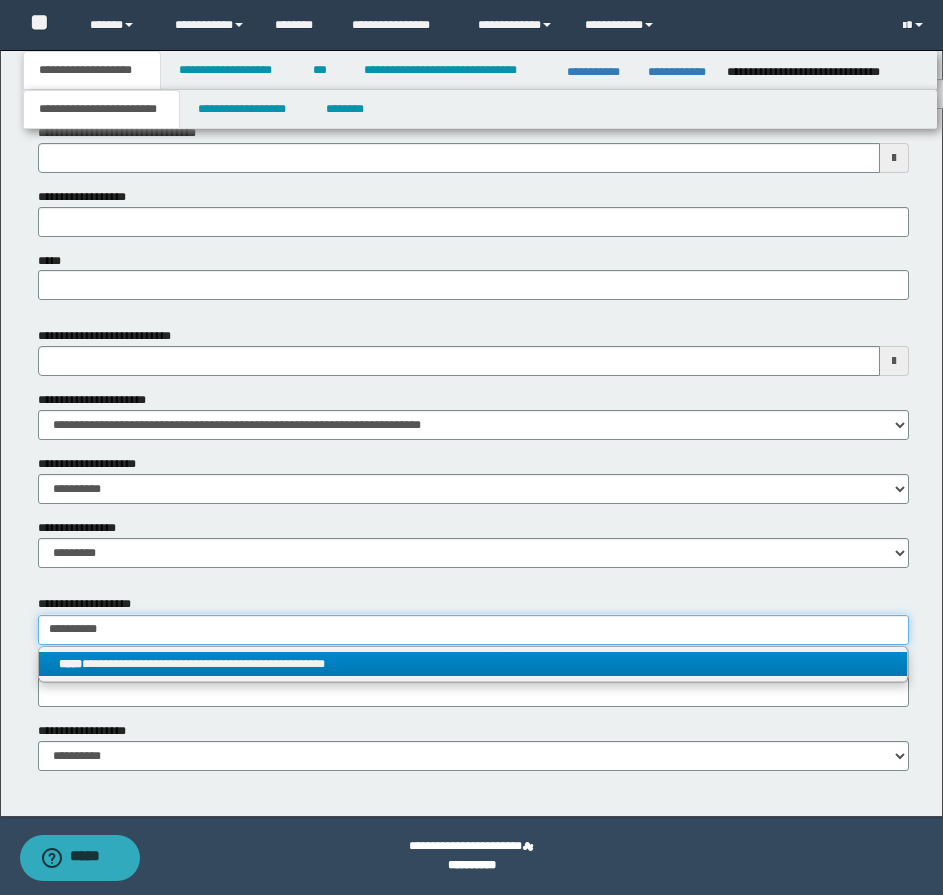 type 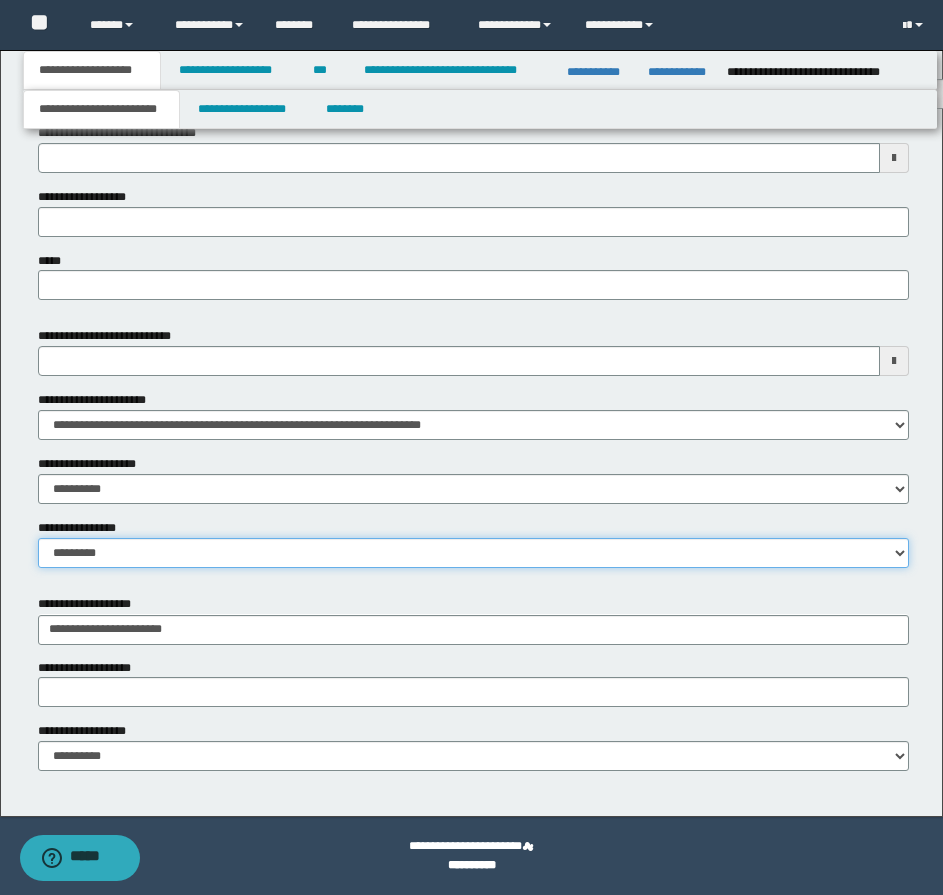 click on "**********" at bounding box center (473, 553) 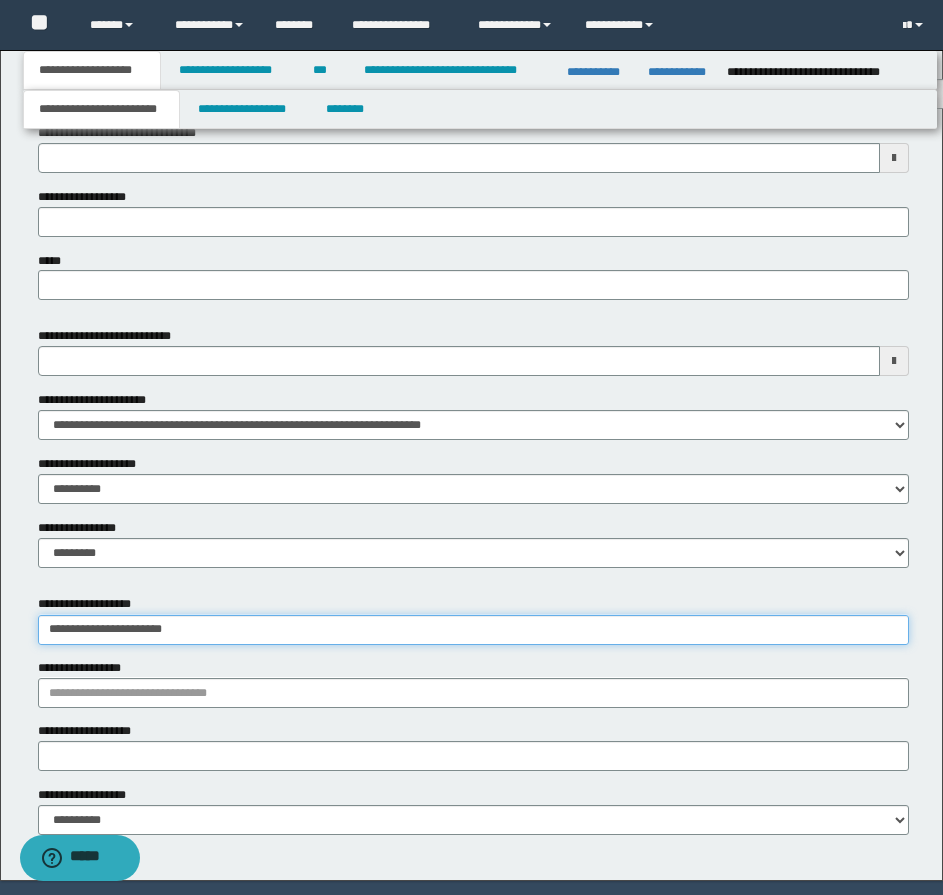 type on "**********" 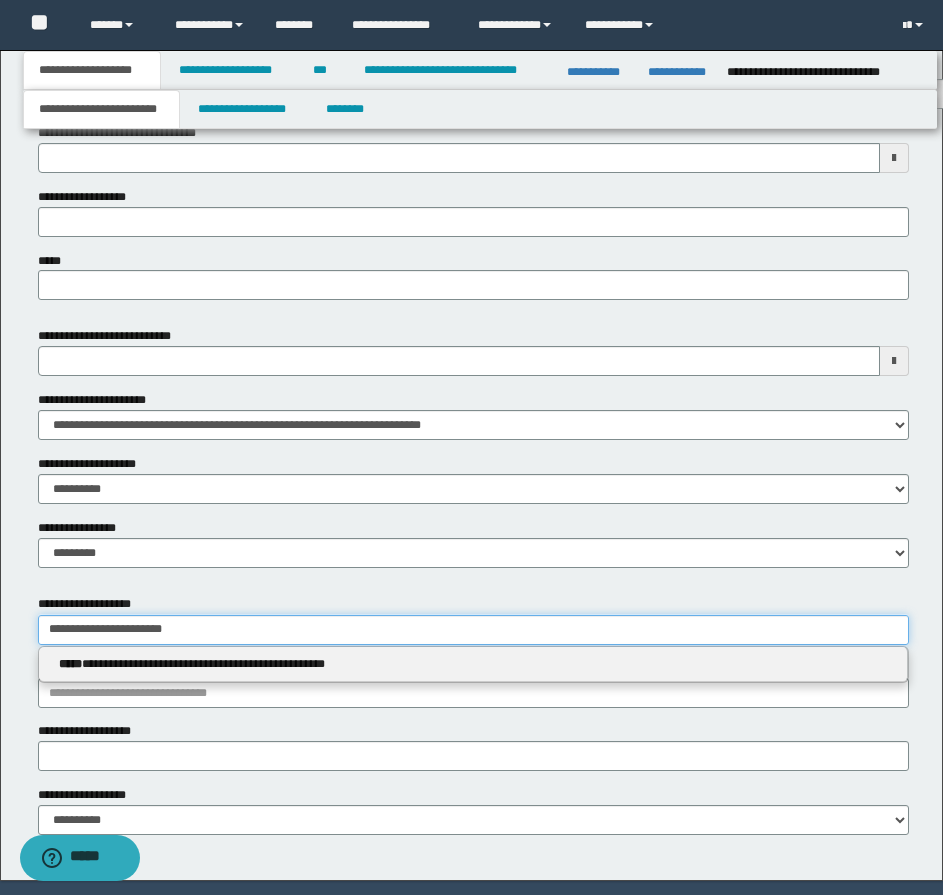 drag, startPoint x: 206, startPoint y: 632, endPoint x: -1, endPoint y: 629, distance: 207.02174 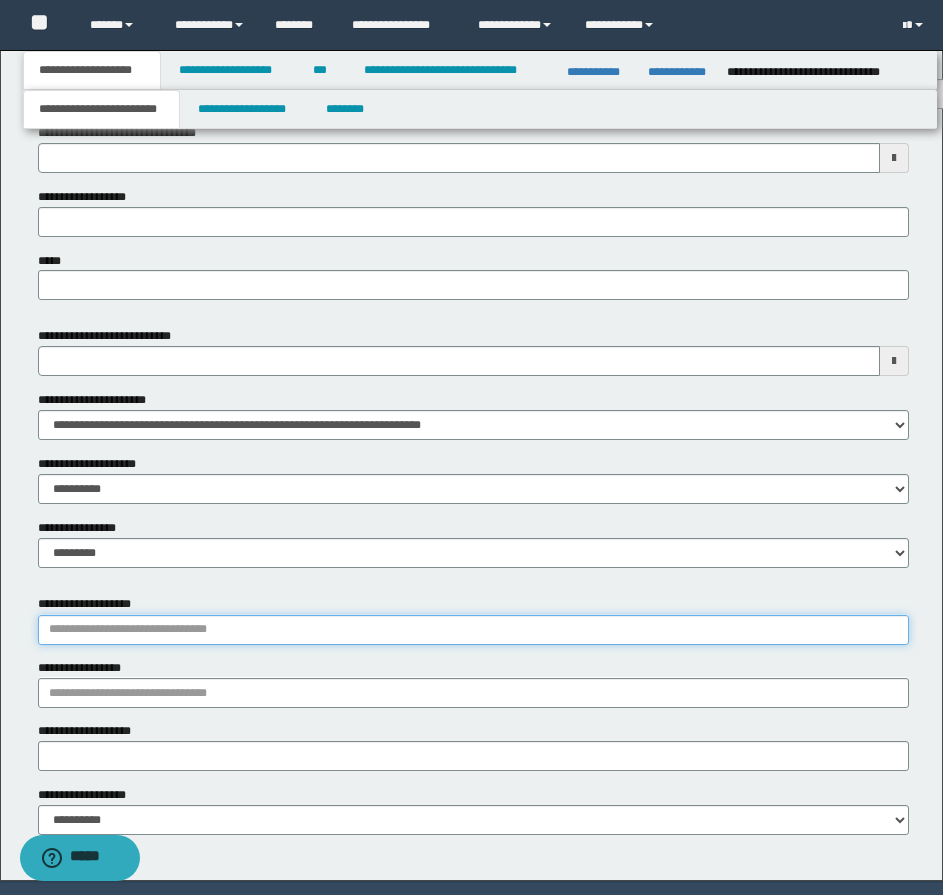 type 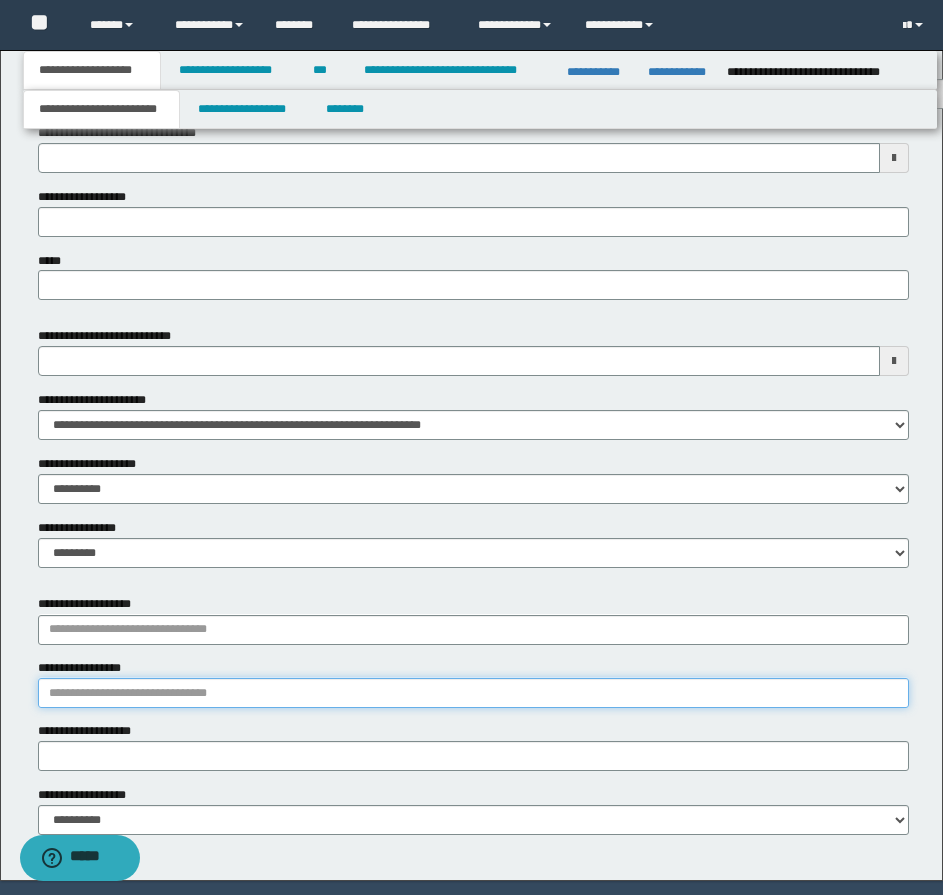 click on "**********" at bounding box center (473, 693) 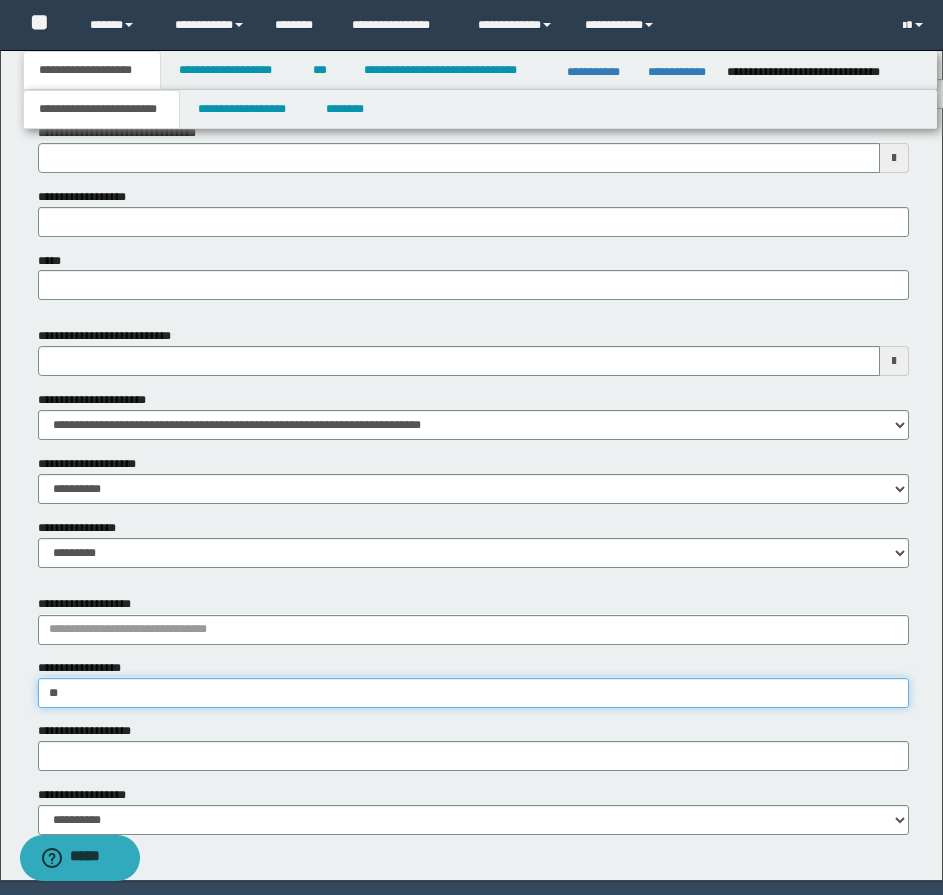type on "***" 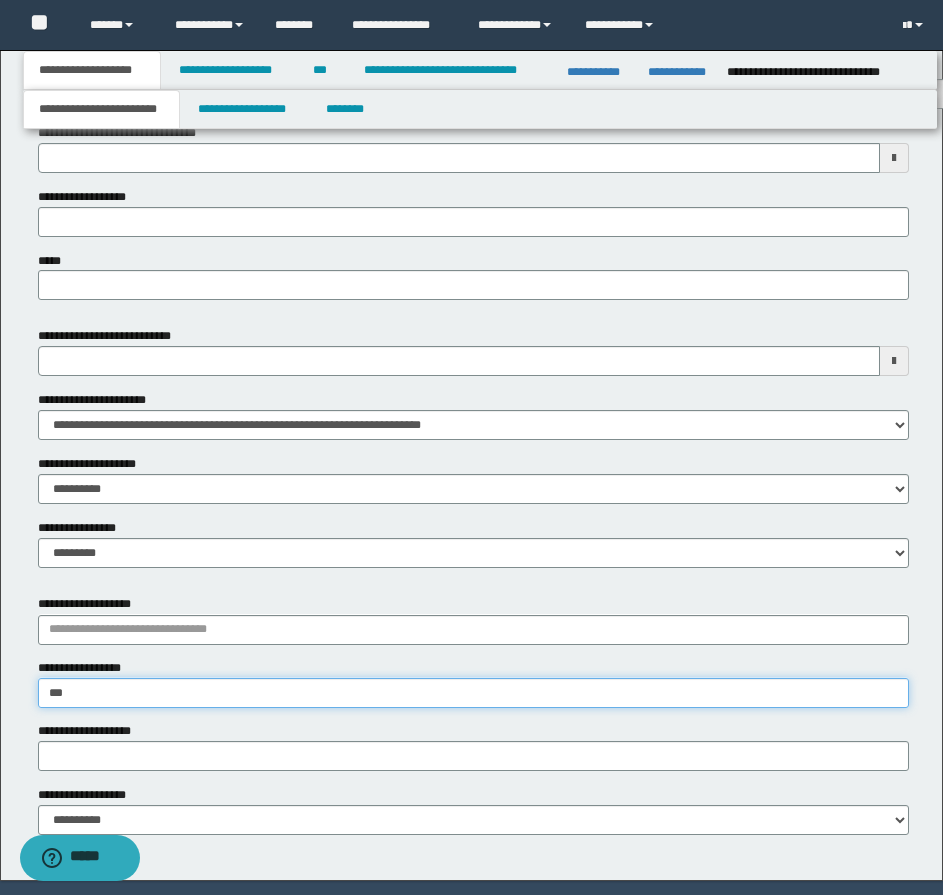 type on "*********" 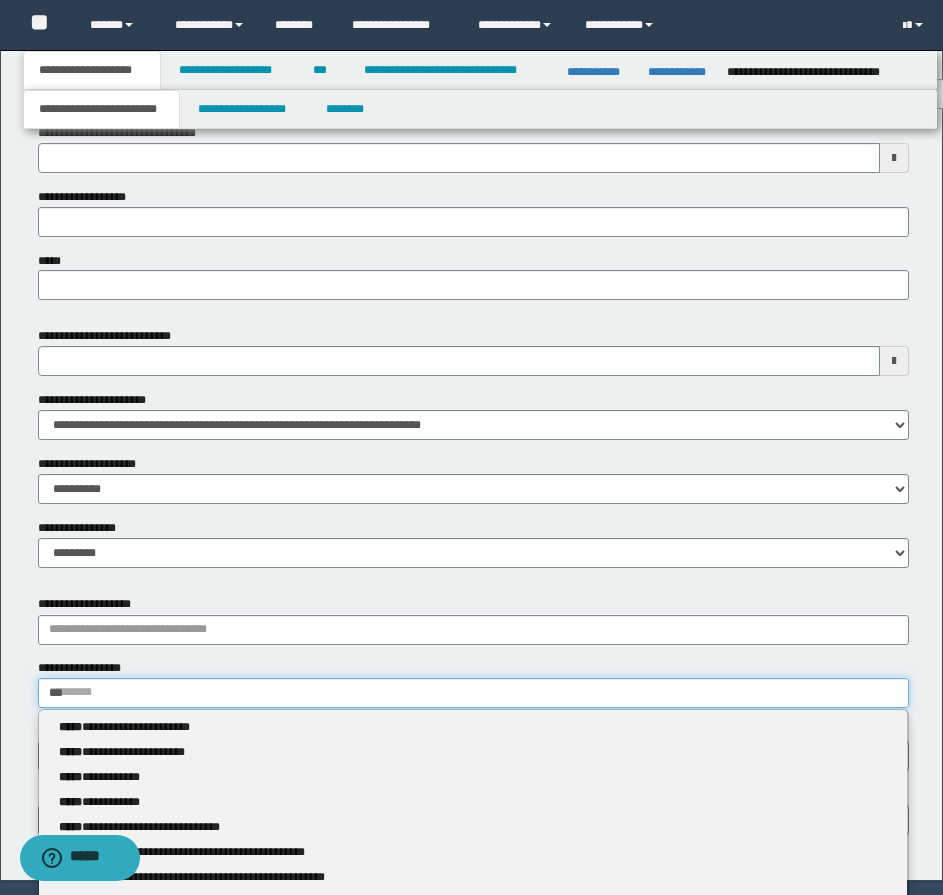 type 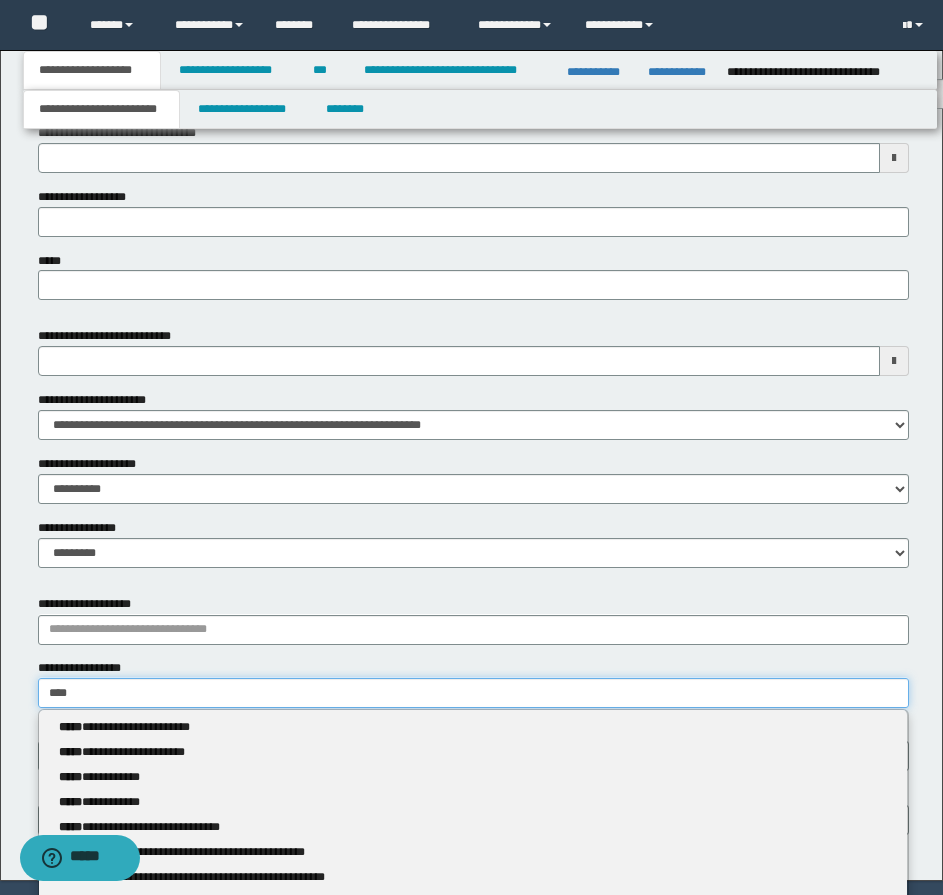 type on "*****" 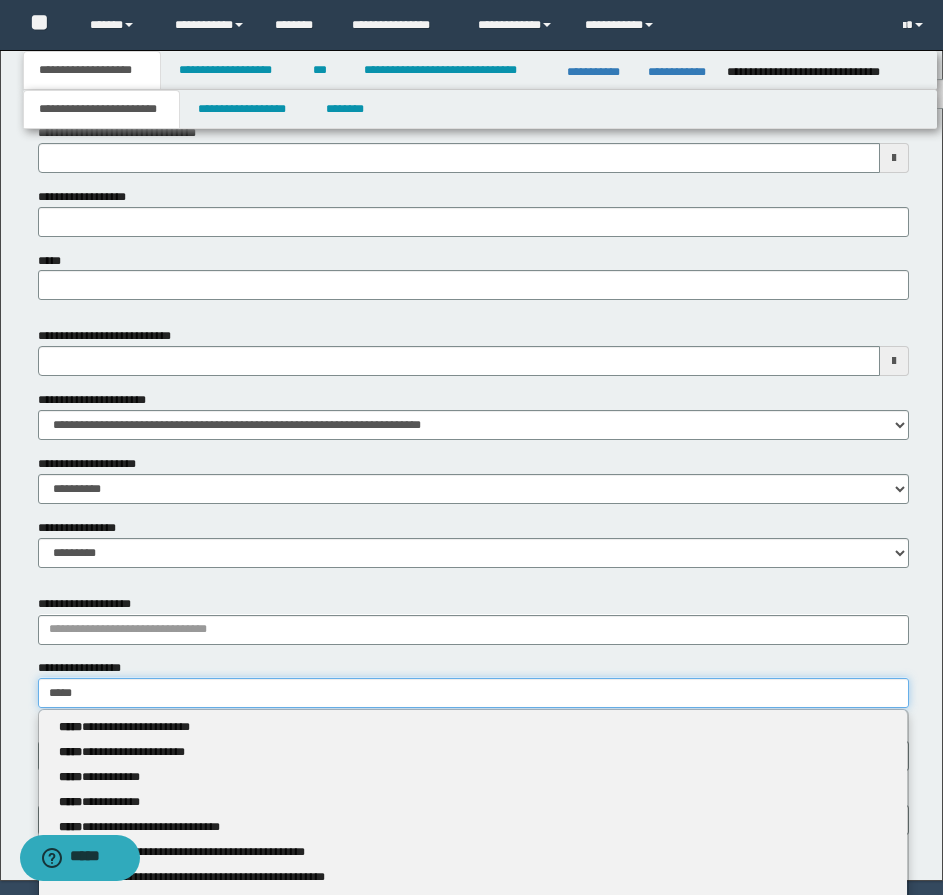 type on "**********" 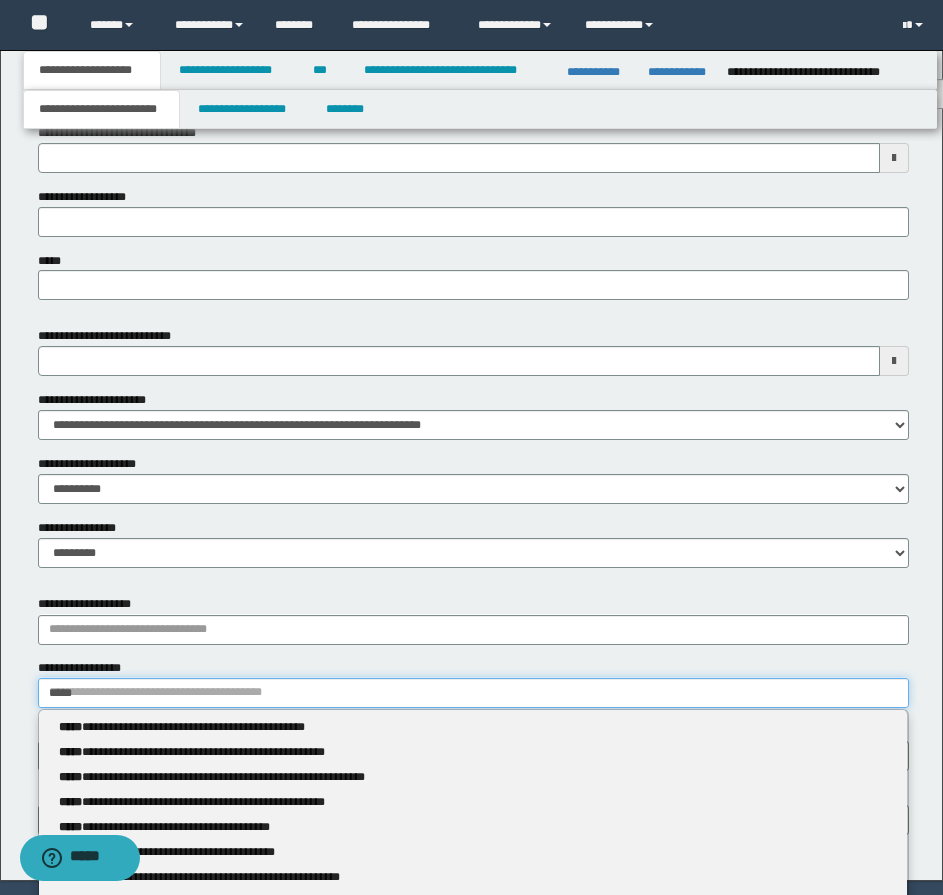type 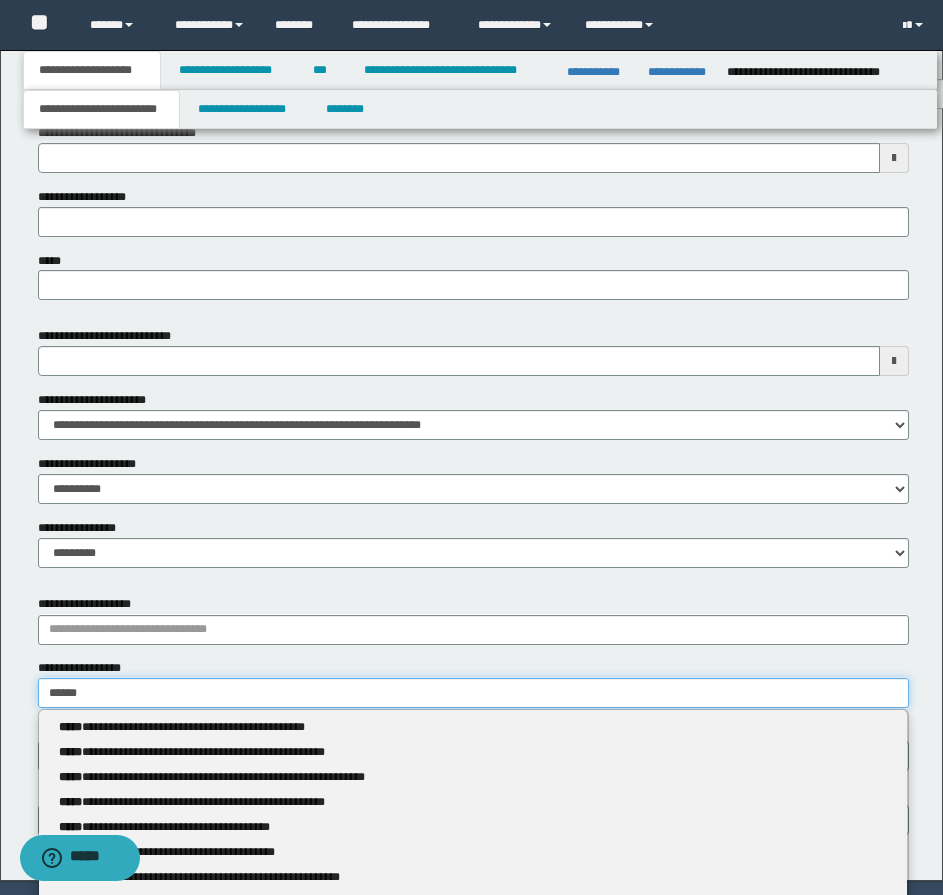 type on "**********" 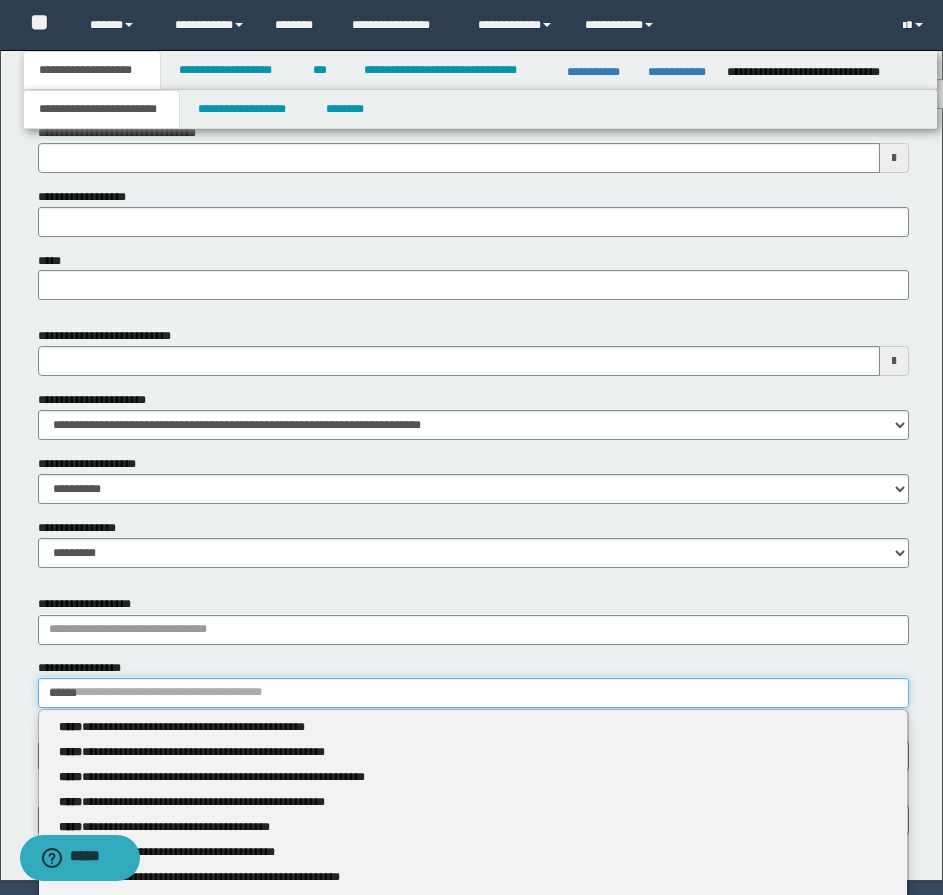 type 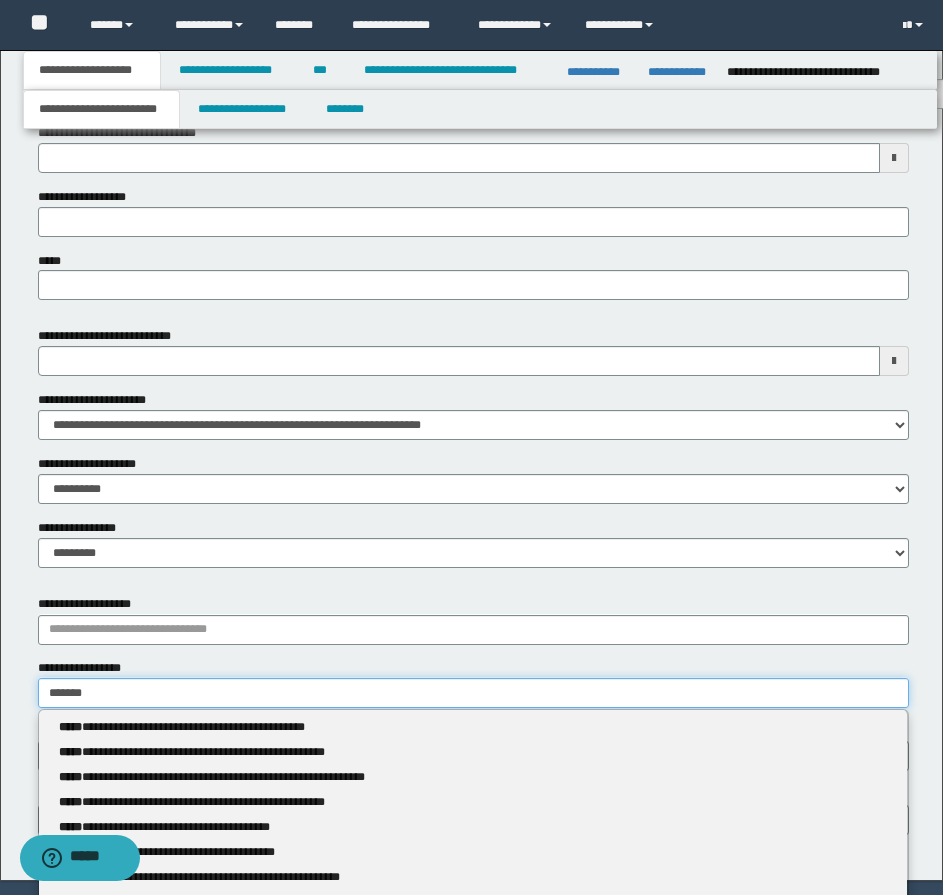 type on "**********" 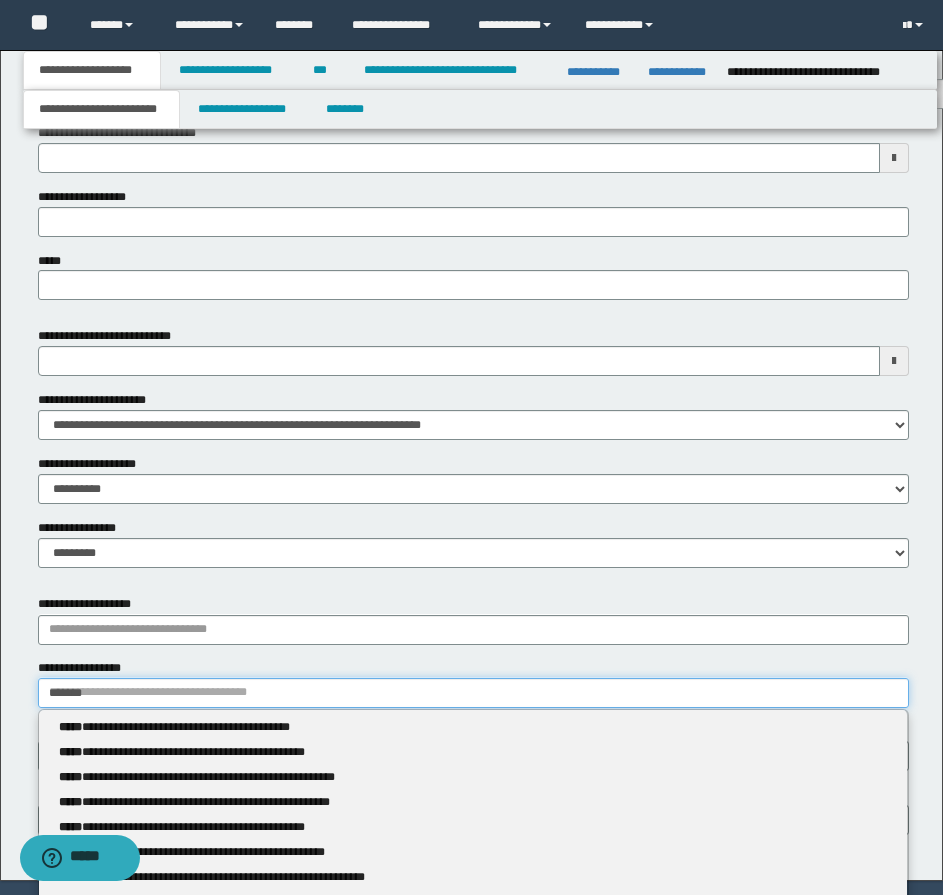 type 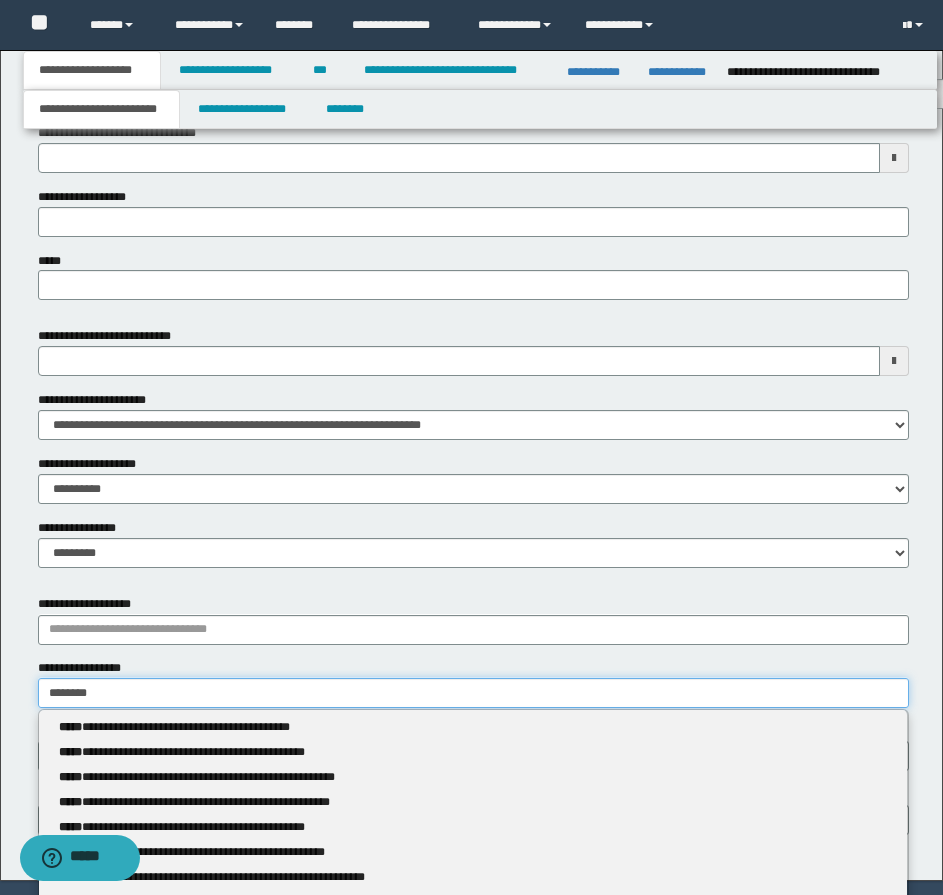 type on "********" 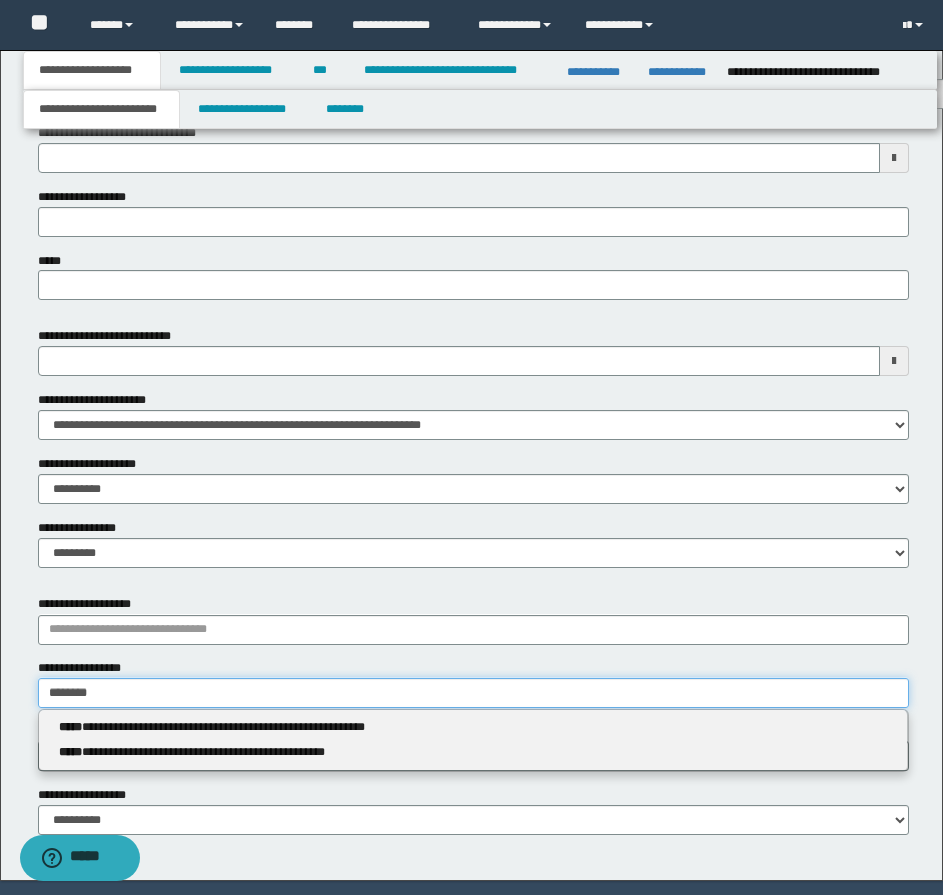 type 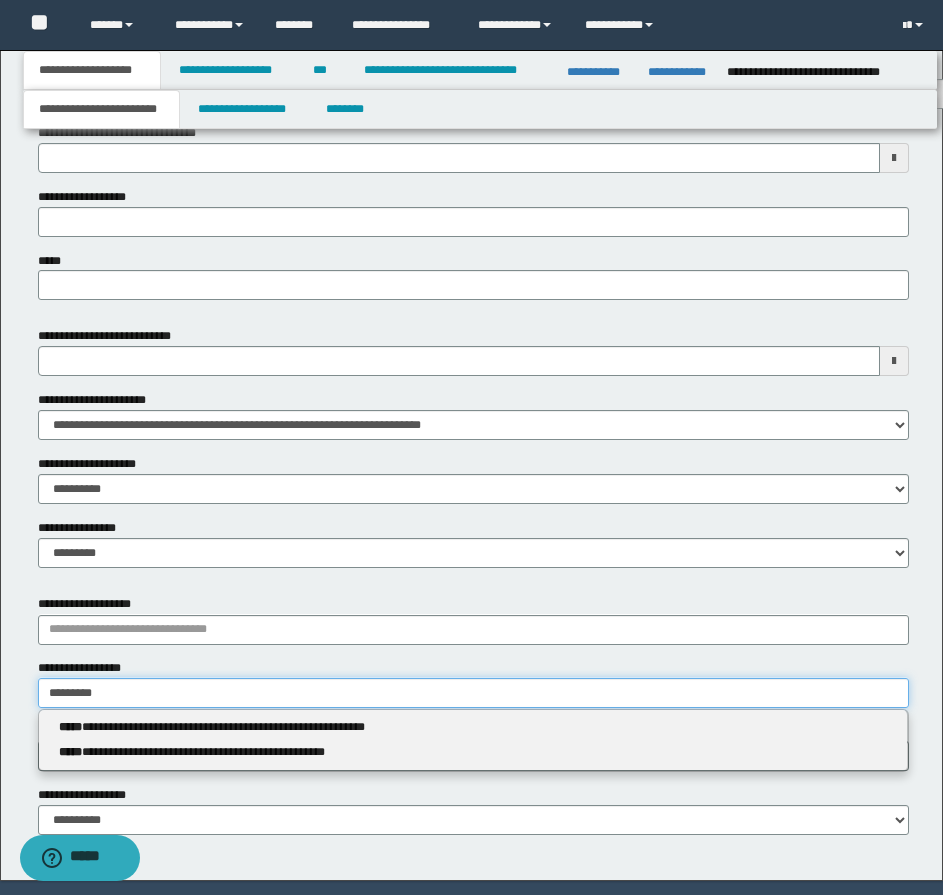 type on "*********" 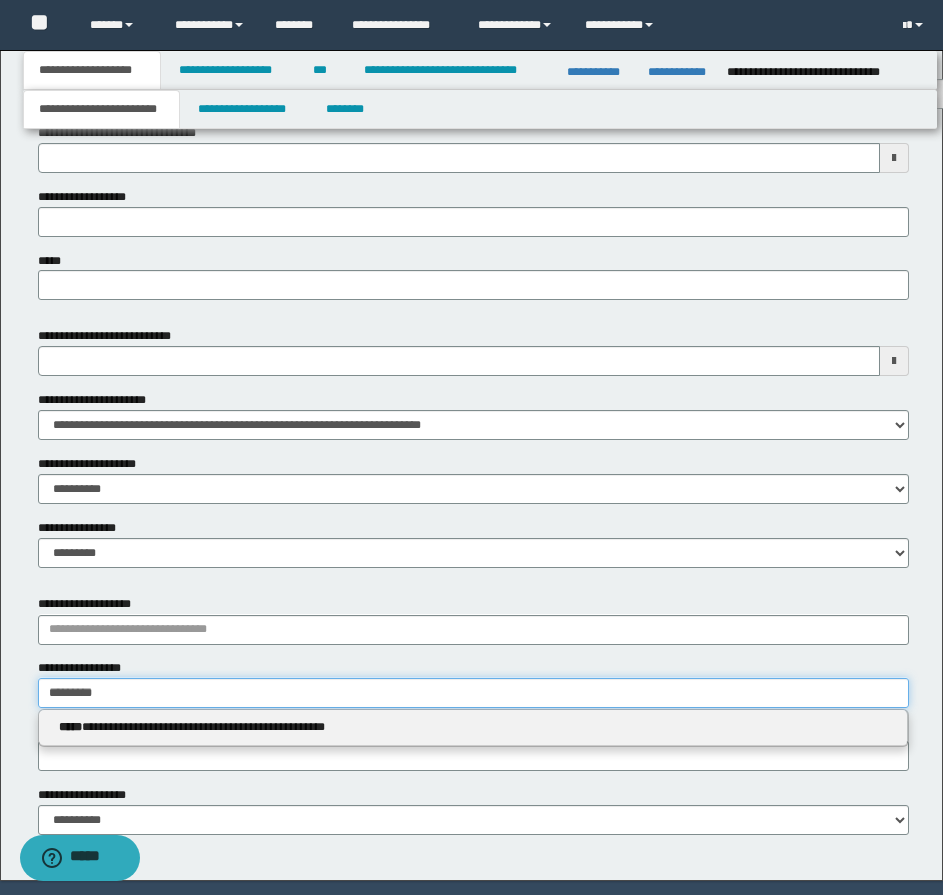 type 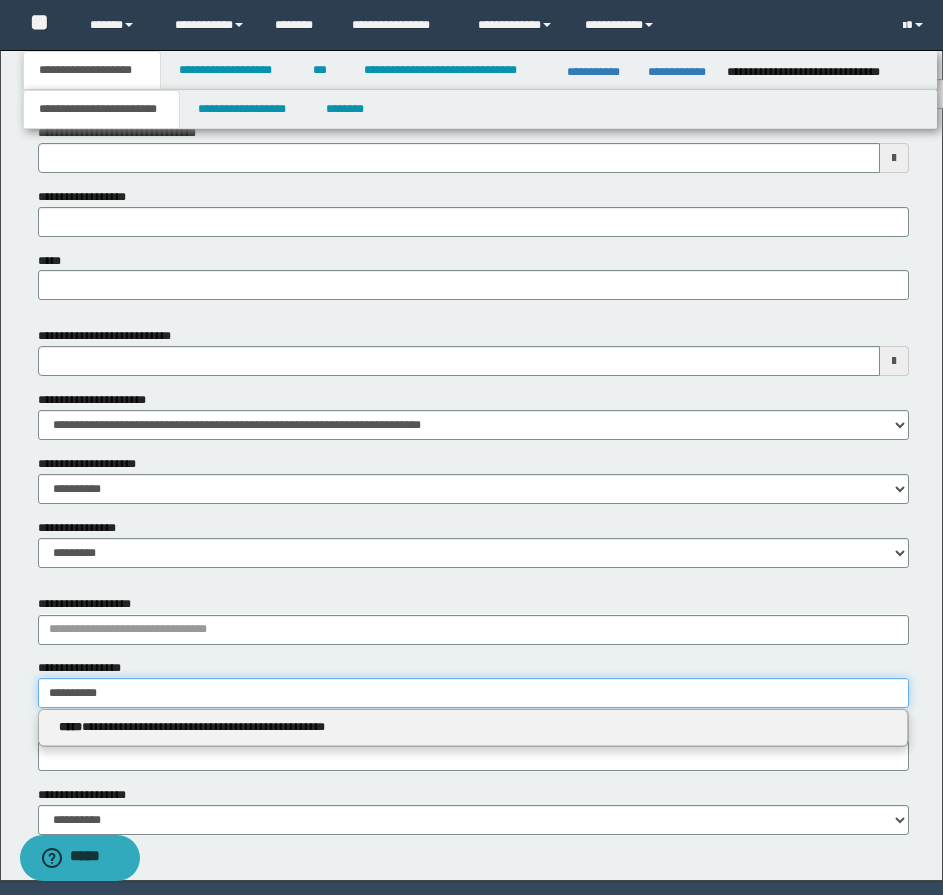 type on "**********" 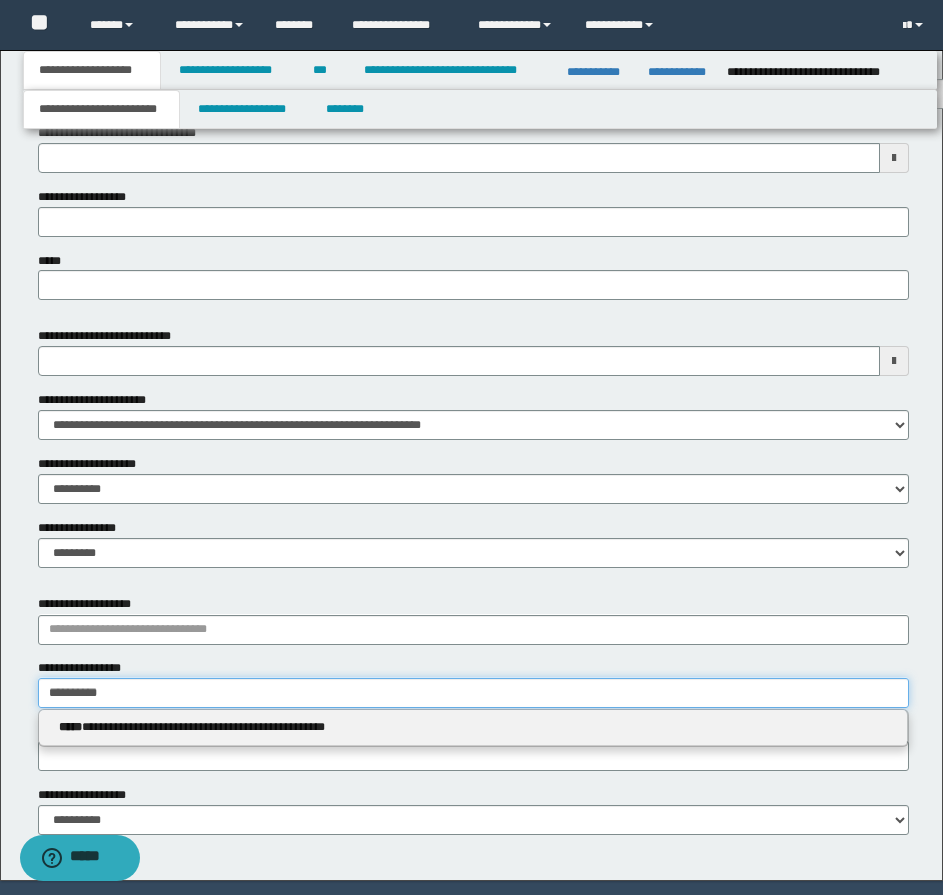 type on "**********" 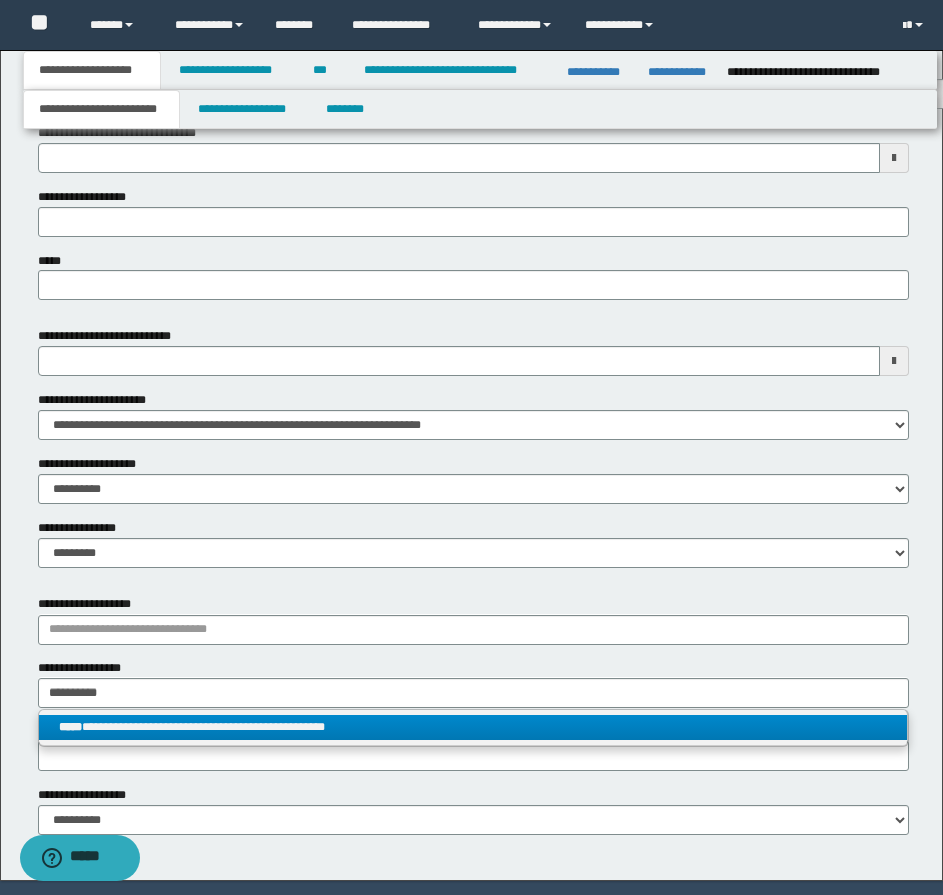click on "**********" at bounding box center (473, 727) 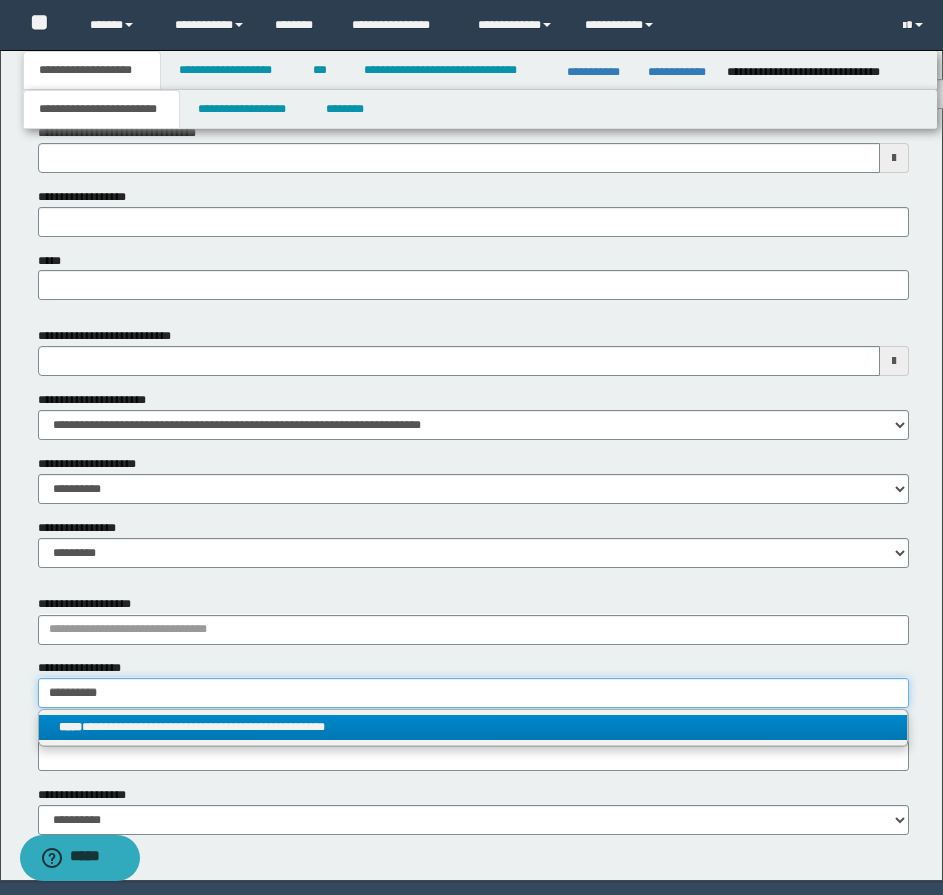 type 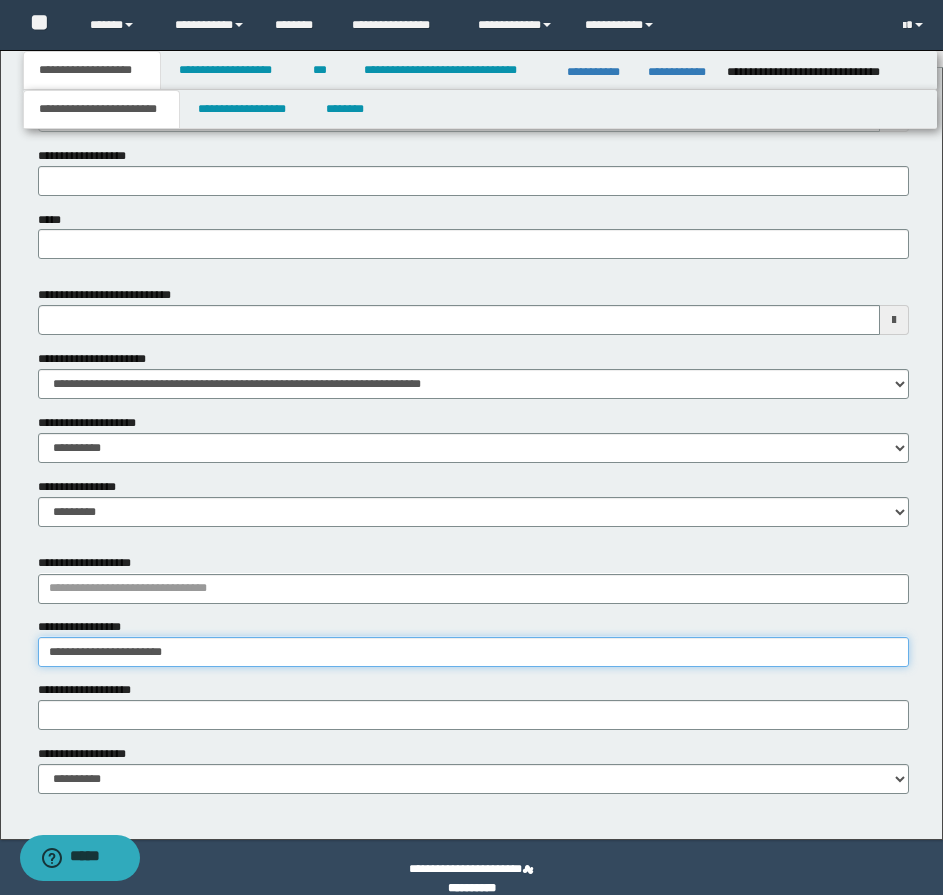 scroll, scrollTop: 784, scrollLeft: 0, axis: vertical 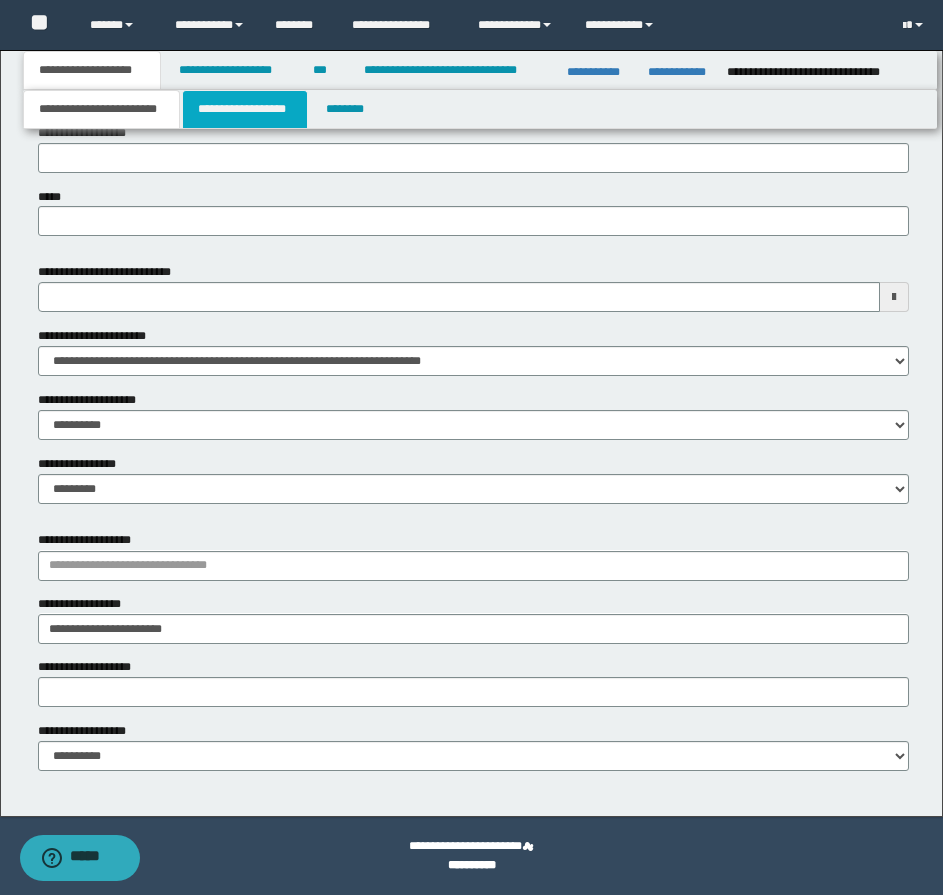 click on "**********" at bounding box center (245, 109) 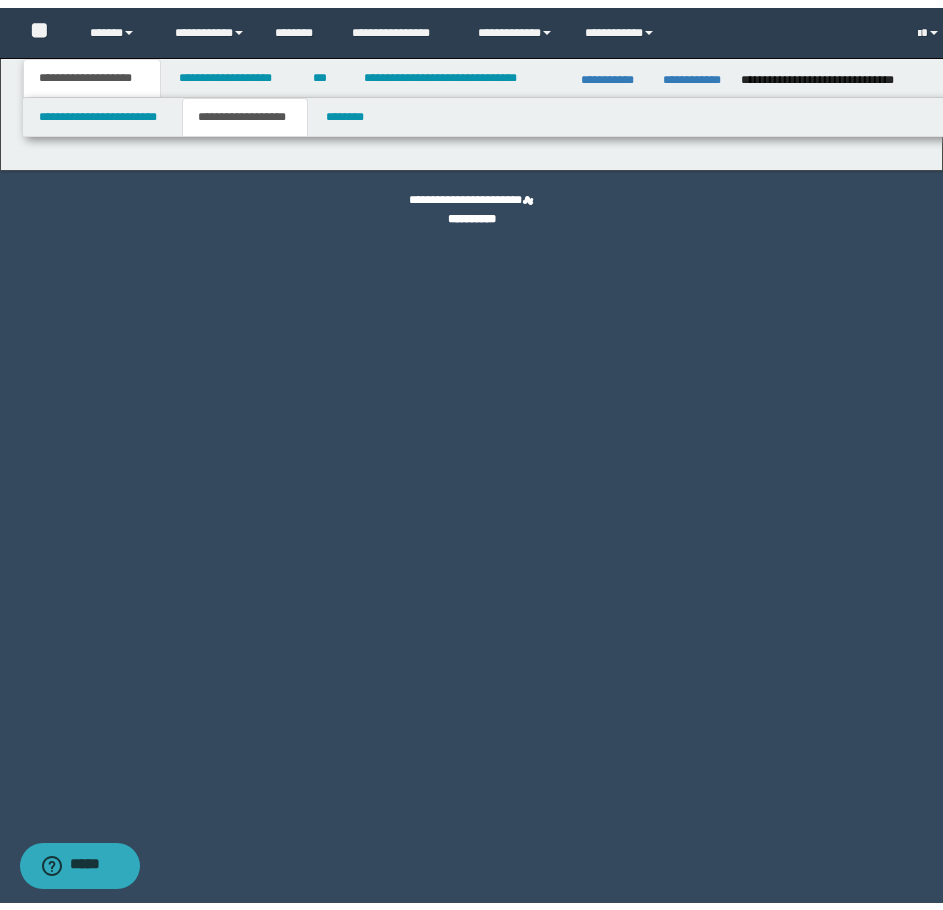 scroll, scrollTop: 0, scrollLeft: 0, axis: both 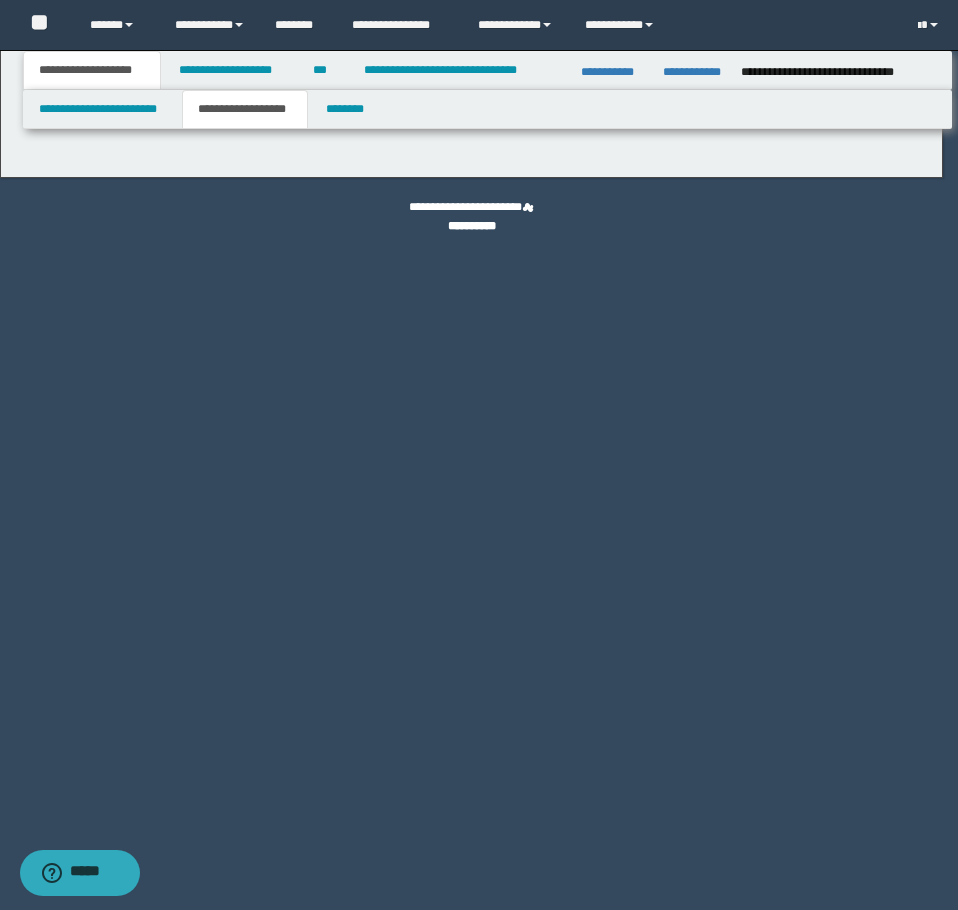 type on "**********" 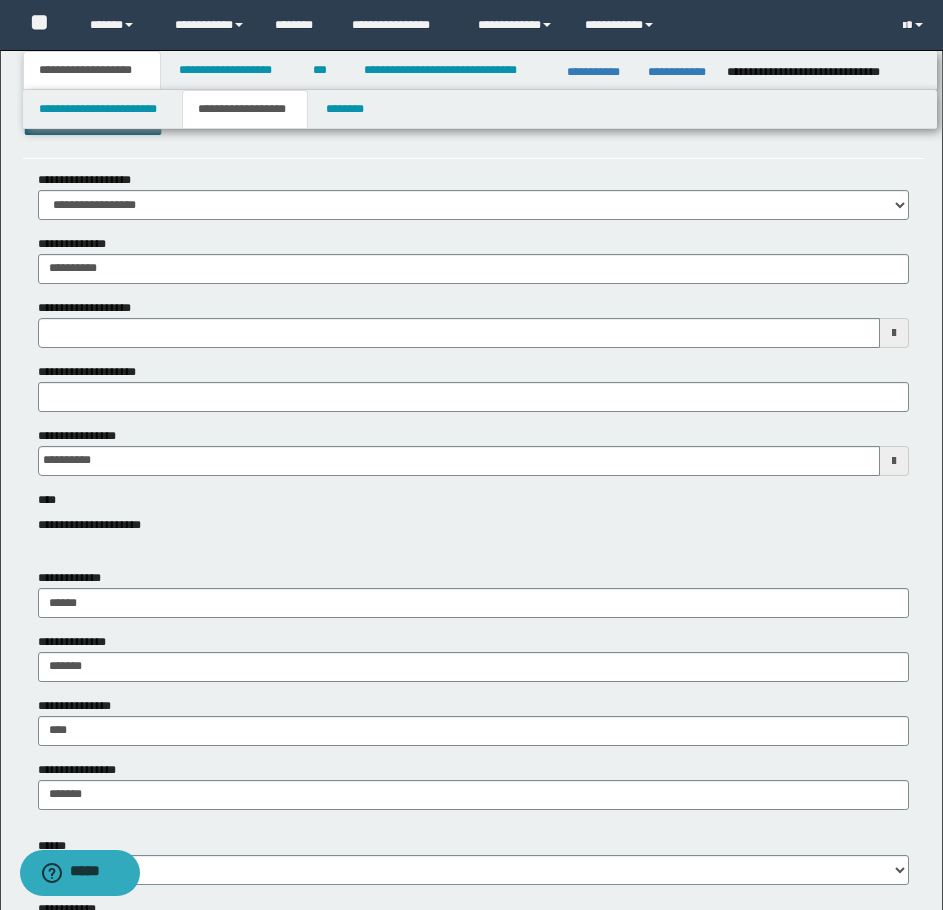 scroll, scrollTop: 0, scrollLeft: 0, axis: both 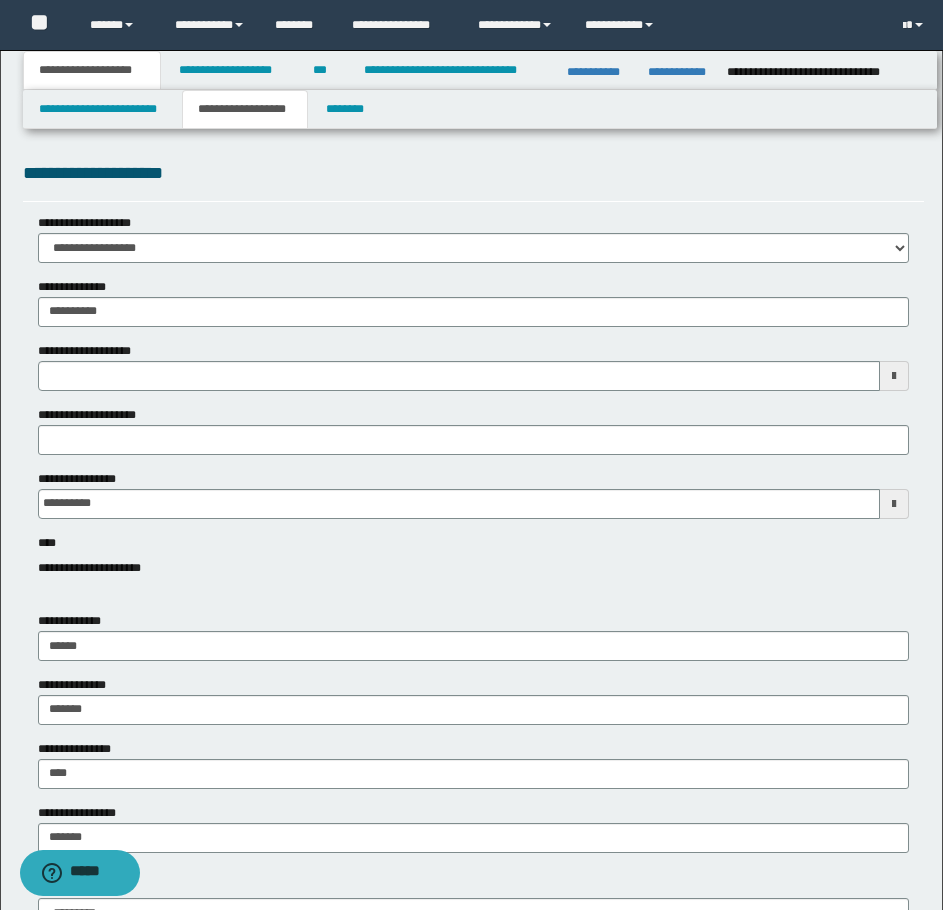 type 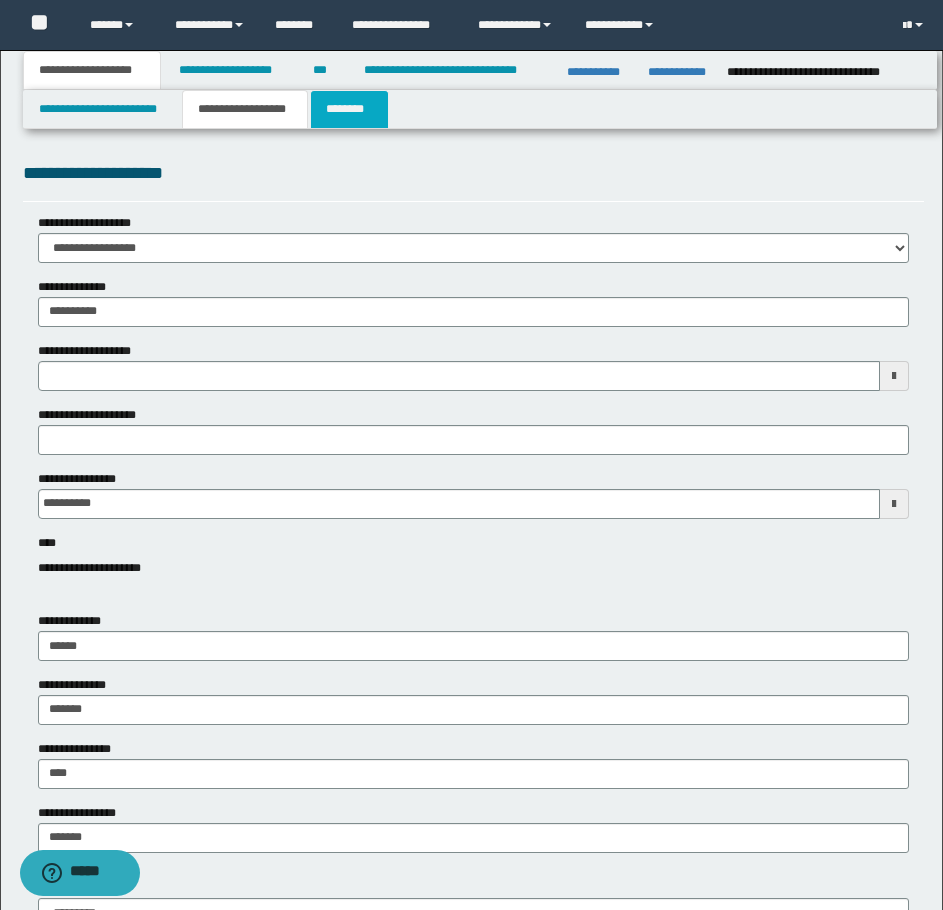 click on "********" at bounding box center [349, 109] 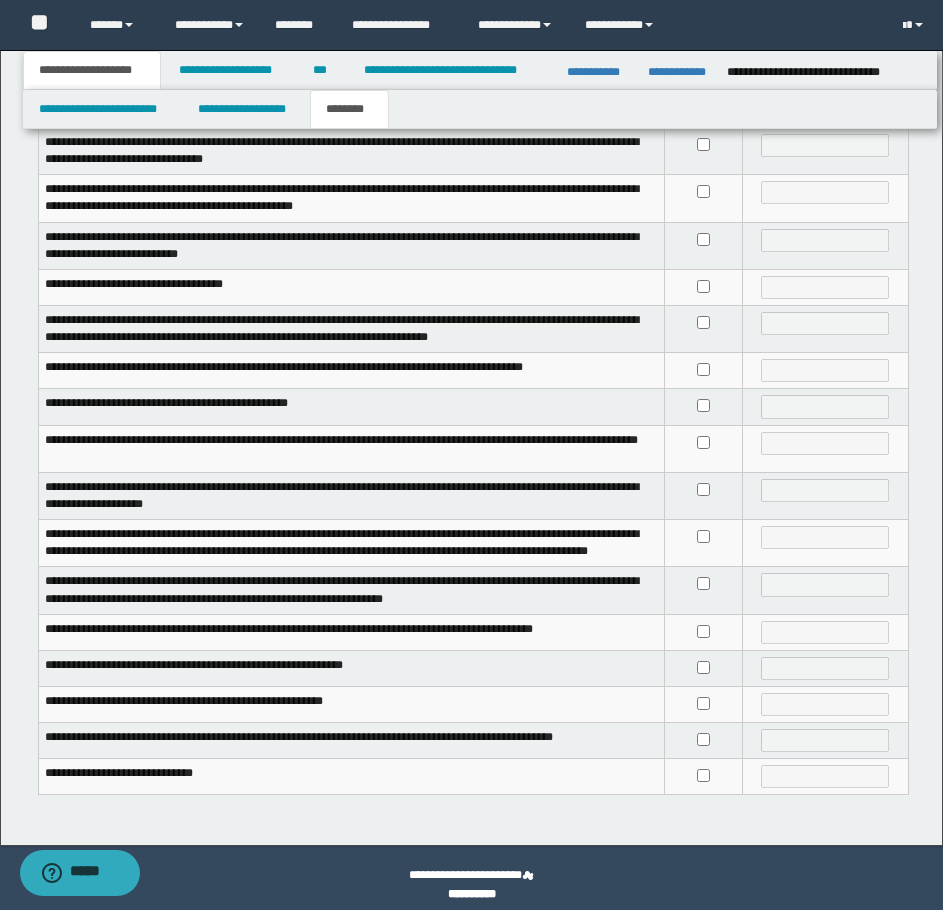 scroll, scrollTop: 340, scrollLeft: 0, axis: vertical 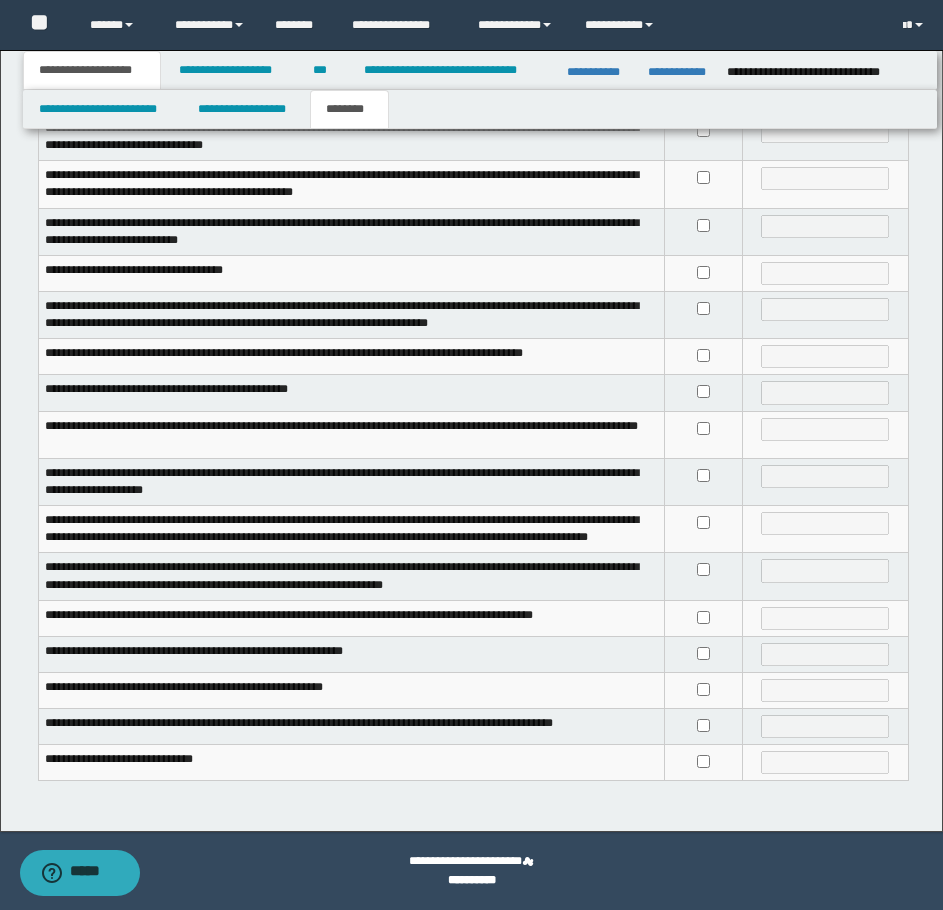 click at bounding box center [704, 576] 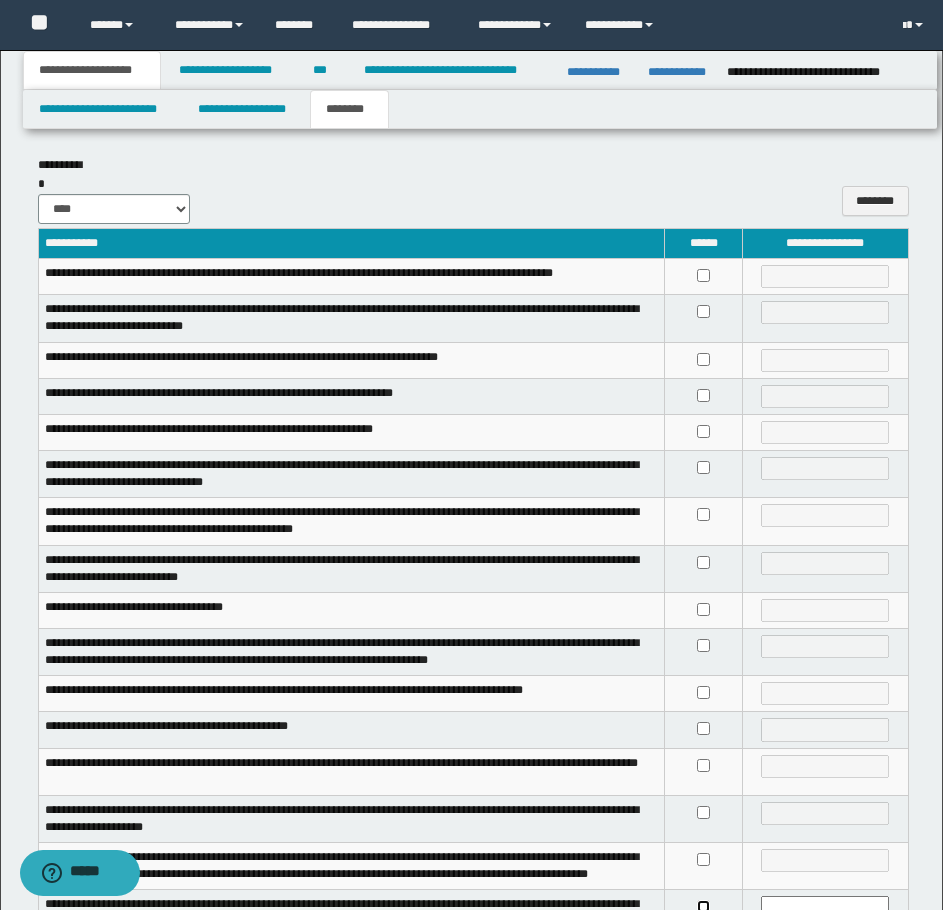 scroll, scrollTop: 0, scrollLeft: 0, axis: both 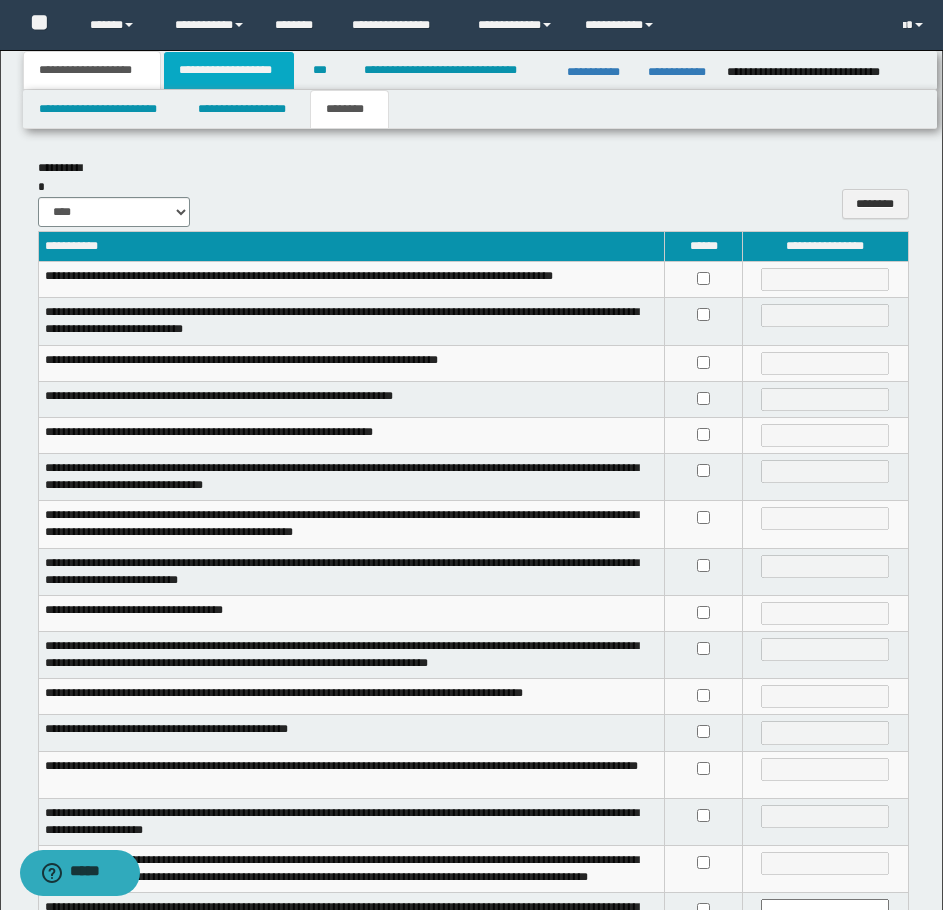 click on "**********" at bounding box center [229, 70] 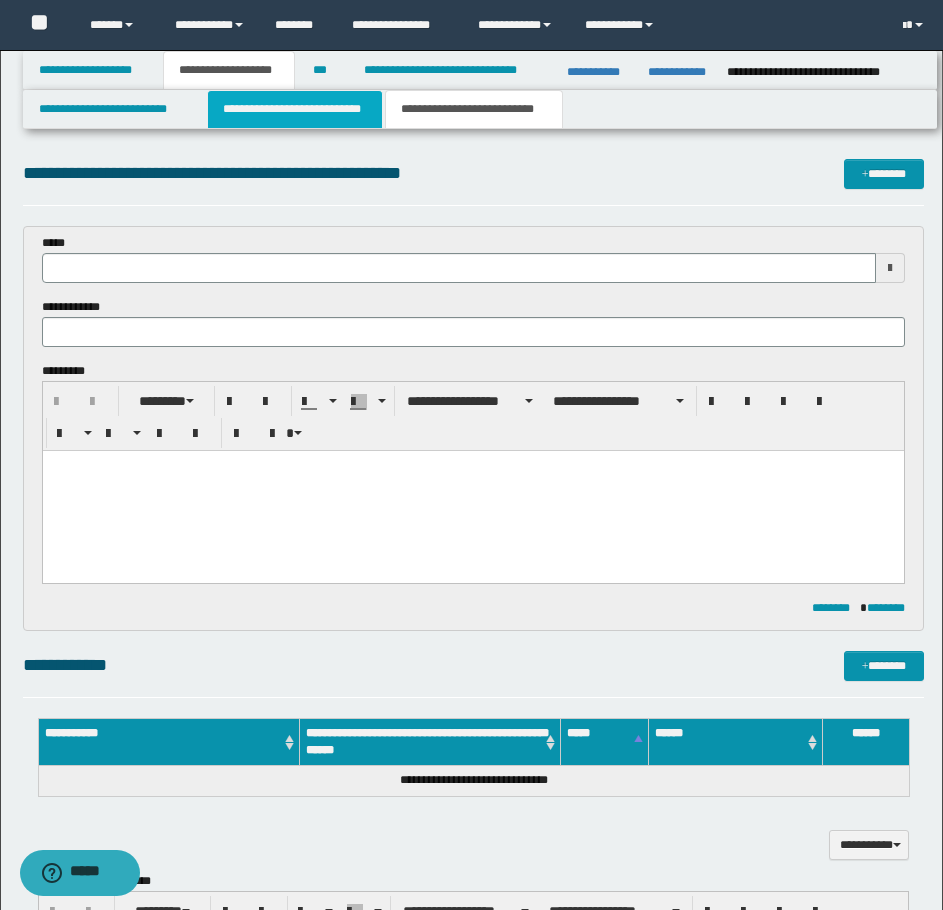 type 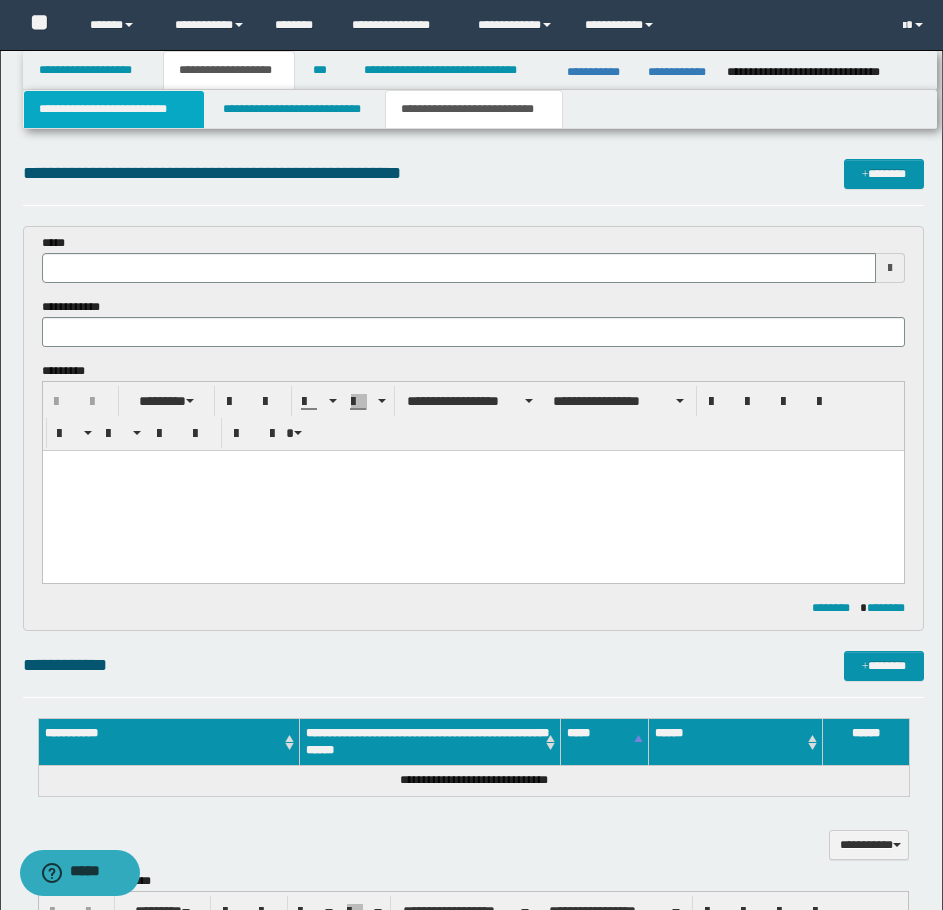 click on "**********" at bounding box center [114, 109] 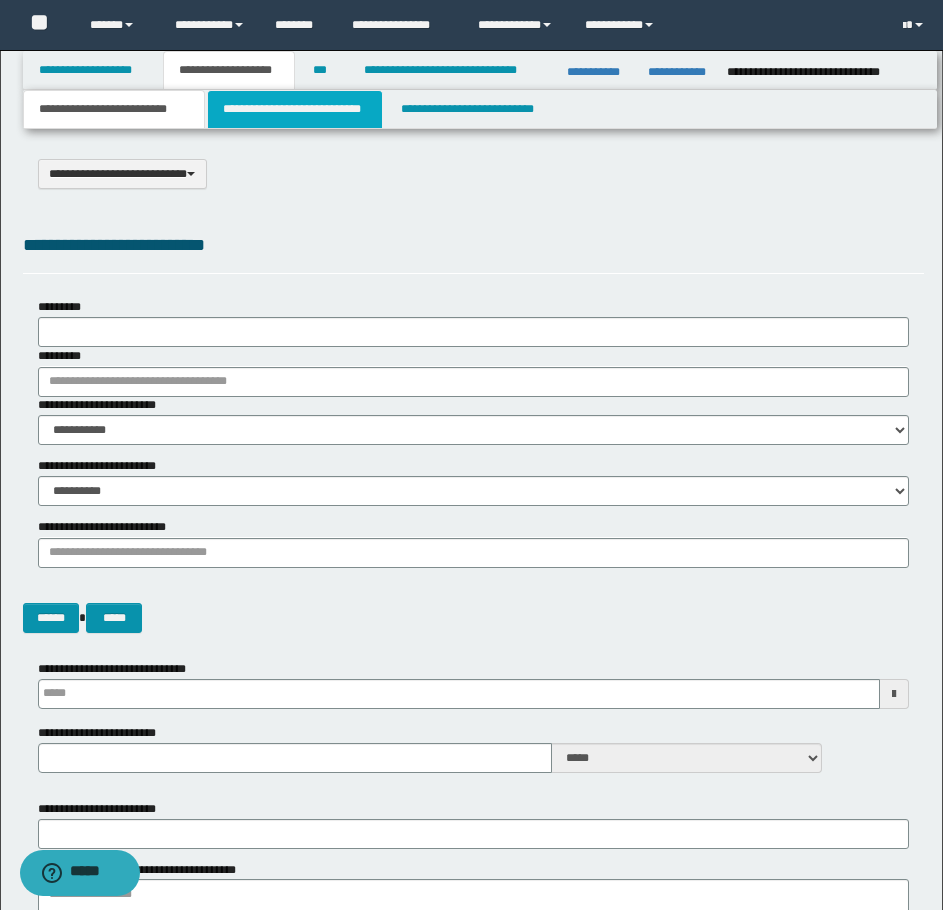 click on "**********" at bounding box center [295, 109] 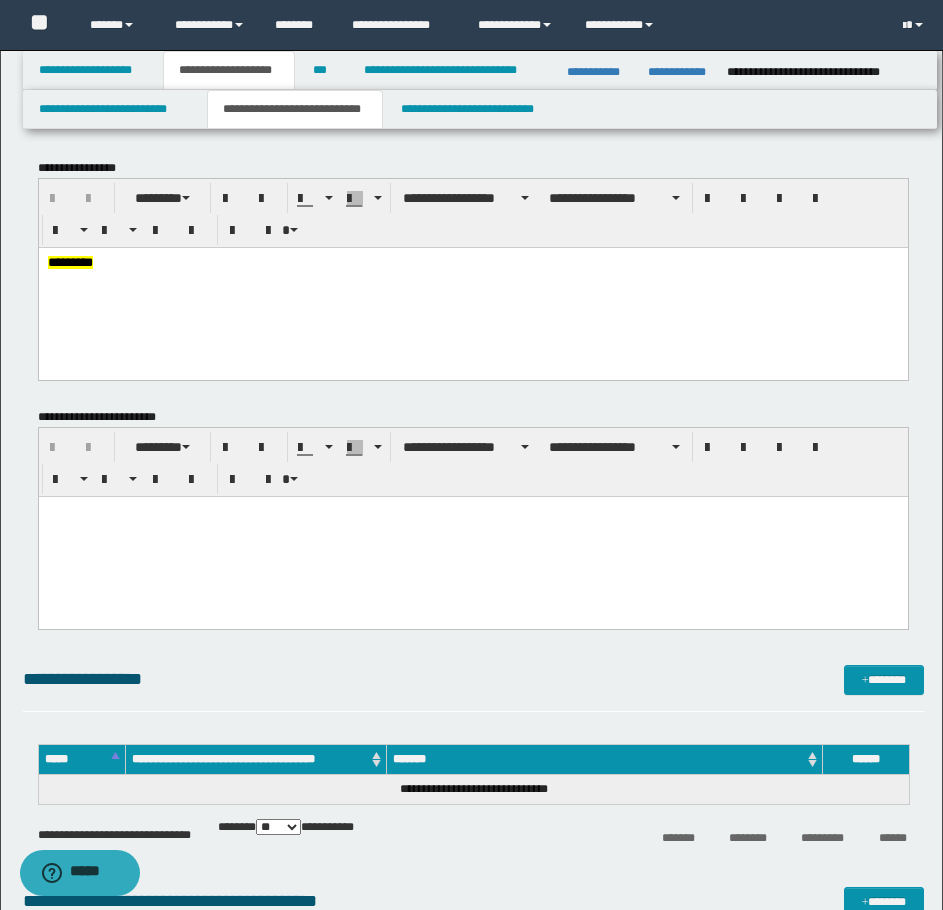 click on "*********" at bounding box center (472, 287) 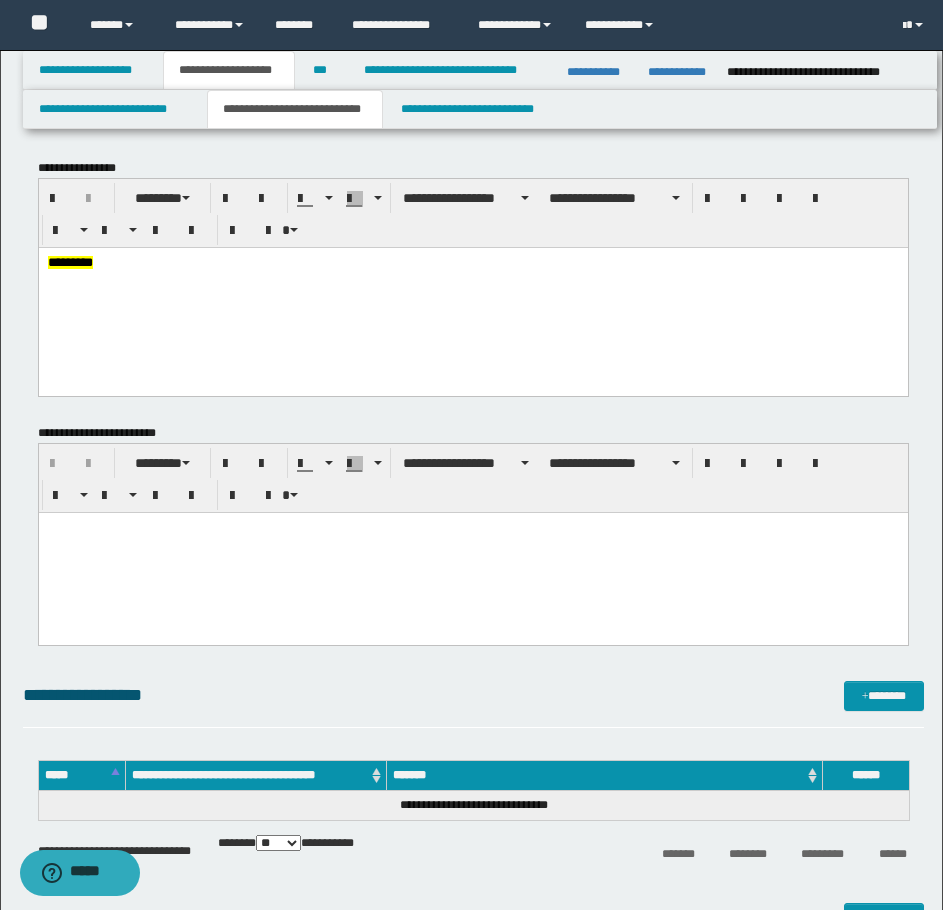 paste 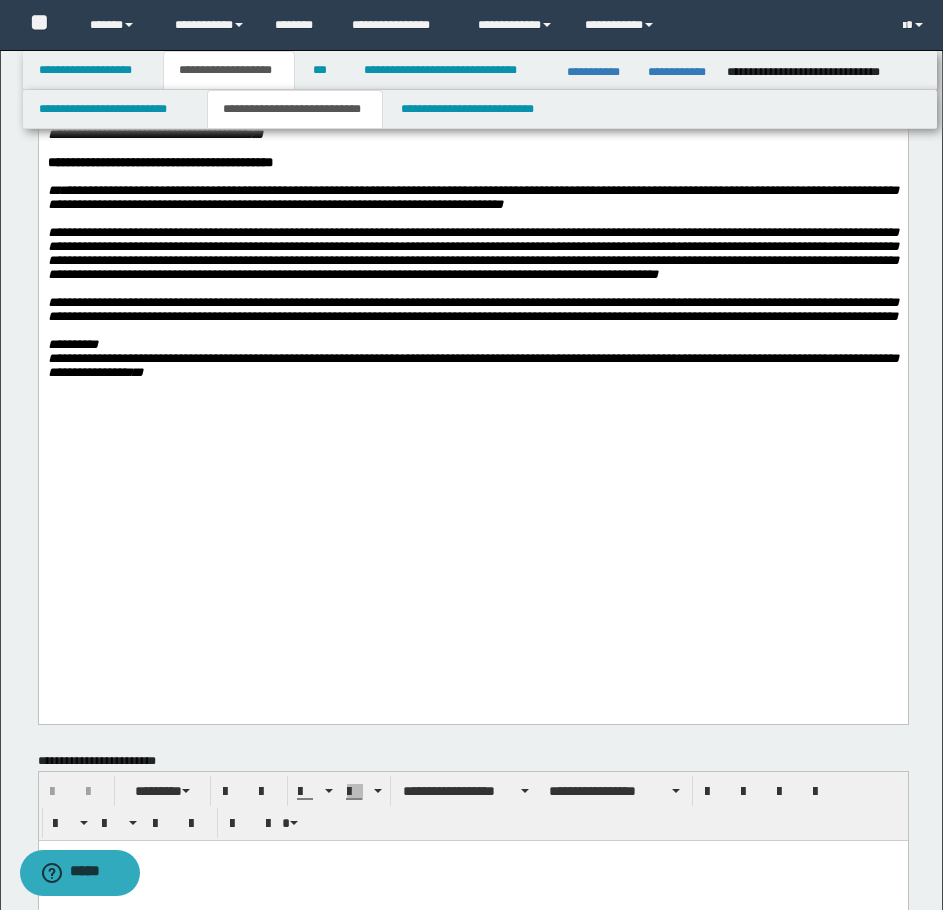 scroll, scrollTop: 1300, scrollLeft: 0, axis: vertical 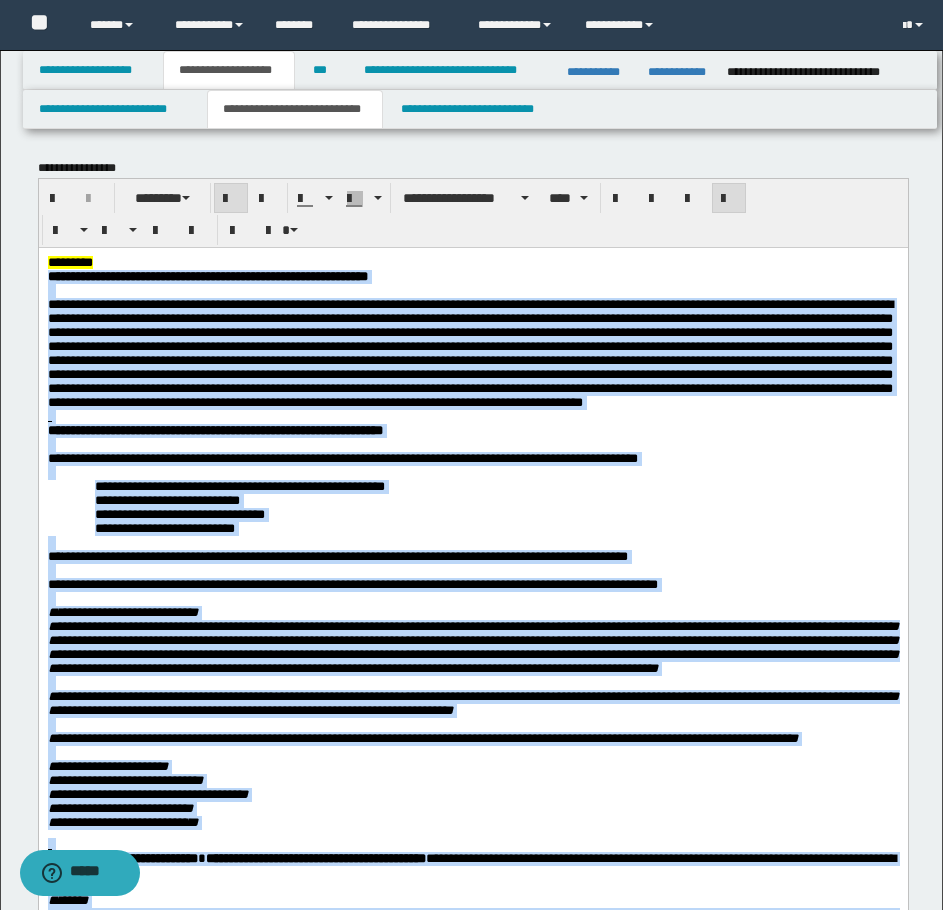 drag, startPoint x: 302, startPoint y: 1859, endPoint x: 39, endPoint y: 279, distance: 1601.7394 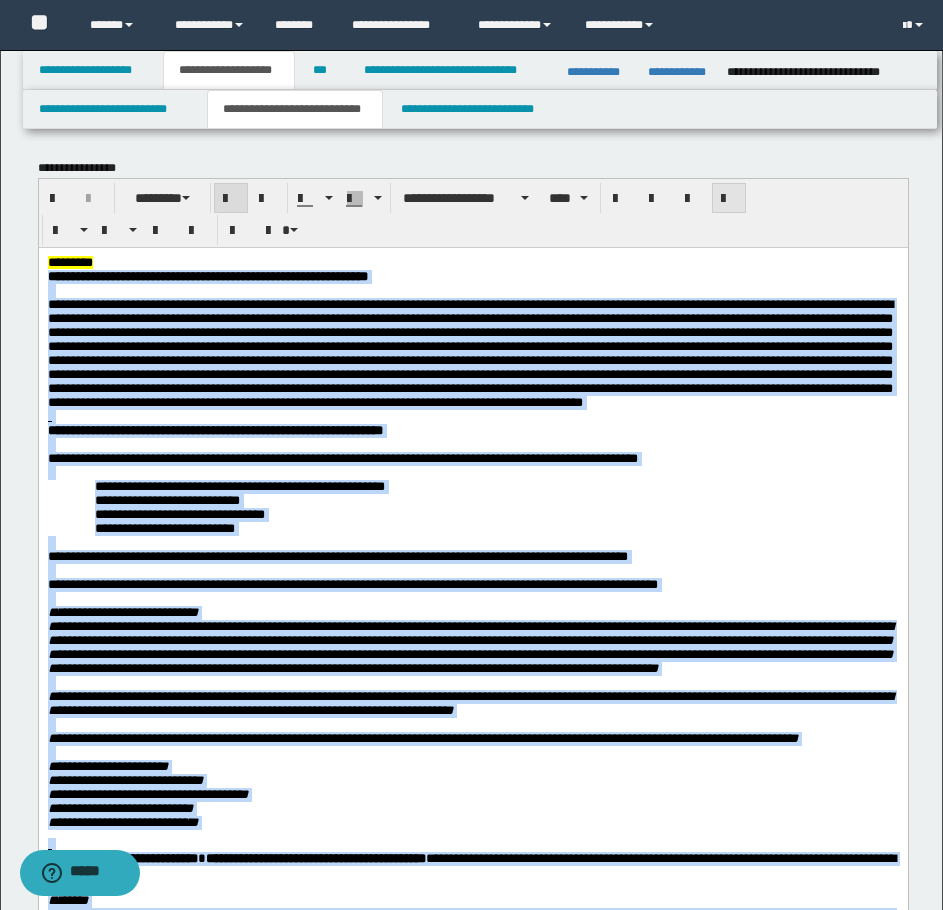 click at bounding box center [729, 199] 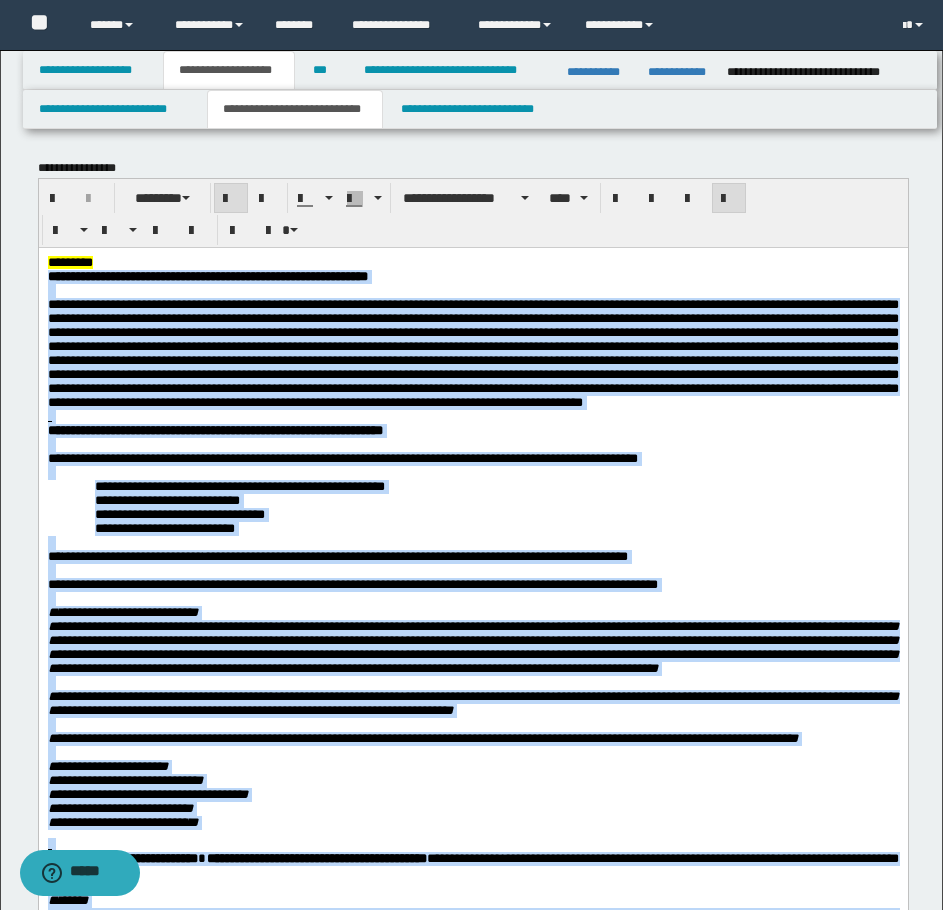click on "**********" at bounding box center [496, 486] 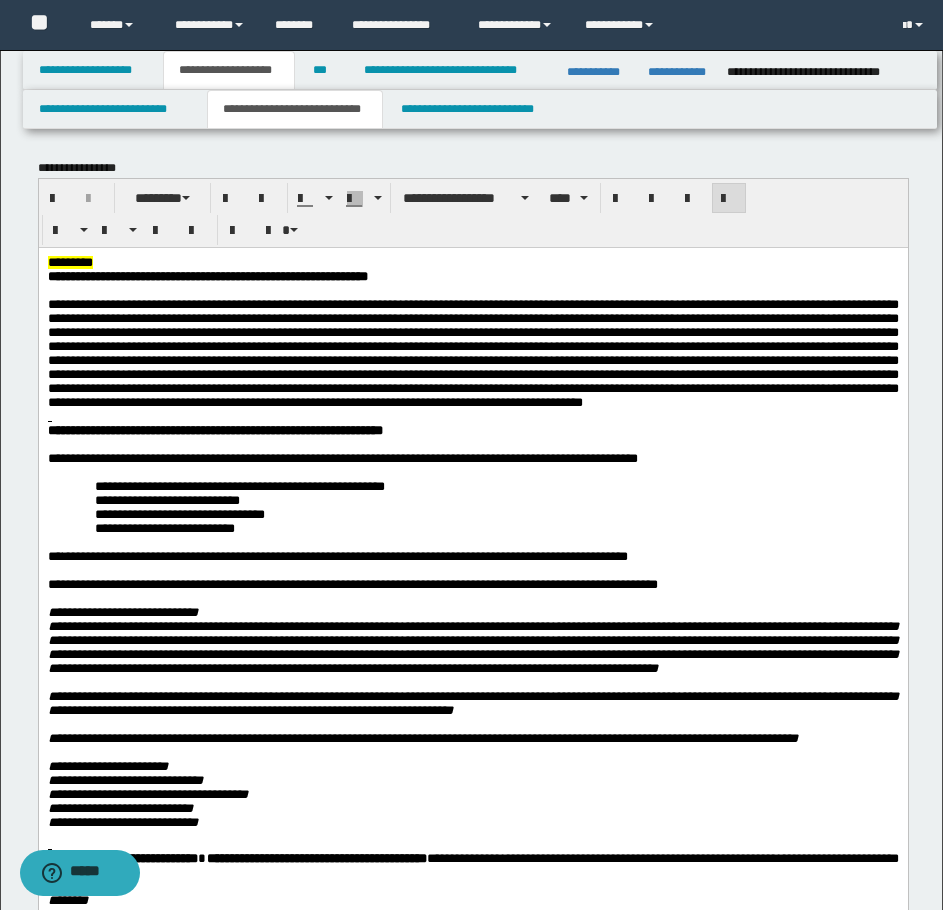 scroll, scrollTop: 100, scrollLeft: 0, axis: vertical 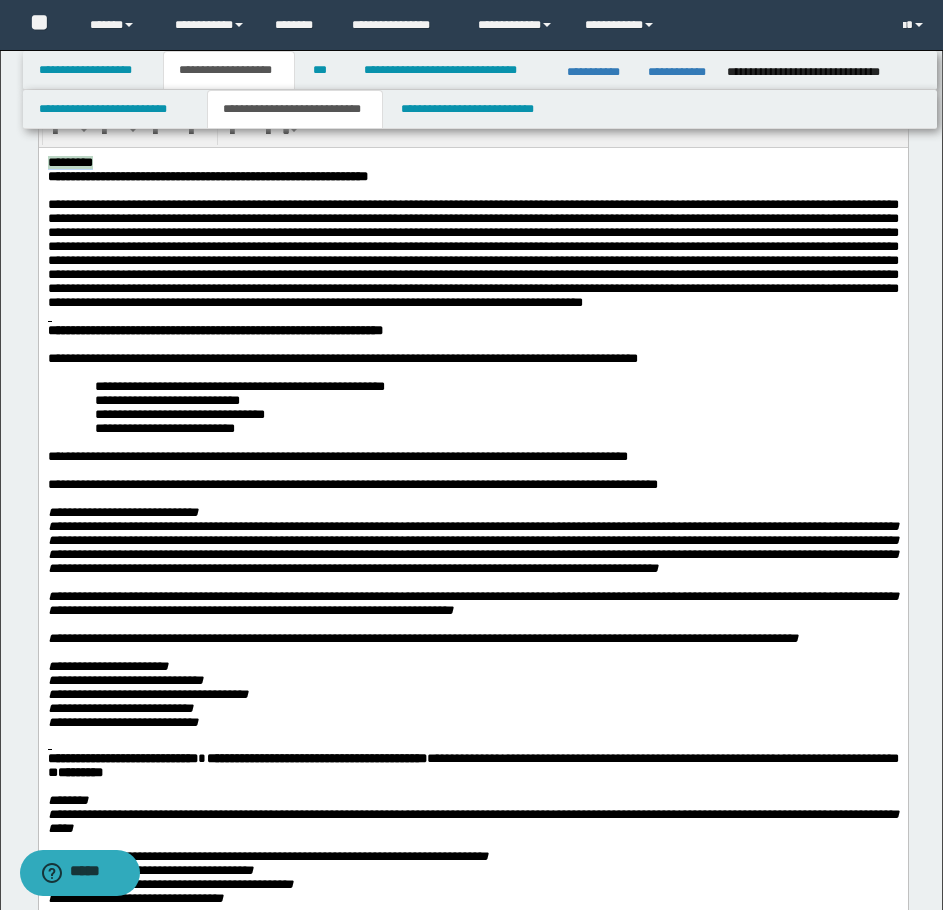 drag, startPoint x: 155, startPoint y: 158, endPoint x: 42, endPoint y: 158, distance: 113 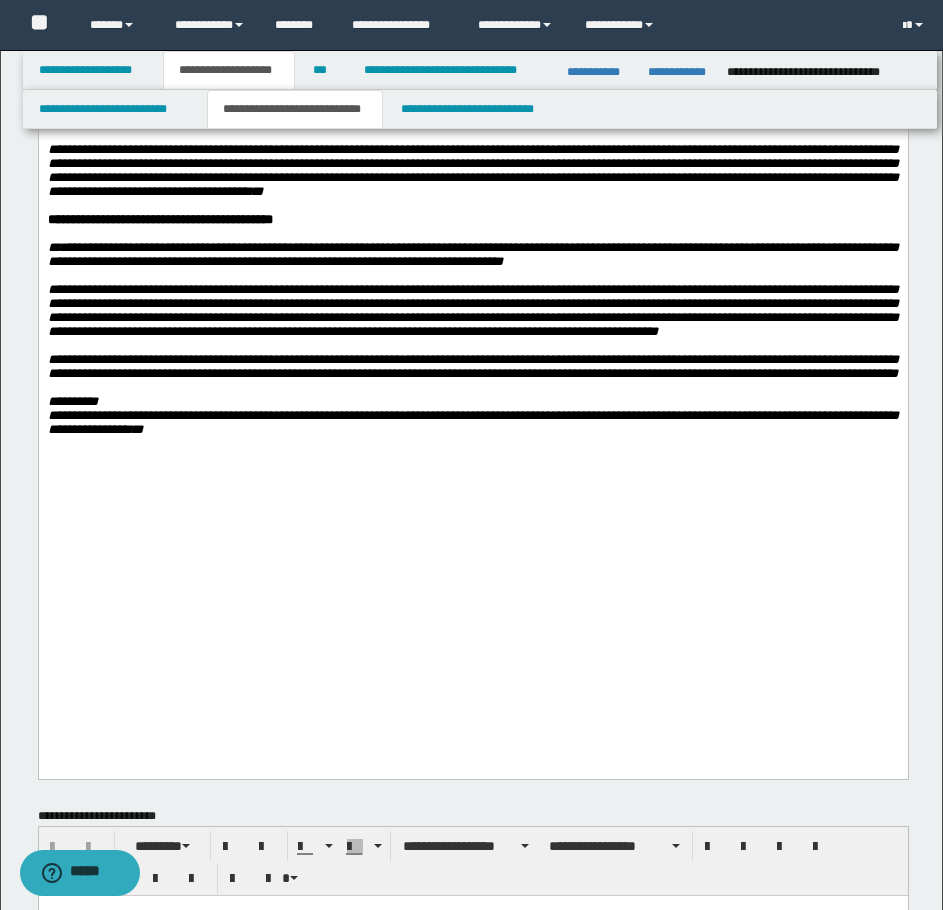 scroll, scrollTop: 1300, scrollLeft: 0, axis: vertical 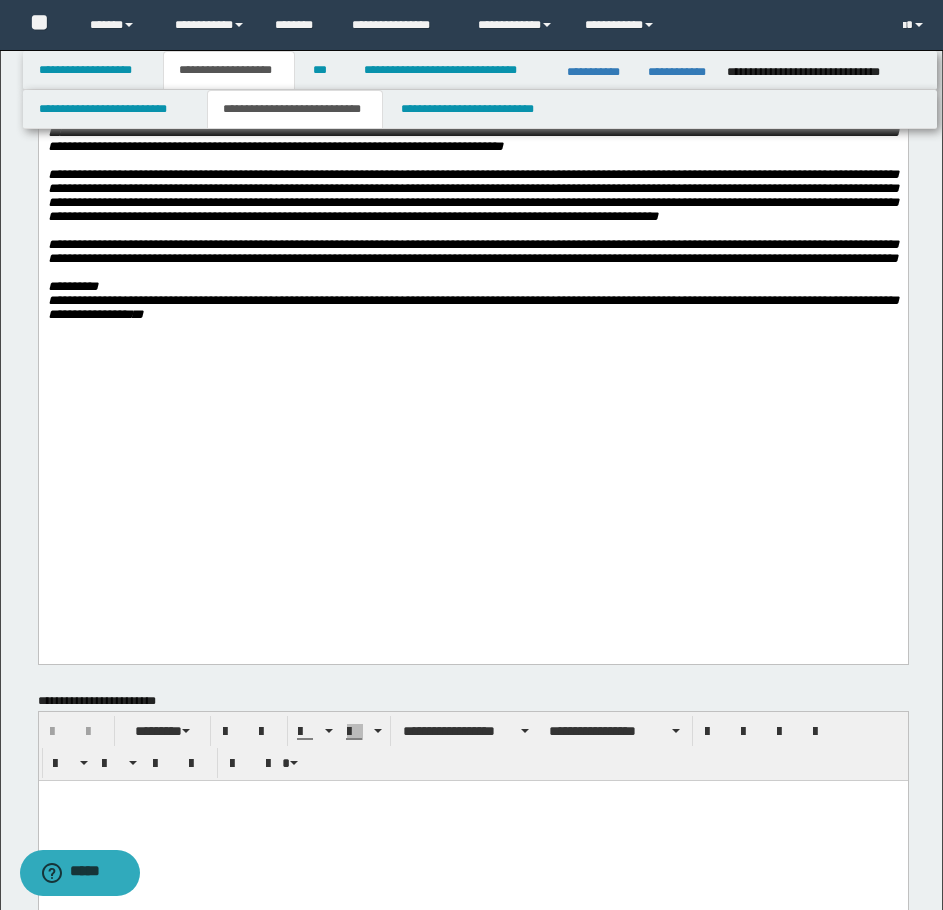 click on "**********" at bounding box center [472, 308] 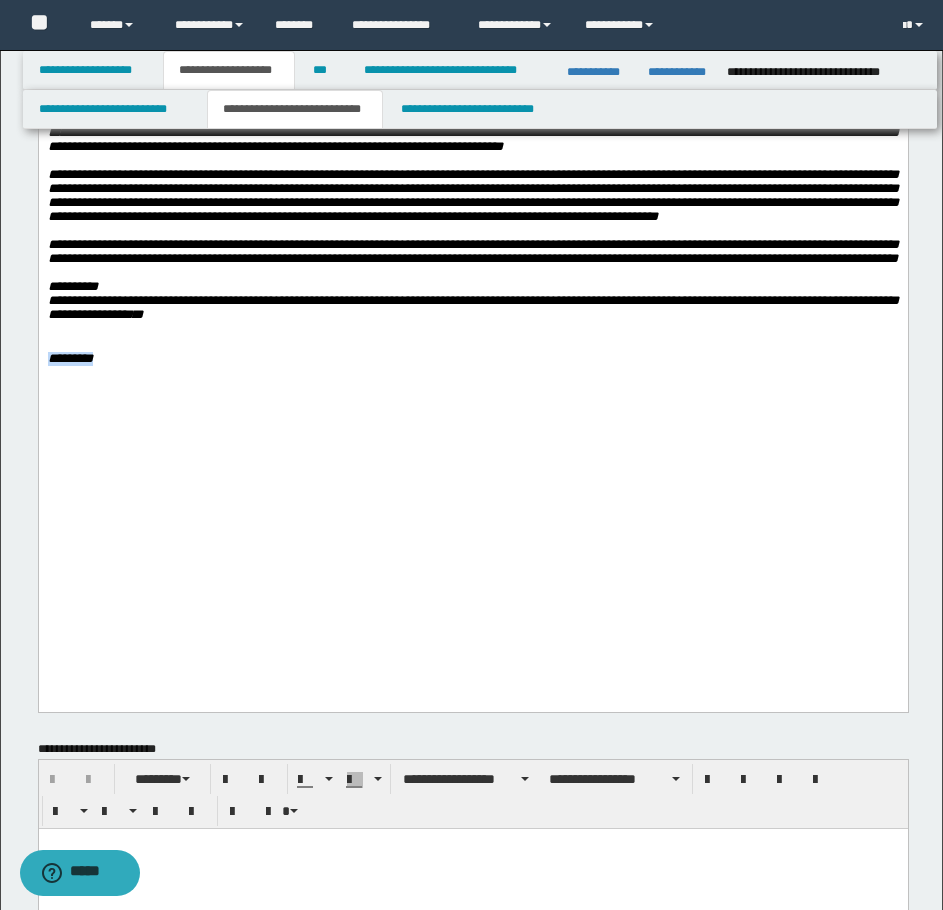 drag, startPoint x: 147, startPoint y: 595, endPoint x: 36, endPoint y: 582, distance: 111.75867 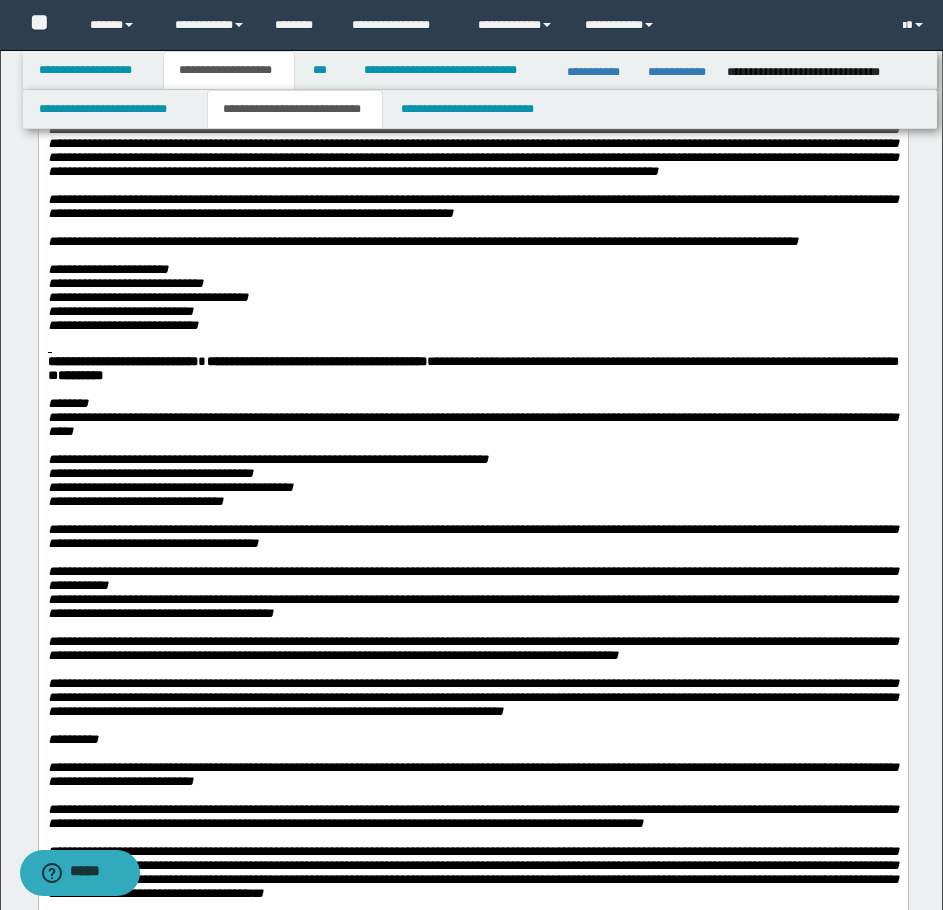 scroll, scrollTop: 0, scrollLeft: 0, axis: both 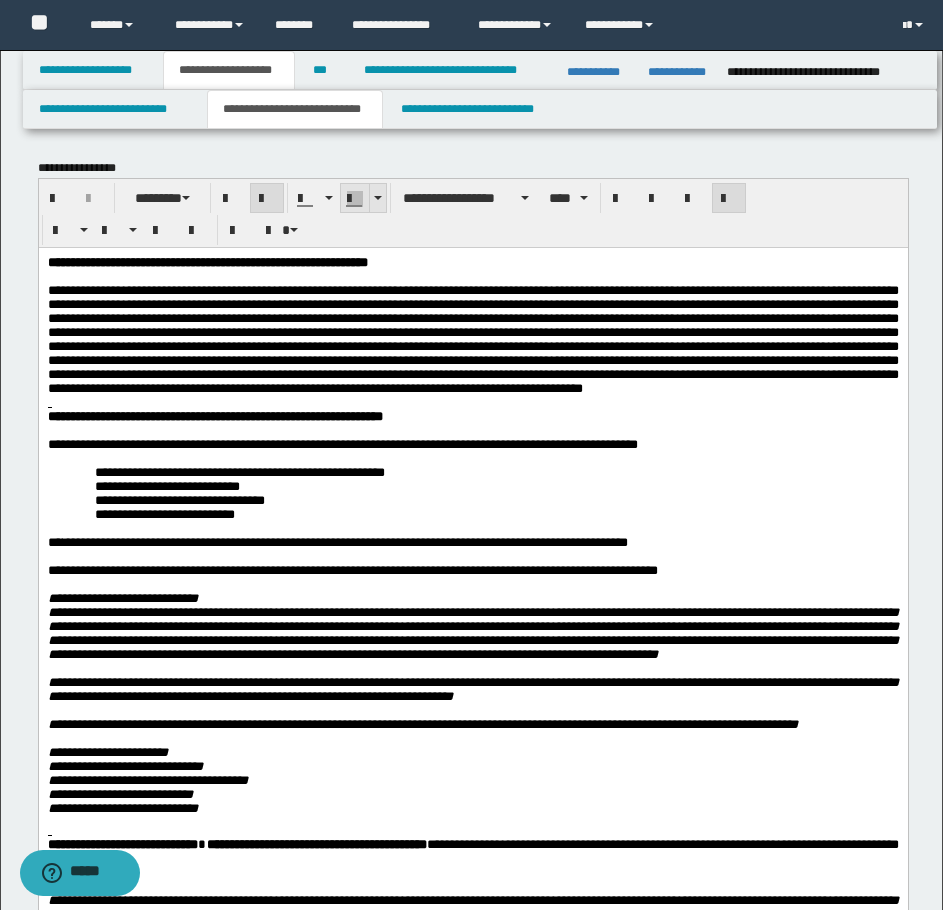 click at bounding box center [378, 198] 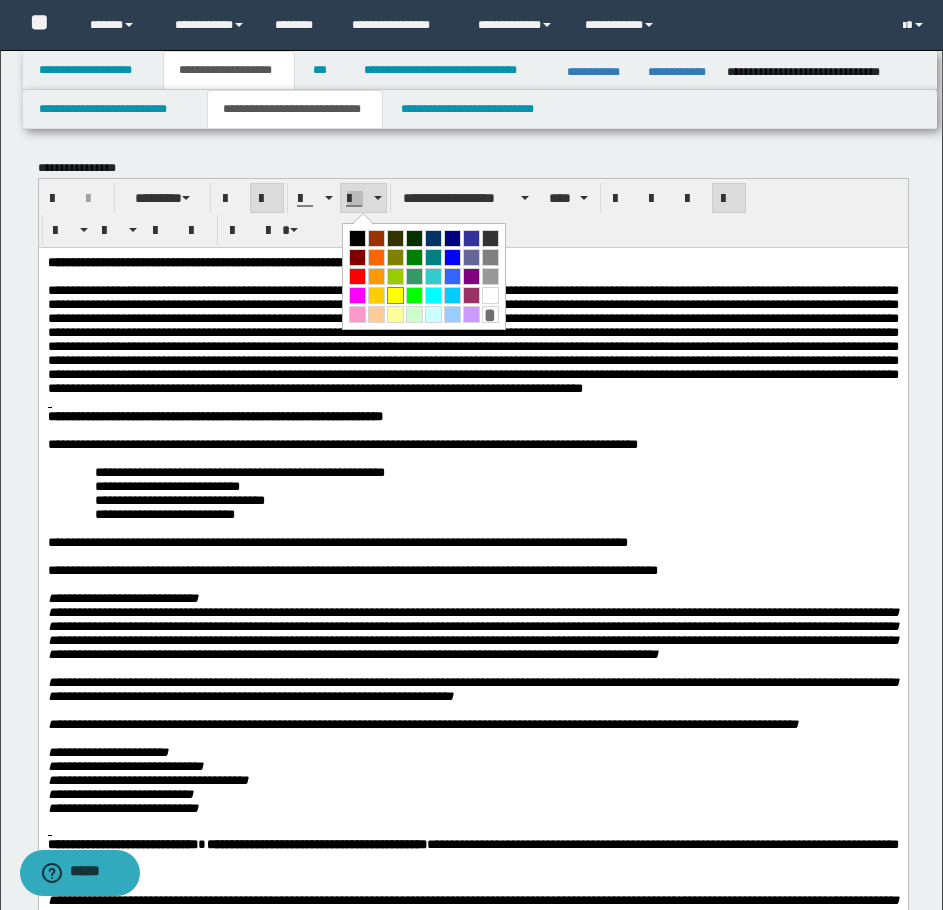 click at bounding box center (395, 295) 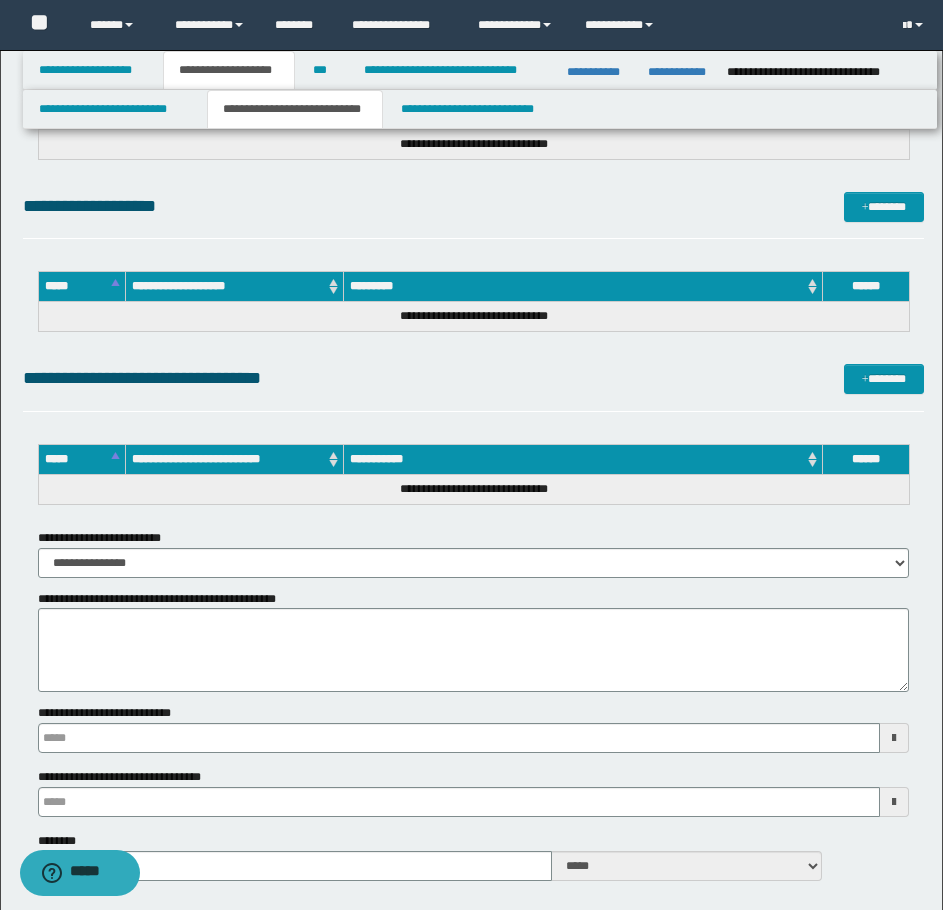 scroll, scrollTop: 2595, scrollLeft: 0, axis: vertical 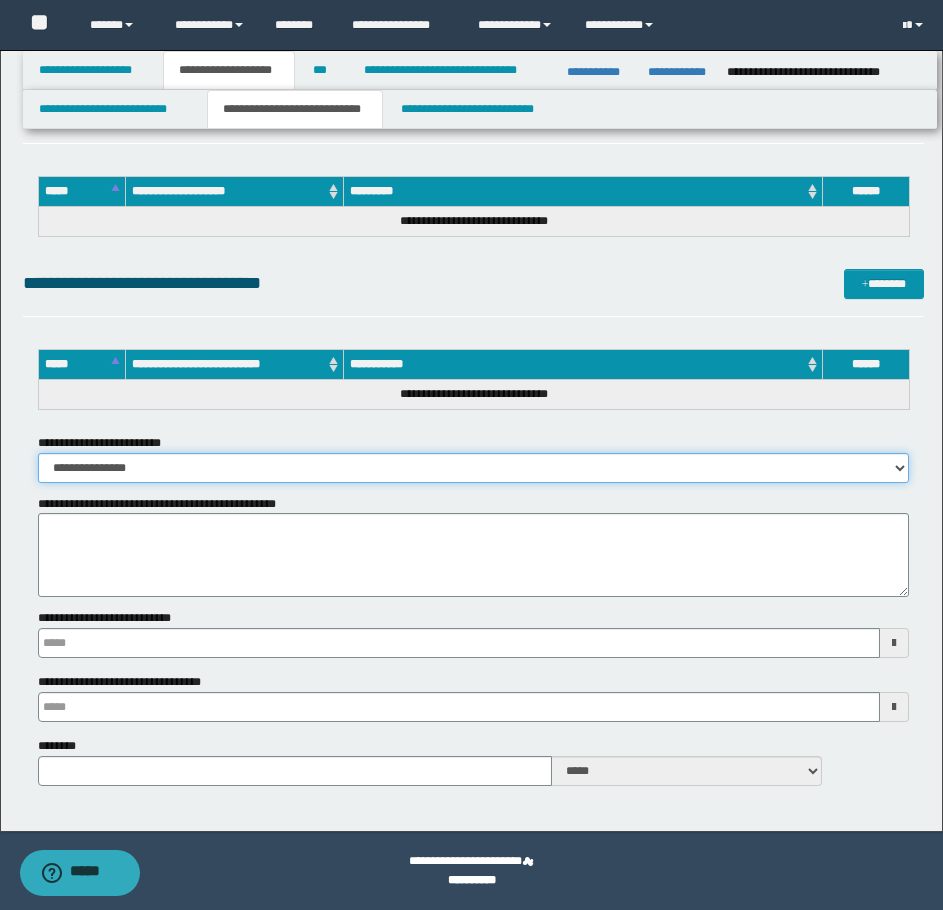 click on "**********" at bounding box center [473, 468] 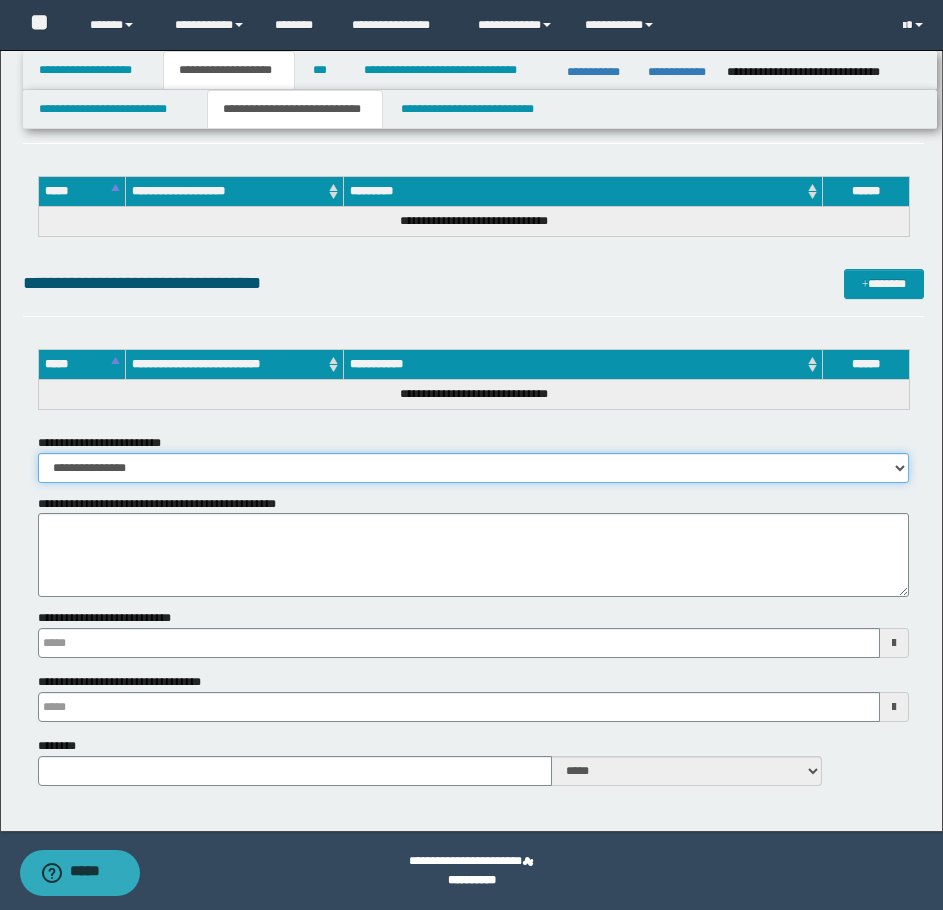select on "*" 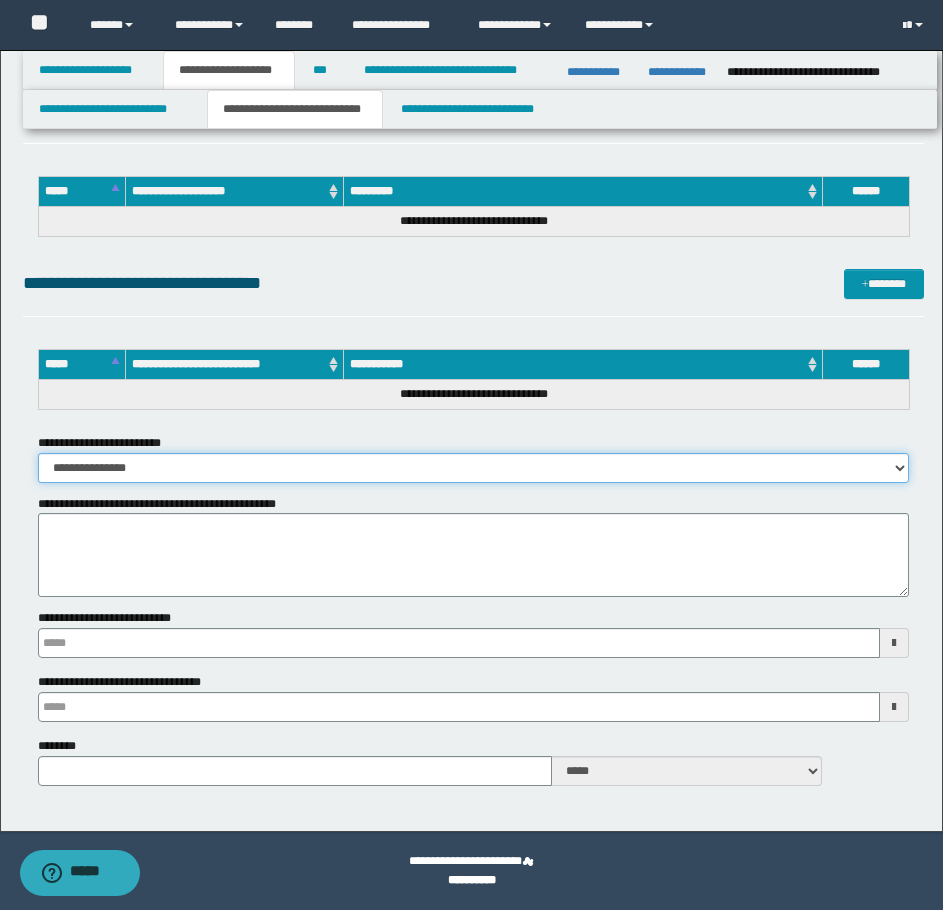 click on "**********" at bounding box center [473, 468] 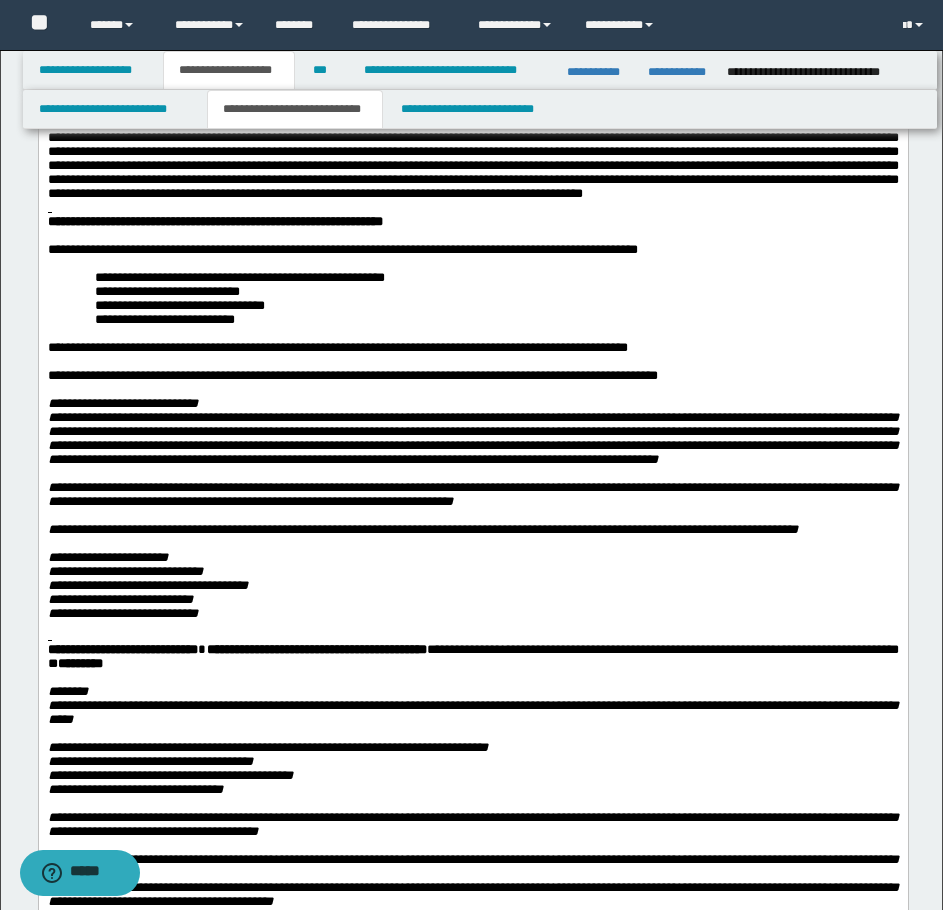 scroll, scrollTop: 0, scrollLeft: 0, axis: both 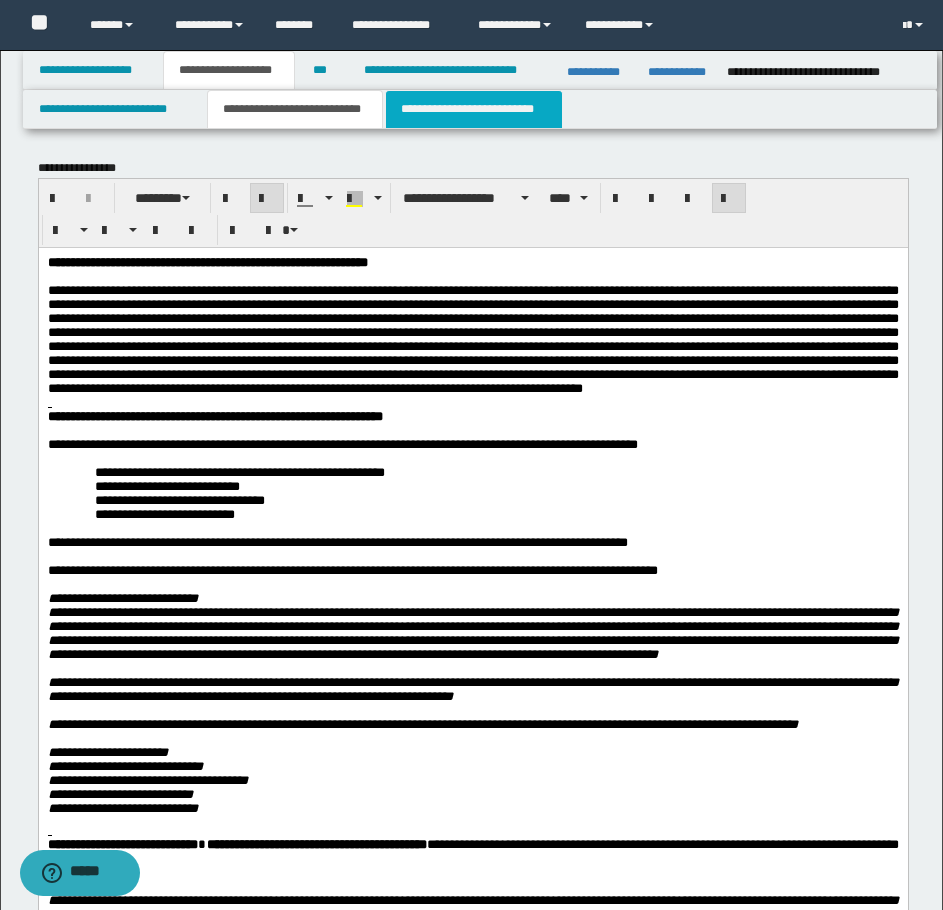 click on "**********" at bounding box center [474, 109] 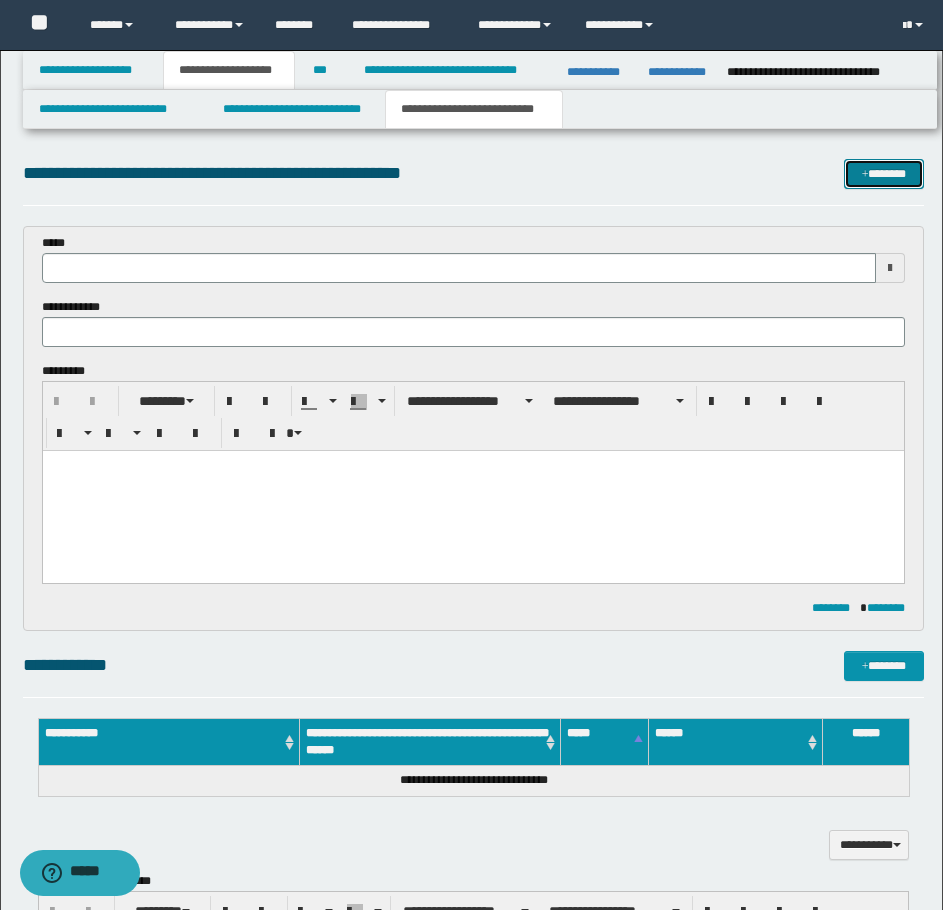 click on "*******" at bounding box center [884, 174] 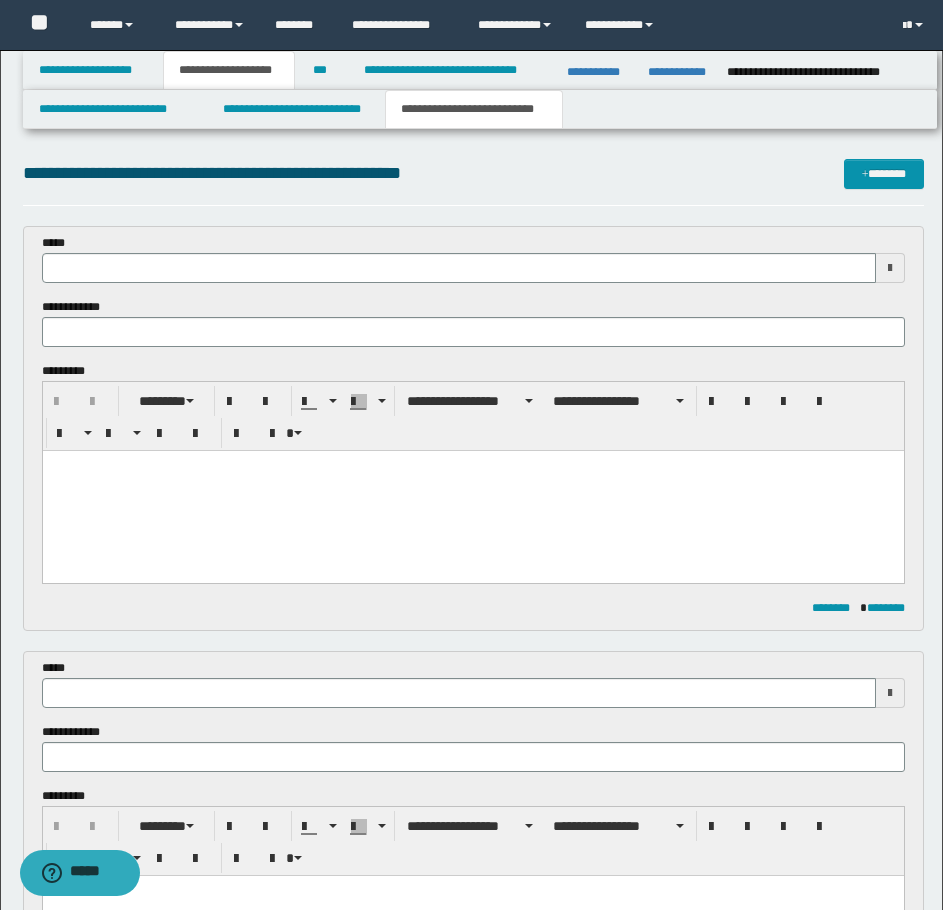 scroll, scrollTop: 0, scrollLeft: 0, axis: both 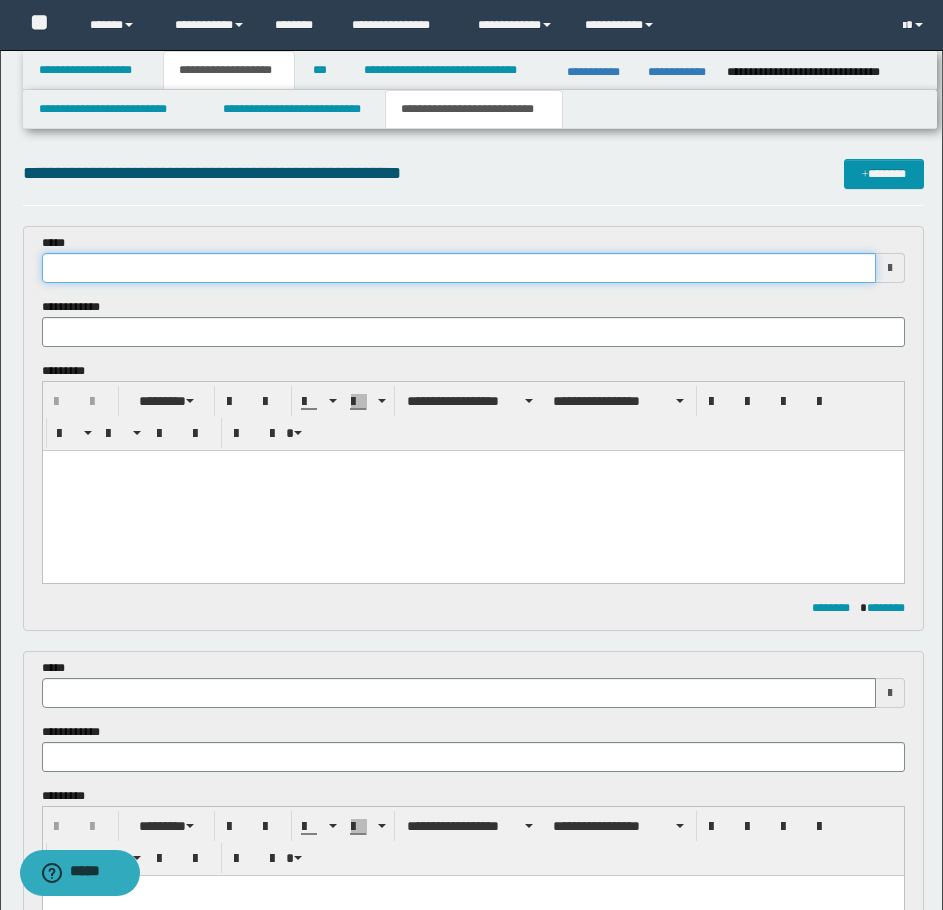 click at bounding box center [459, 268] 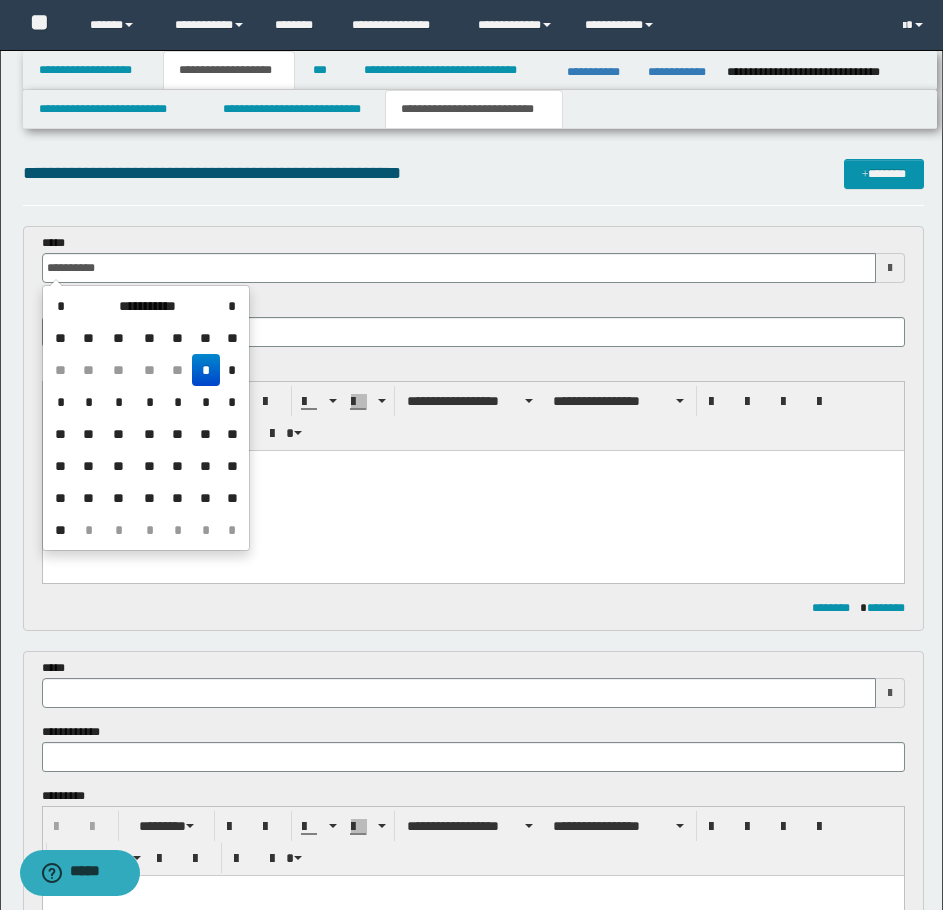 type on "**********" 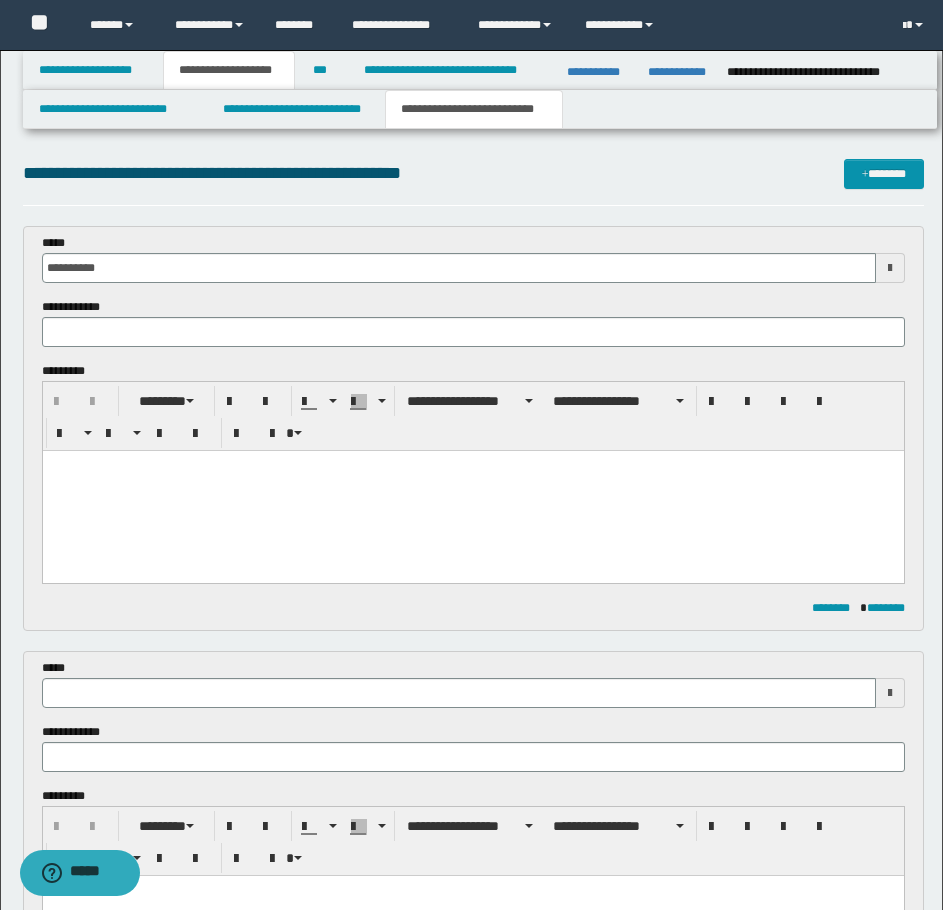 click on "*****" at bounding box center (473, 683) 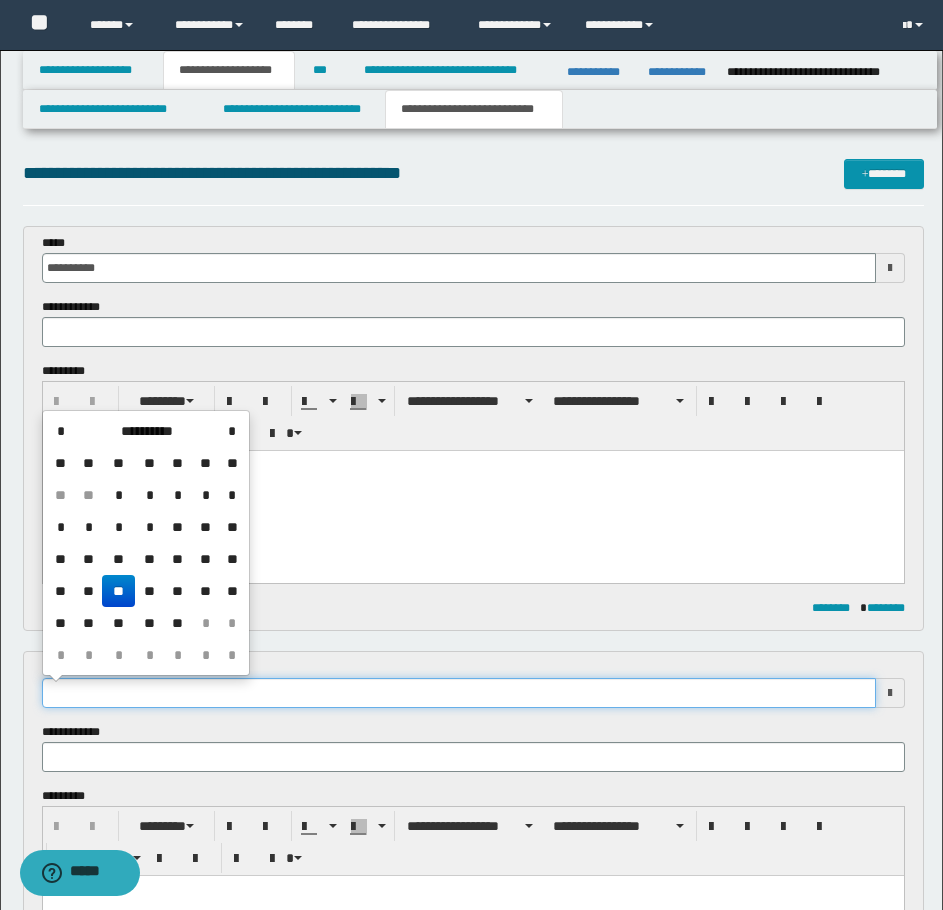 click at bounding box center (459, 693) 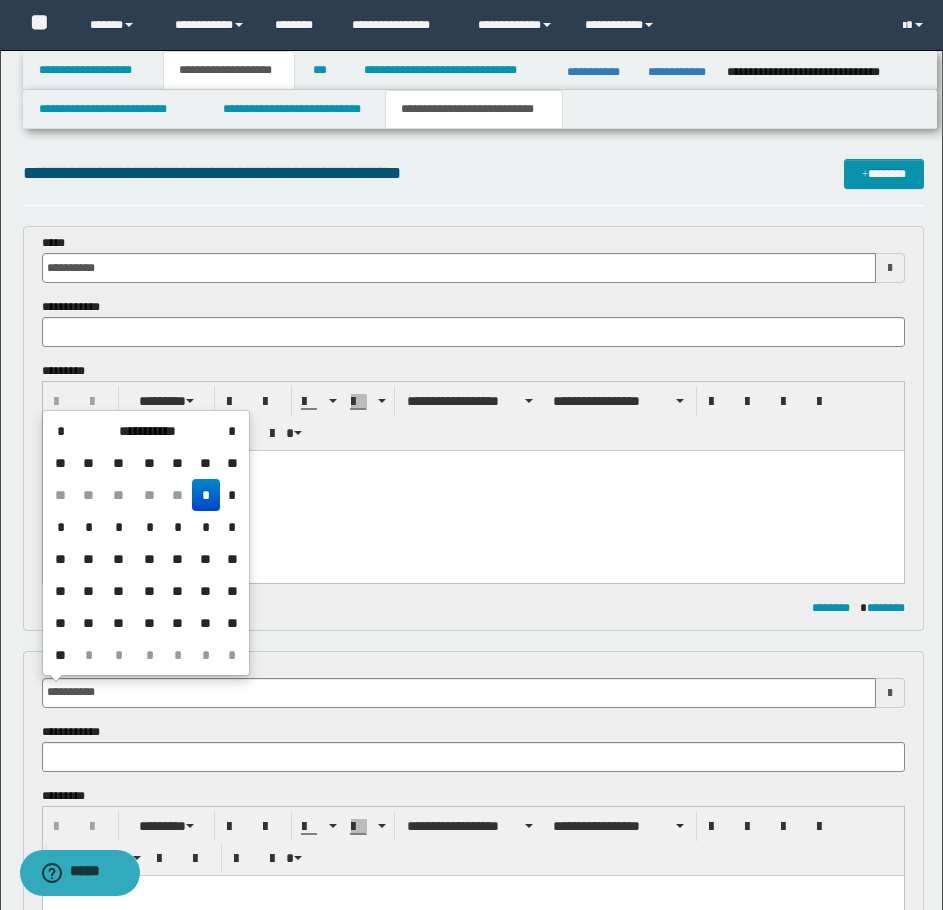 type on "**********" 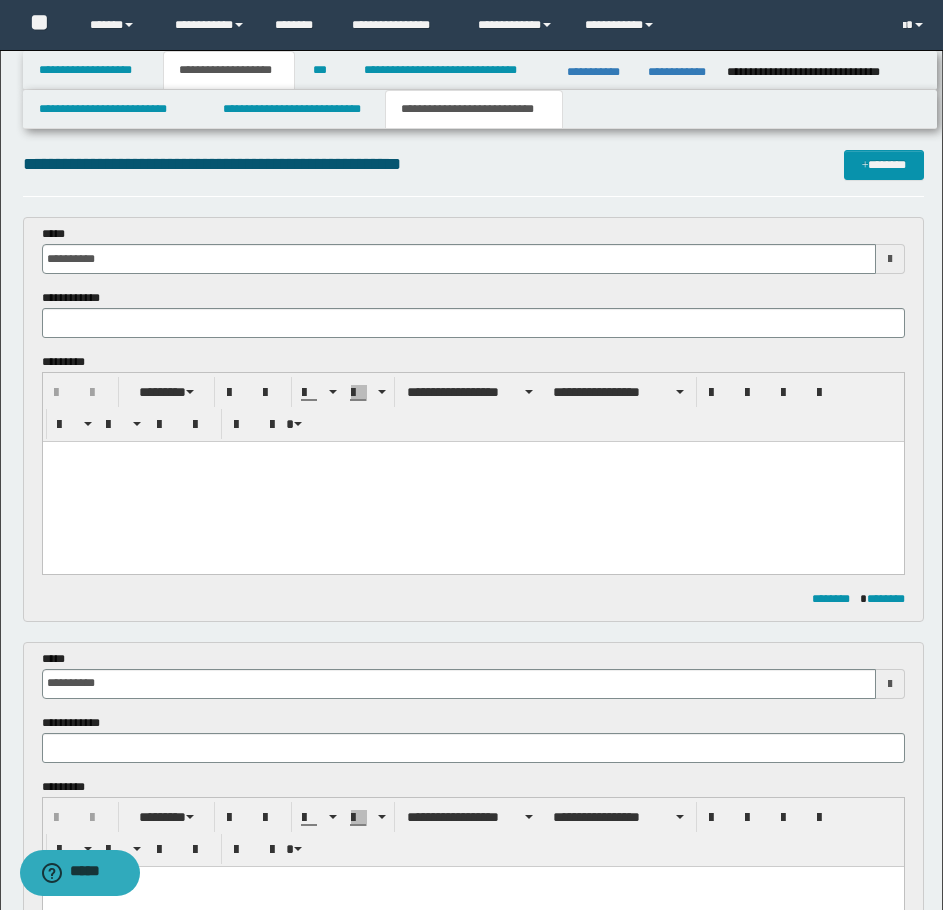 scroll, scrollTop: 0, scrollLeft: 0, axis: both 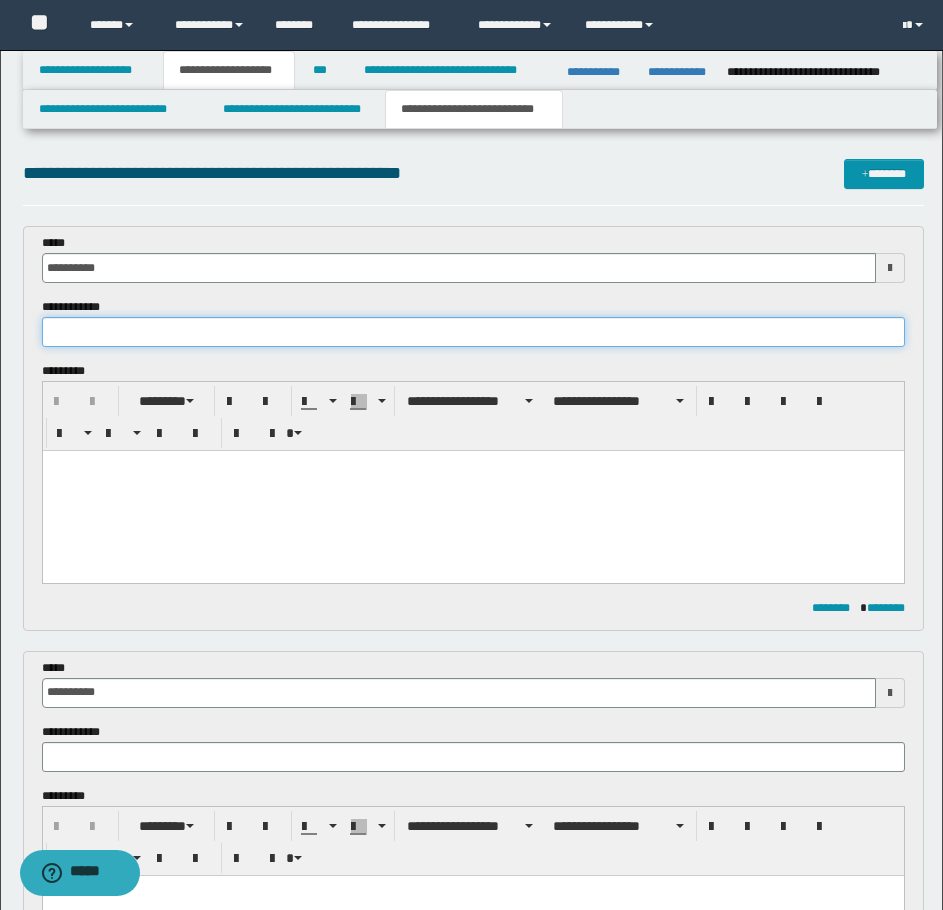 click at bounding box center (473, 332) 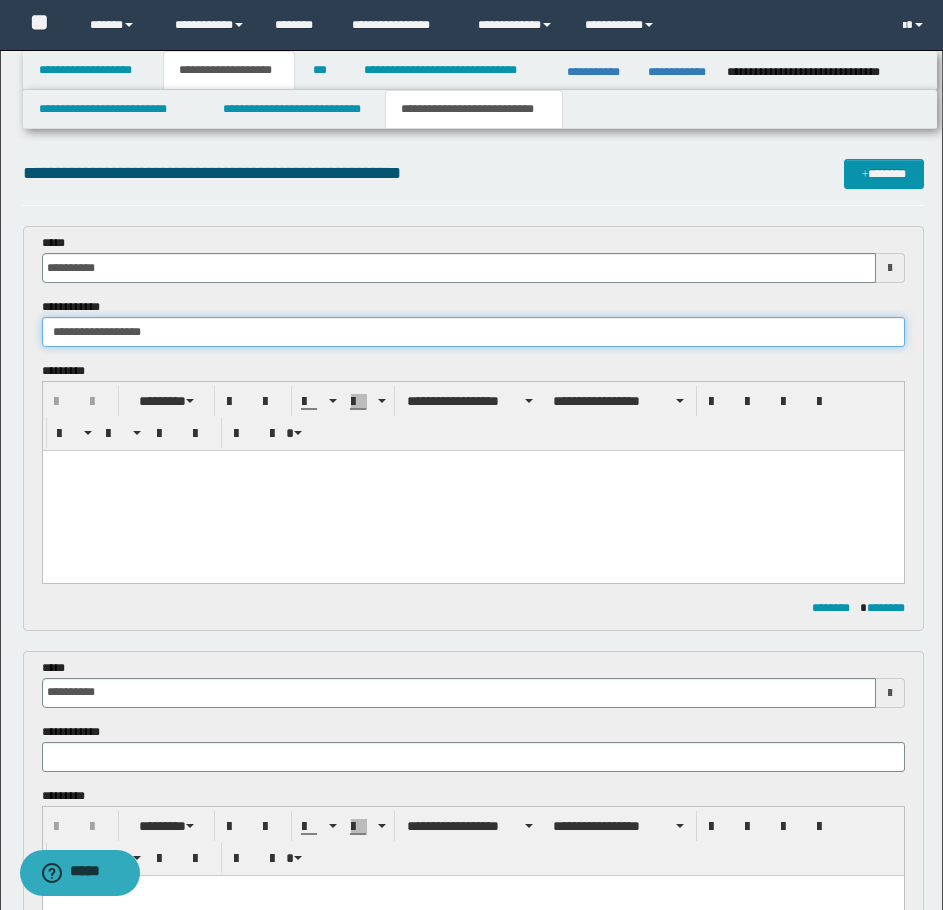 type on "**********" 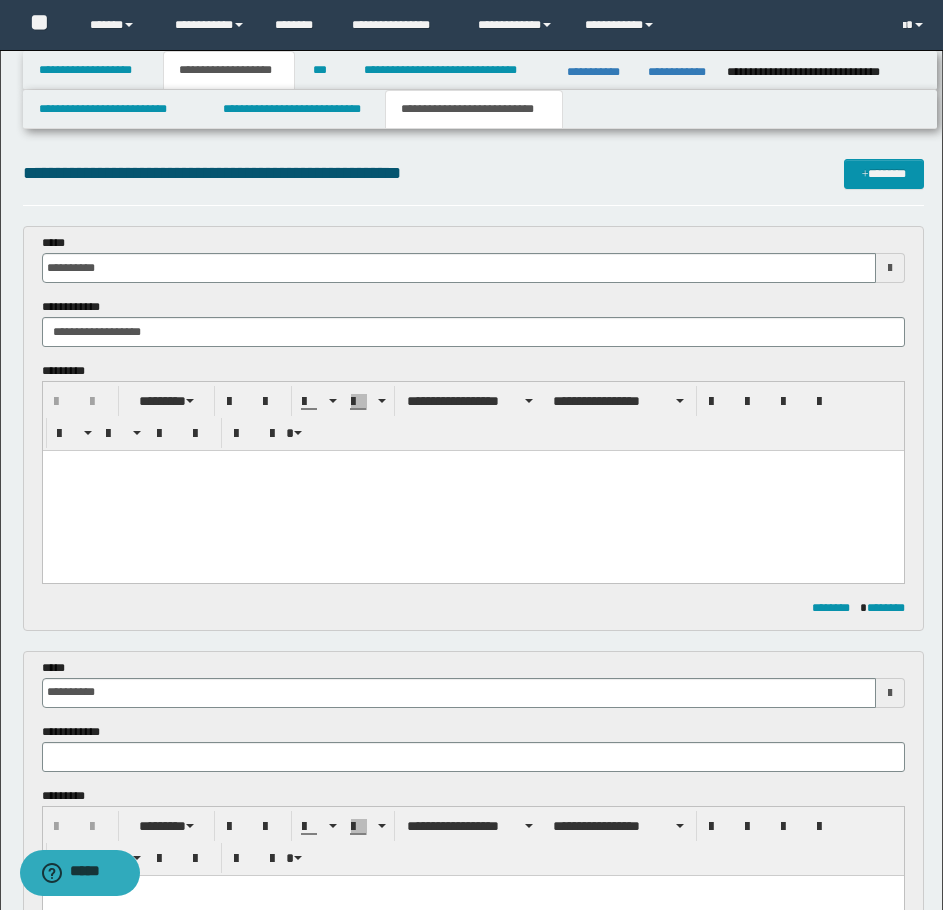 click at bounding box center [472, 491] 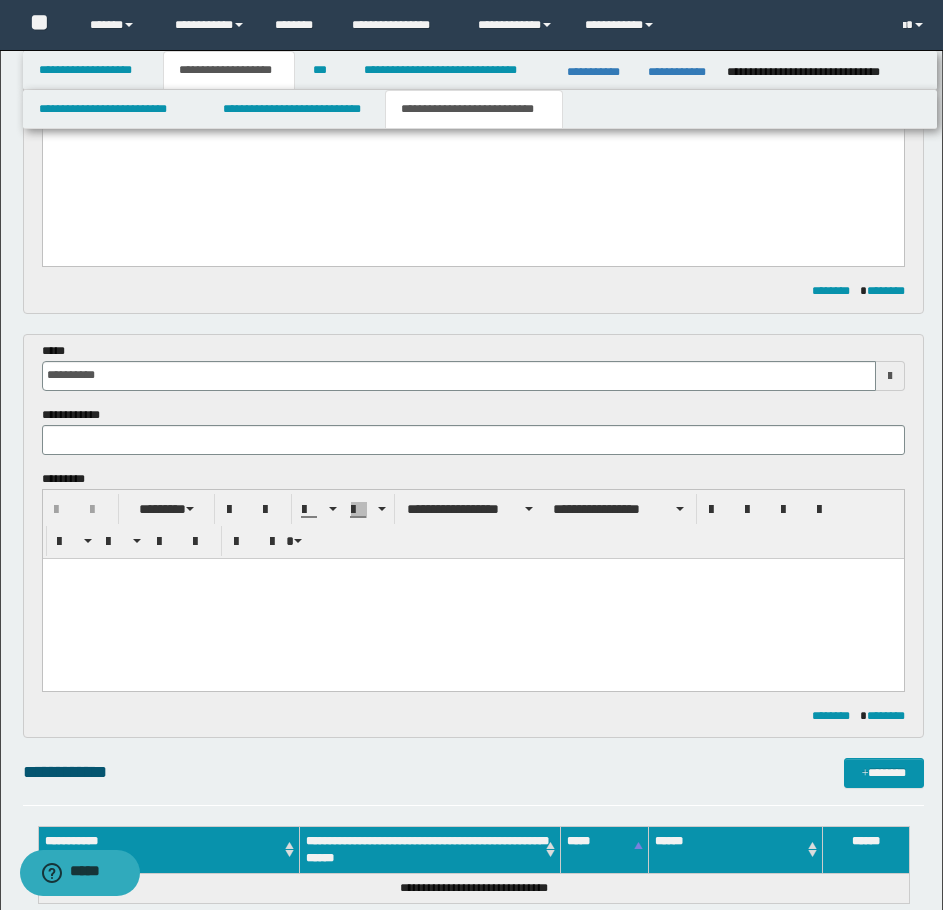 scroll, scrollTop: 800, scrollLeft: 0, axis: vertical 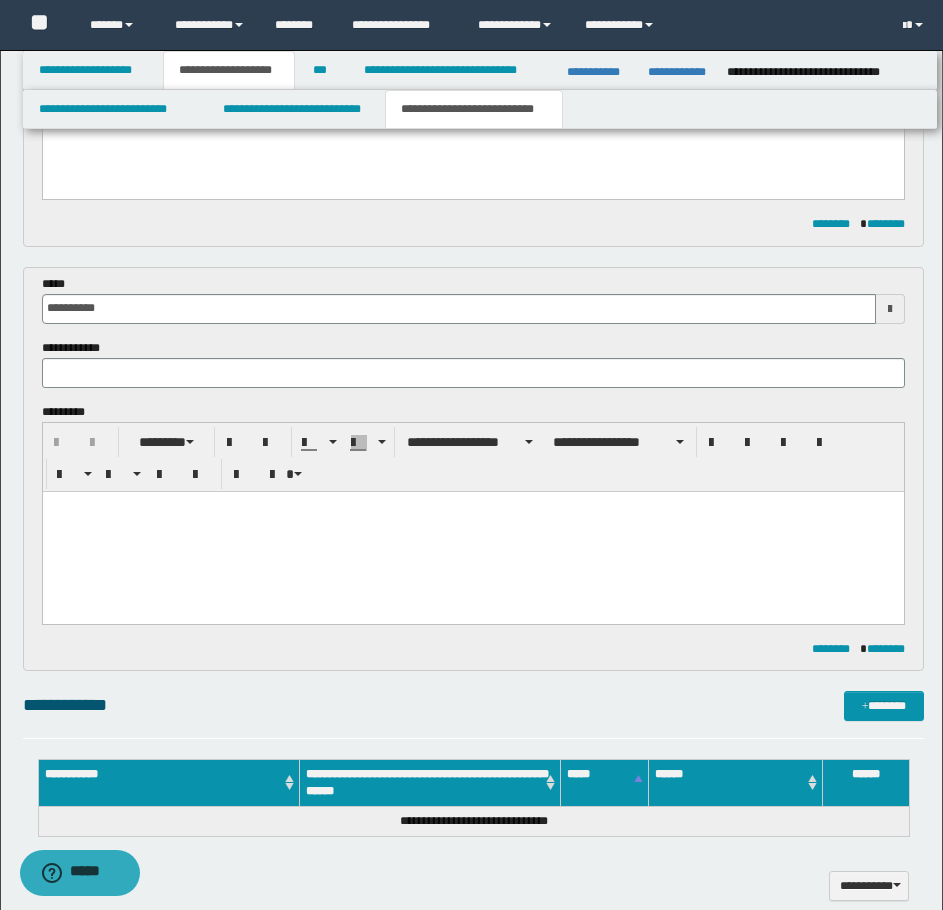 drag, startPoint x: 366, startPoint y: 394, endPoint x: 373, endPoint y: 375, distance: 20.248457 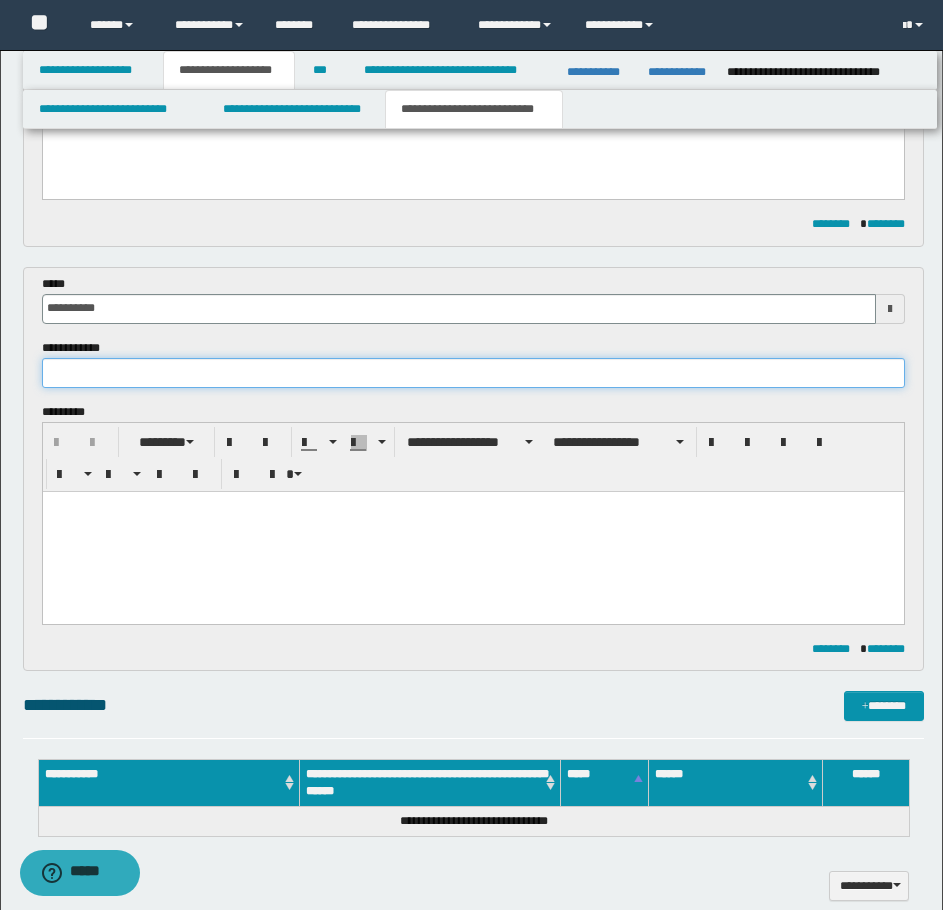 click at bounding box center [473, 373] 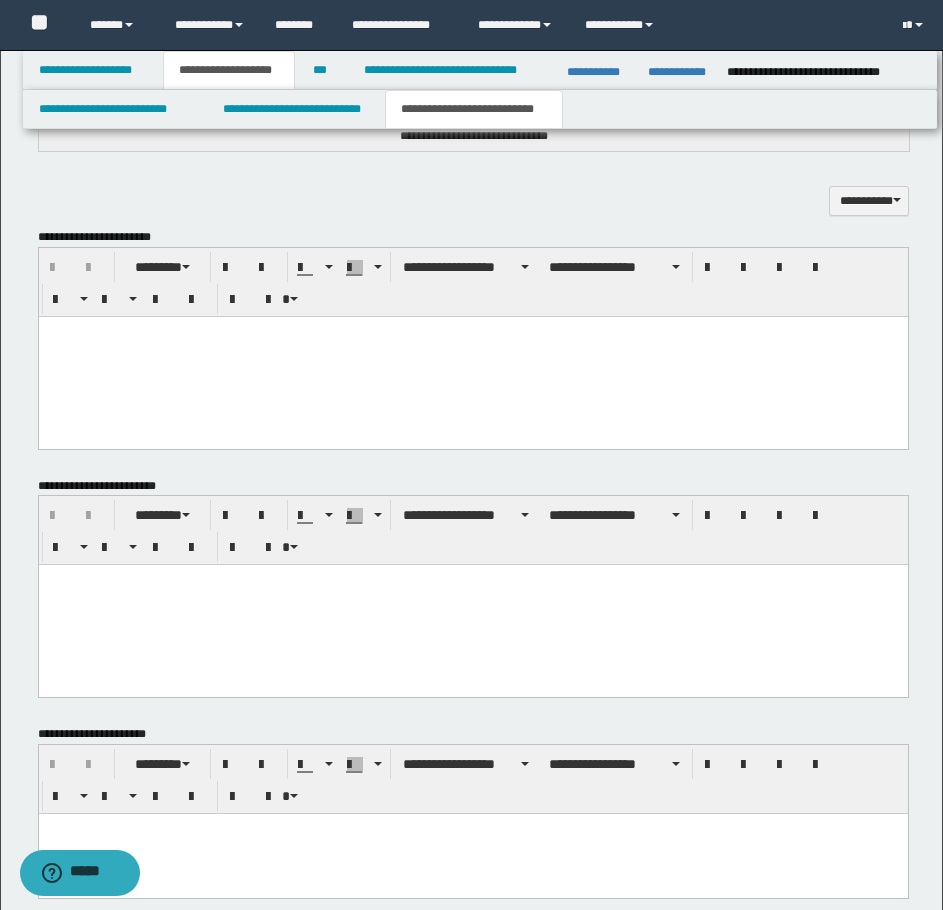 scroll, scrollTop: 1500, scrollLeft: 0, axis: vertical 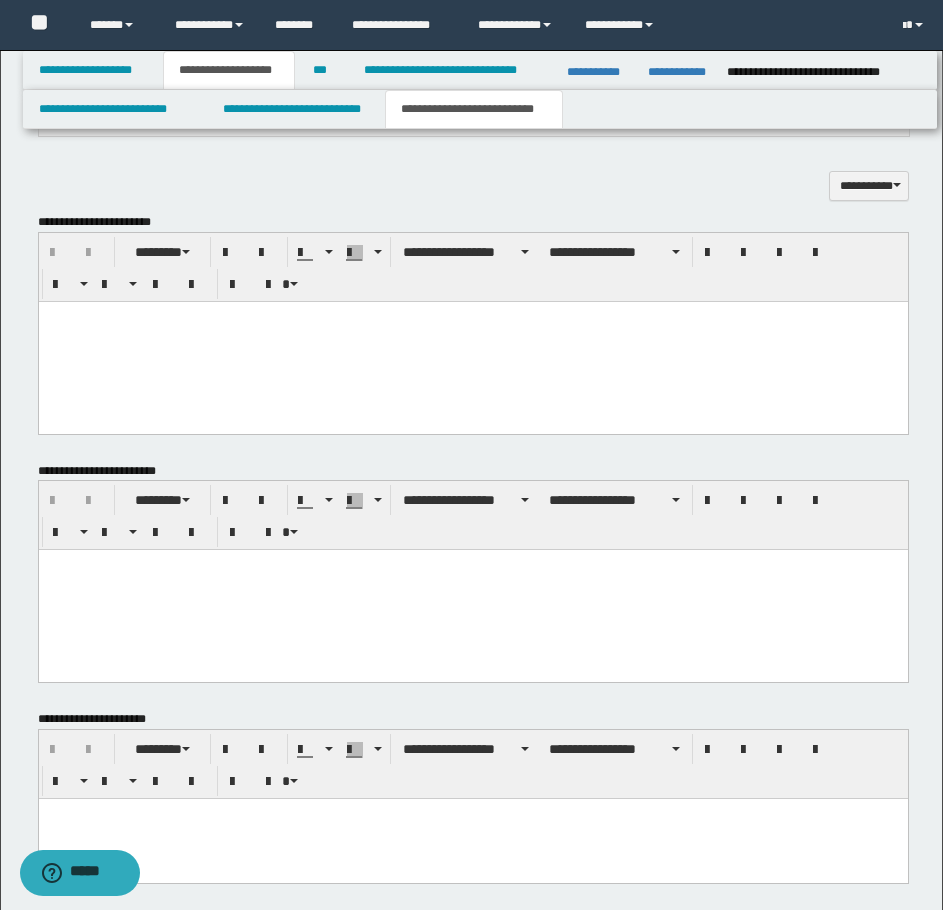 type on "**********" 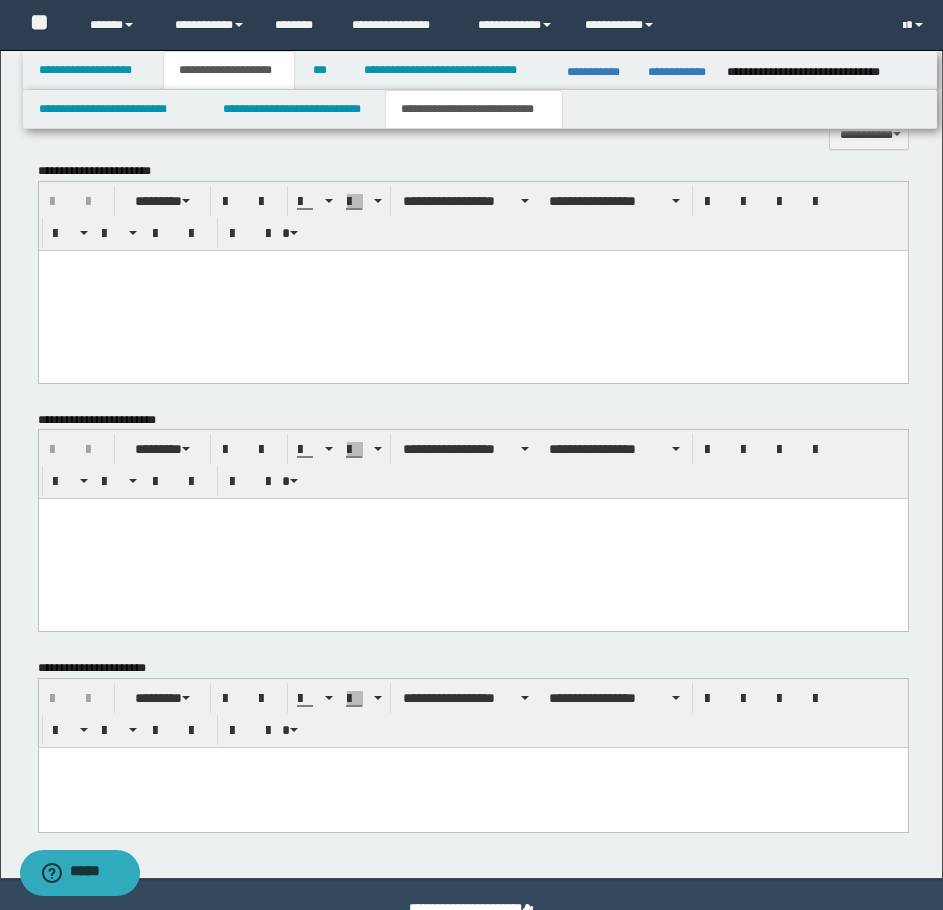 scroll, scrollTop: 1598, scrollLeft: 0, axis: vertical 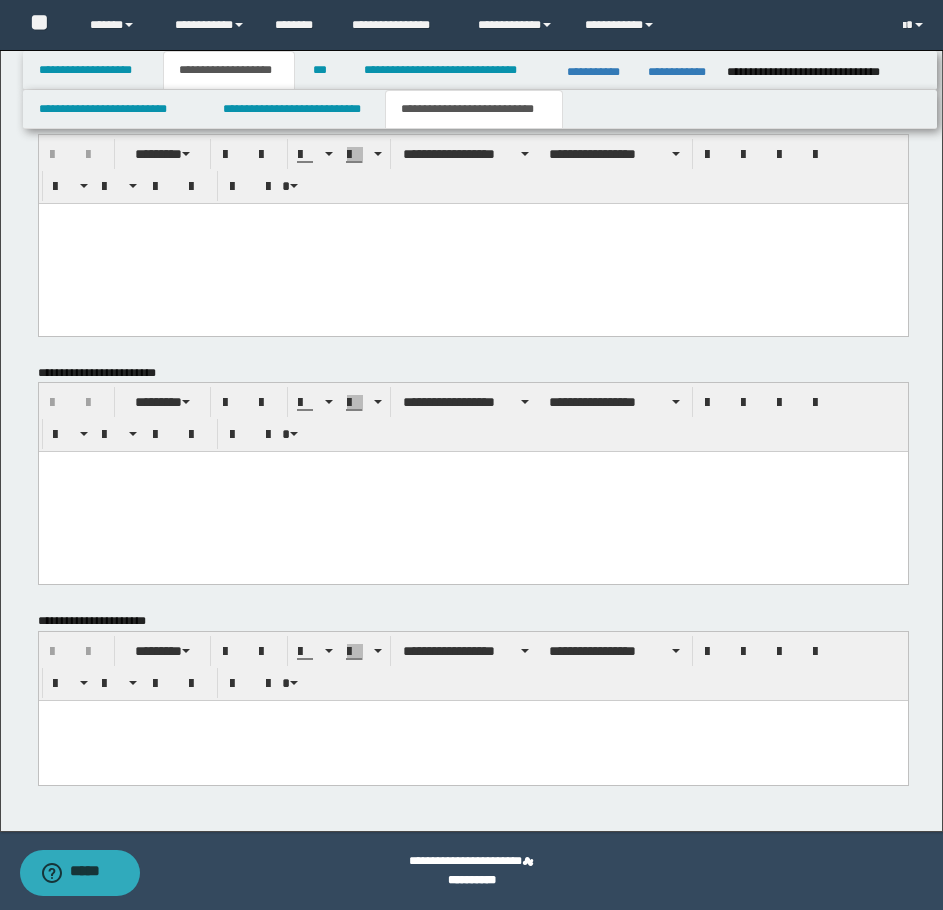 click at bounding box center (473, 743) 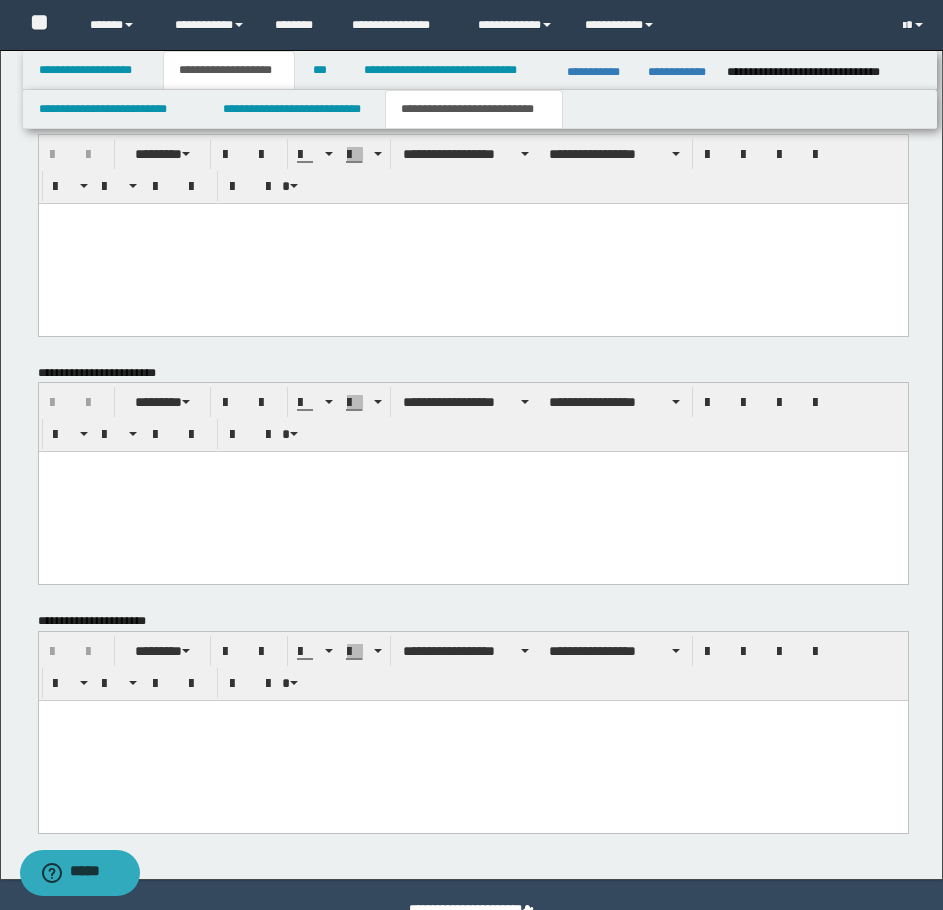 type 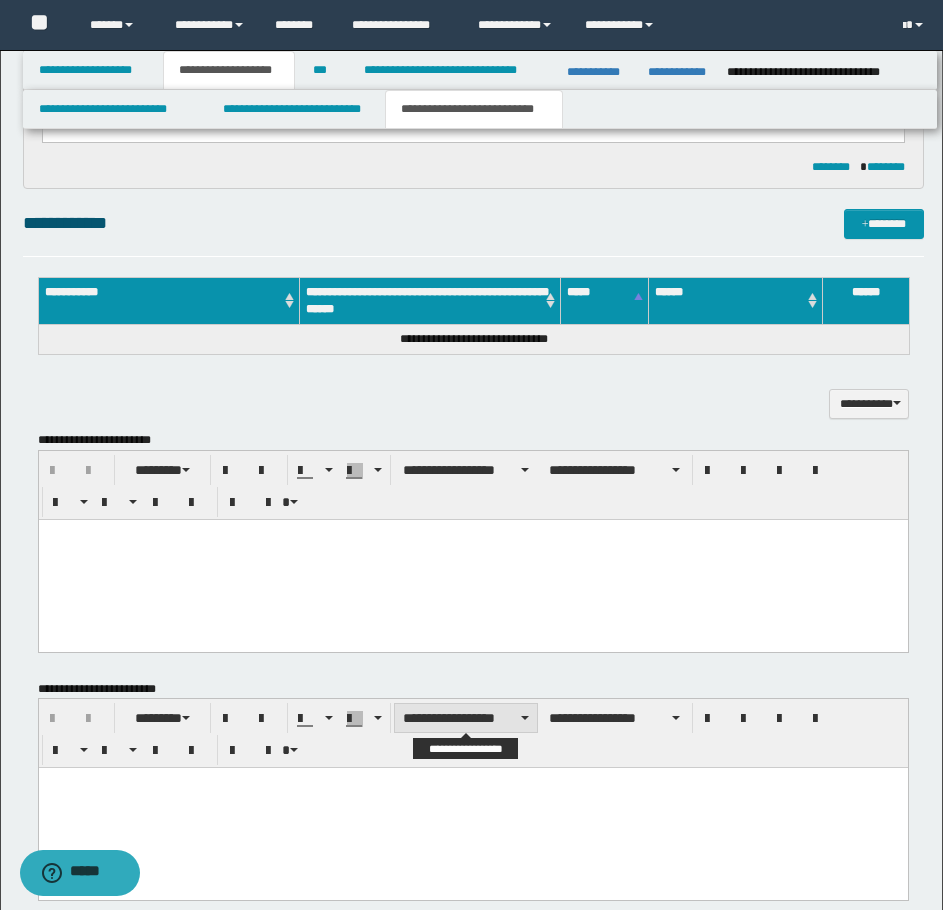 scroll, scrollTop: 1280, scrollLeft: 0, axis: vertical 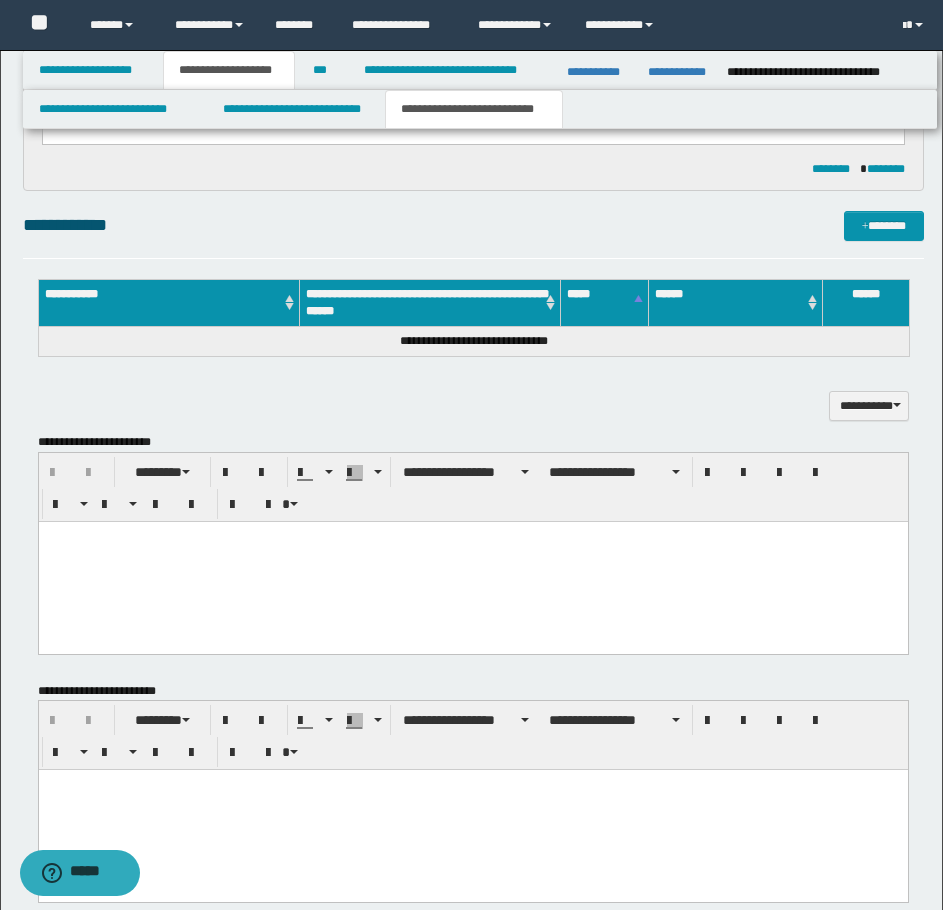click at bounding box center (472, 536) 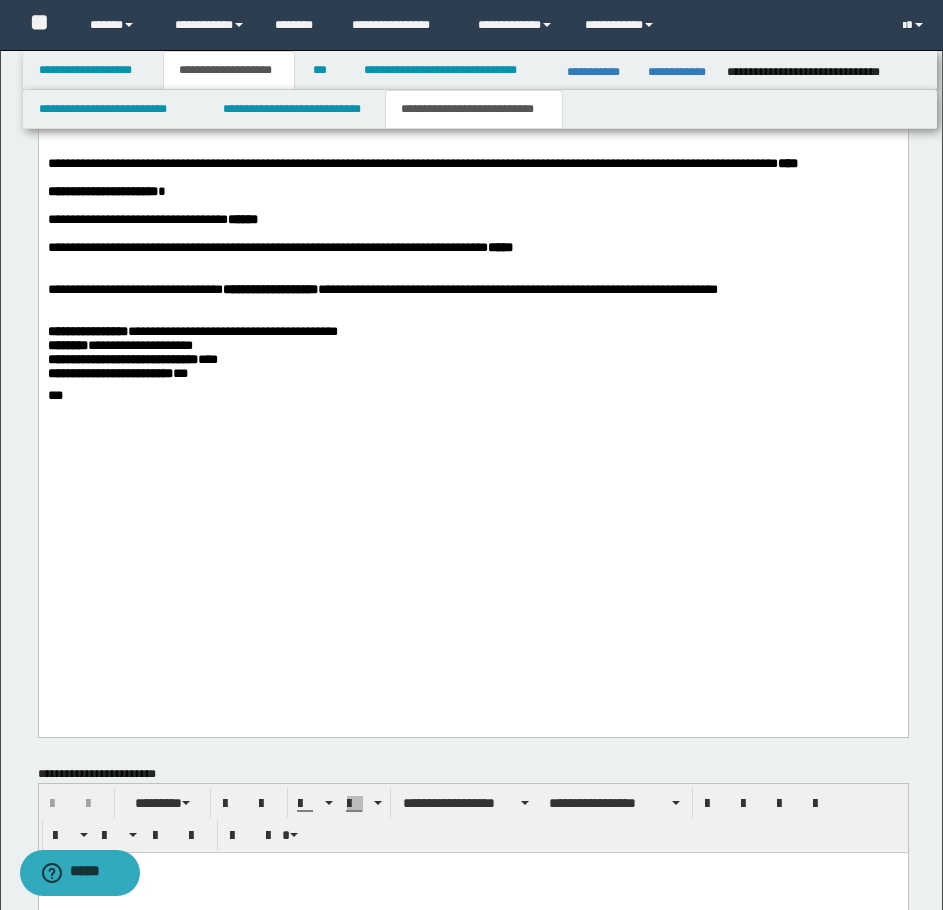 scroll, scrollTop: 2780, scrollLeft: 0, axis: vertical 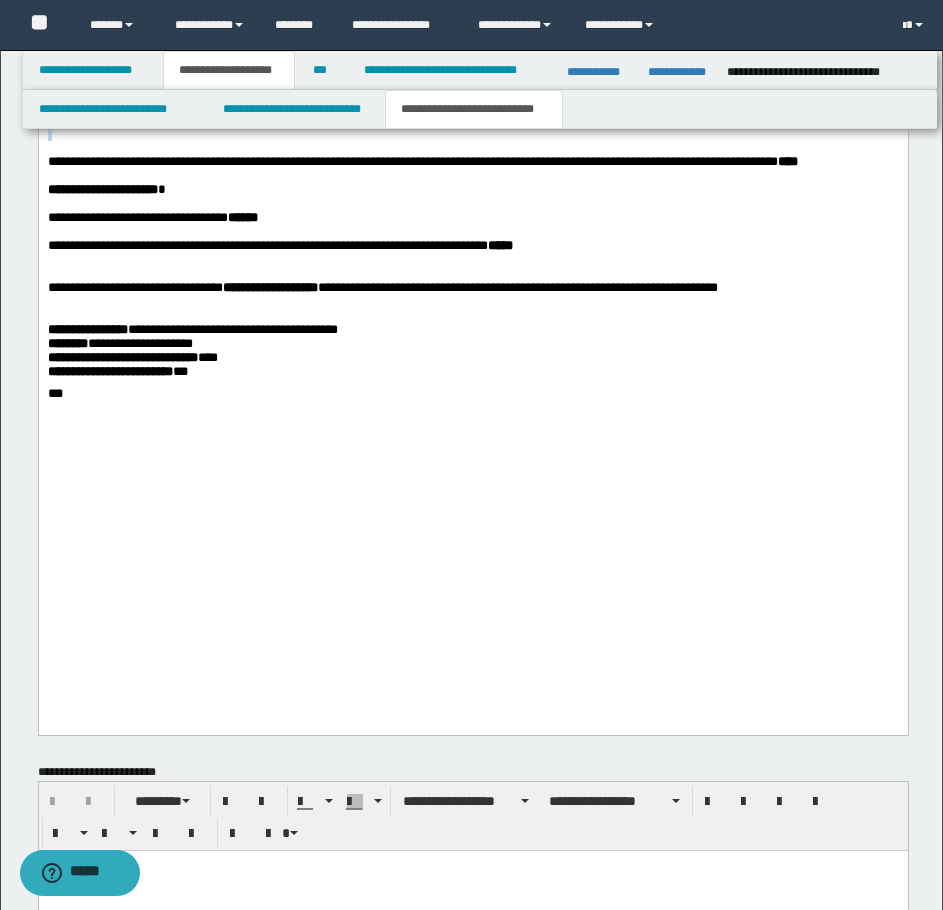 drag, startPoint x: 170, startPoint y: 316, endPoint x: 30, endPoint y: 272, distance: 146.7515 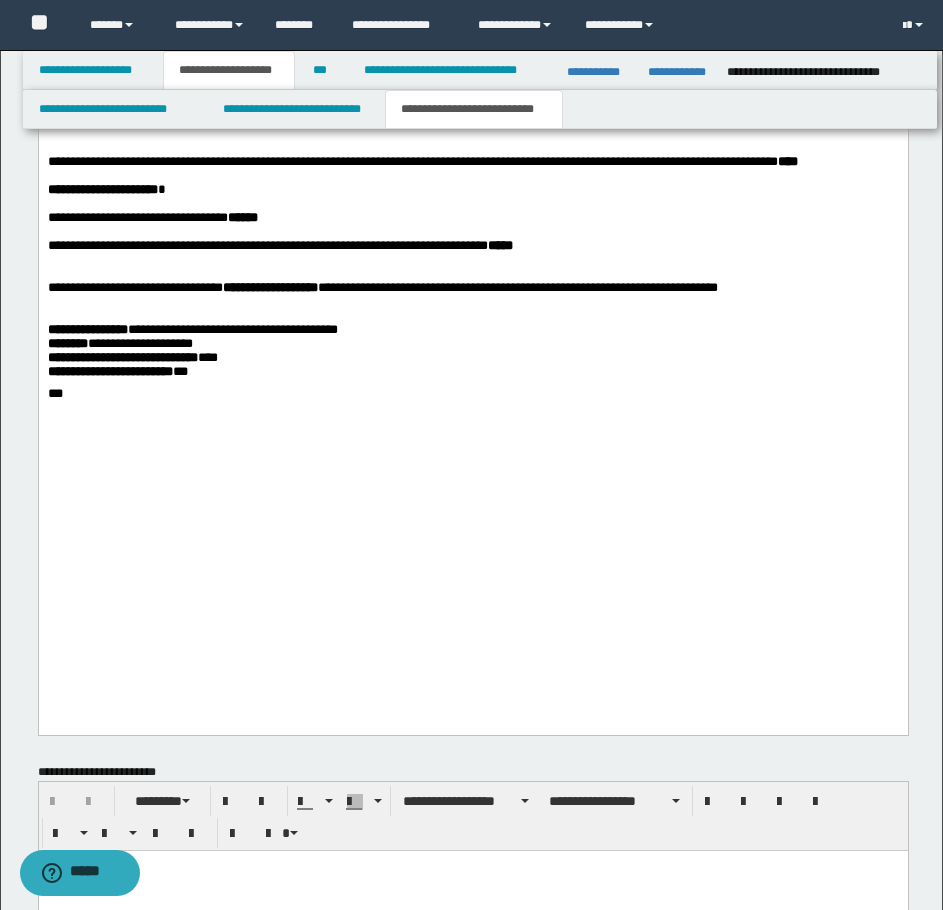 click on "**********" at bounding box center (472, 190) 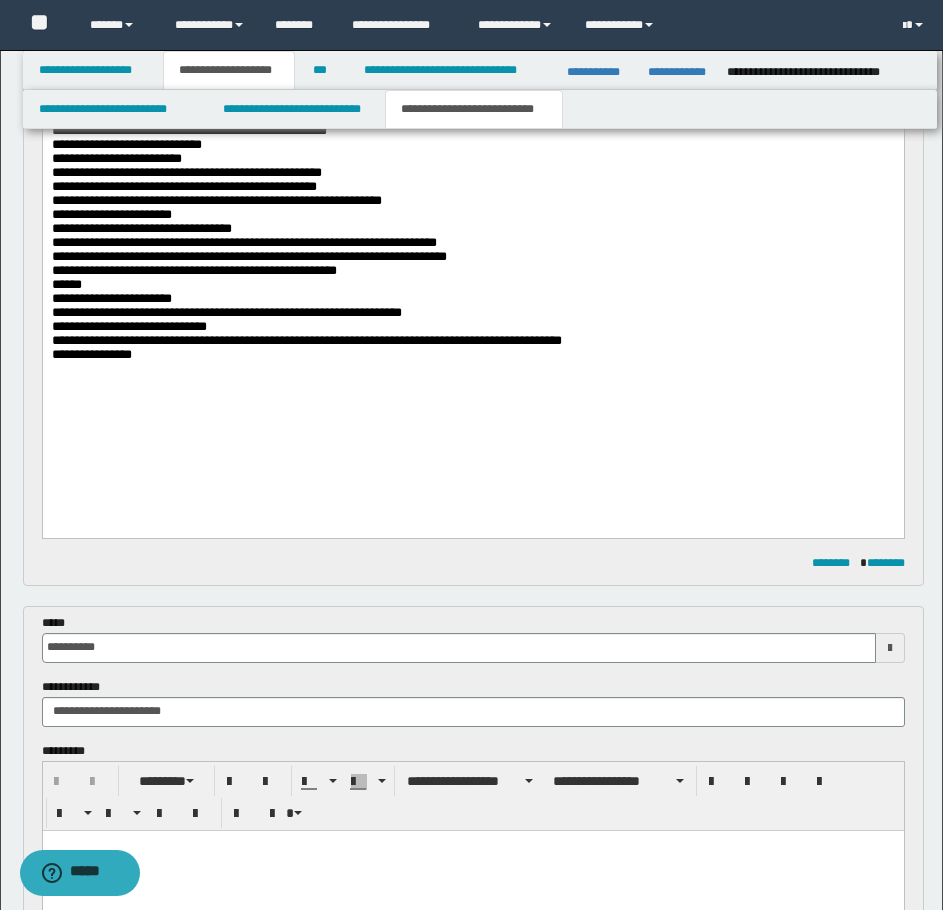 scroll, scrollTop: 0, scrollLeft: 0, axis: both 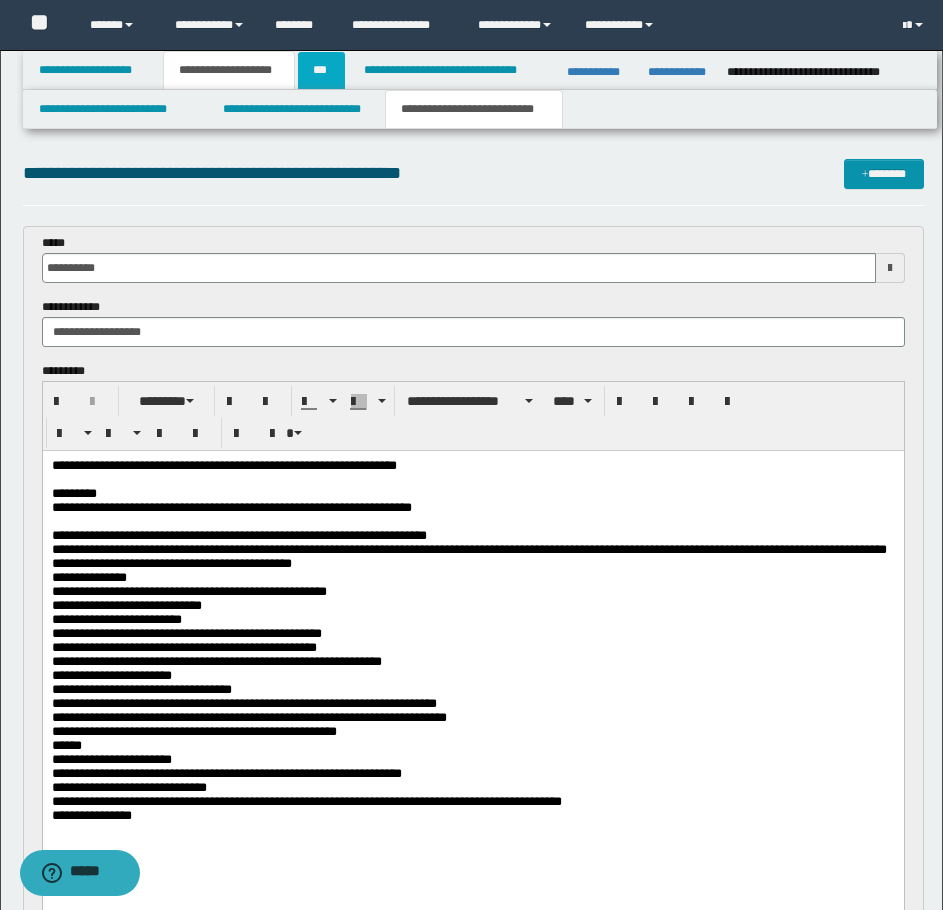 click on "***" at bounding box center (321, 70) 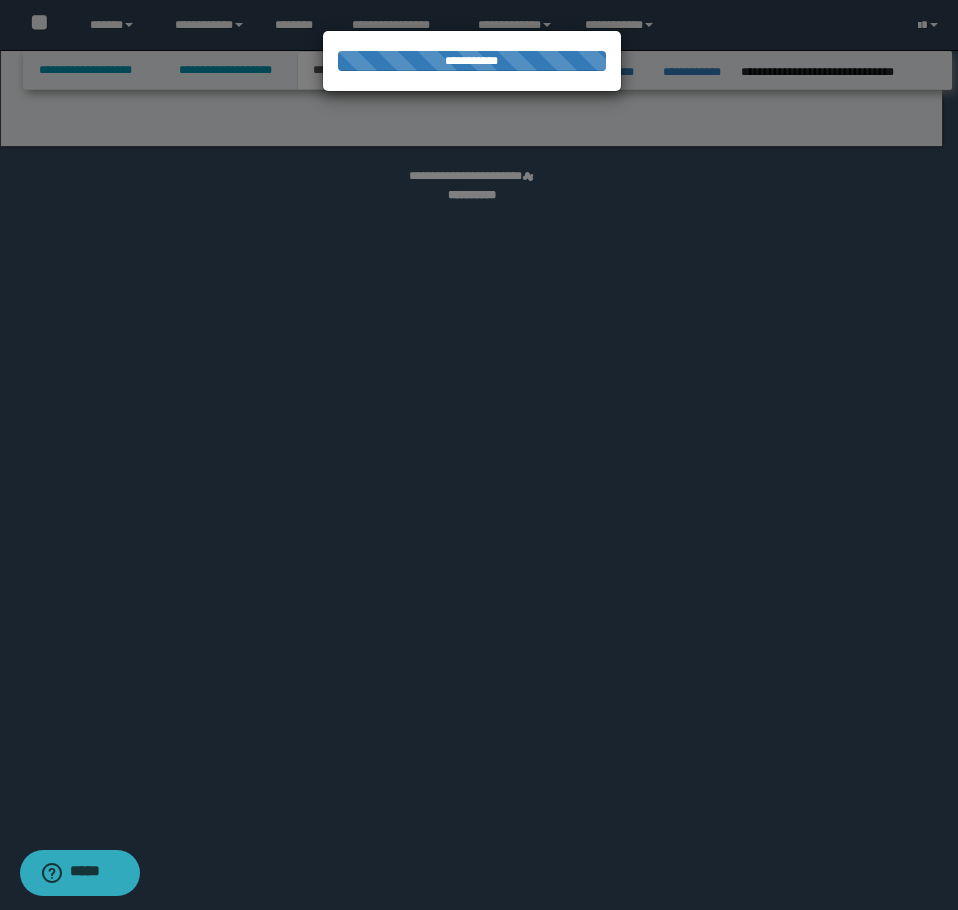 select on "***" 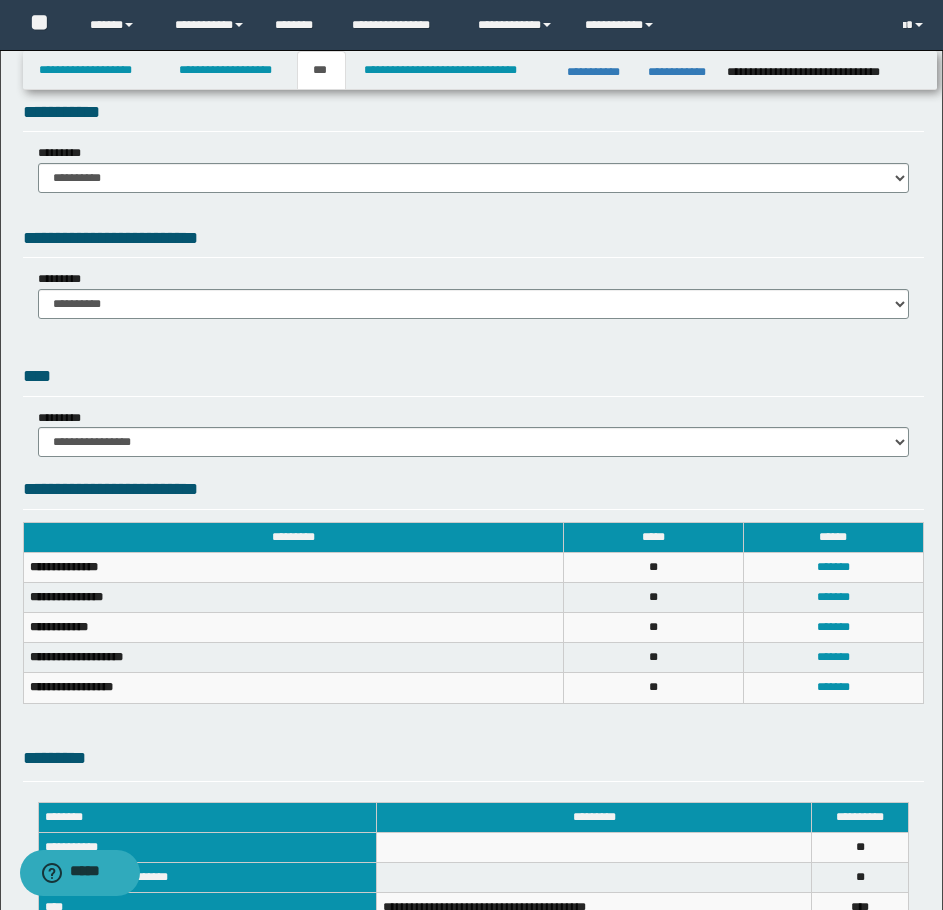 scroll, scrollTop: 0, scrollLeft: 0, axis: both 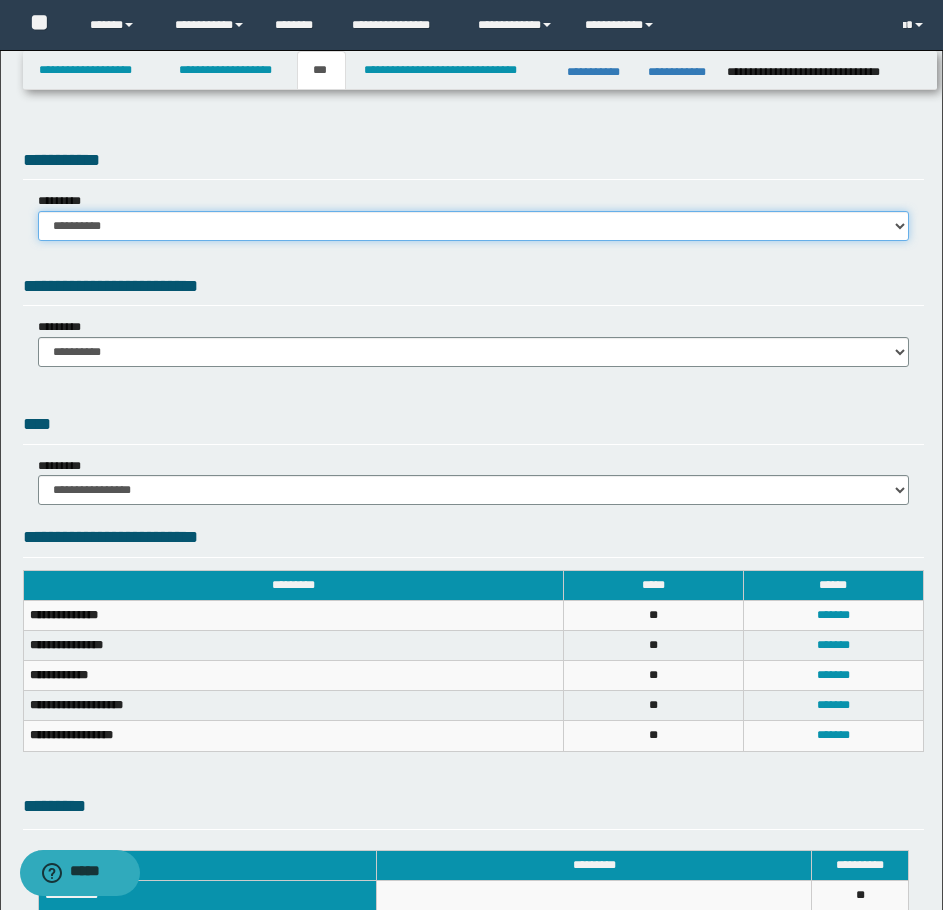 click on "**********" at bounding box center (473, 226) 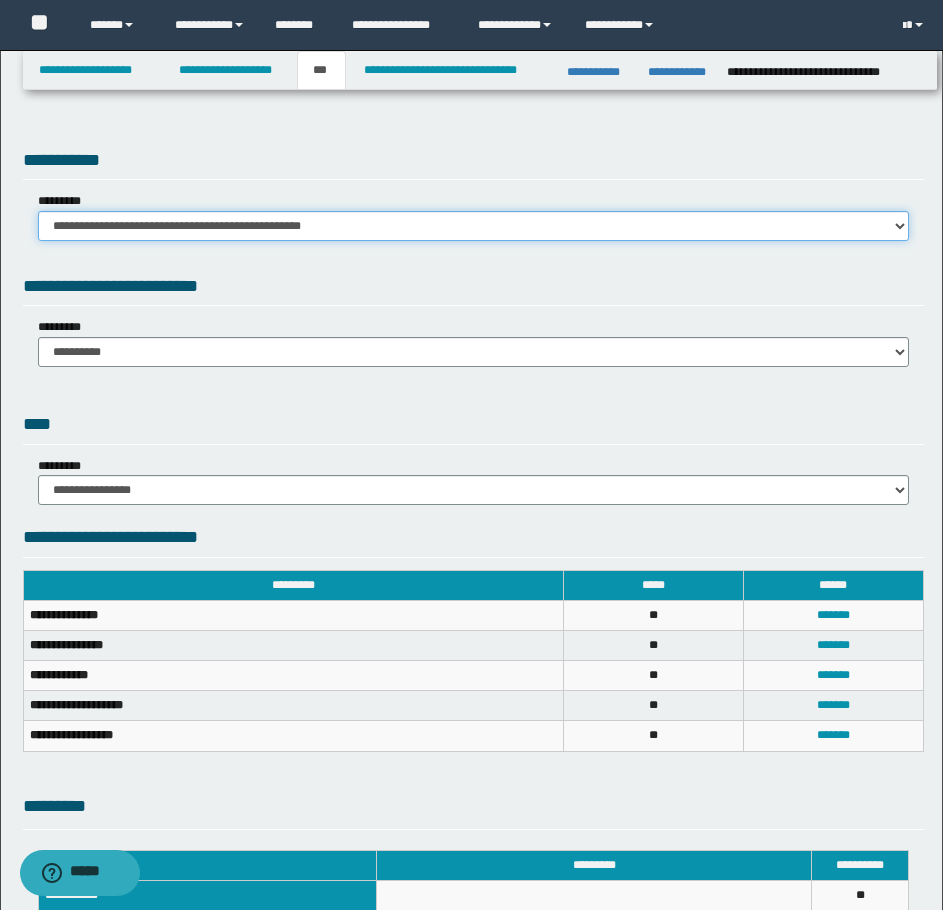 click on "**********" at bounding box center [473, 226] 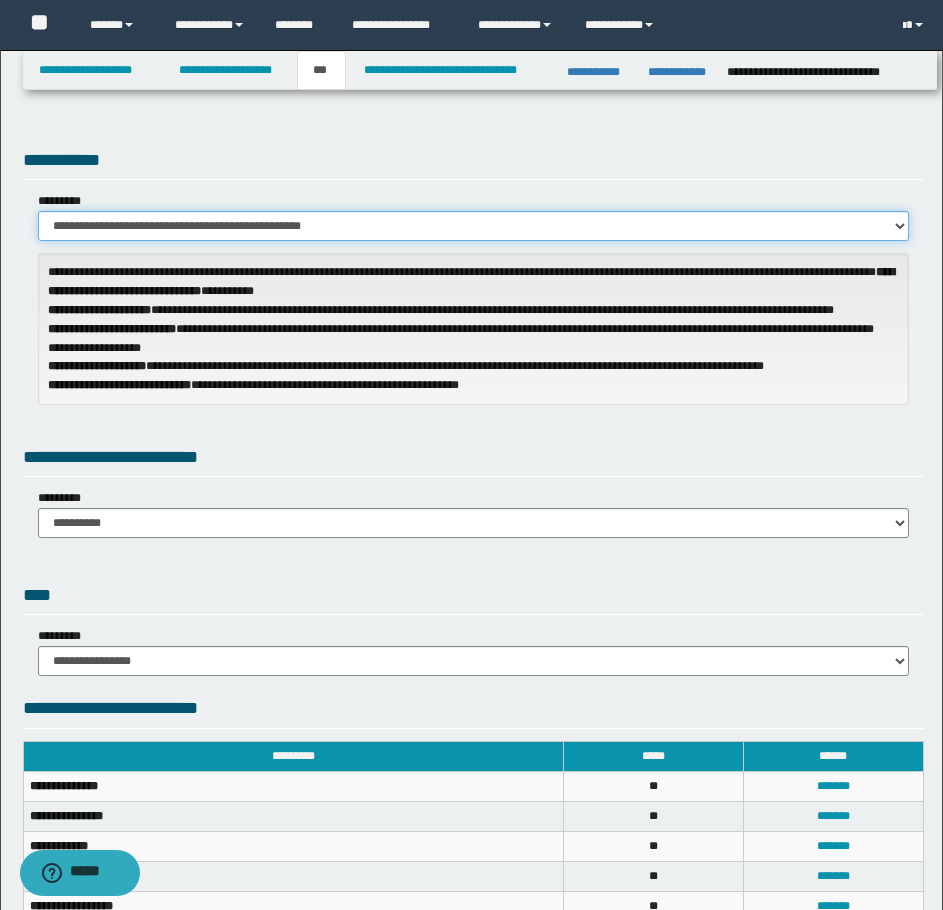 scroll, scrollTop: 200, scrollLeft: 0, axis: vertical 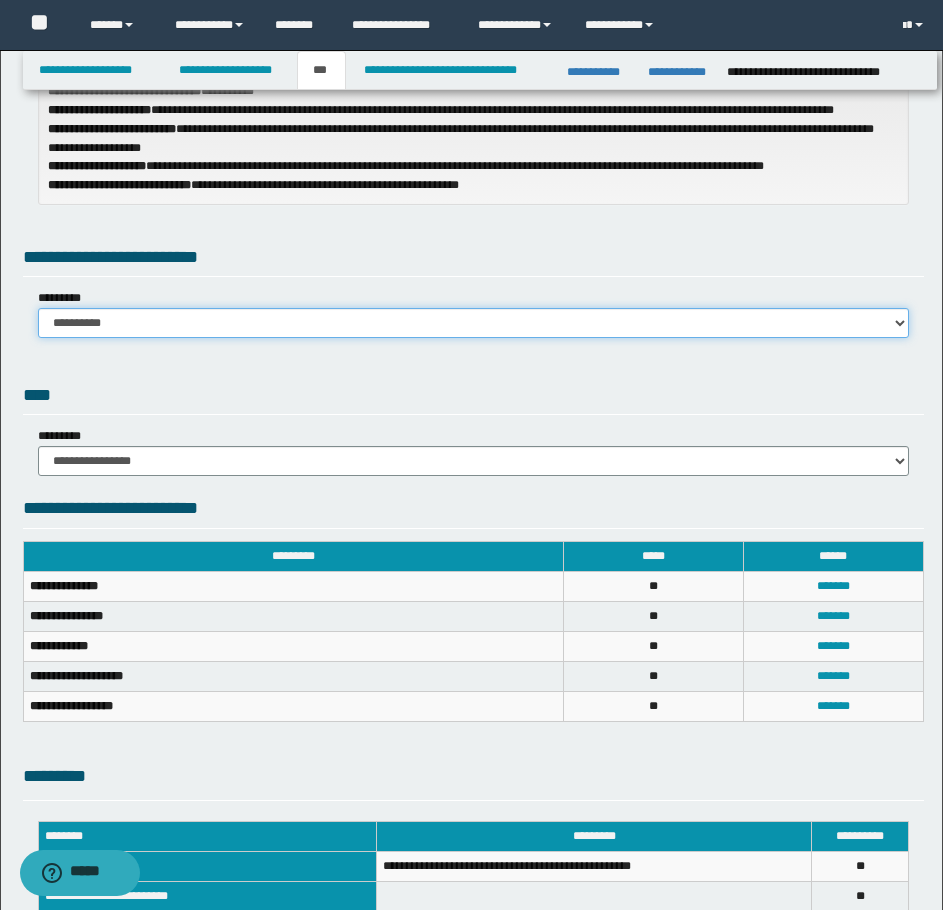 click on "**********" at bounding box center [473, 323] 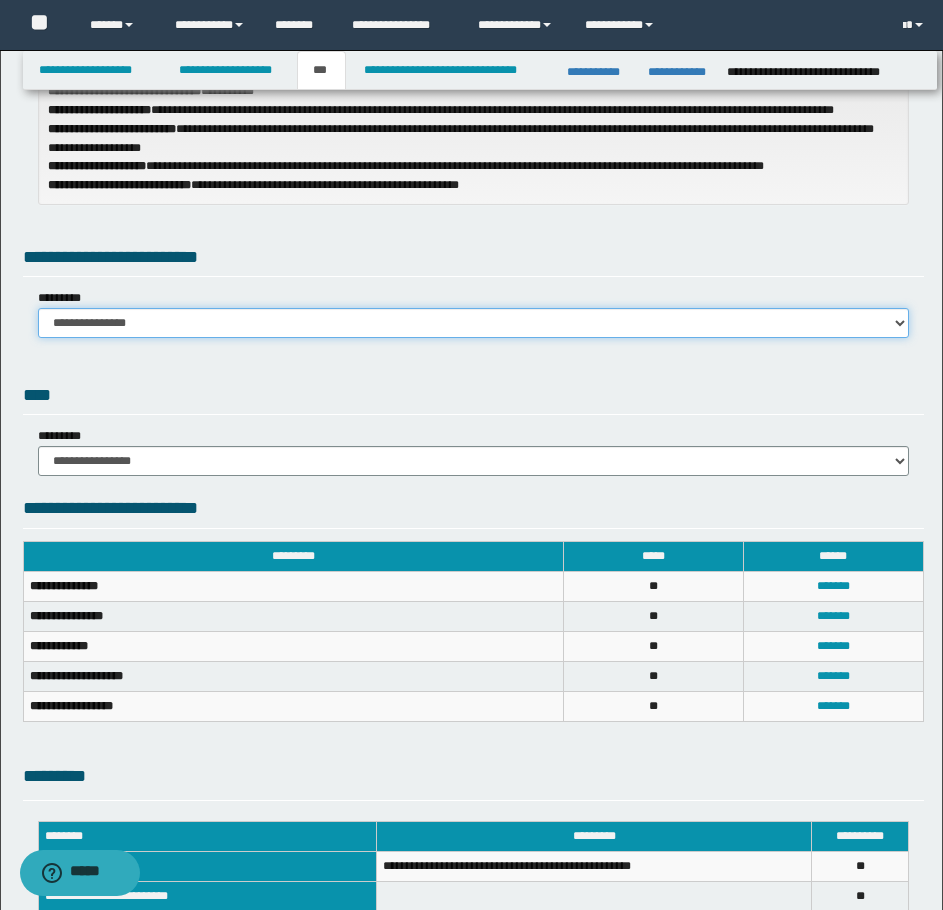 click on "**********" at bounding box center [473, 323] 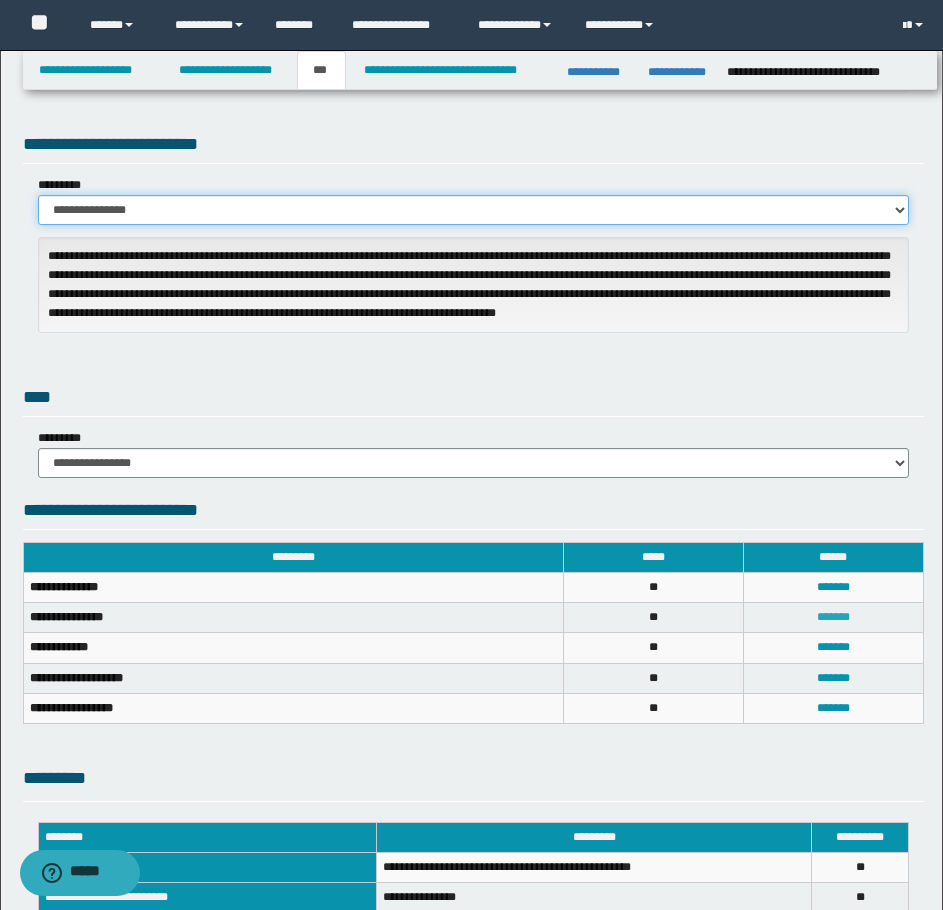 scroll, scrollTop: 256, scrollLeft: 0, axis: vertical 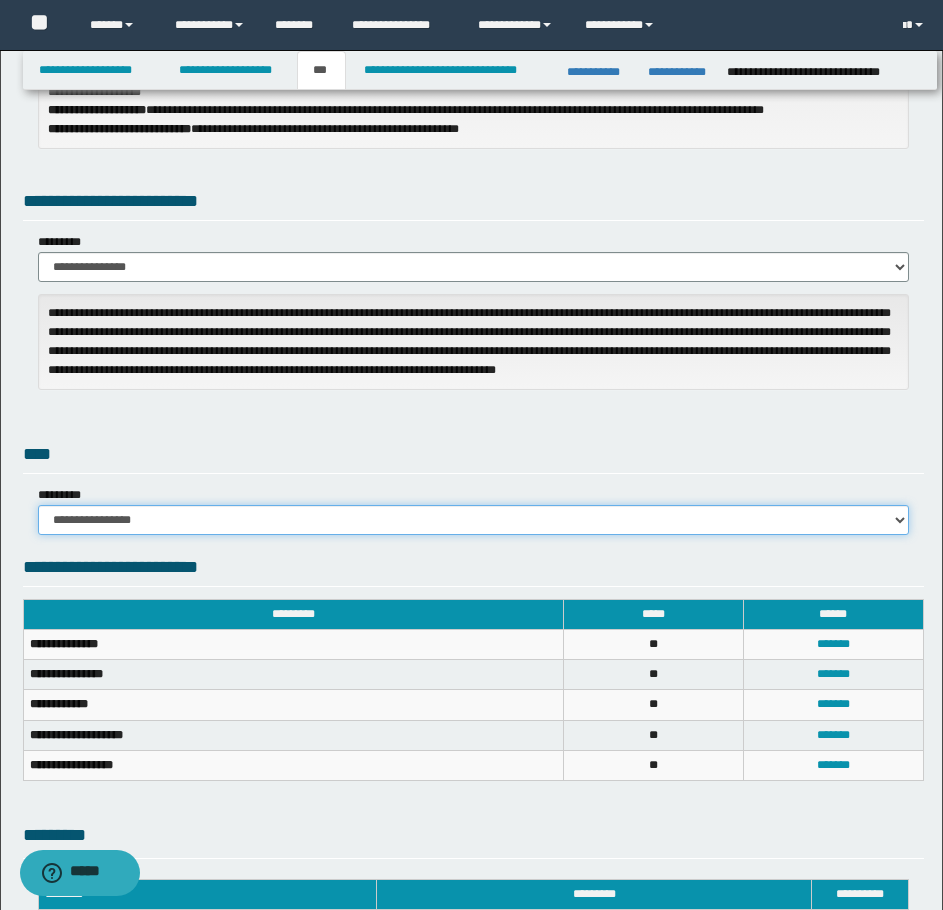 click on "**********" at bounding box center [473, 520] 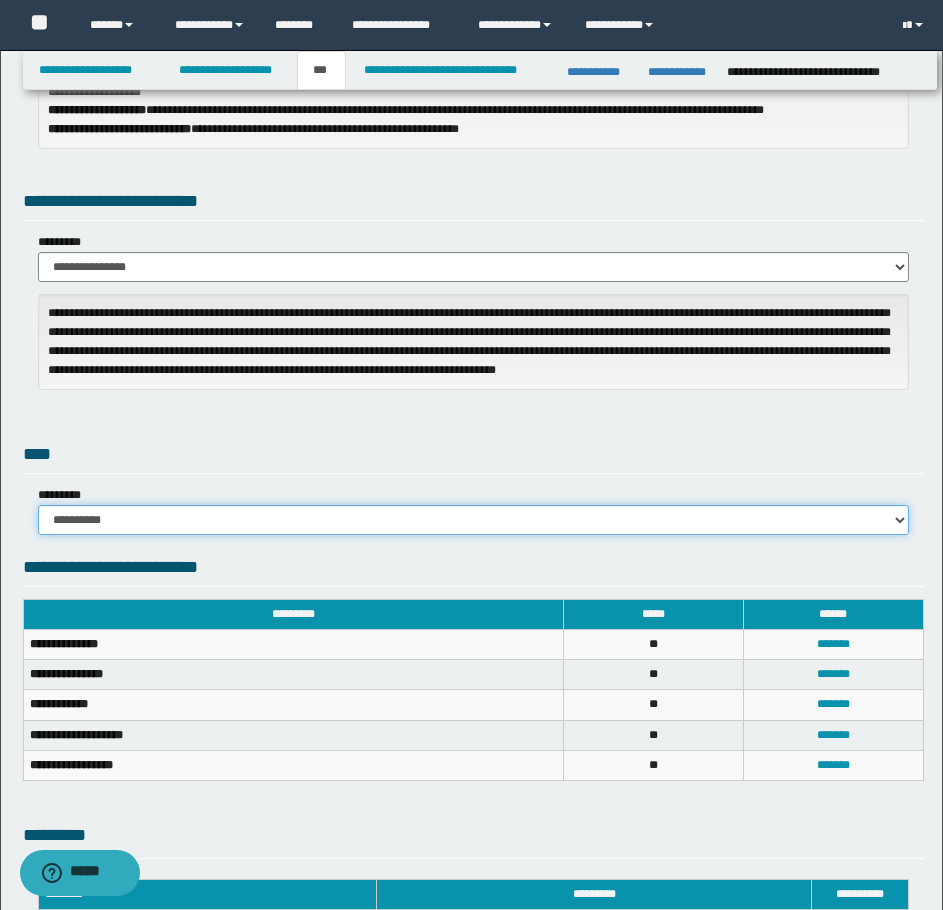 click on "**********" at bounding box center (473, 520) 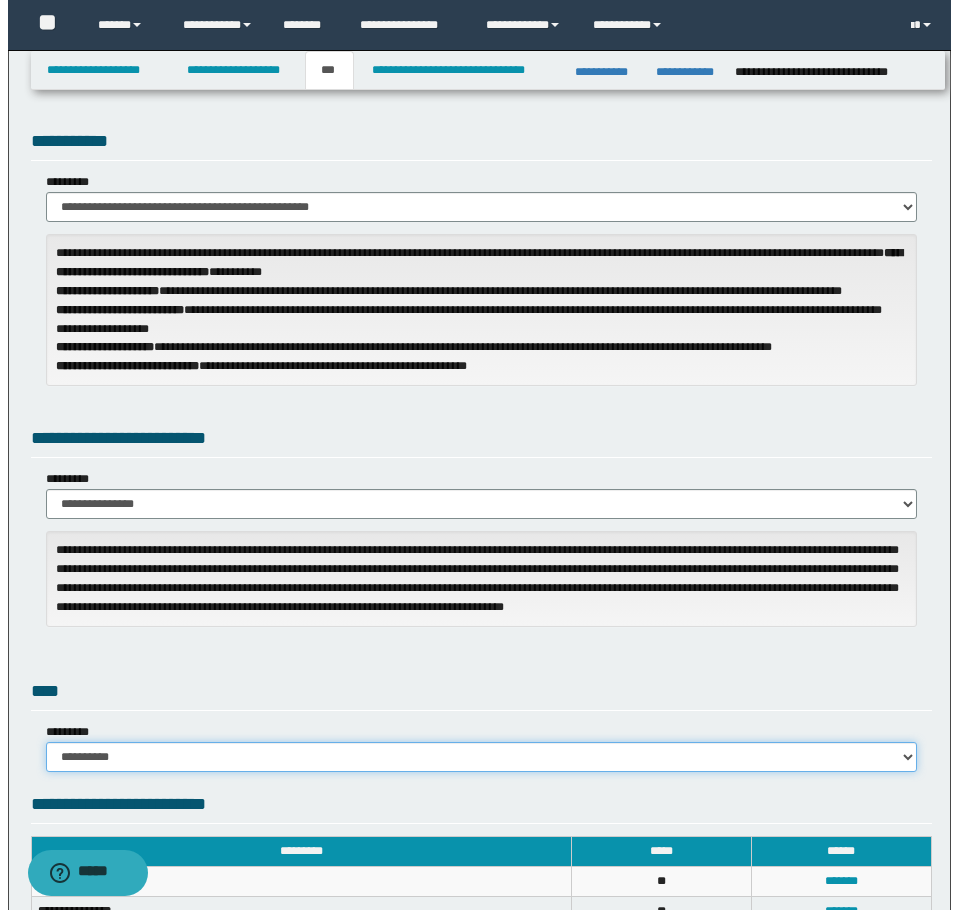 scroll, scrollTop: 0, scrollLeft: 0, axis: both 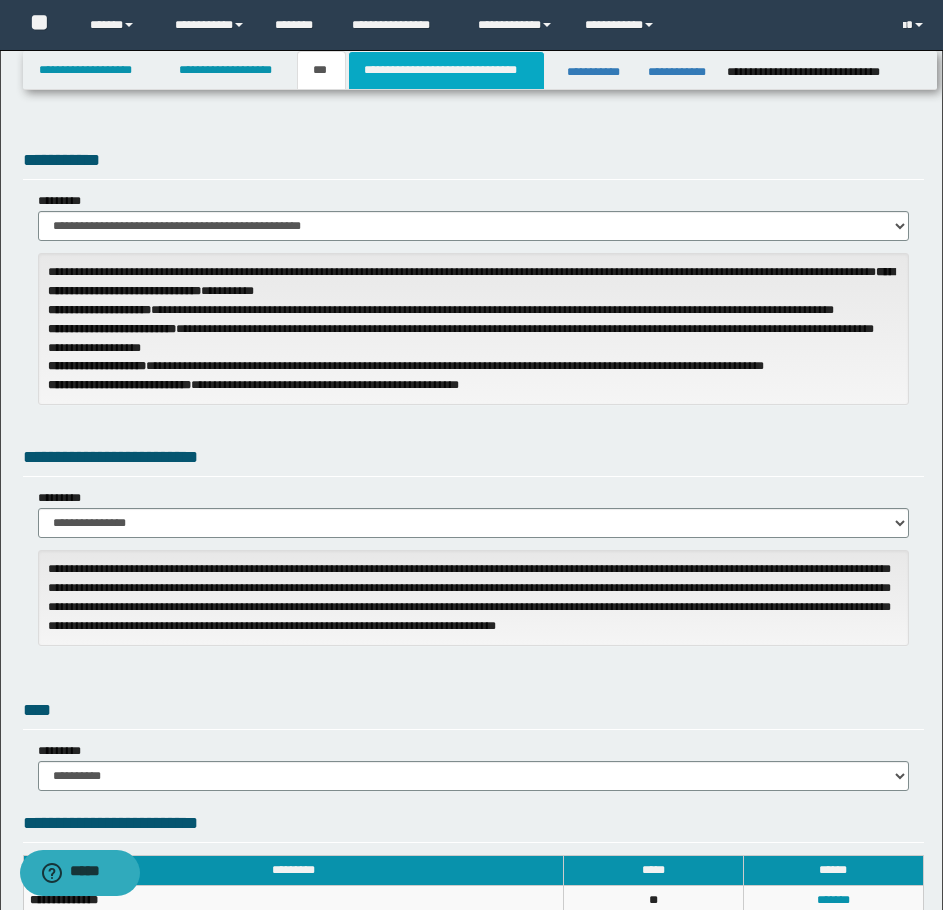 click on "**********" at bounding box center [446, 70] 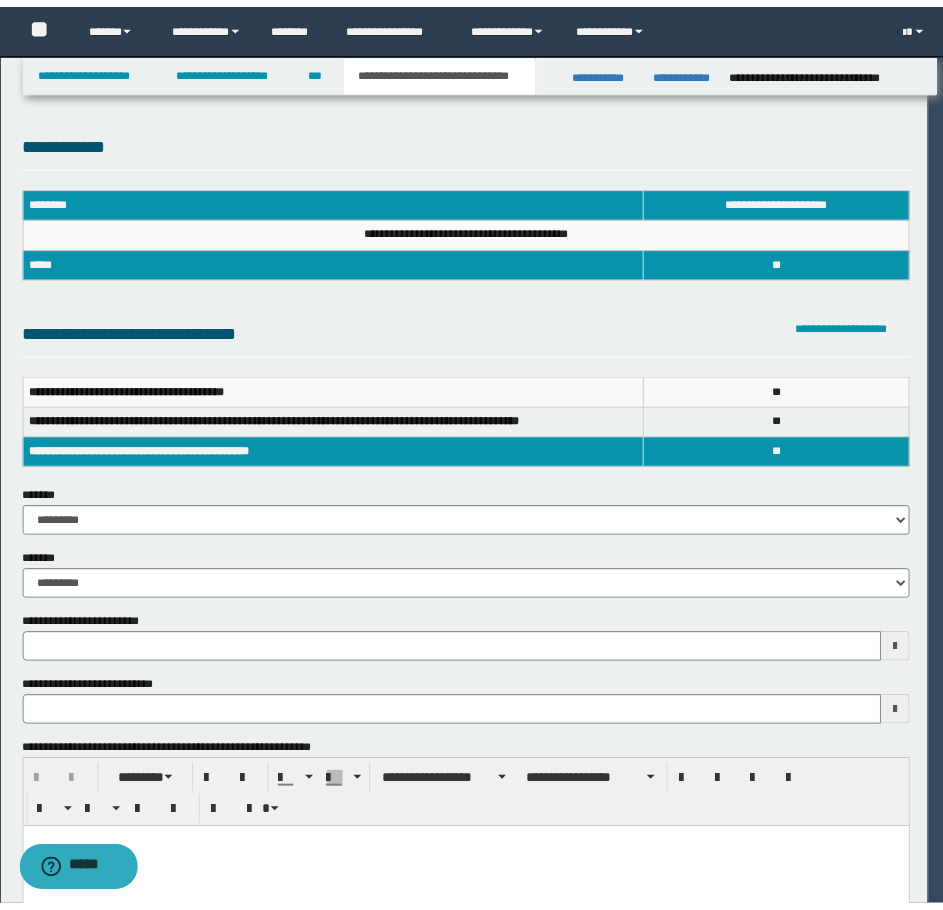 scroll, scrollTop: 0, scrollLeft: 0, axis: both 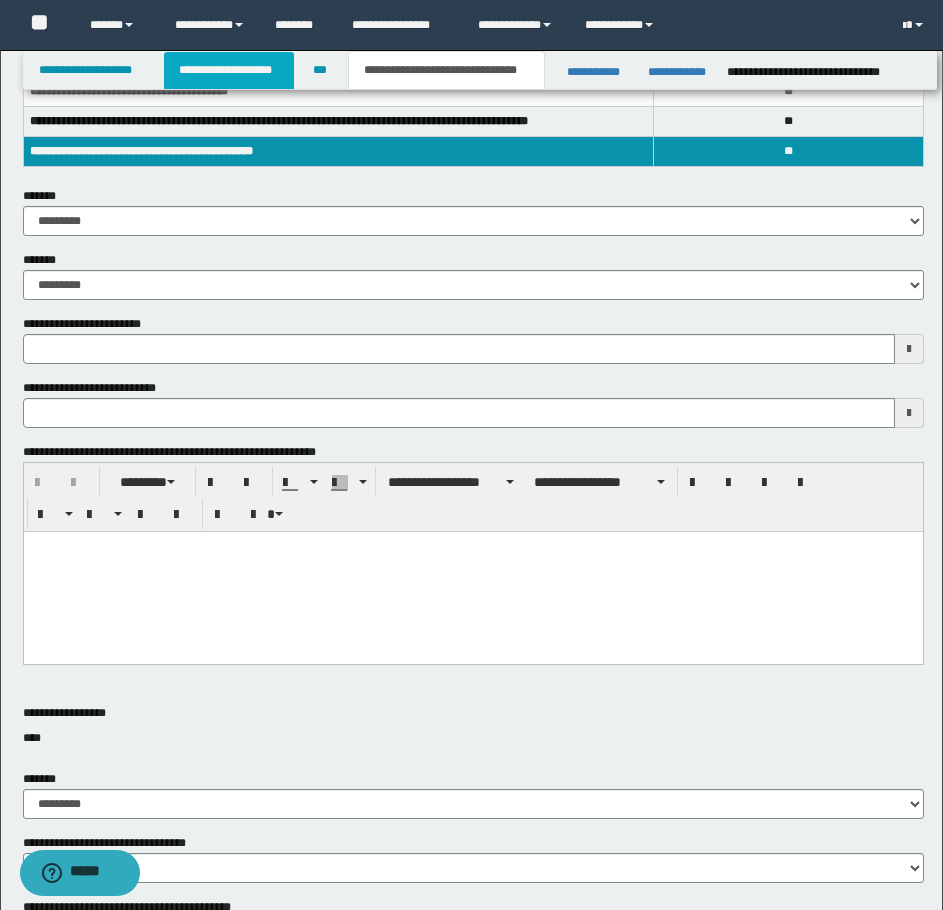 click on "**********" at bounding box center [229, 70] 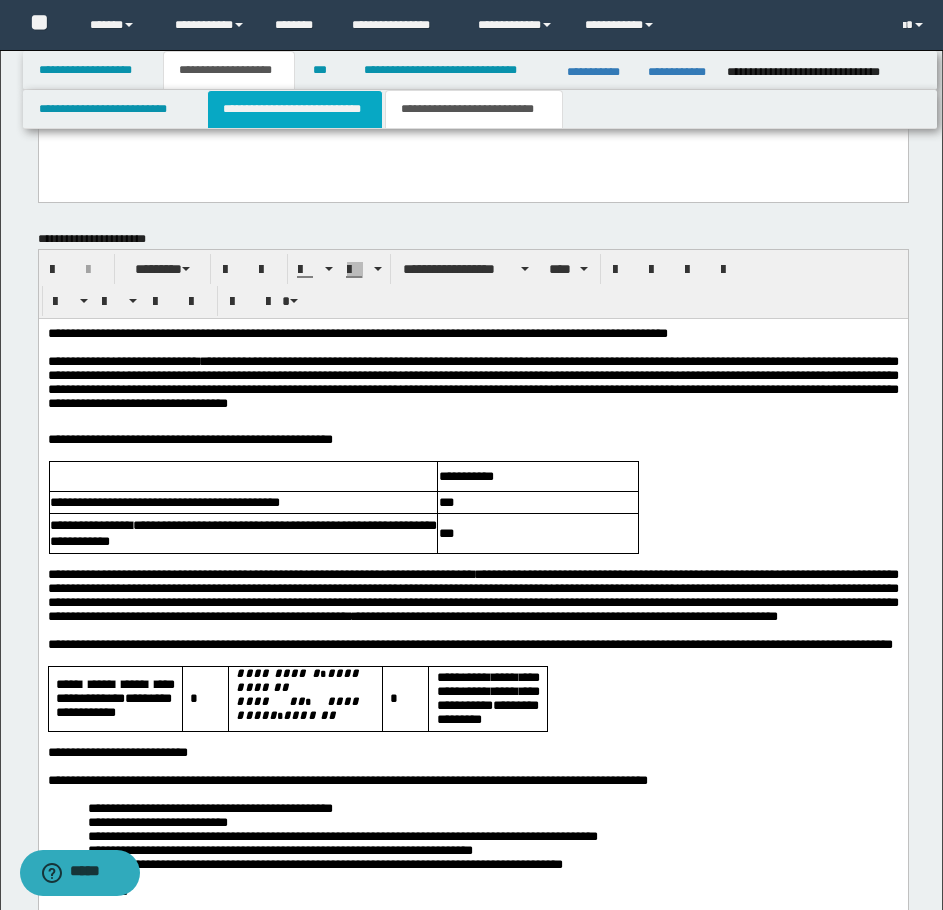 click on "**********" at bounding box center (295, 109) 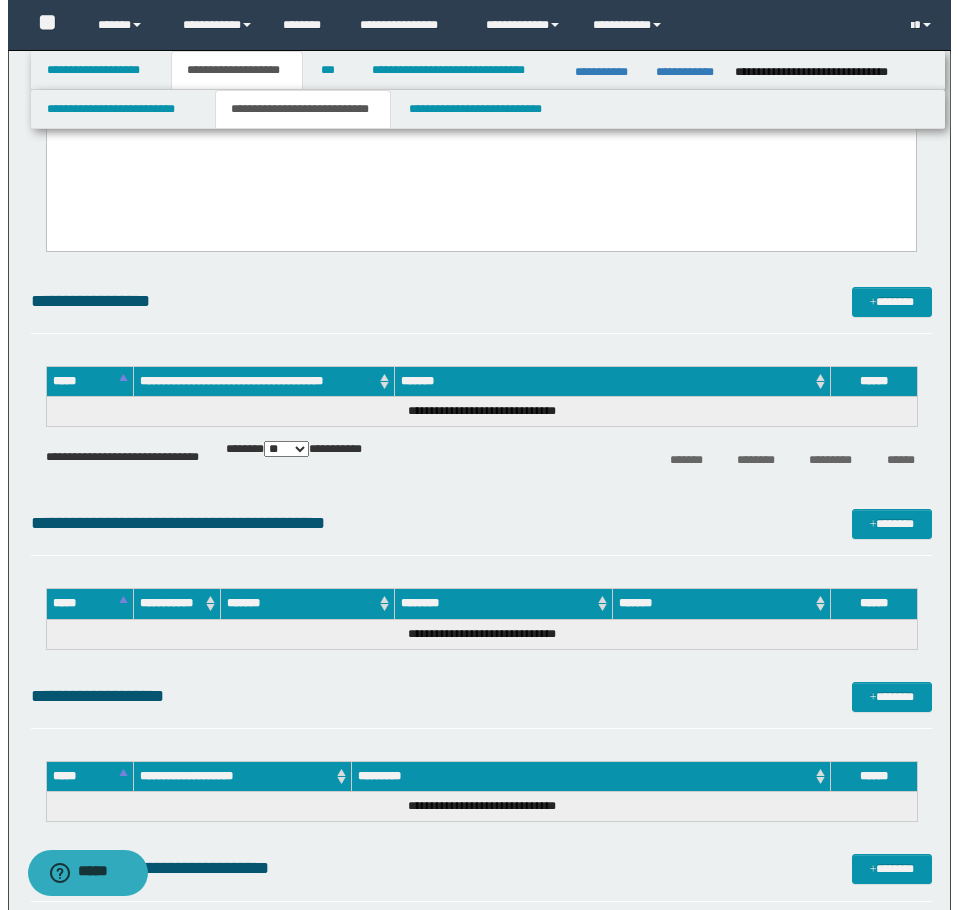 scroll, scrollTop: 1995, scrollLeft: 0, axis: vertical 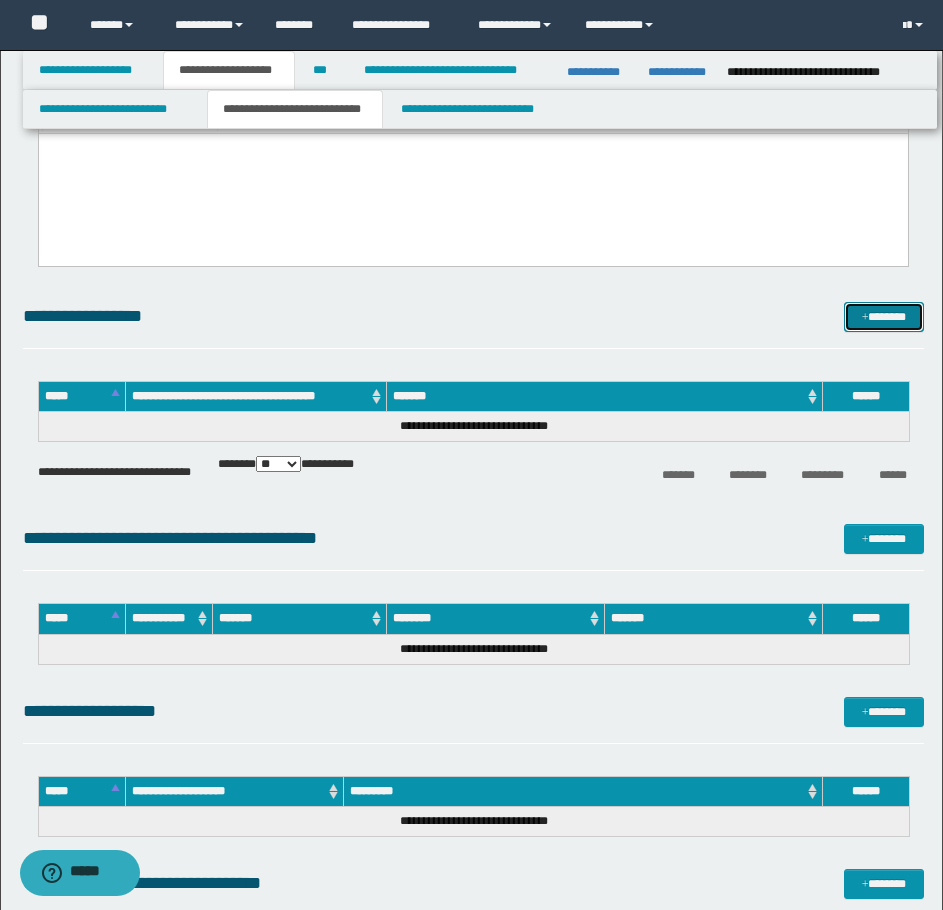 drag, startPoint x: 867, startPoint y: 314, endPoint x: 853, endPoint y: 319, distance: 14.866069 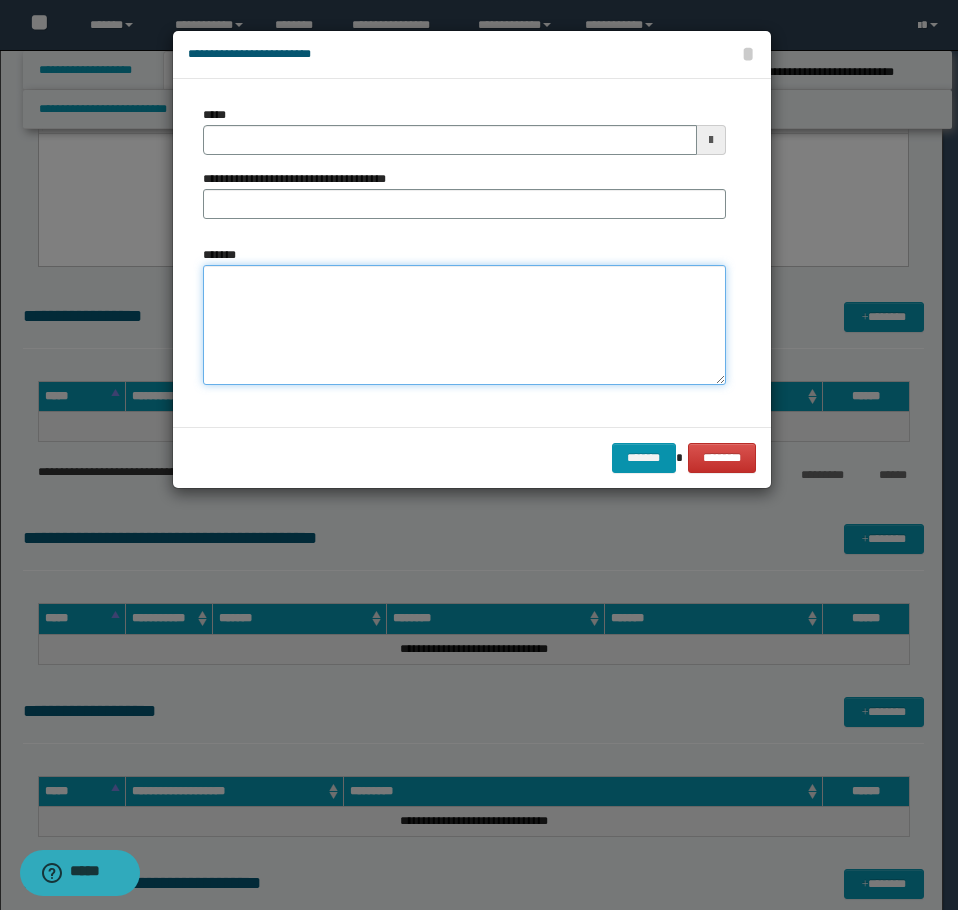 click on "*******" at bounding box center (464, 325) 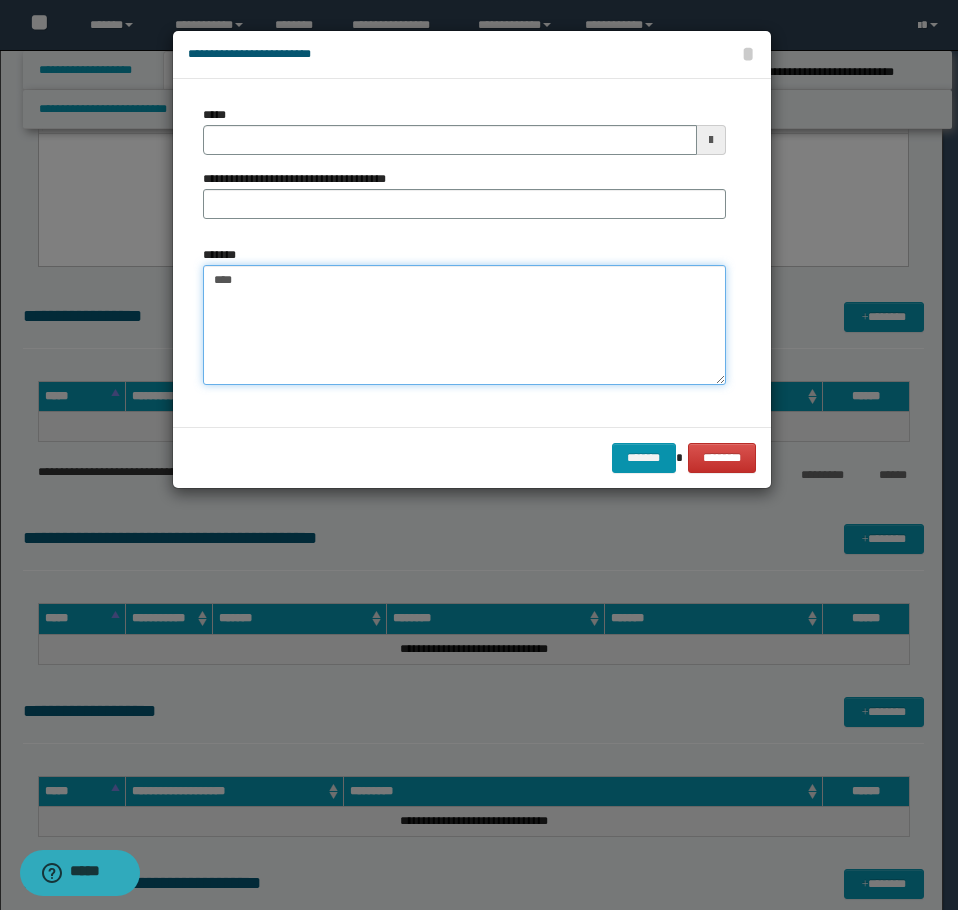 paste on "**********" 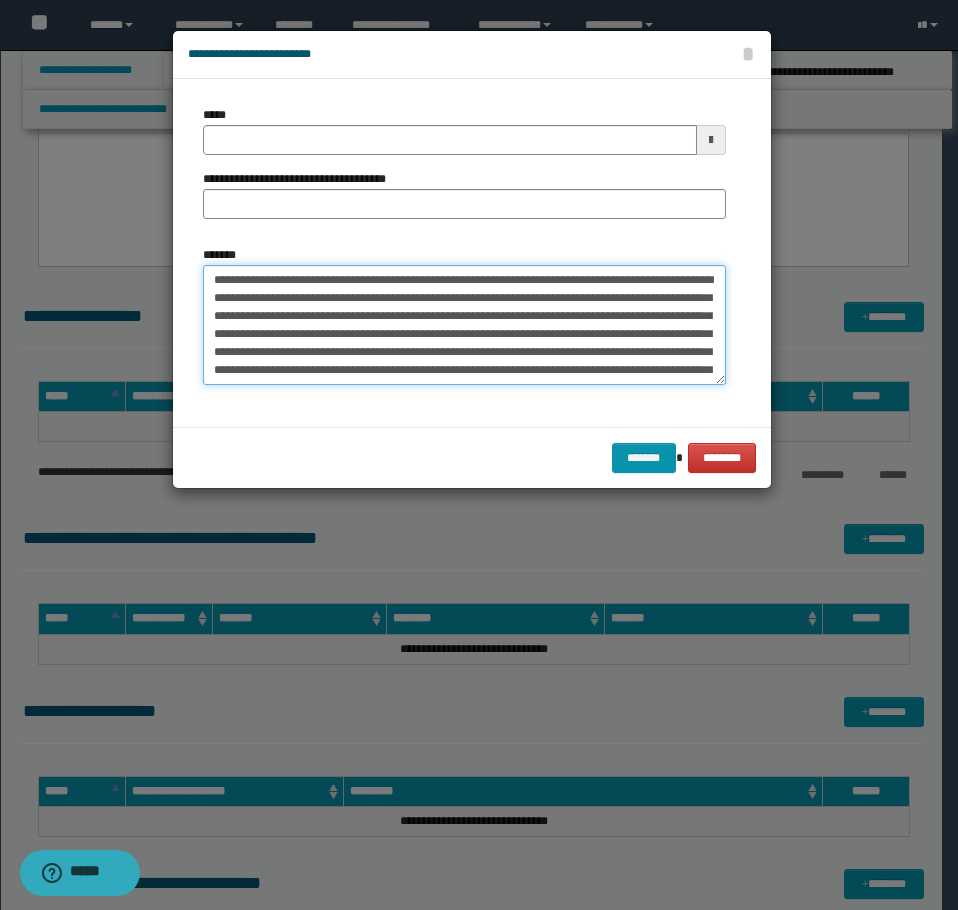 scroll, scrollTop: 156, scrollLeft: 0, axis: vertical 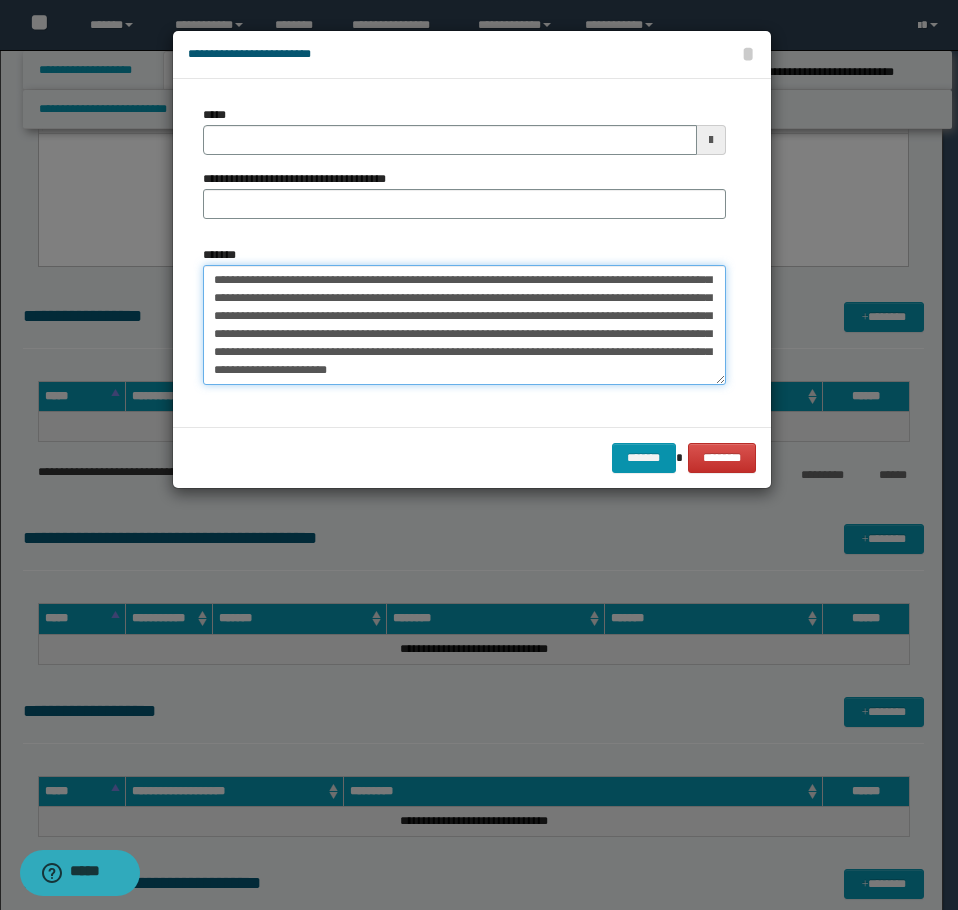 type on "**********" 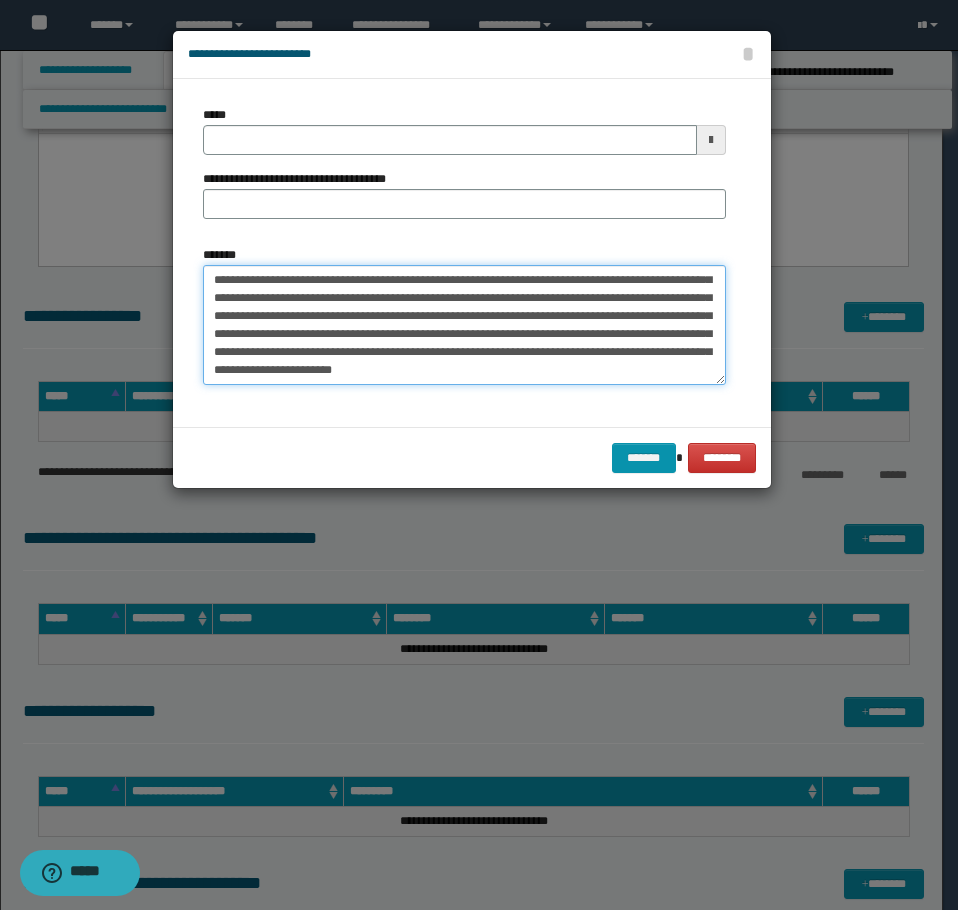 type 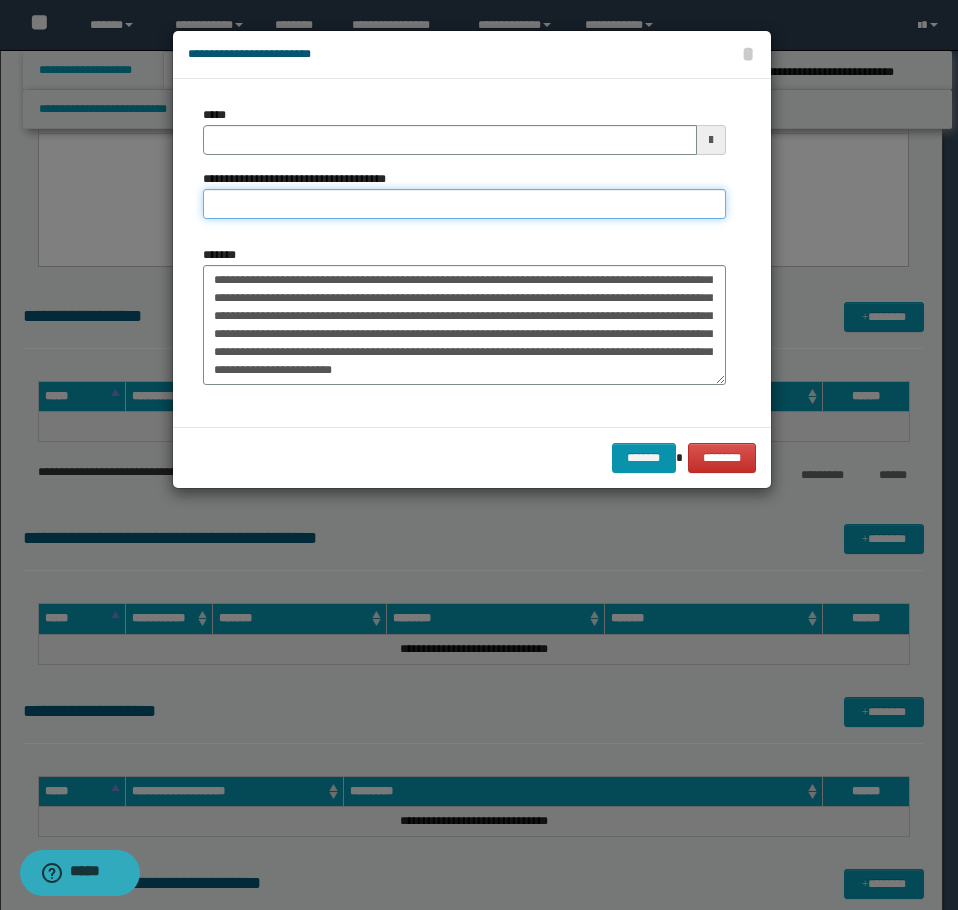 click on "**********" at bounding box center (464, 204) 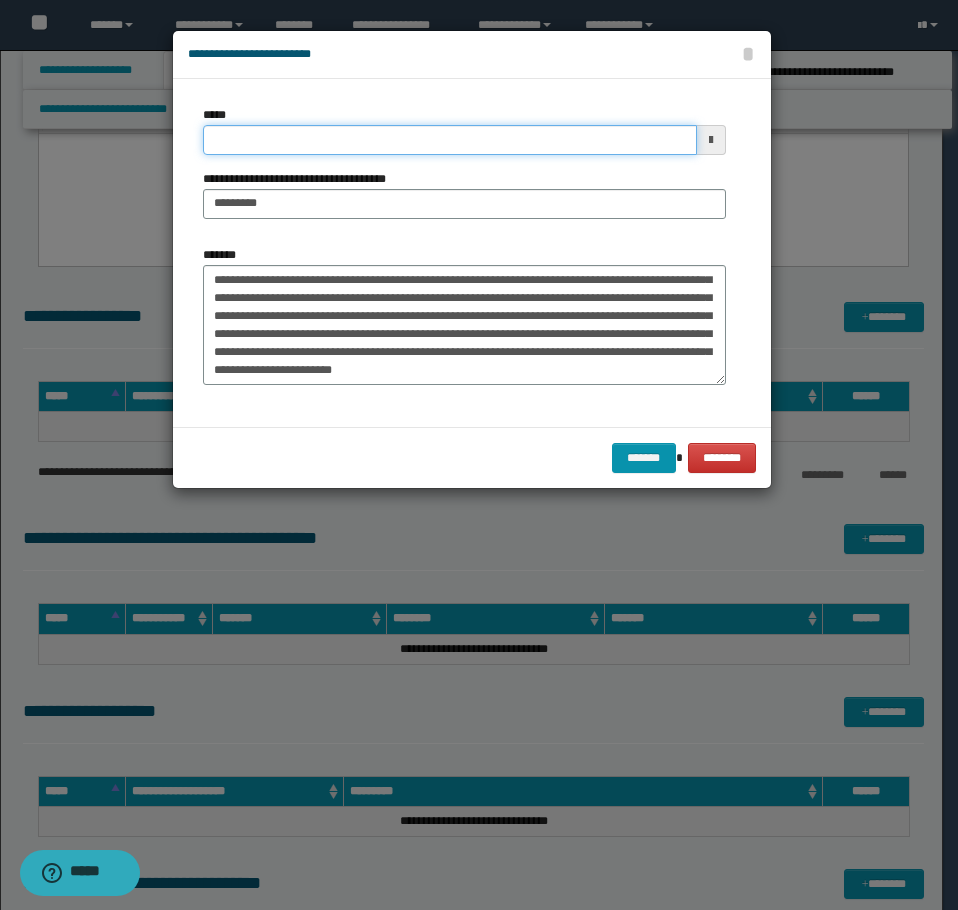 click on "*****" at bounding box center (450, 140) 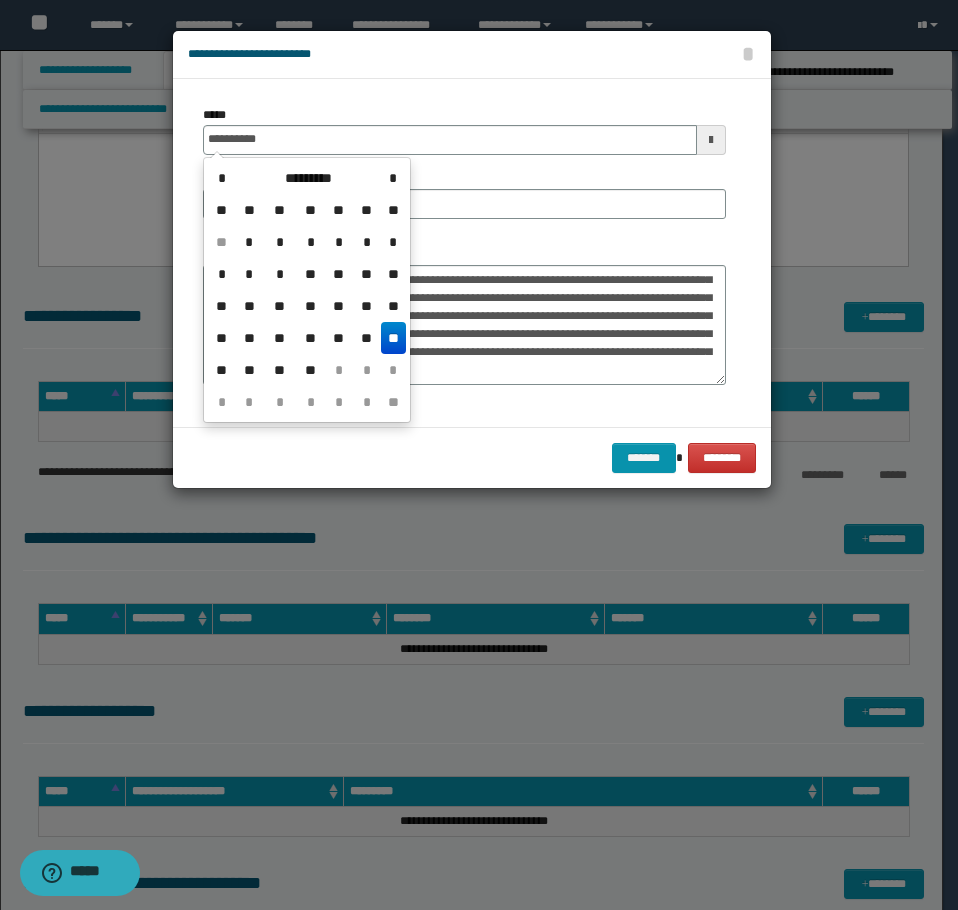 type on "**********" 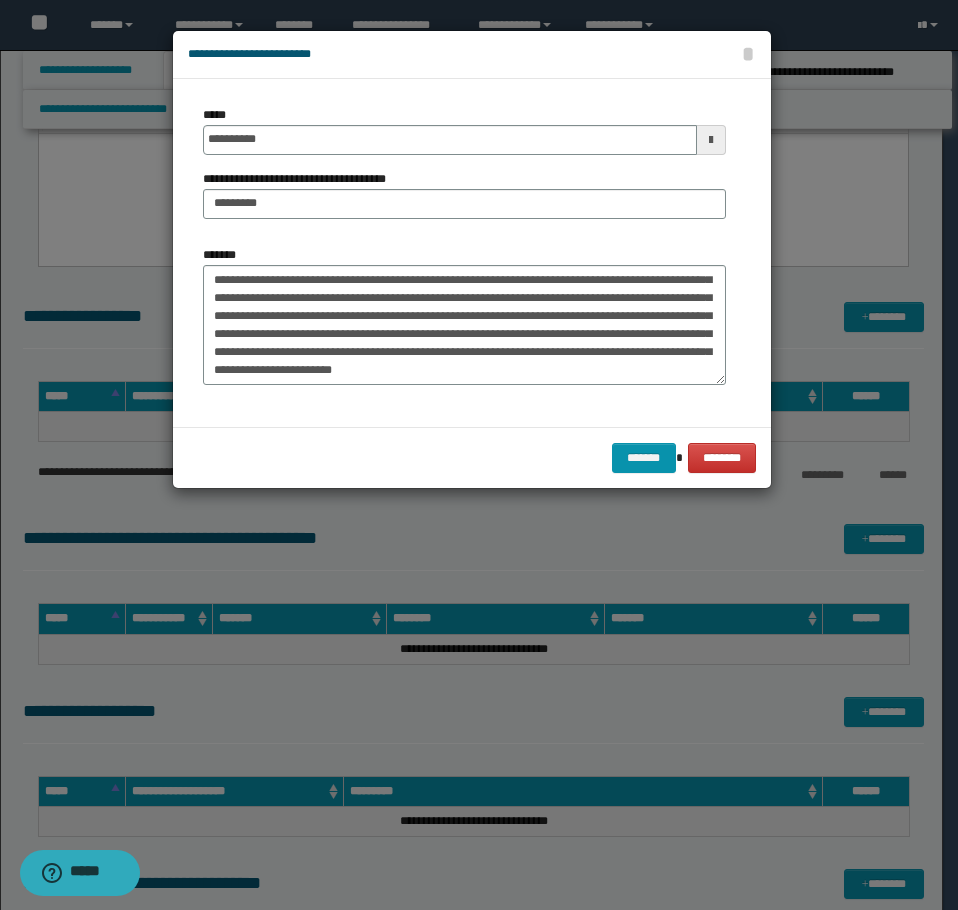 scroll, scrollTop: 162, scrollLeft: 0, axis: vertical 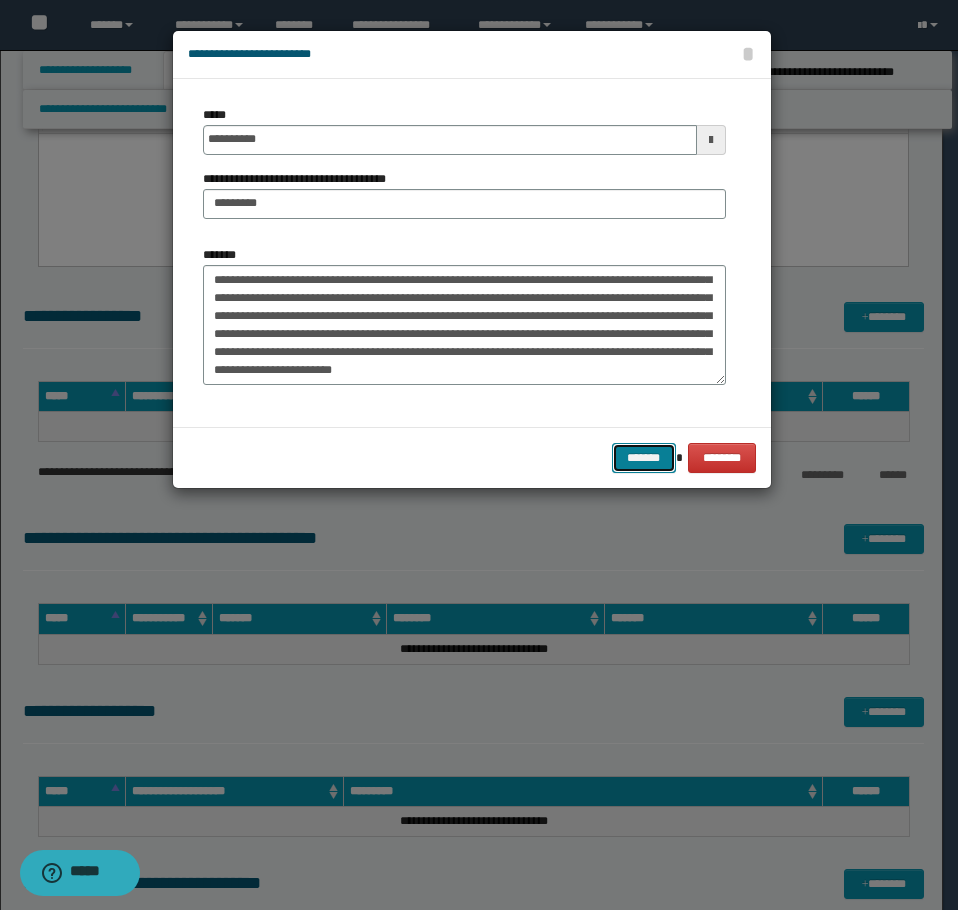 click on "*******" at bounding box center [644, 458] 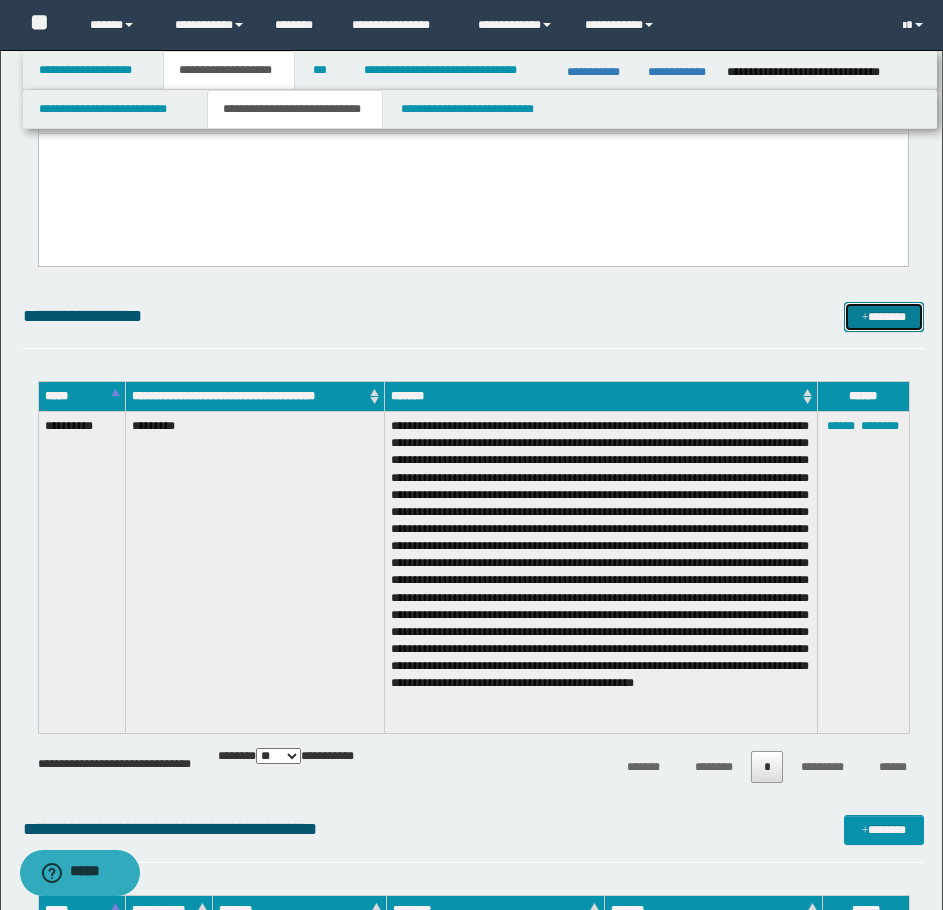 click on "*******" at bounding box center (884, 317) 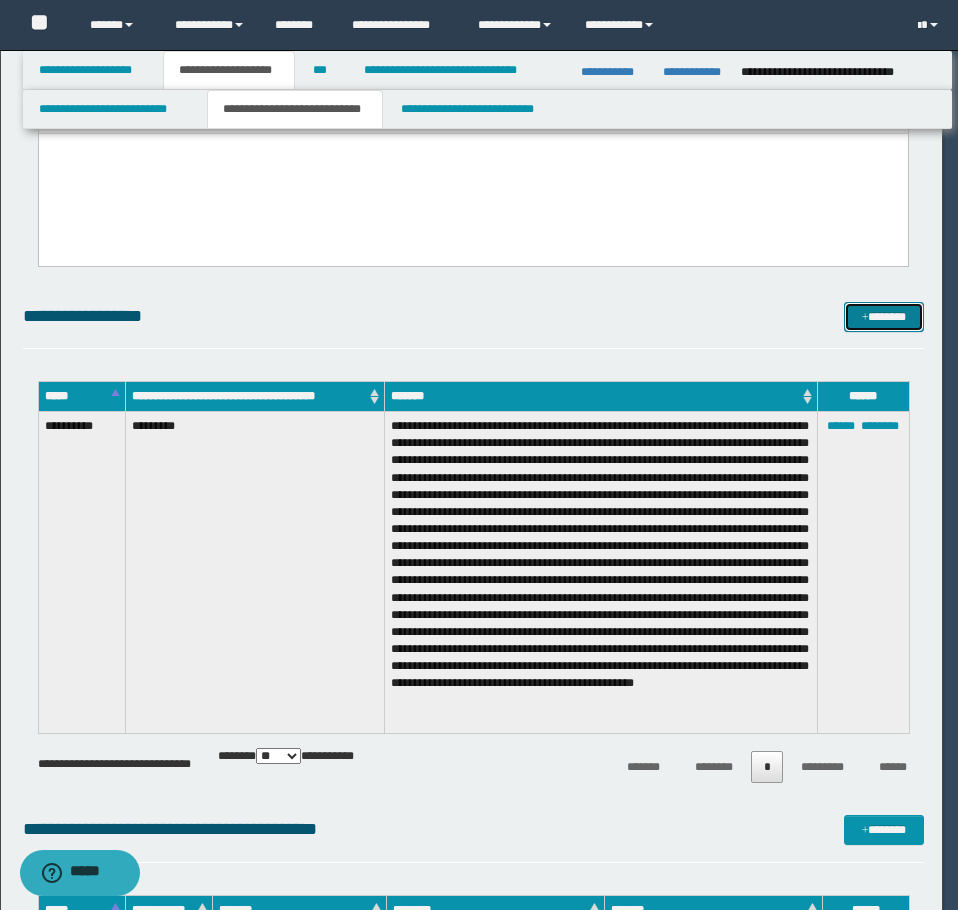 scroll, scrollTop: 0, scrollLeft: 0, axis: both 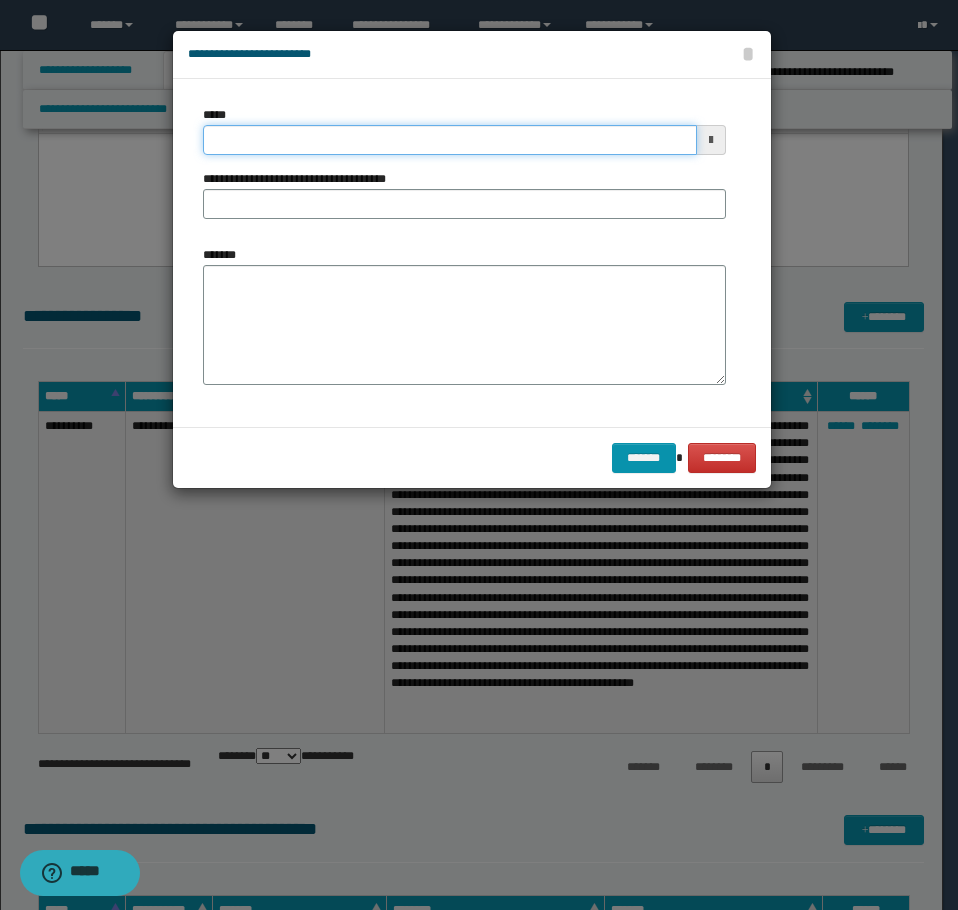 click on "*****" at bounding box center [450, 140] 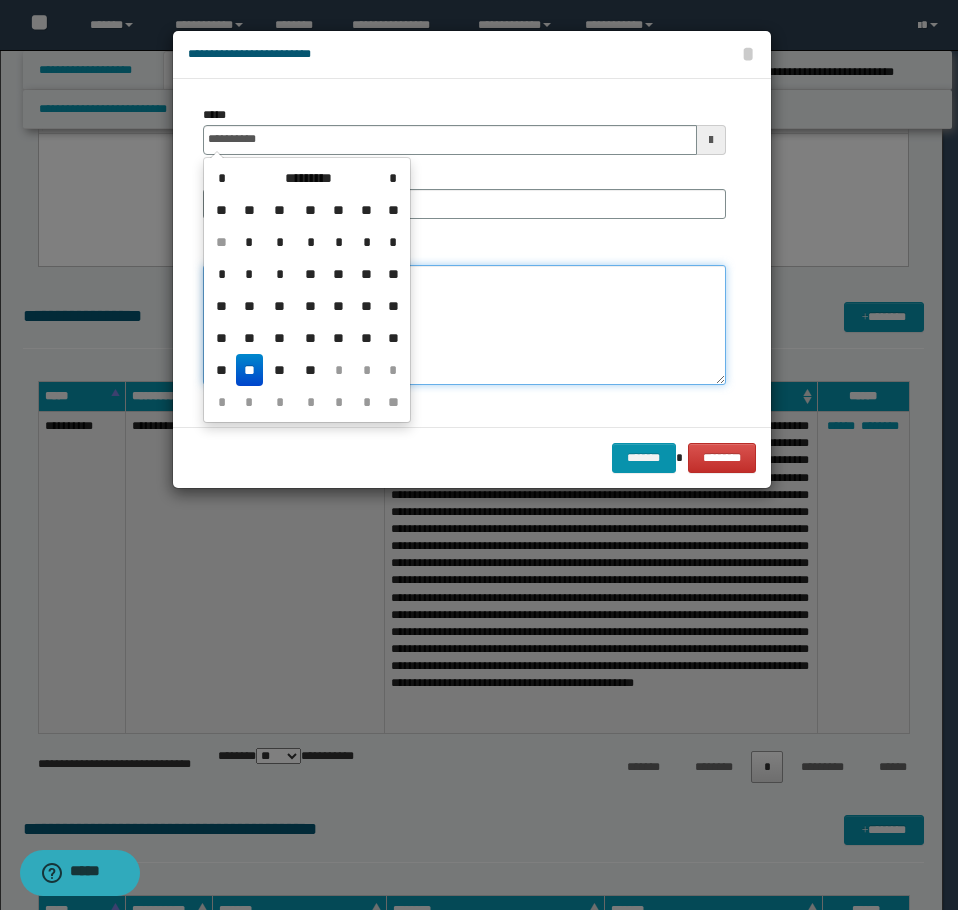 type on "**********" 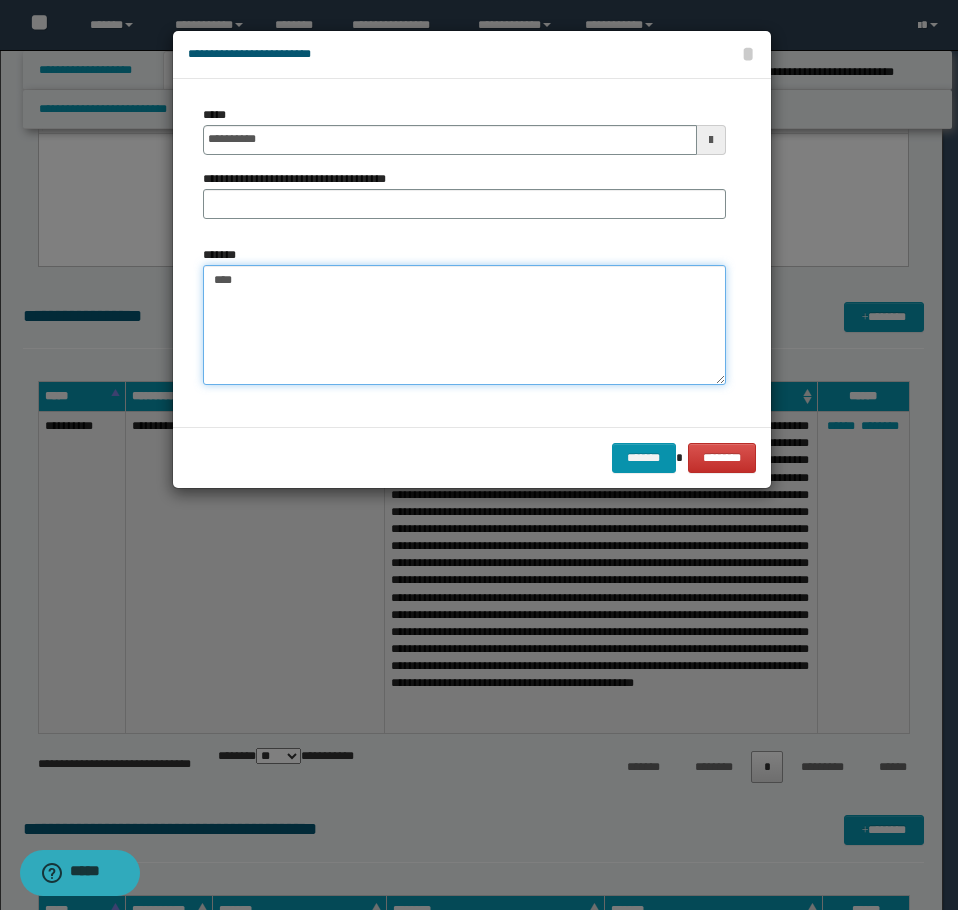 paste on "**********" 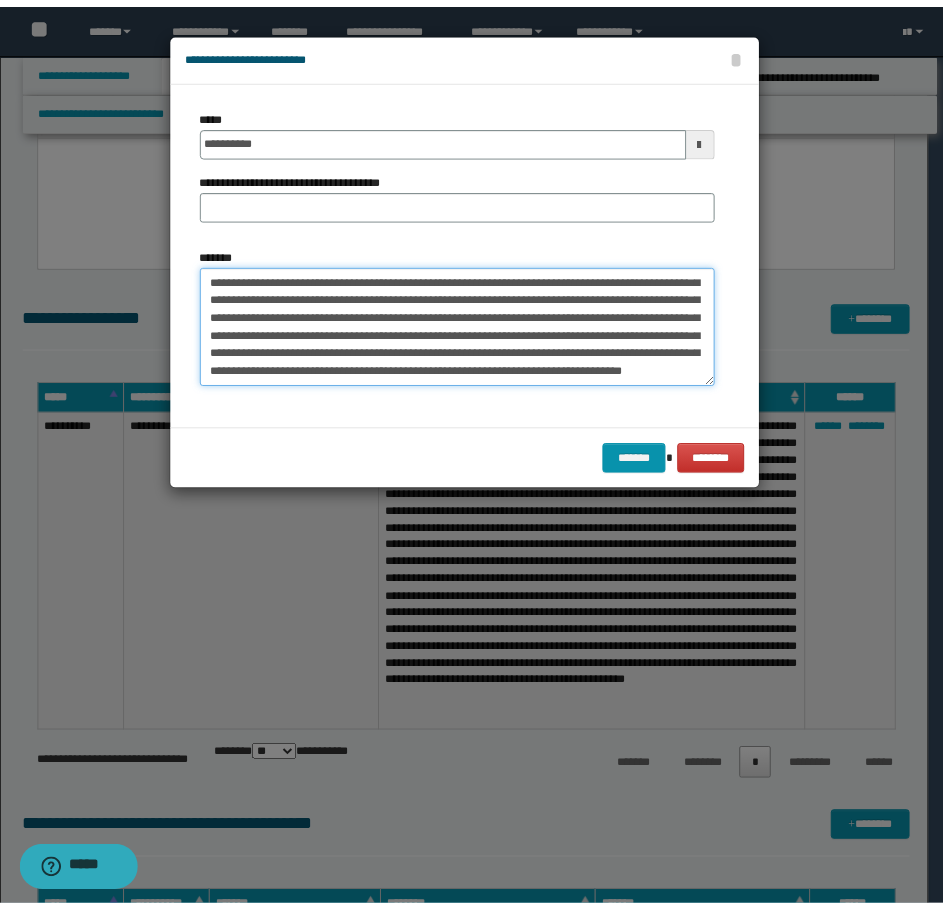 scroll, scrollTop: 228, scrollLeft: 0, axis: vertical 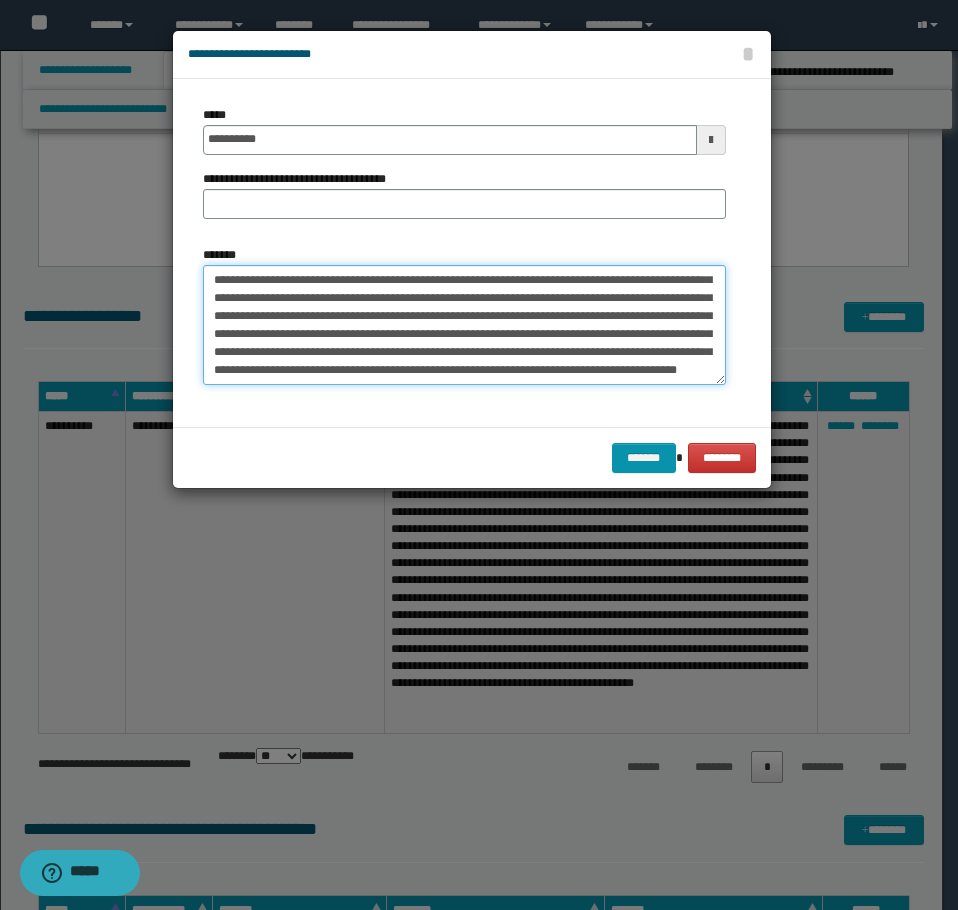 type on "**********" 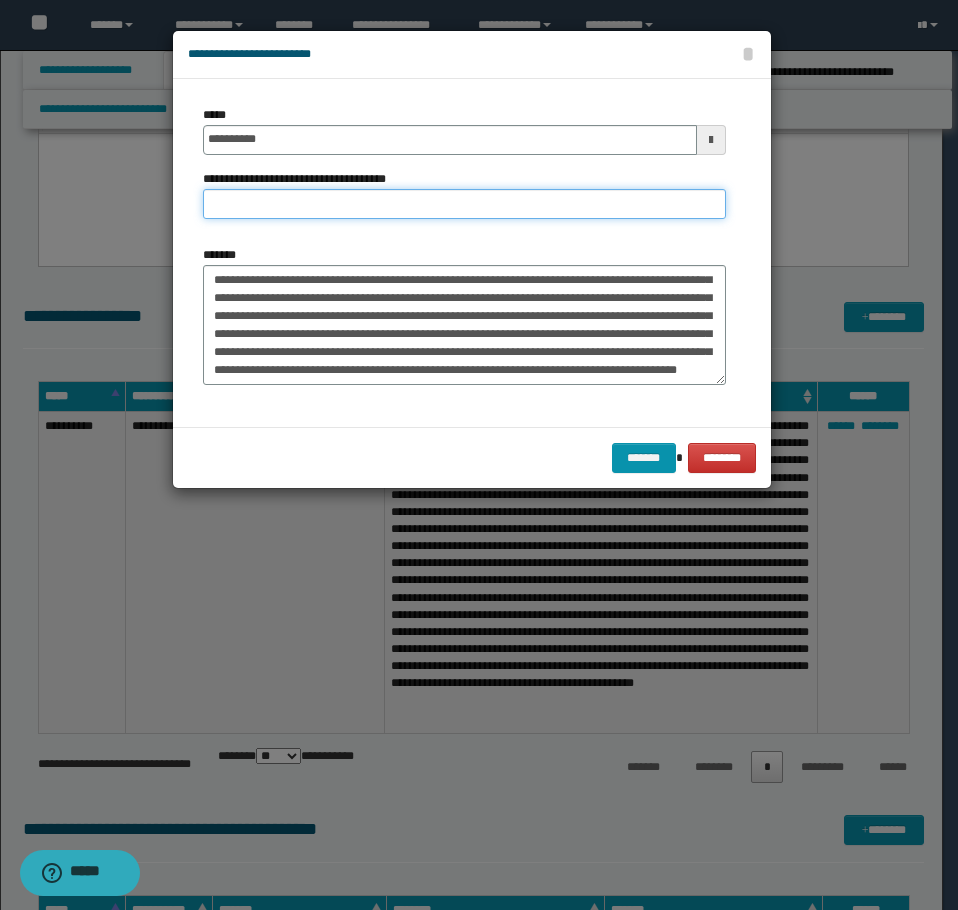click on "**********" at bounding box center [464, 204] 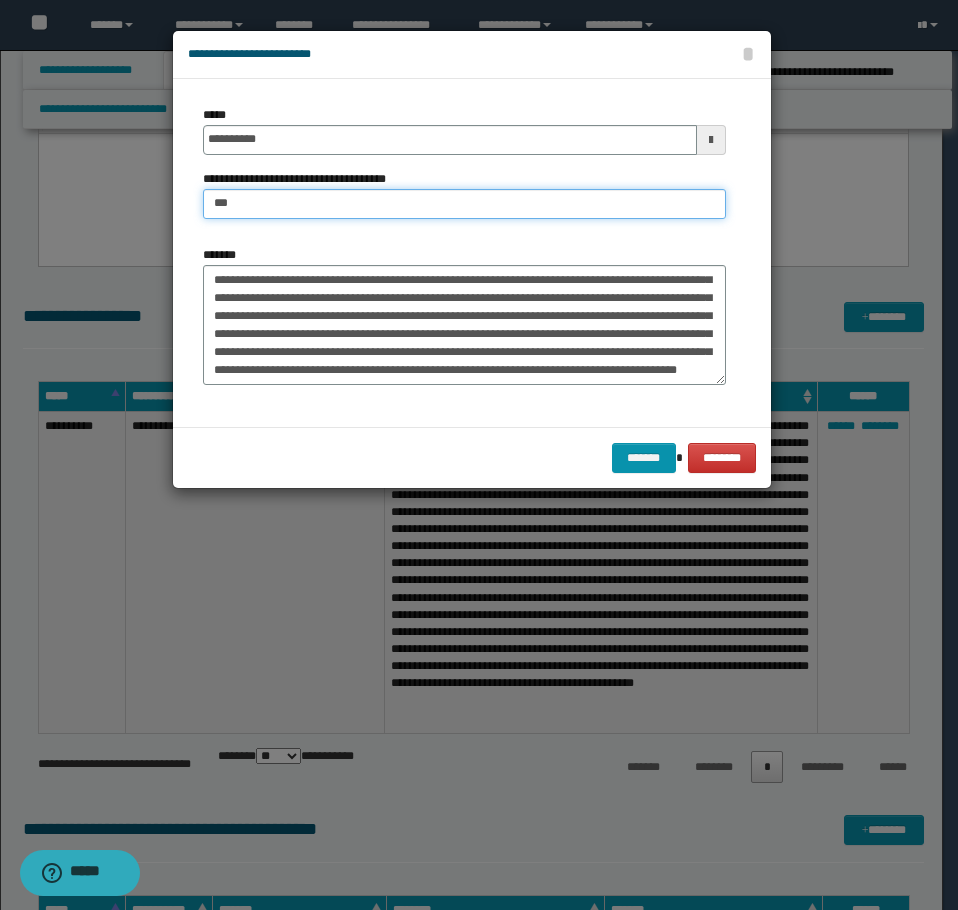 type on "**********" 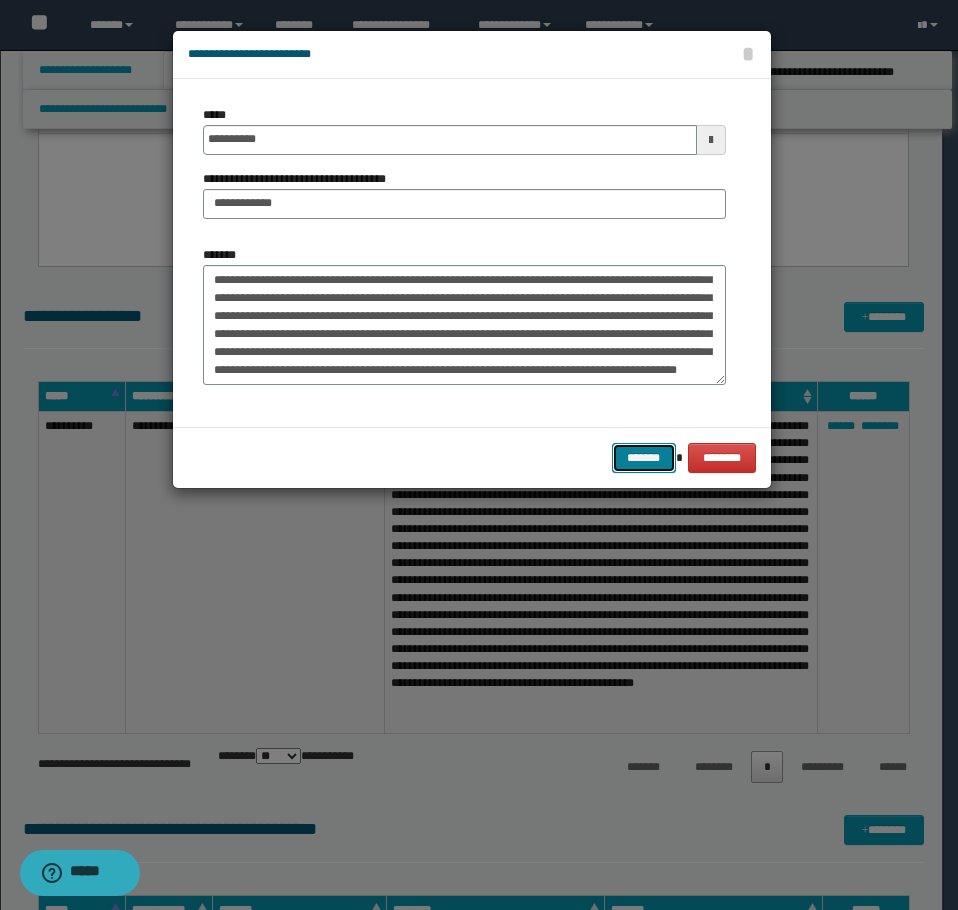click on "*******" at bounding box center (644, 458) 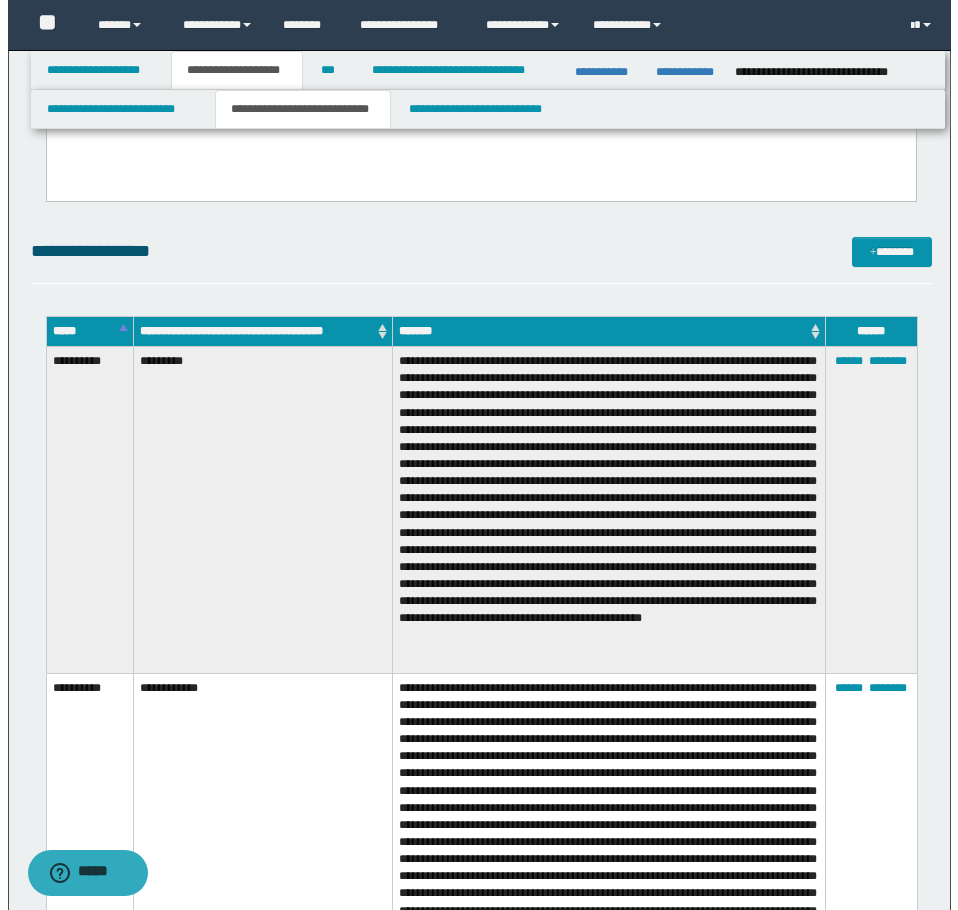 scroll, scrollTop: 2095, scrollLeft: 0, axis: vertical 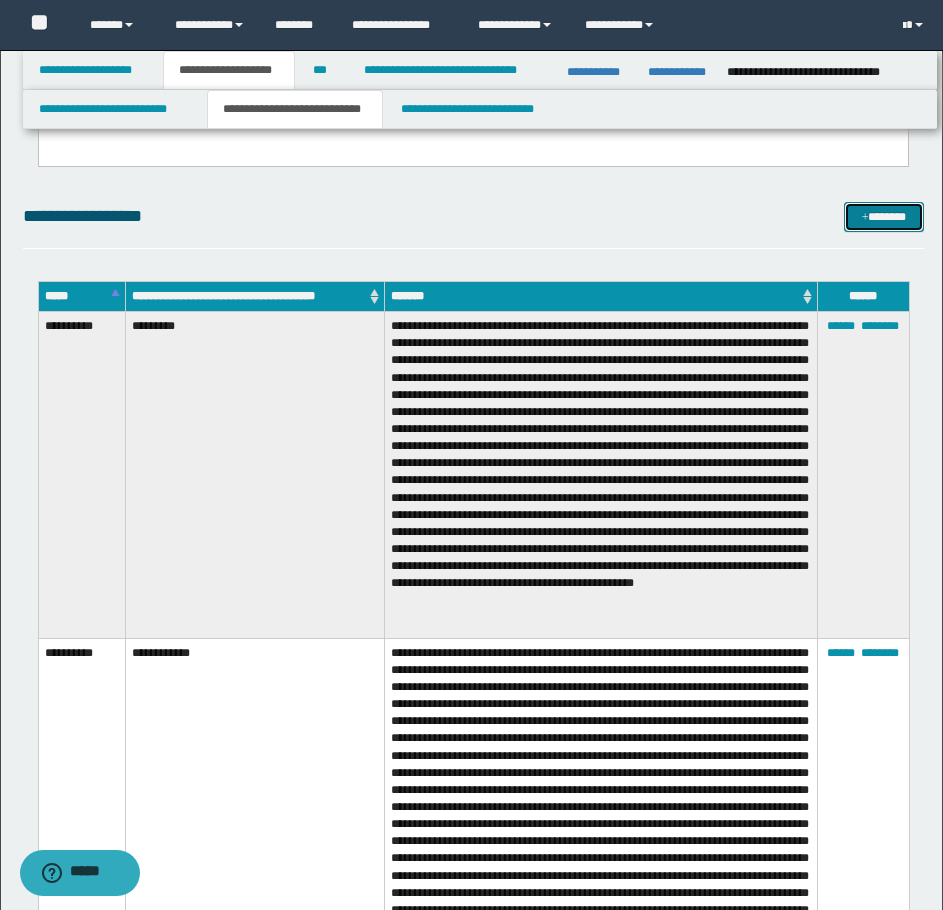 click on "*******" at bounding box center (884, 217) 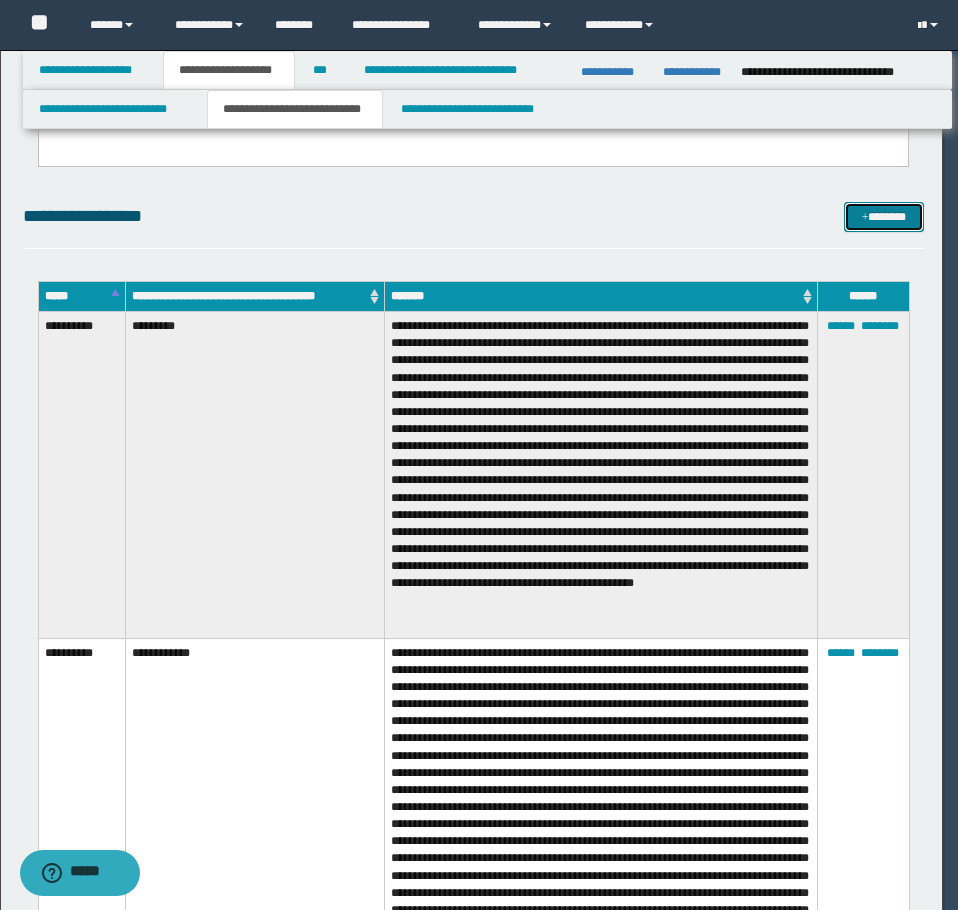 scroll, scrollTop: 0, scrollLeft: 0, axis: both 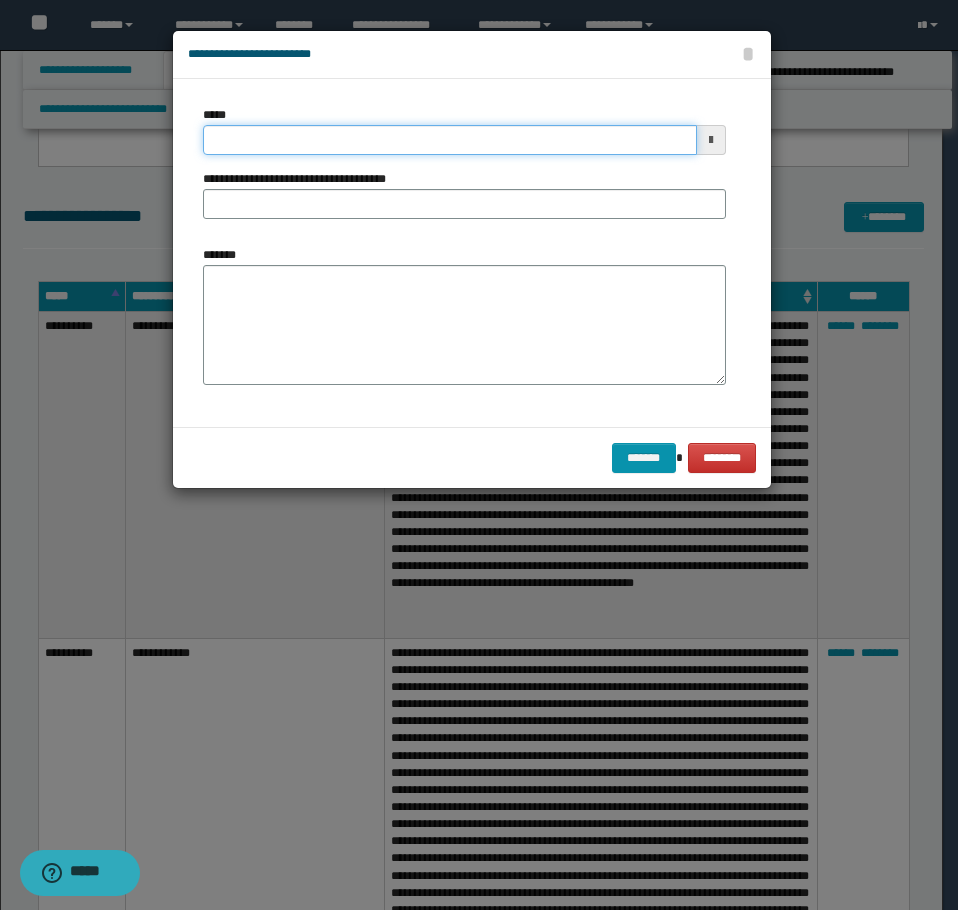 click on "*****" at bounding box center [450, 140] 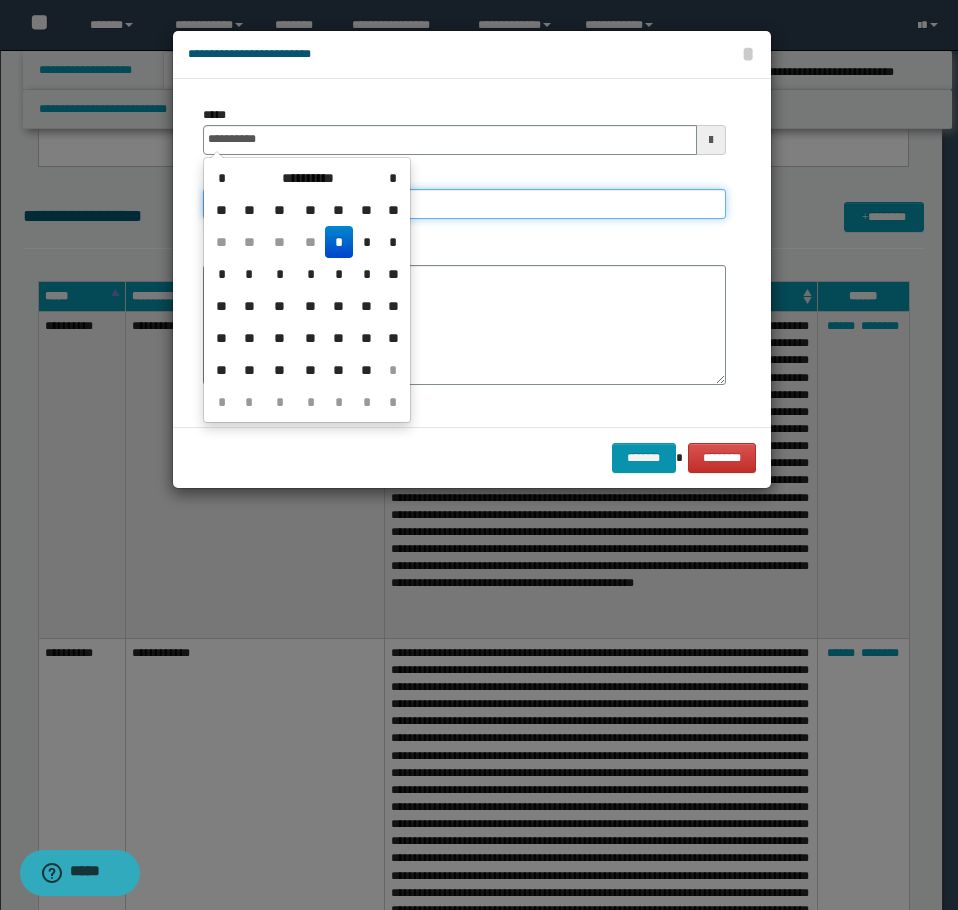 type on "**********" 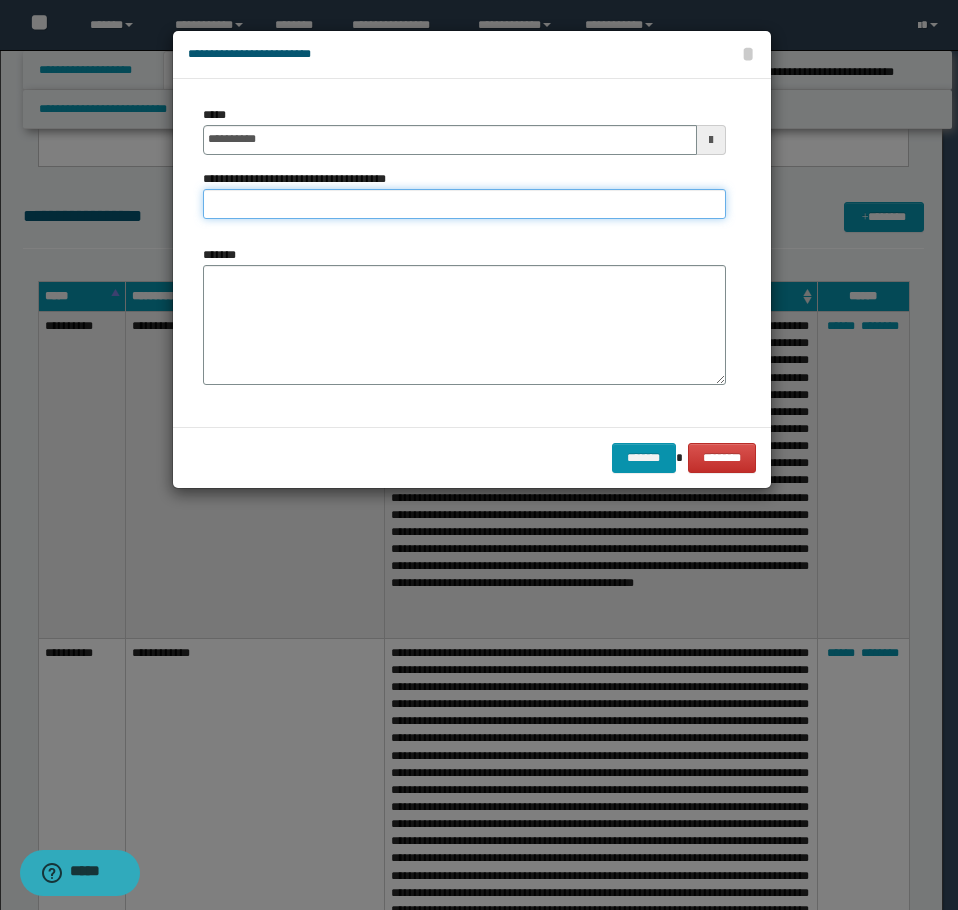 click on "**********" at bounding box center (464, 204) 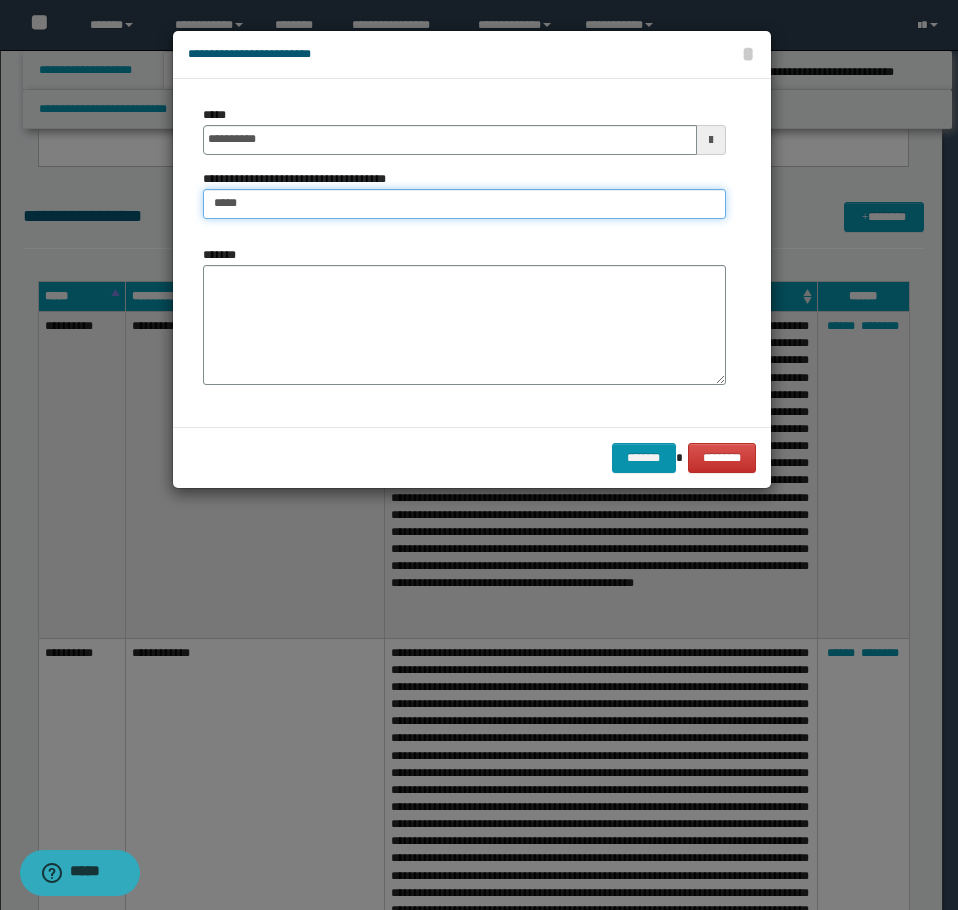 type on "**********" 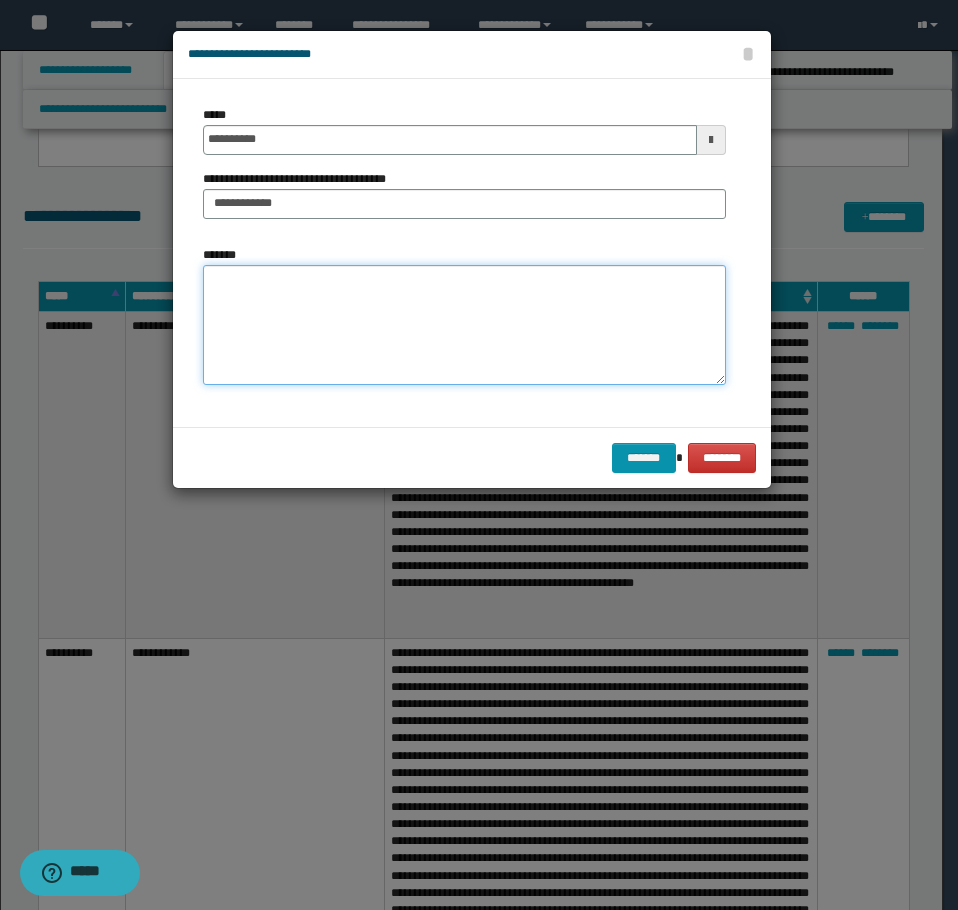 click on "*******" at bounding box center (464, 325) 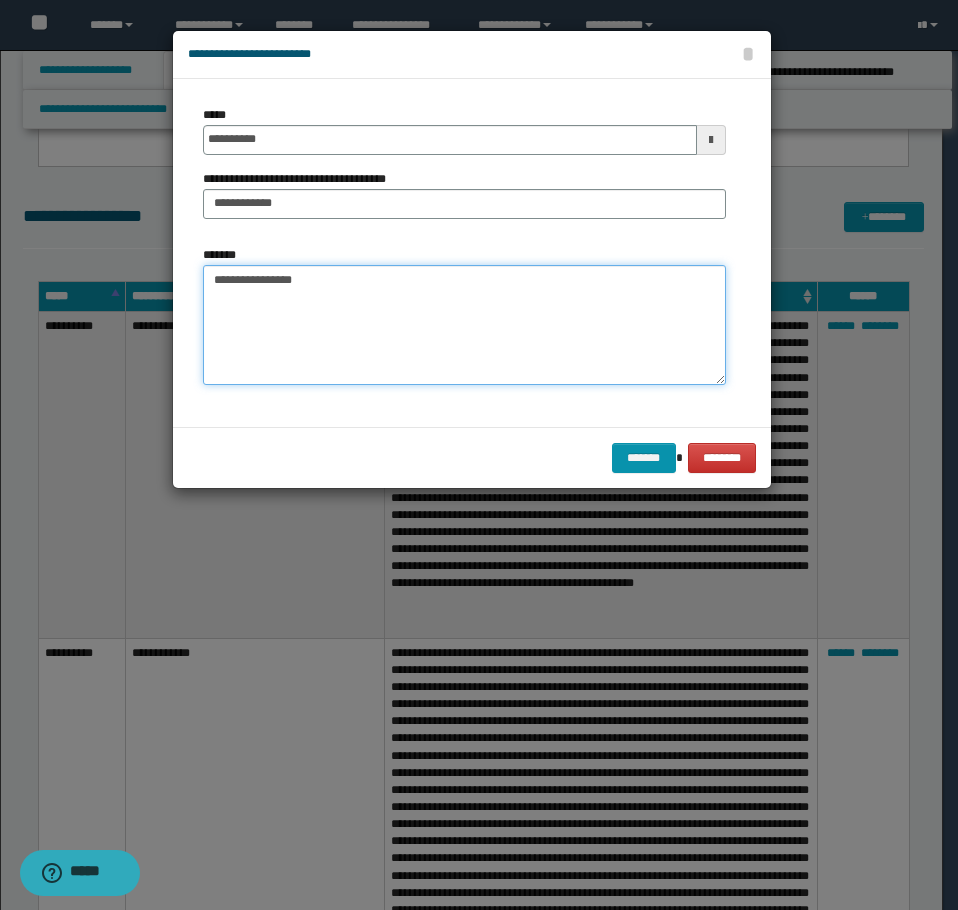 click on "**********" at bounding box center [464, 325] 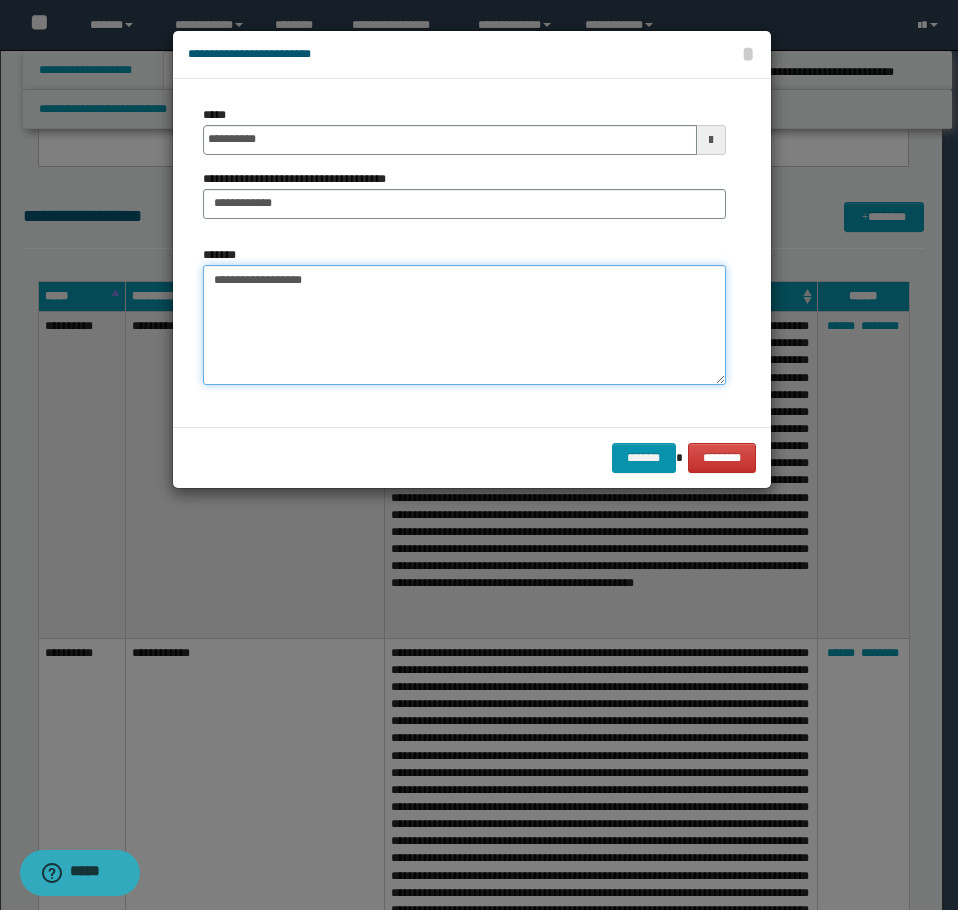 drag, startPoint x: 229, startPoint y: 286, endPoint x: 248, endPoint y: 310, distance: 30.610456 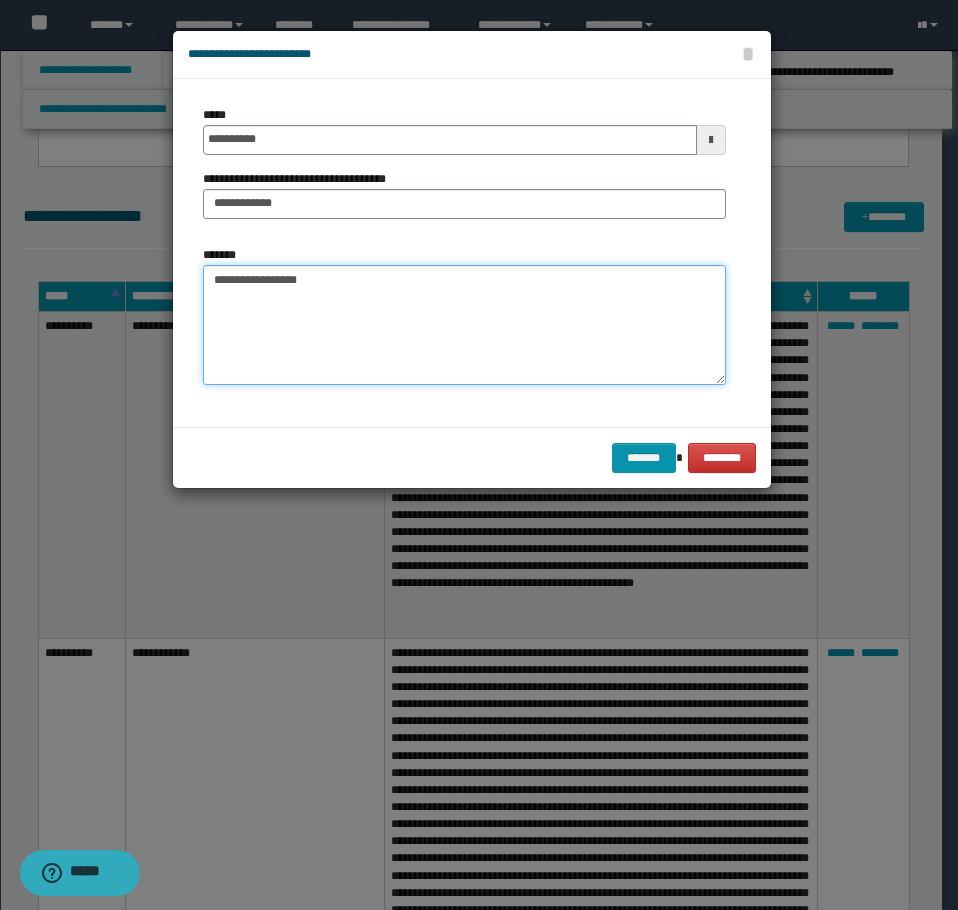 paste on "**********" 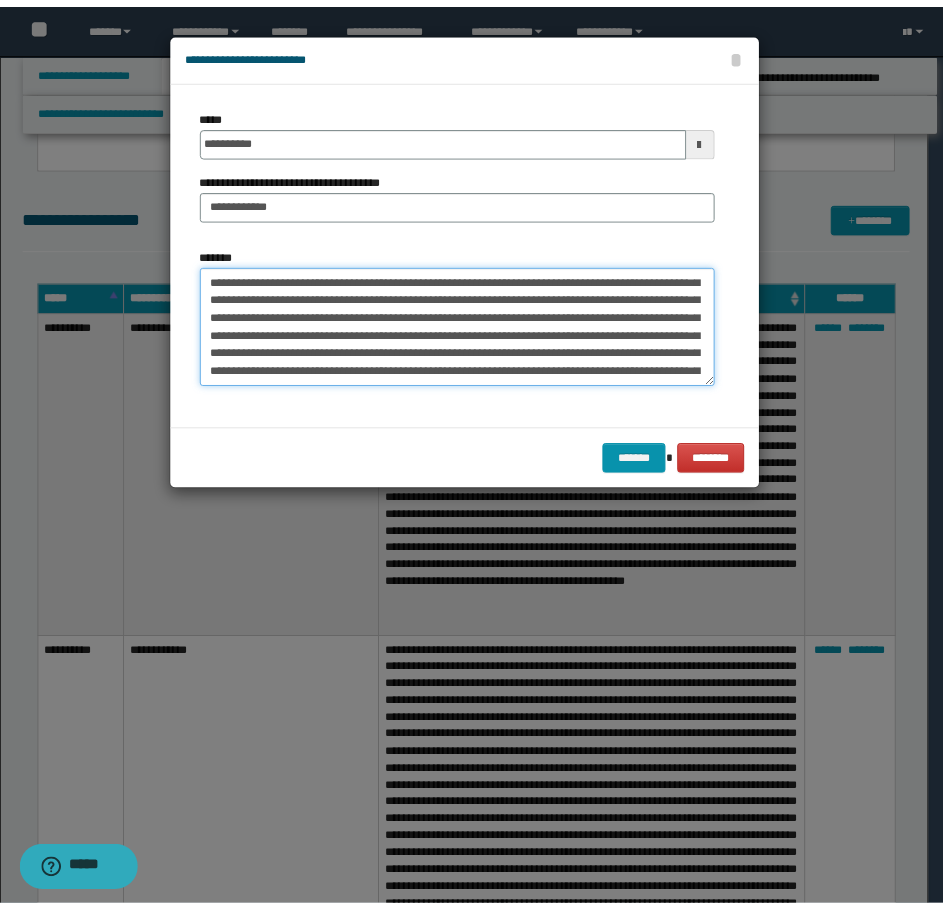 scroll, scrollTop: 180, scrollLeft: 0, axis: vertical 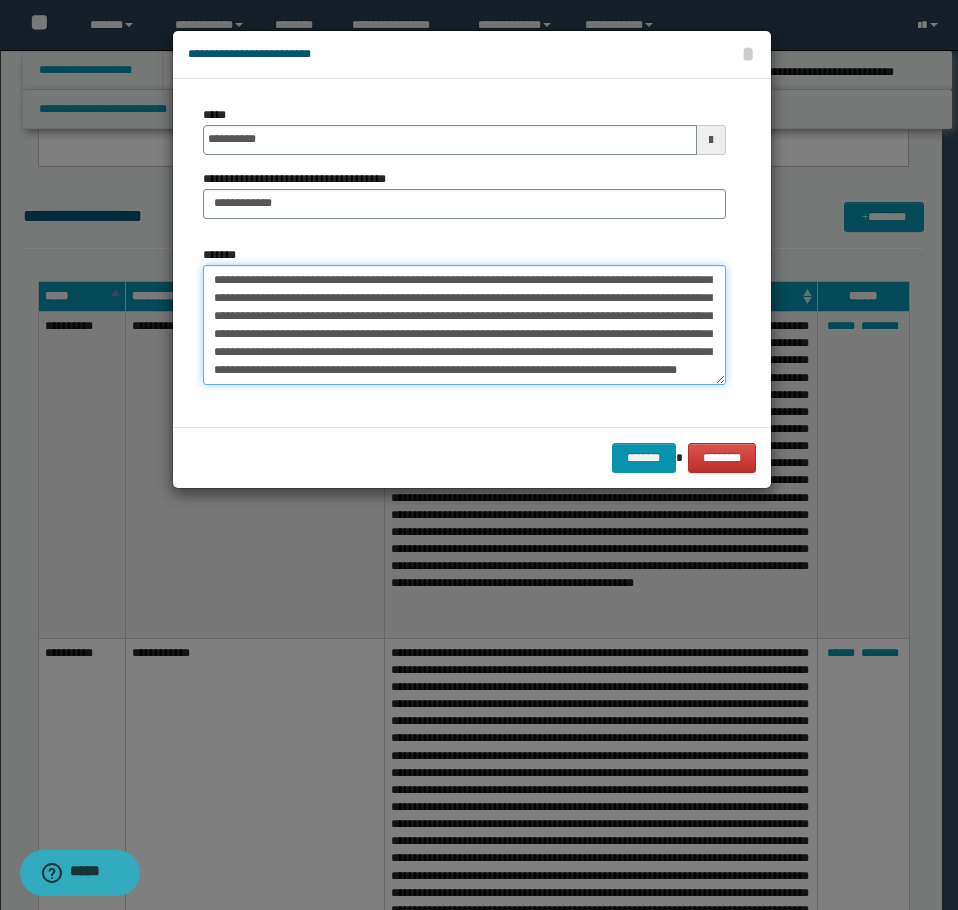 type on "**********" 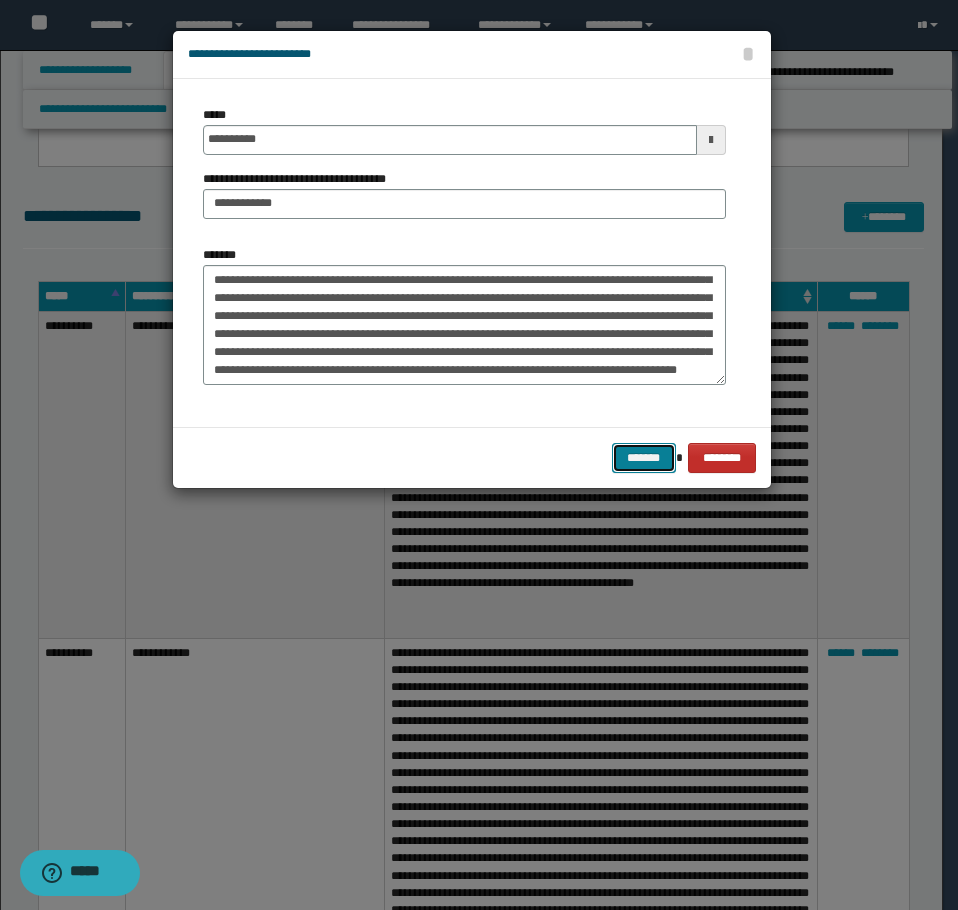 drag, startPoint x: 654, startPoint y: 446, endPoint x: 754, endPoint y: 446, distance: 100 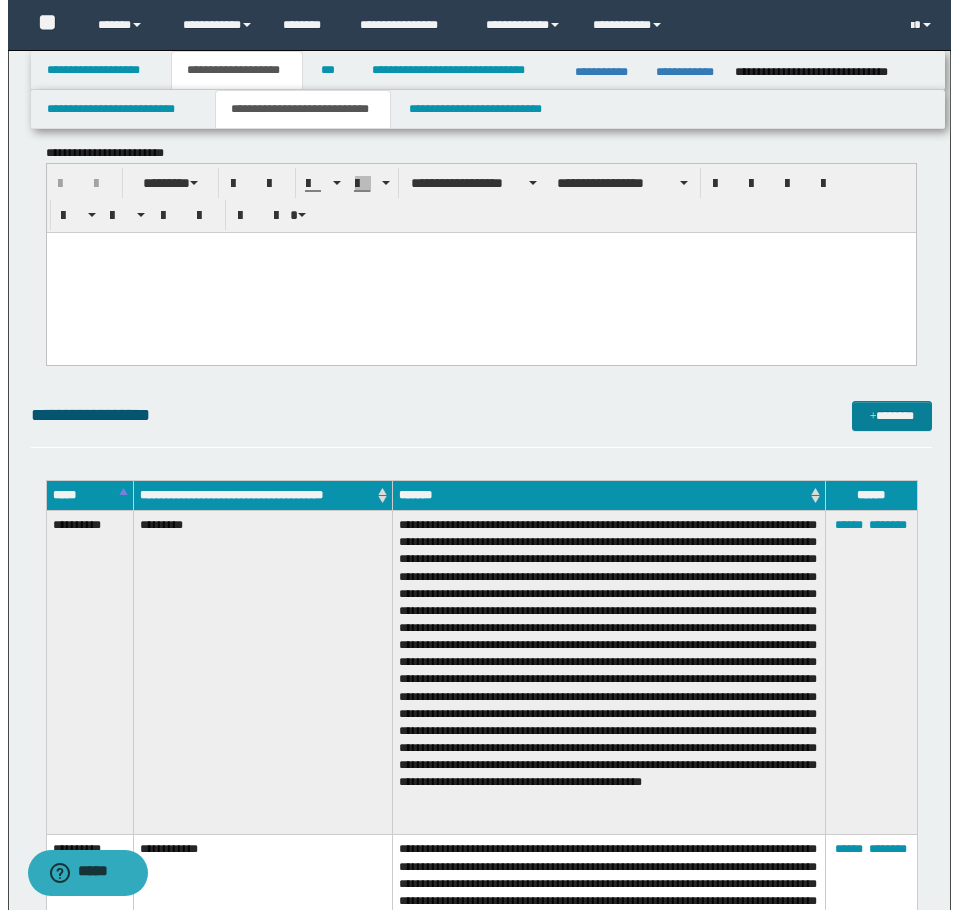 scroll, scrollTop: 1895, scrollLeft: 0, axis: vertical 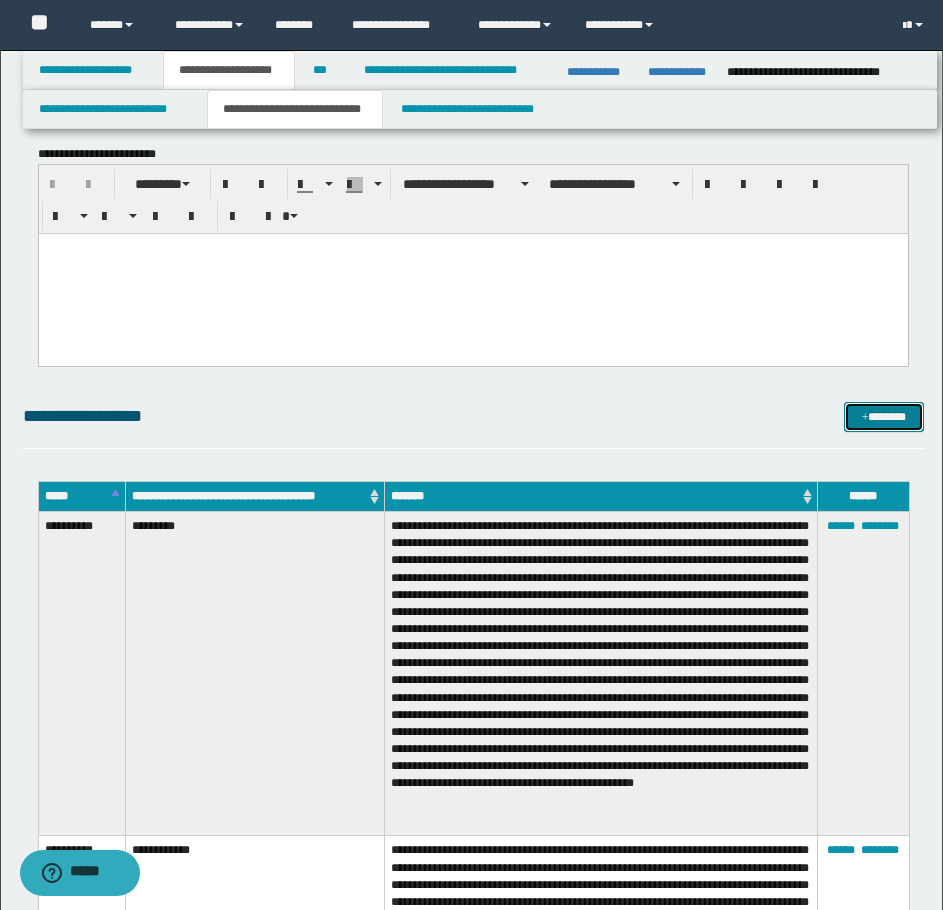 click on "*******" at bounding box center [884, 417] 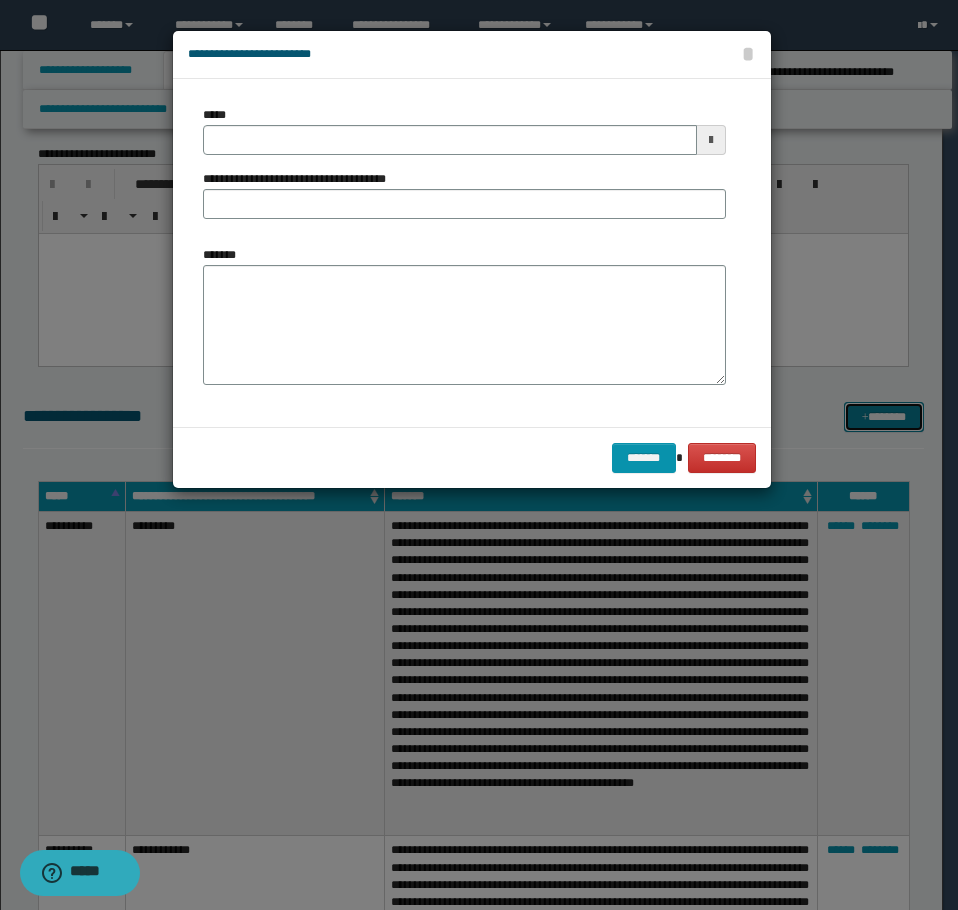 scroll, scrollTop: 0, scrollLeft: 0, axis: both 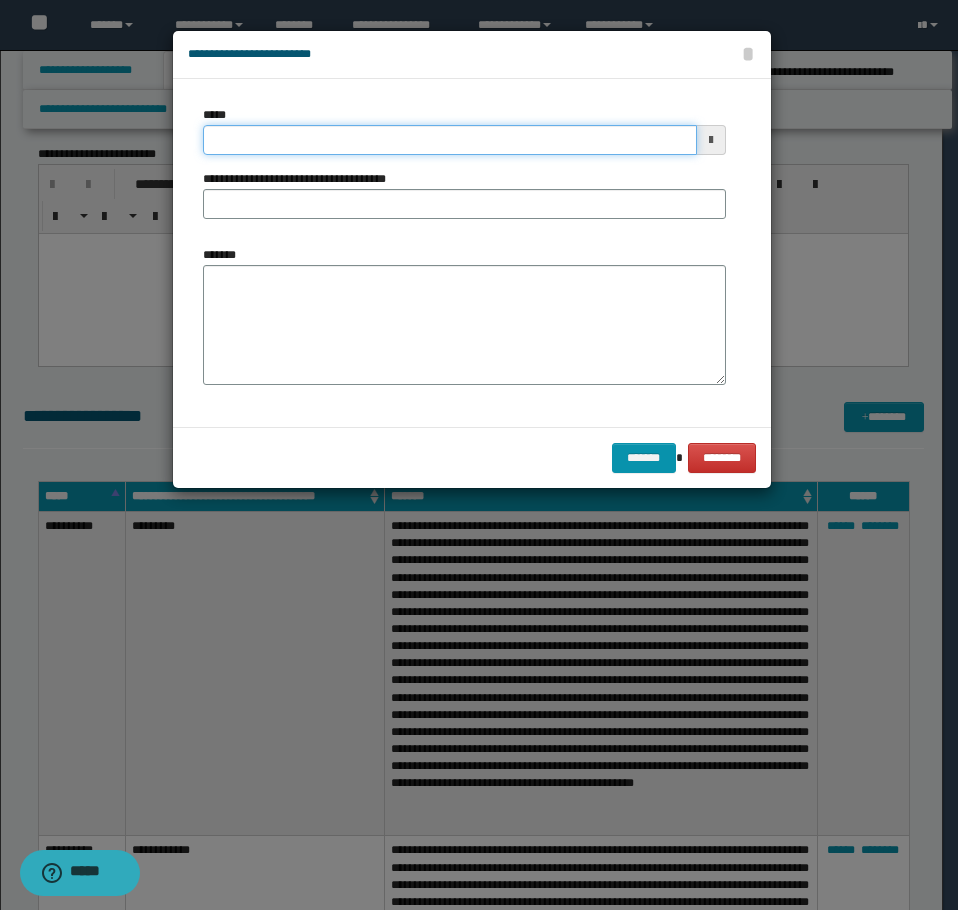 click on "*****" at bounding box center (450, 140) 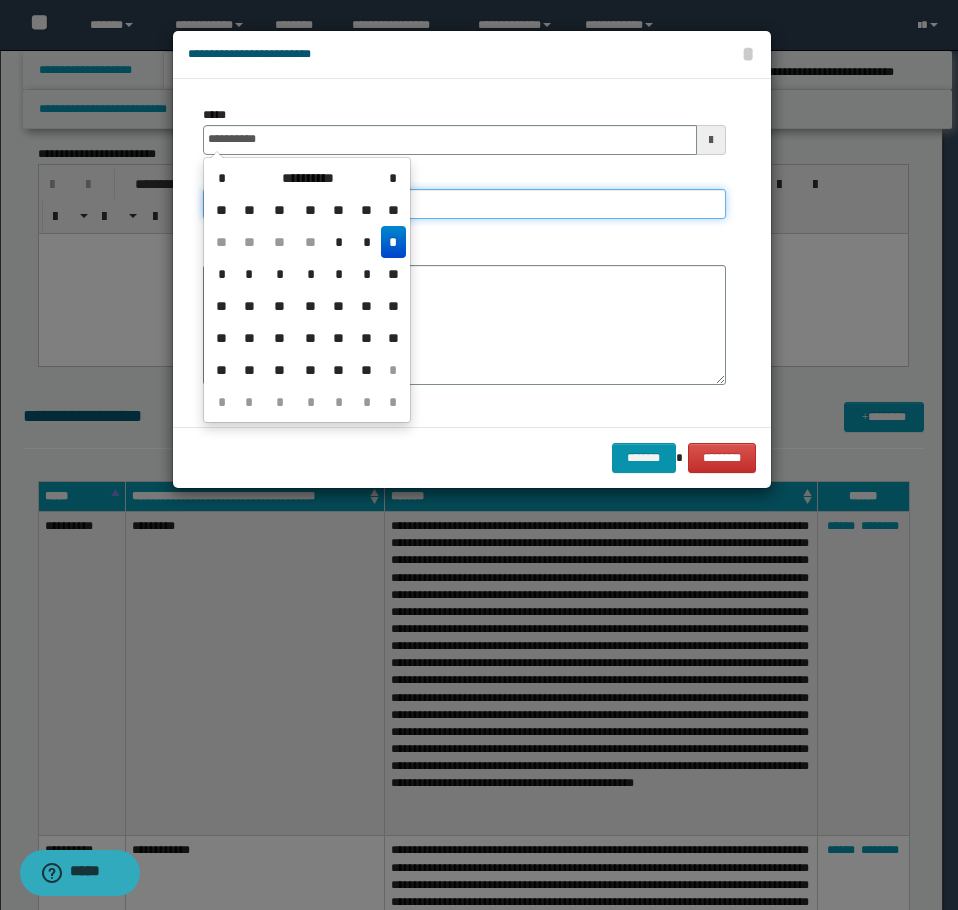 type on "**********" 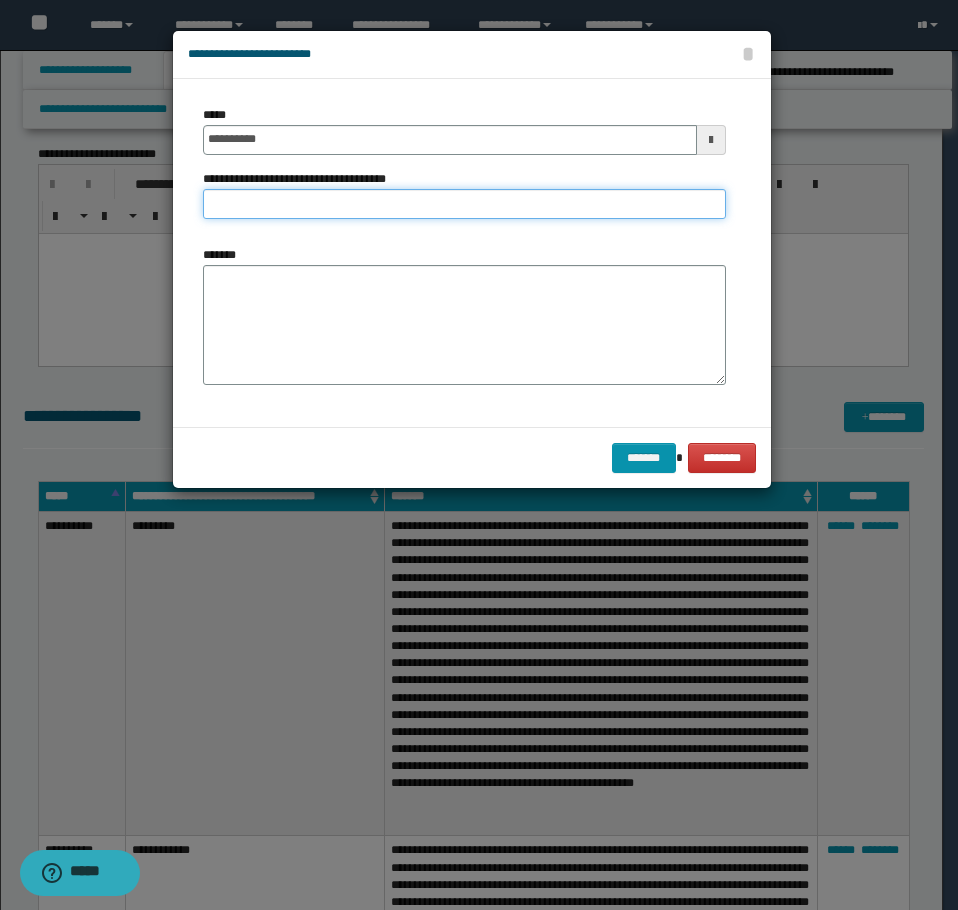 click on "**********" at bounding box center [464, 204] 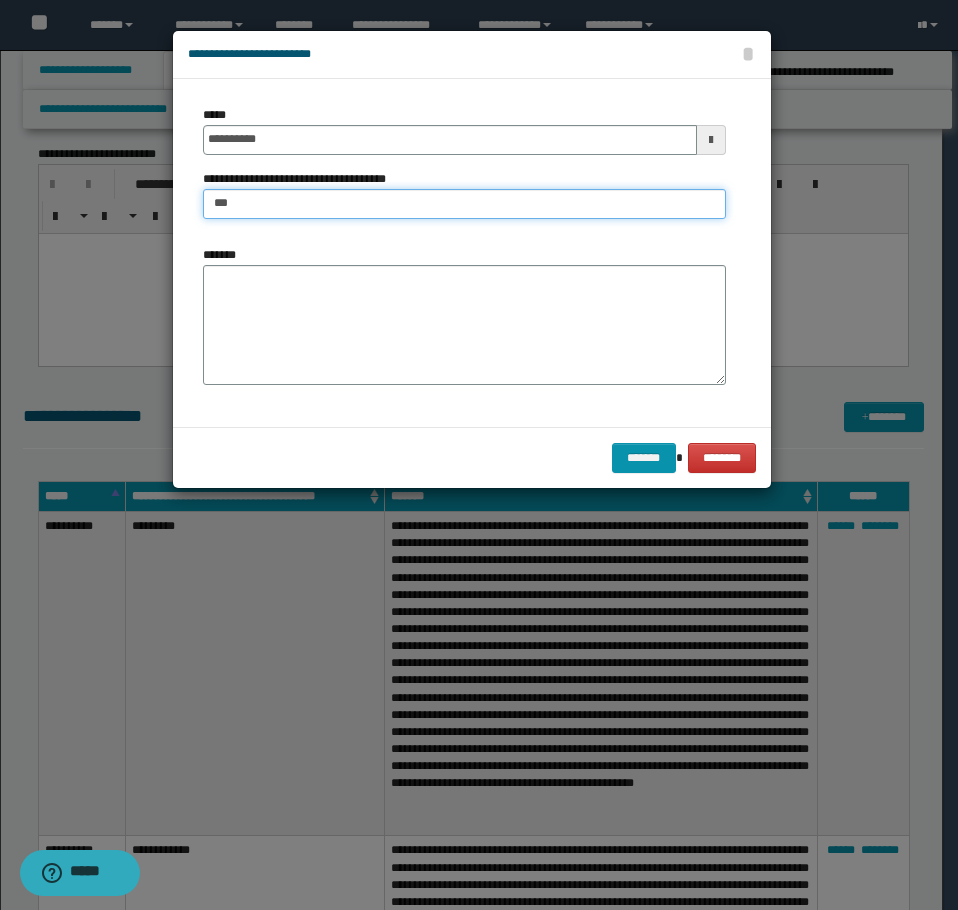 type on "**********" 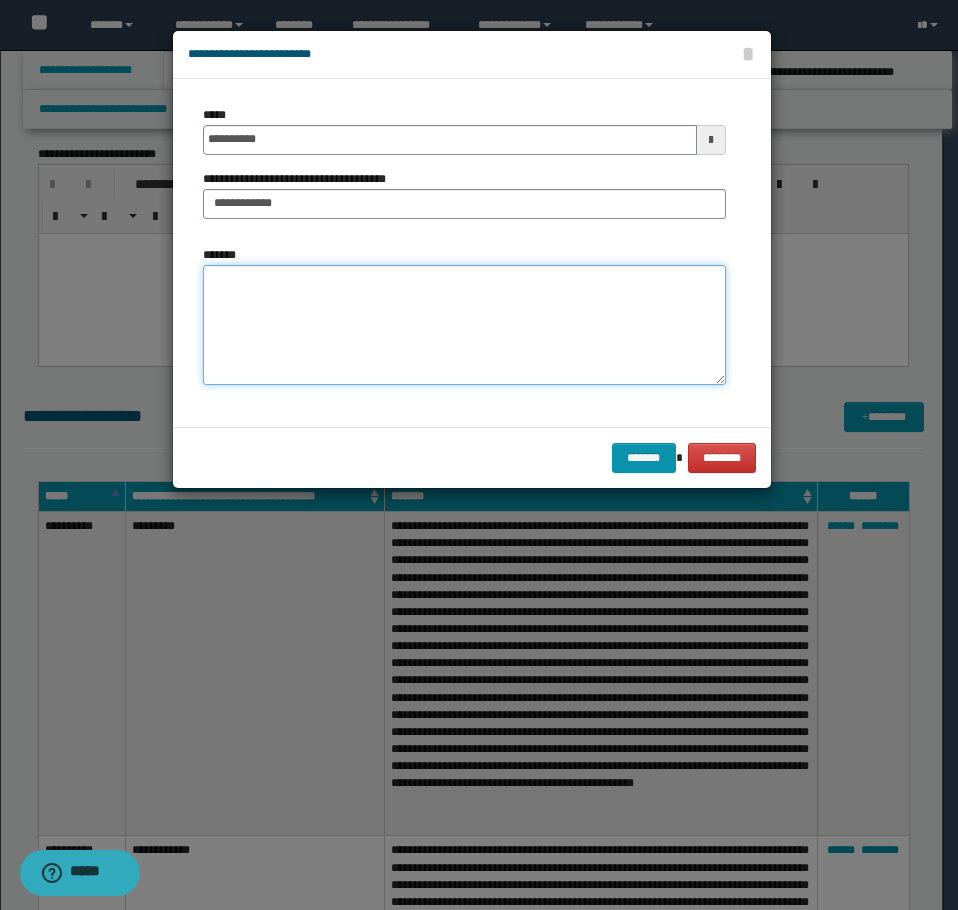 click on "*******" at bounding box center [464, 325] 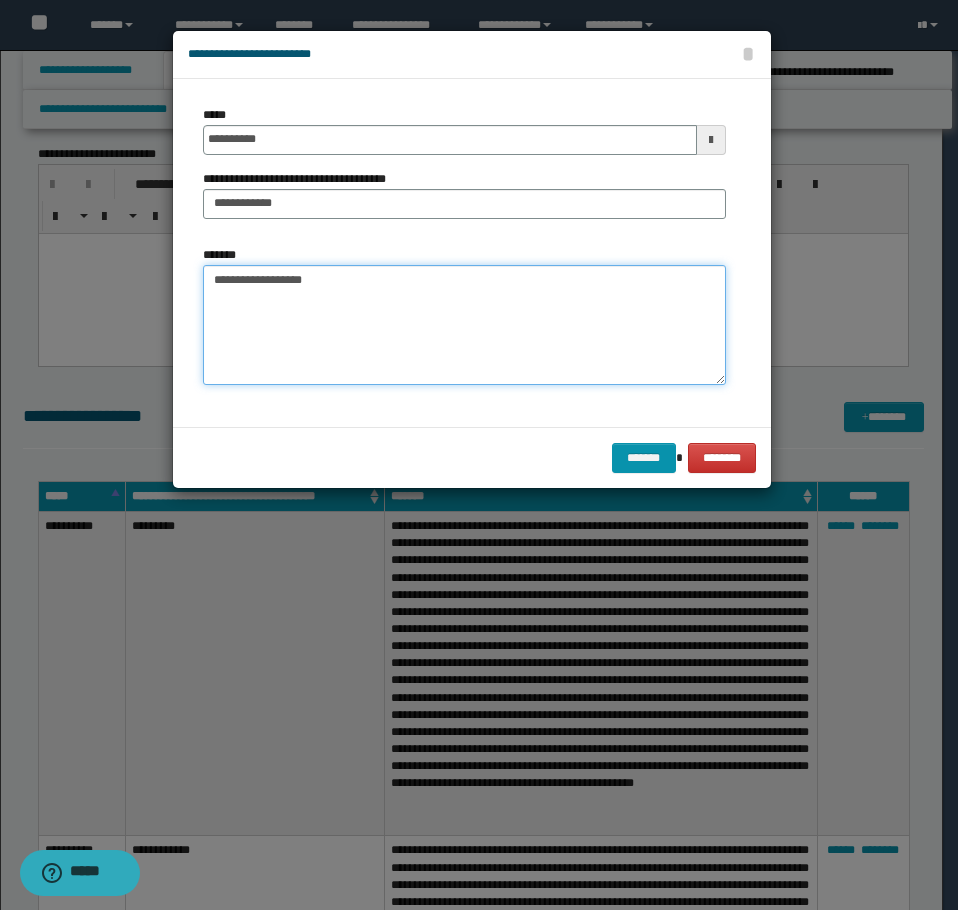 drag, startPoint x: 228, startPoint y: 291, endPoint x: 234, endPoint y: 302, distance: 12.529964 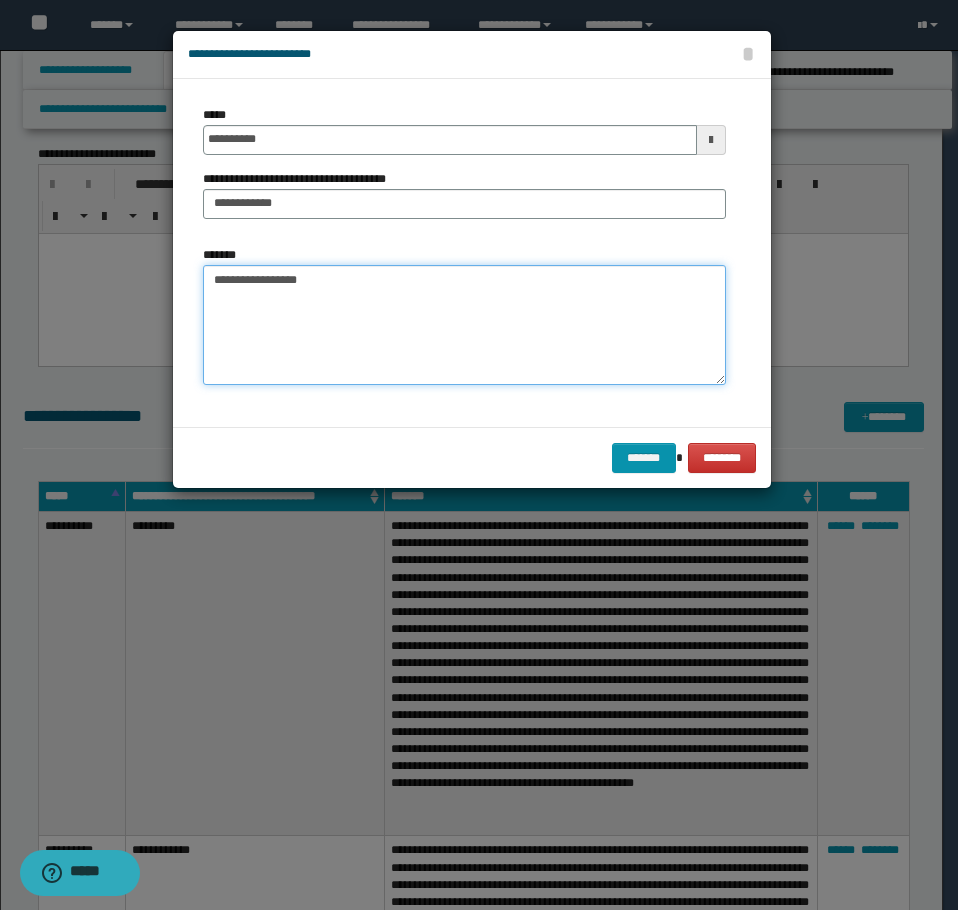 paste on "**********" 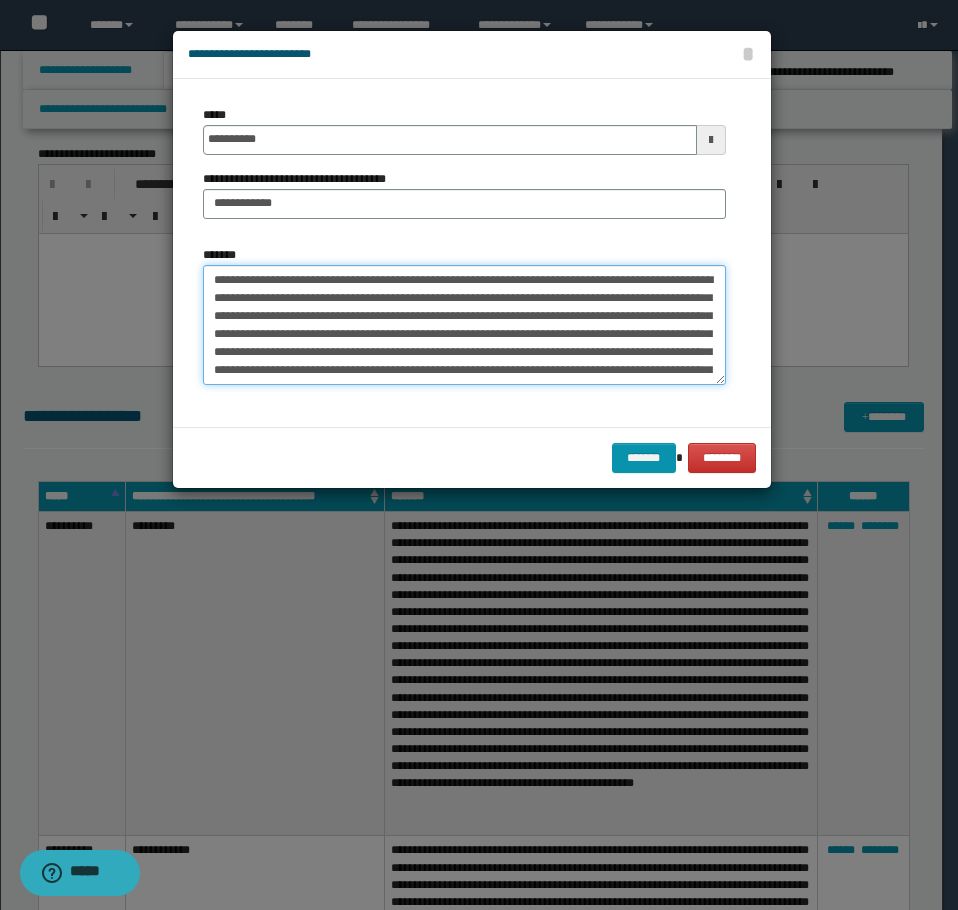 scroll, scrollTop: 156, scrollLeft: 0, axis: vertical 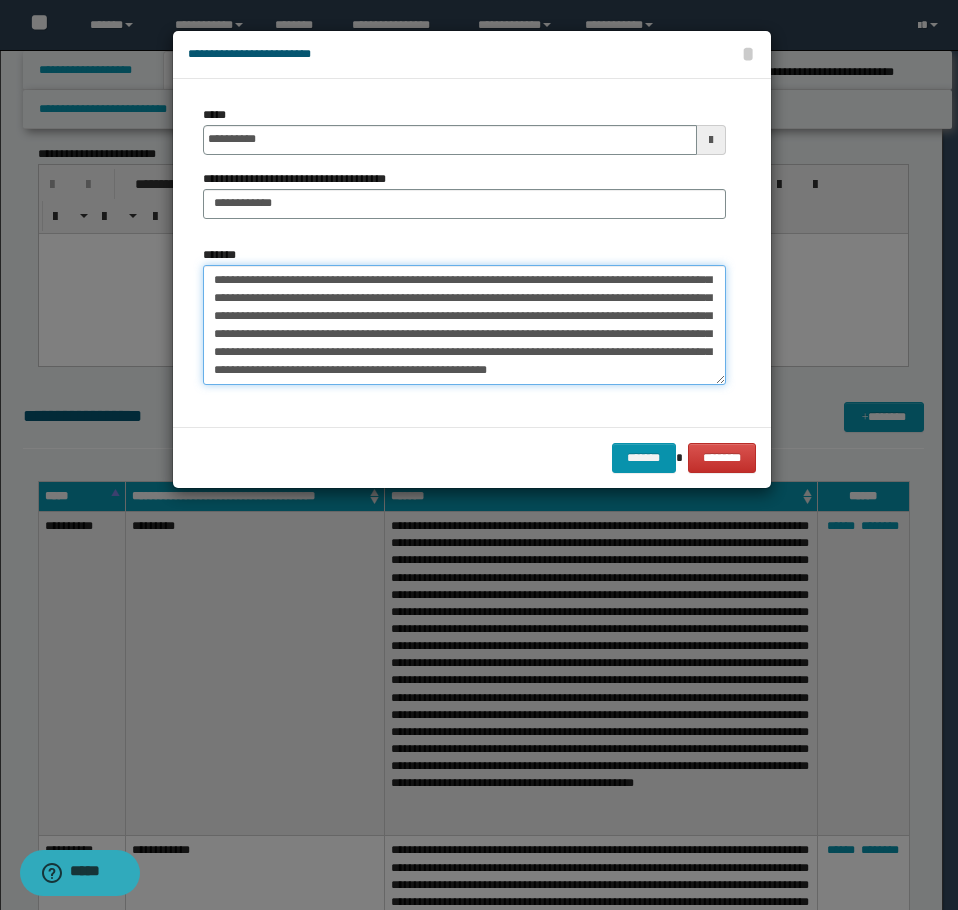 type on "**********" 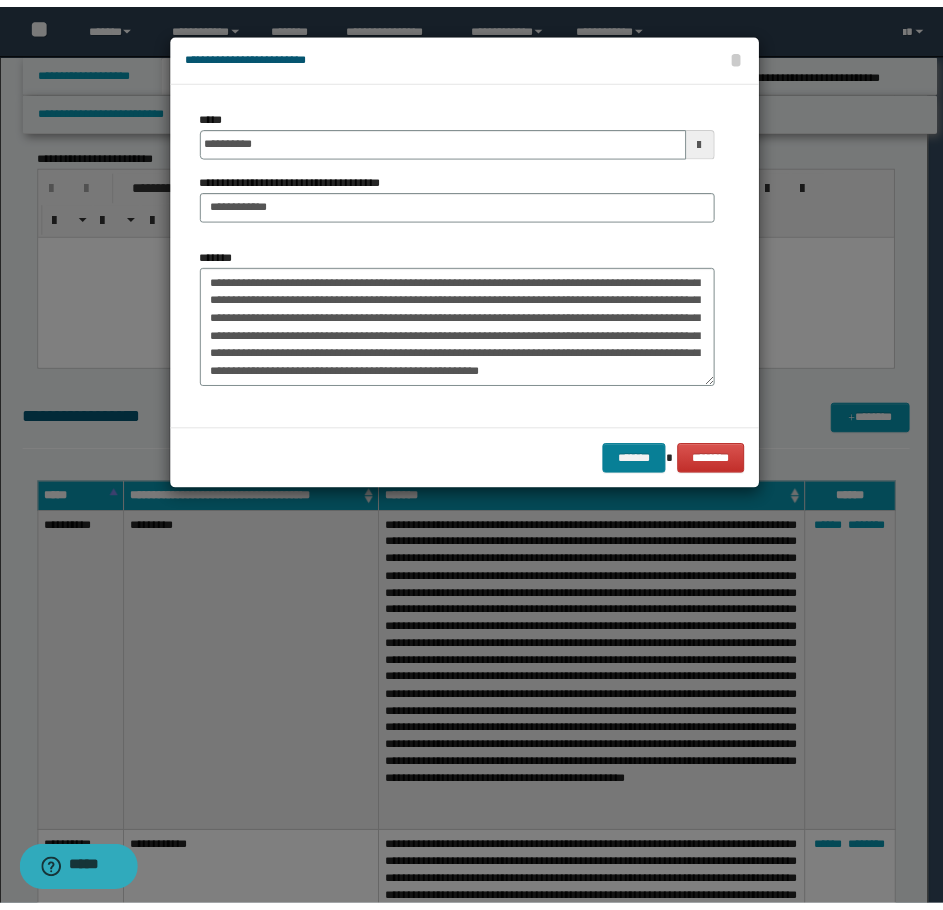 scroll, scrollTop: 162, scrollLeft: 0, axis: vertical 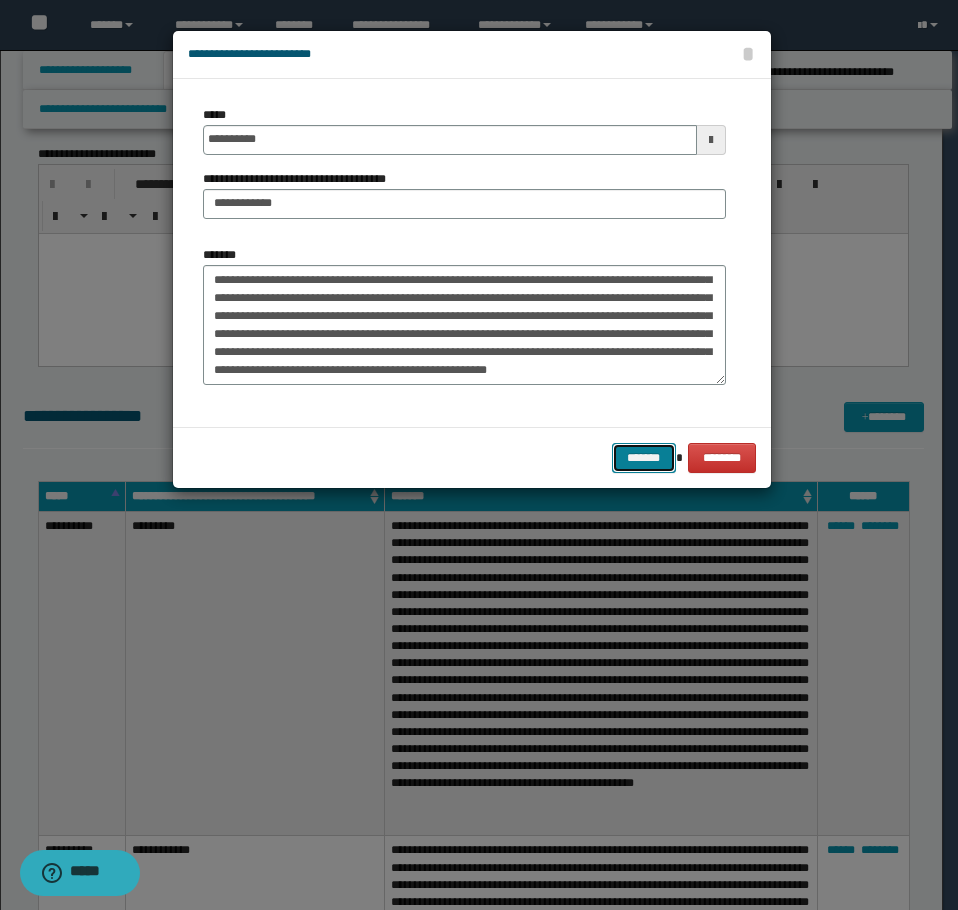 click on "*******" at bounding box center (644, 458) 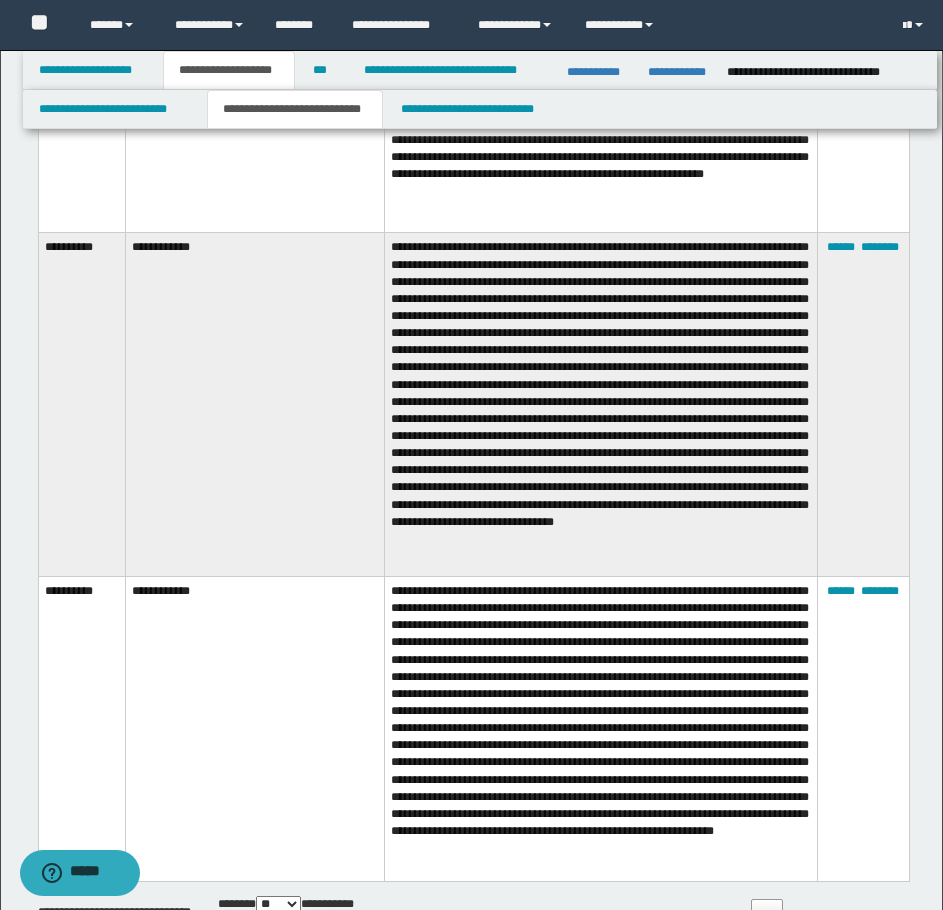 scroll, scrollTop: 2895, scrollLeft: 0, axis: vertical 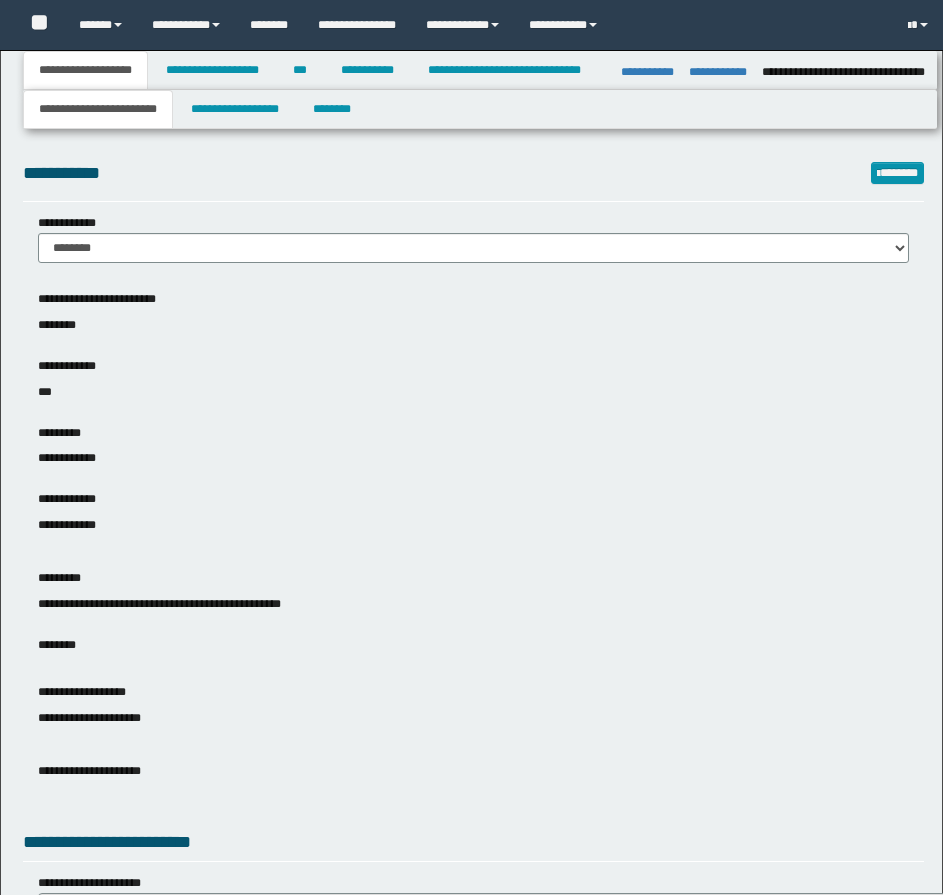 select on "*" 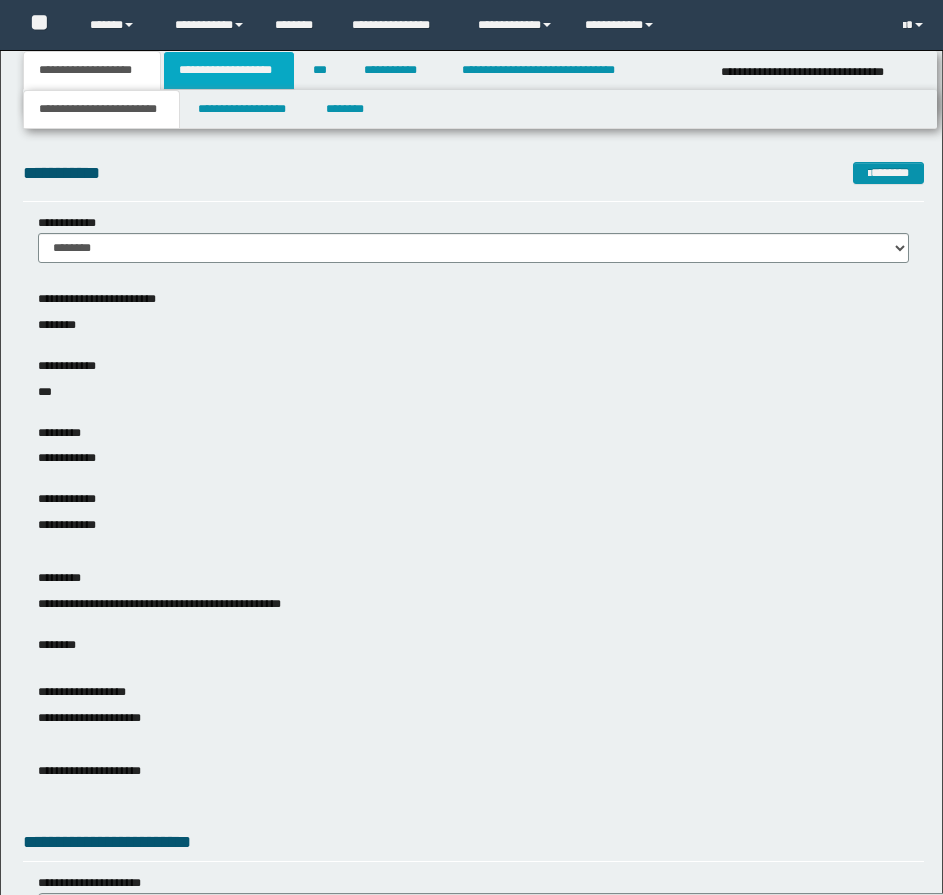 scroll, scrollTop: 0, scrollLeft: 0, axis: both 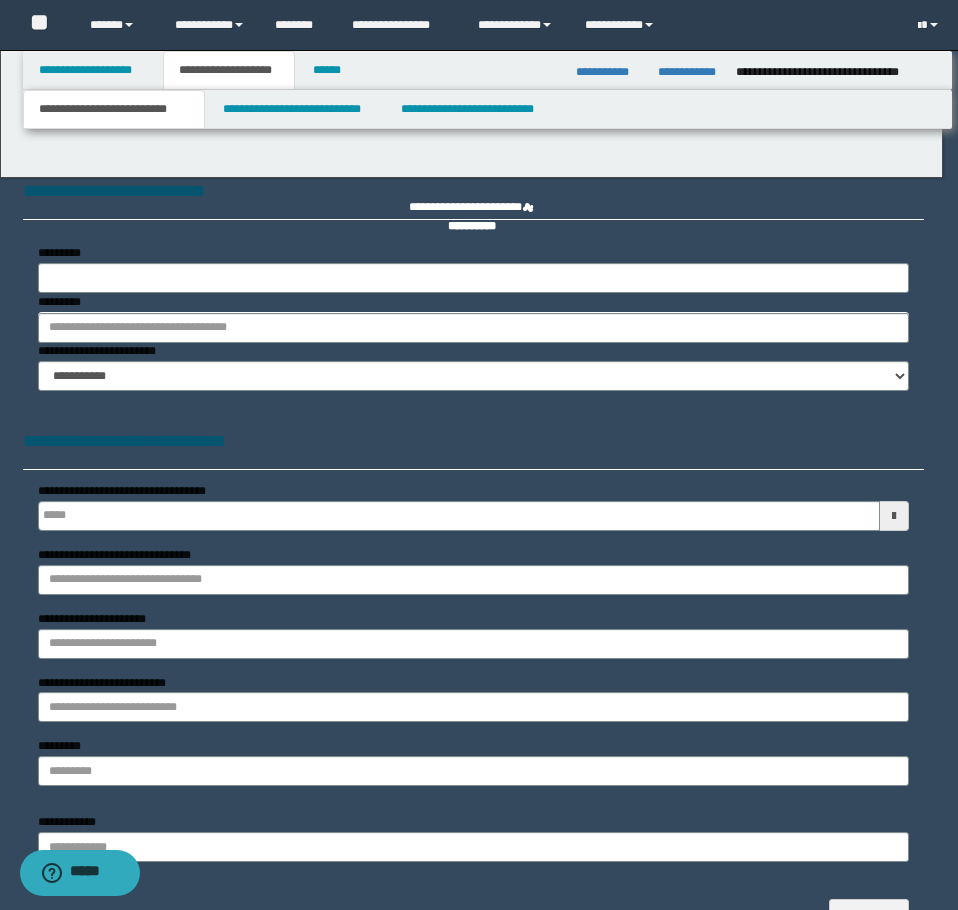 type 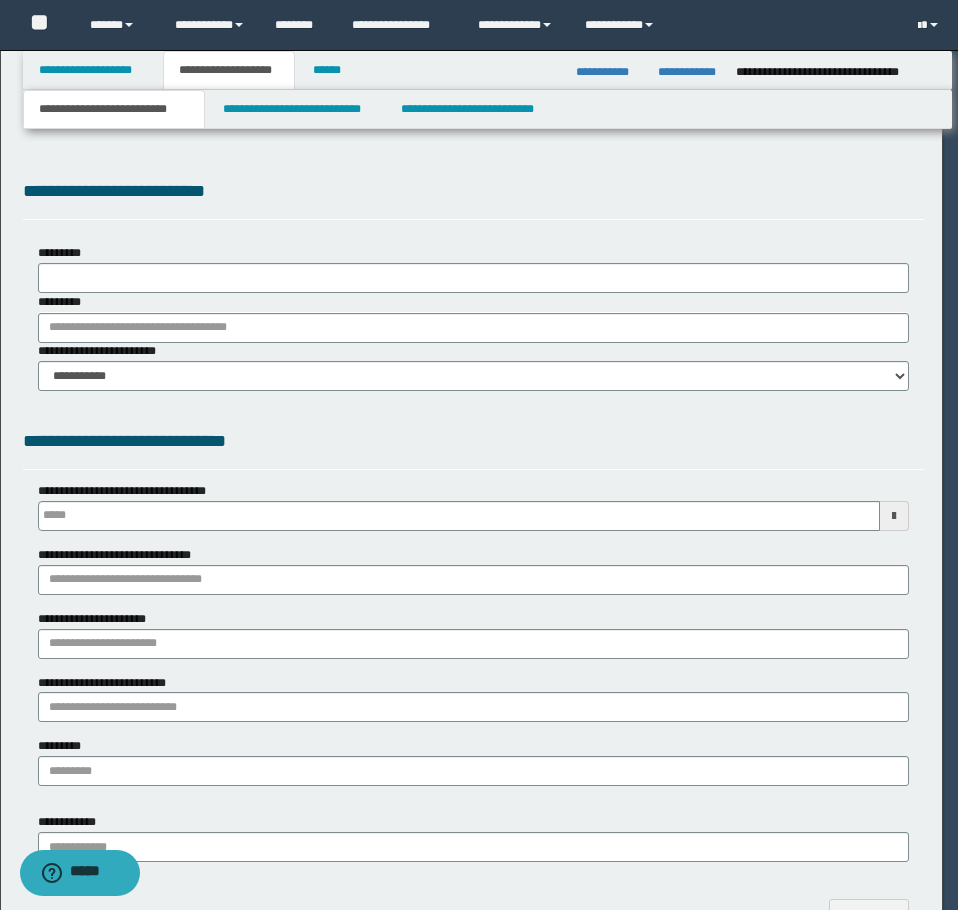 scroll, scrollTop: 0, scrollLeft: 0, axis: both 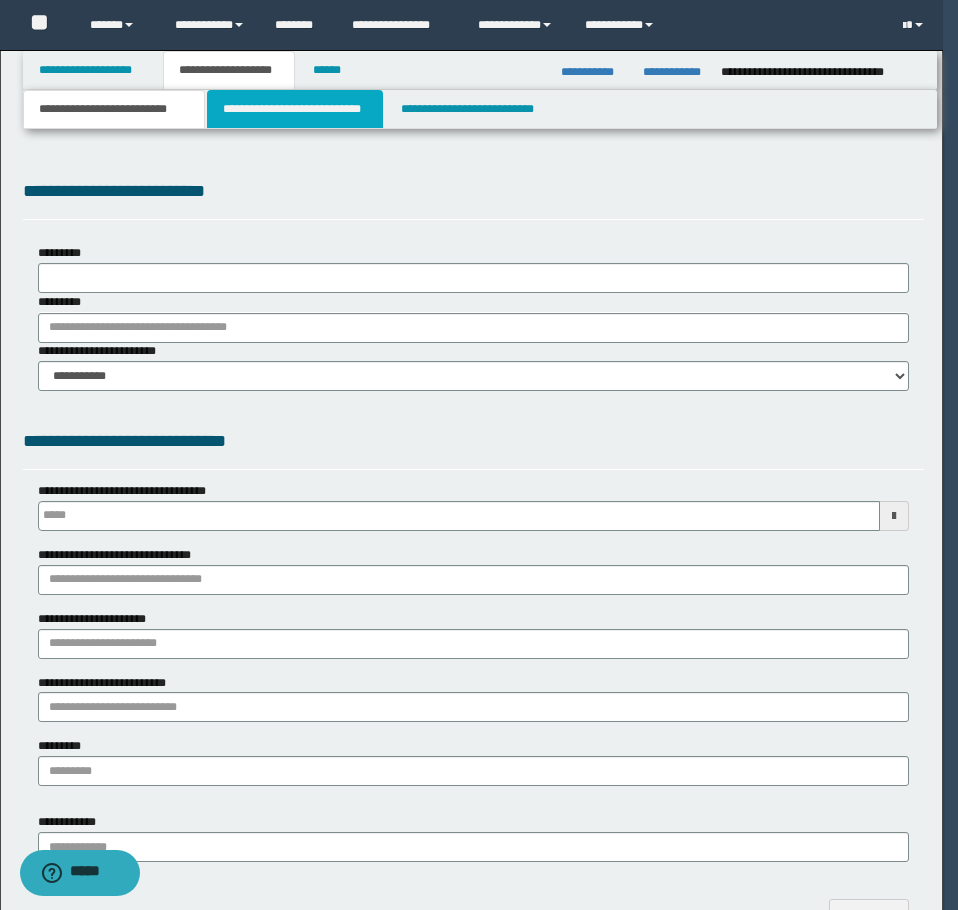 select on "*" 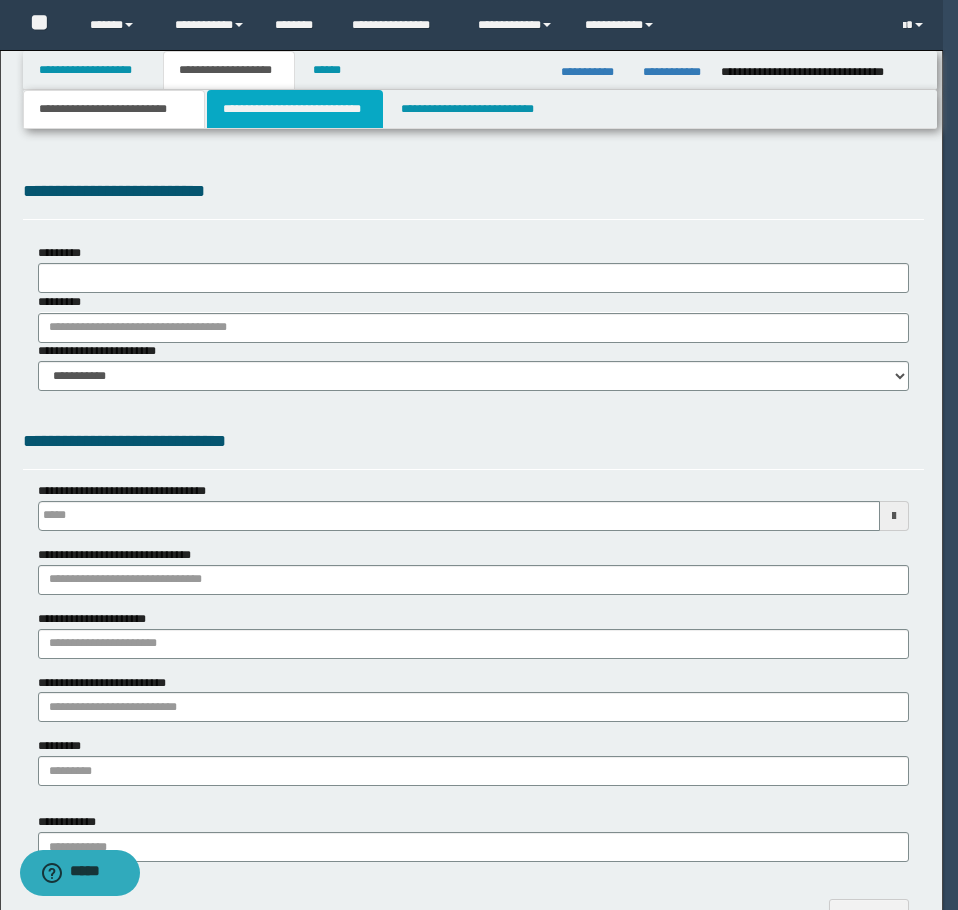 type 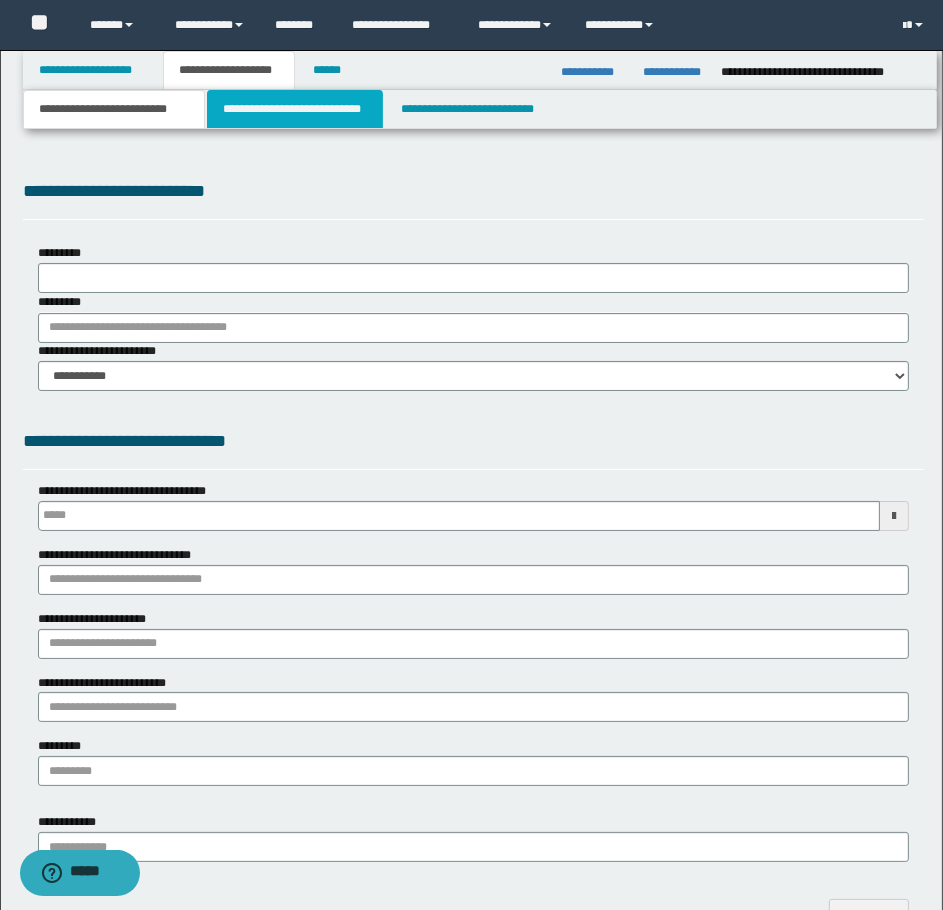 click on "**********" at bounding box center (295, 109) 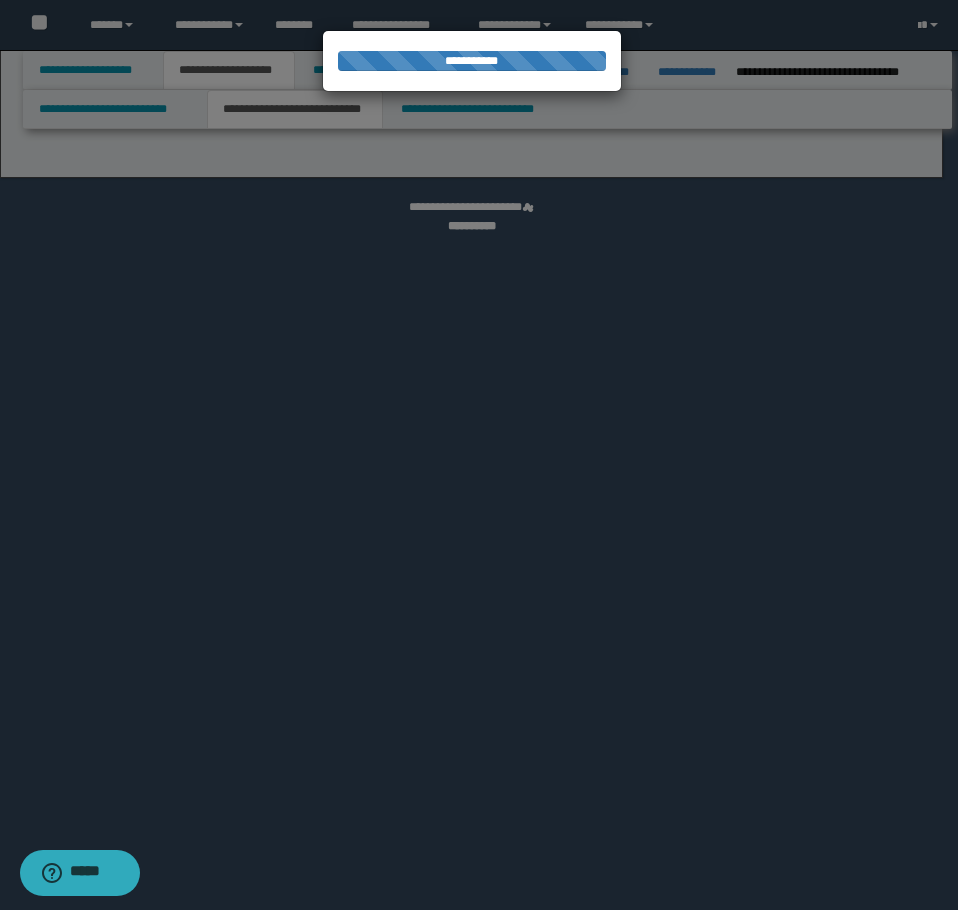select on "*" 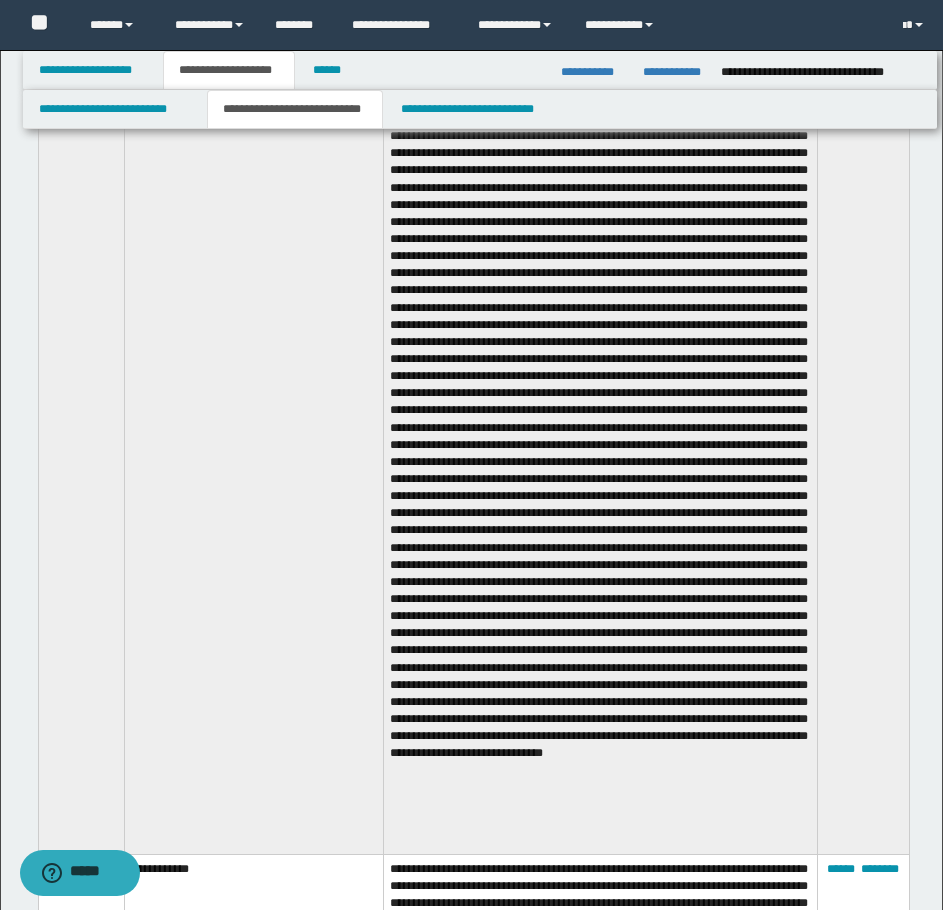scroll, scrollTop: 8500, scrollLeft: 0, axis: vertical 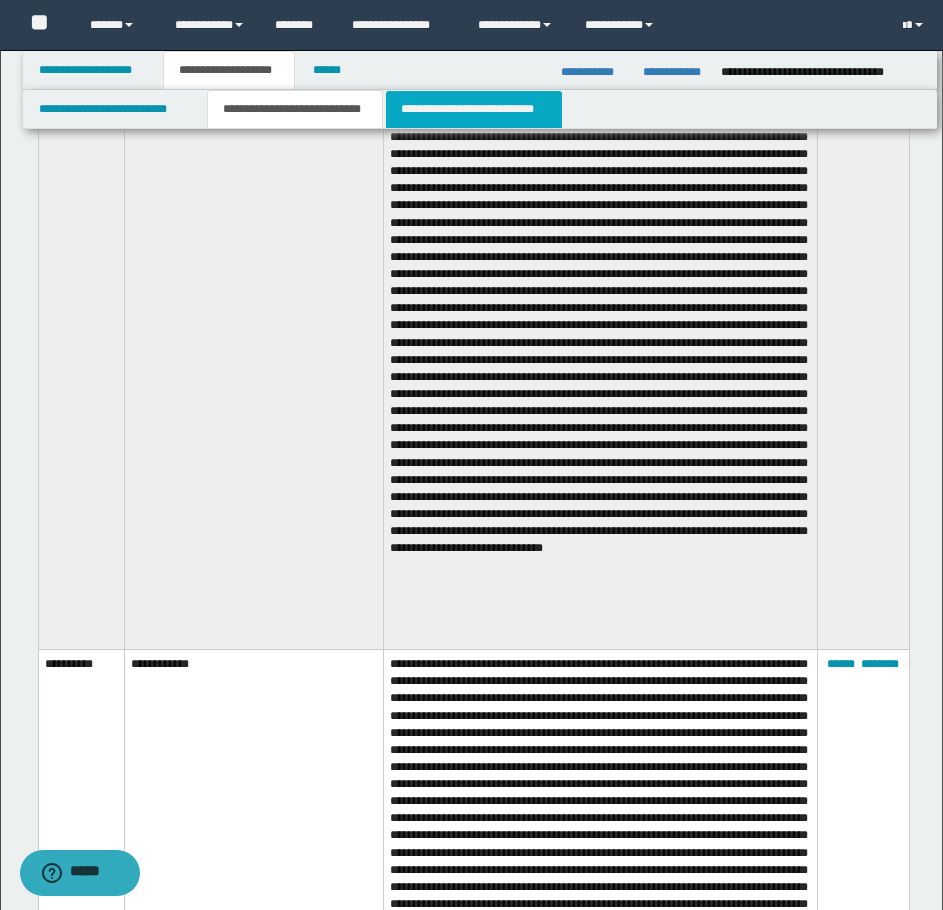 click on "**********" at bounding box center [474, 109] 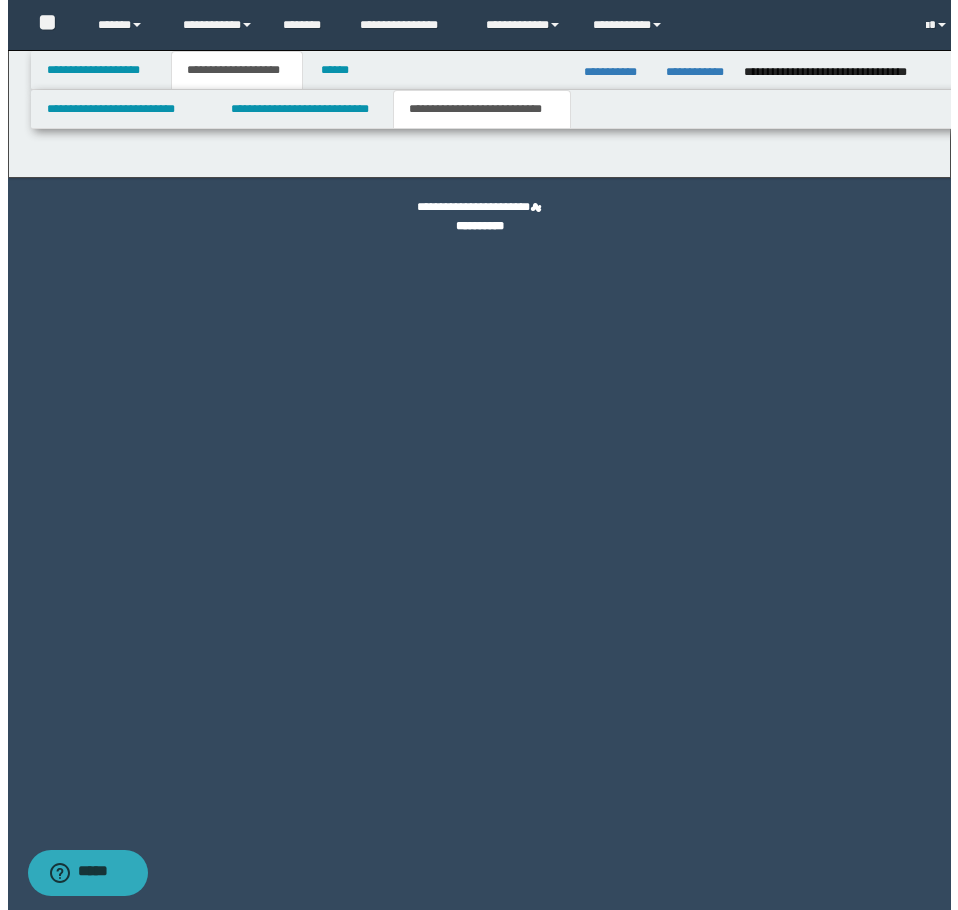 scroll, scrollTop: 0, scrollLeft: 0, axis: both 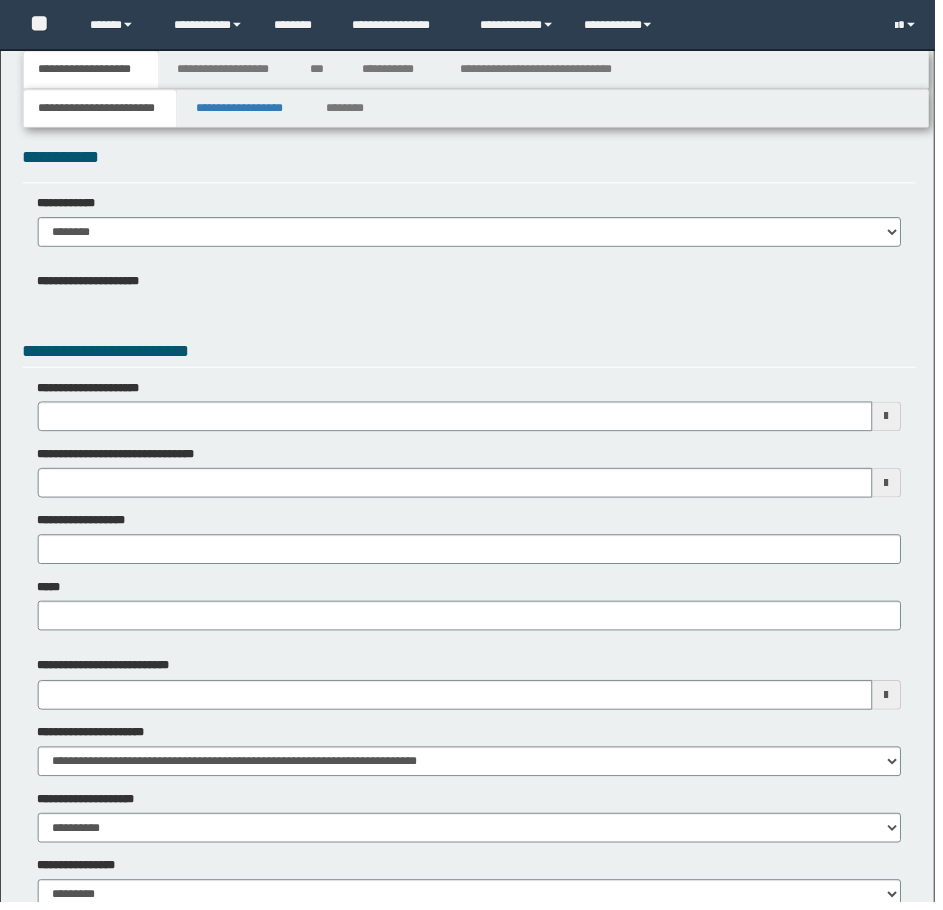 type 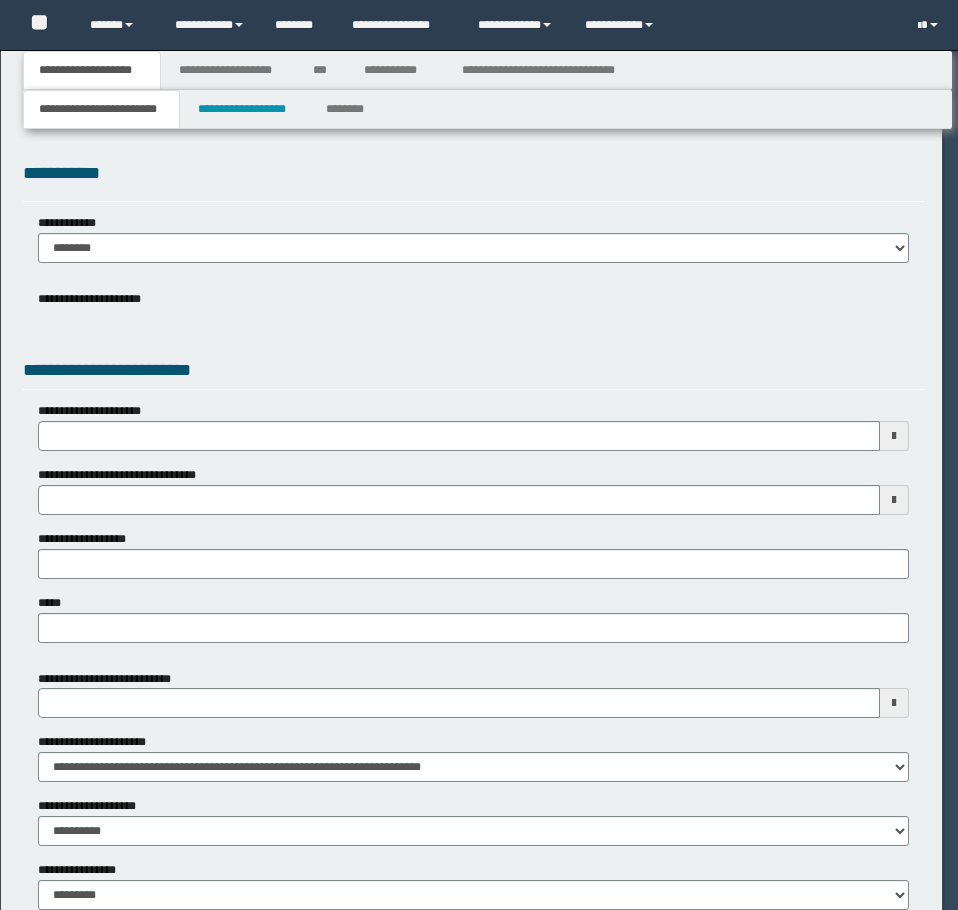 scroll, scrollTop: 0, scrollLeft: 0, axis: both 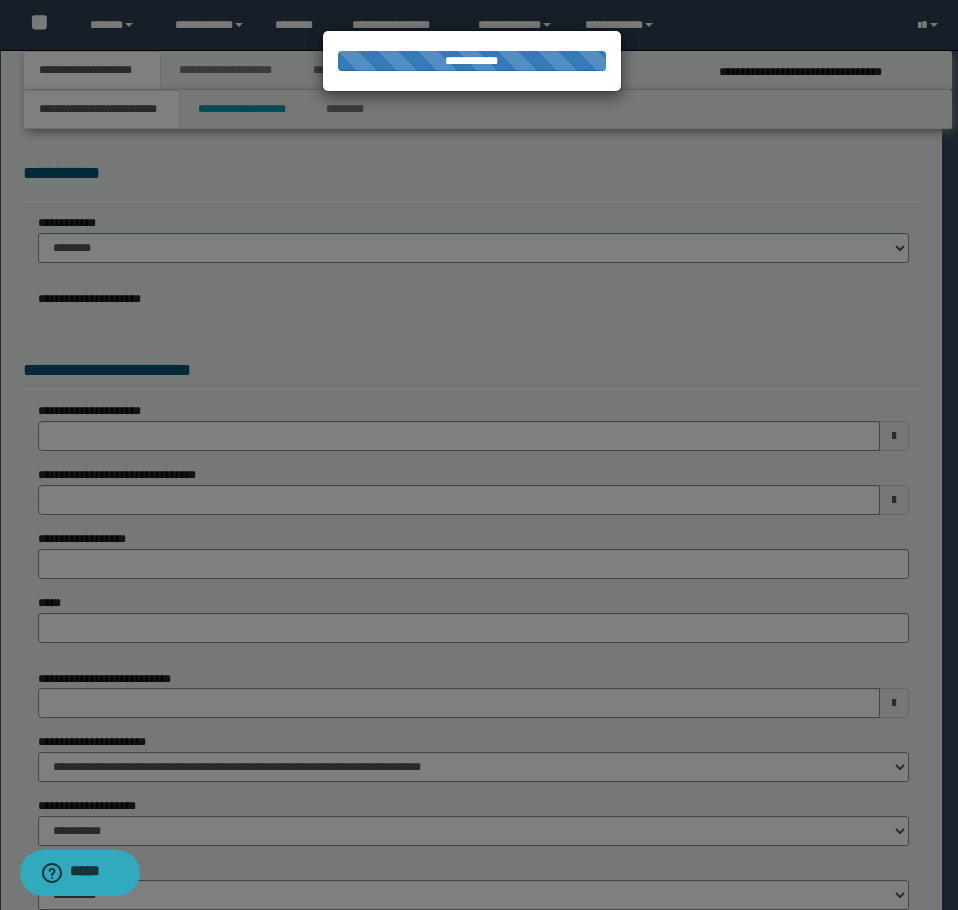 type on "**********" 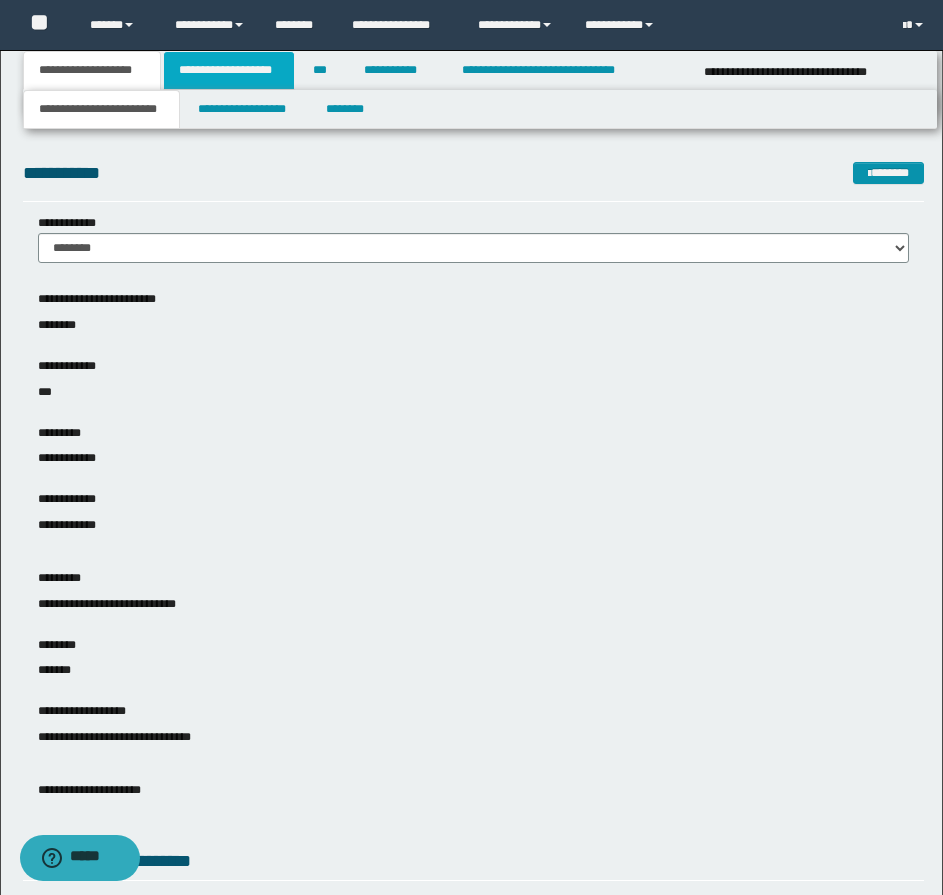 click on "**********" at bounding box center (229, 70) 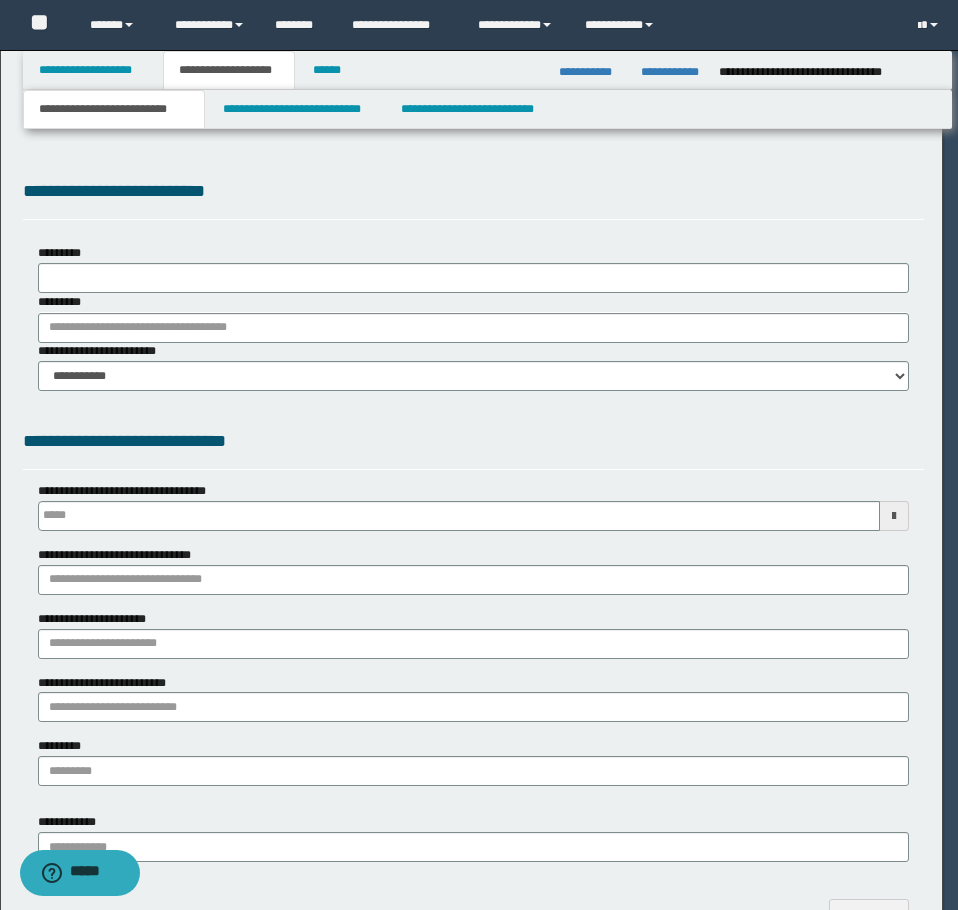 scroll, scrollTop: 0, scrollLeft: 0, axis: both 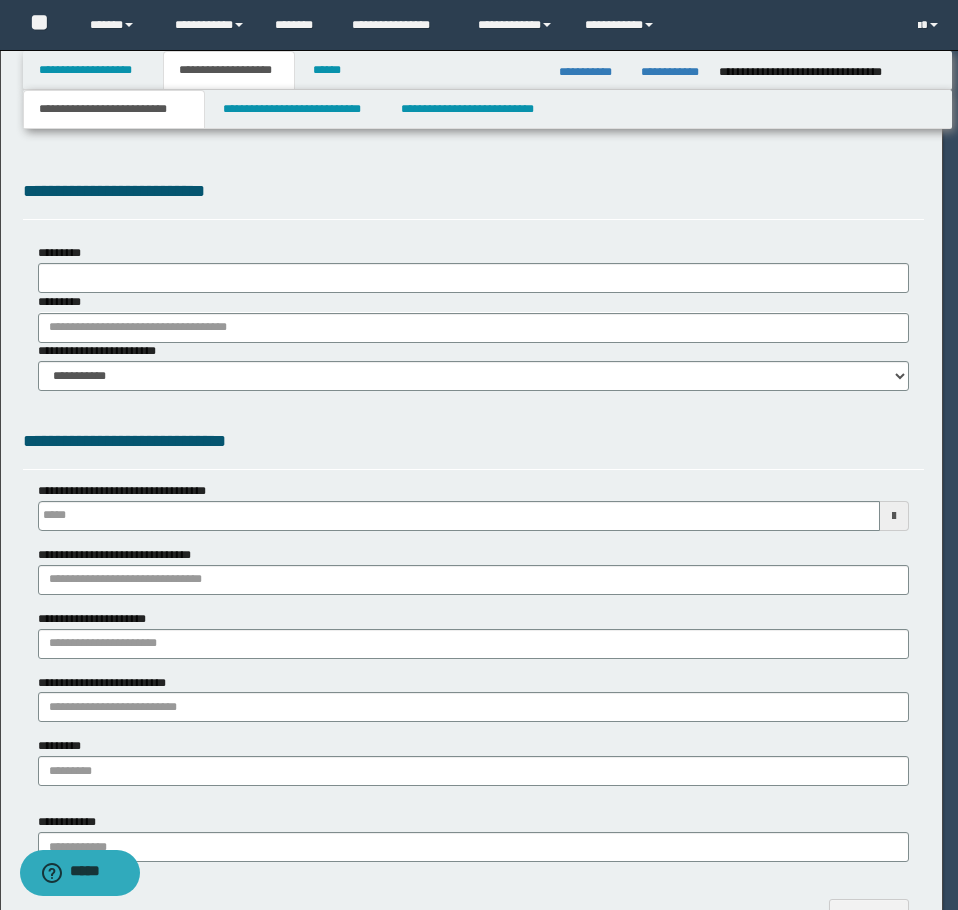 type 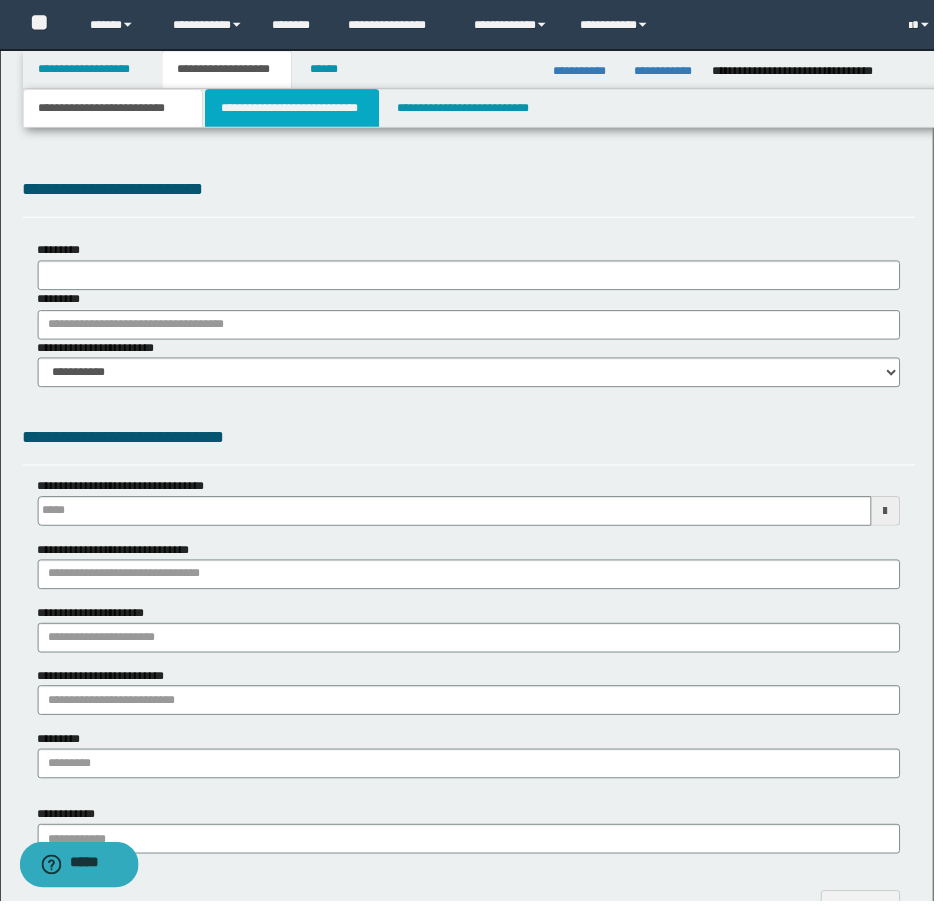 click on "**********" at bounding box center [295, 109] 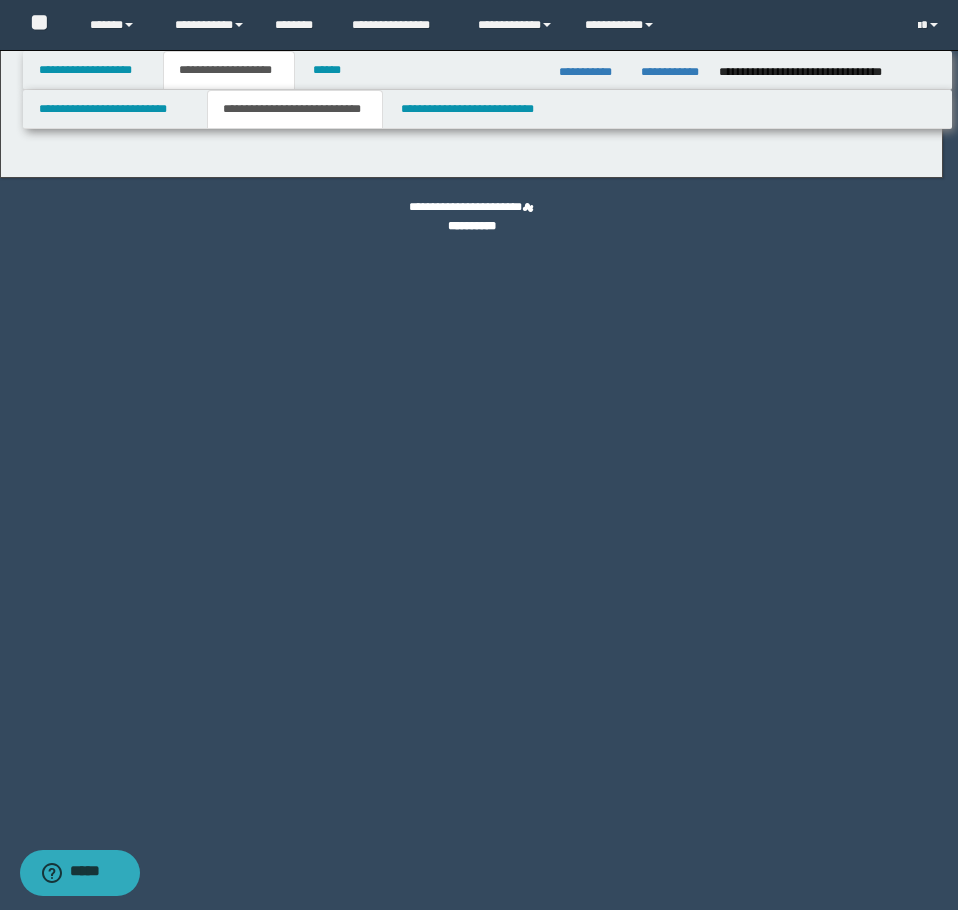 select on "*" 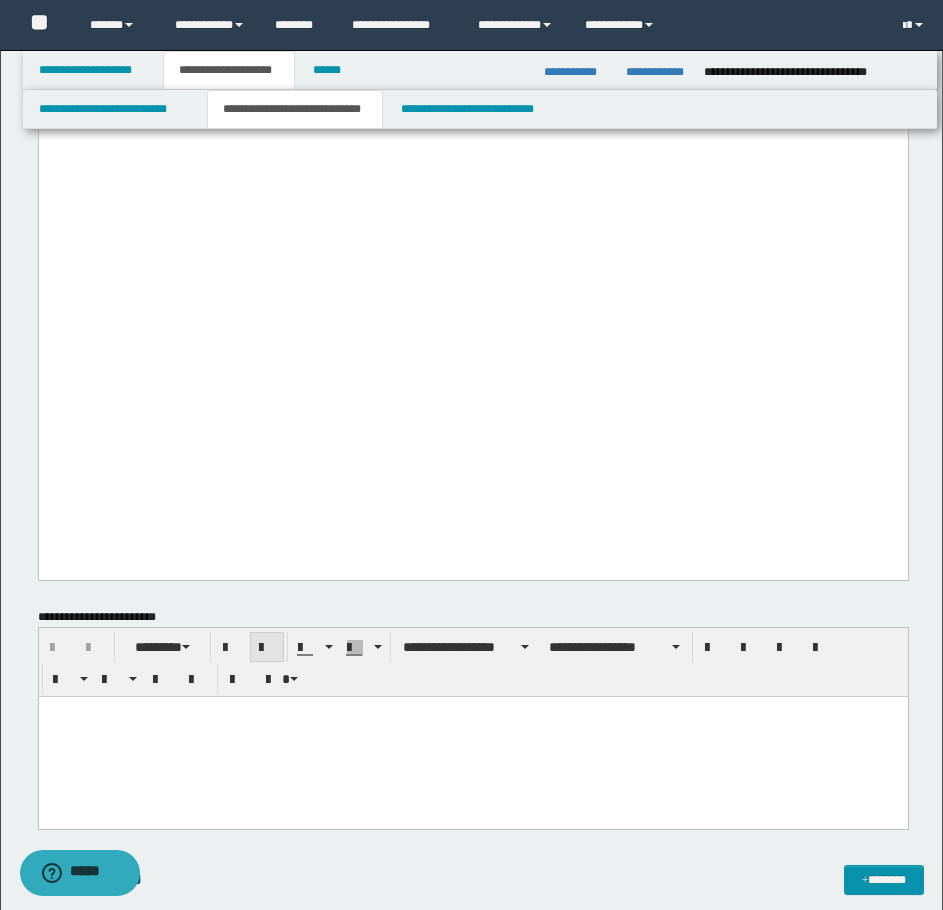 scroll, scrollTop: 2600, scrollLeft: 0, axis: vertical 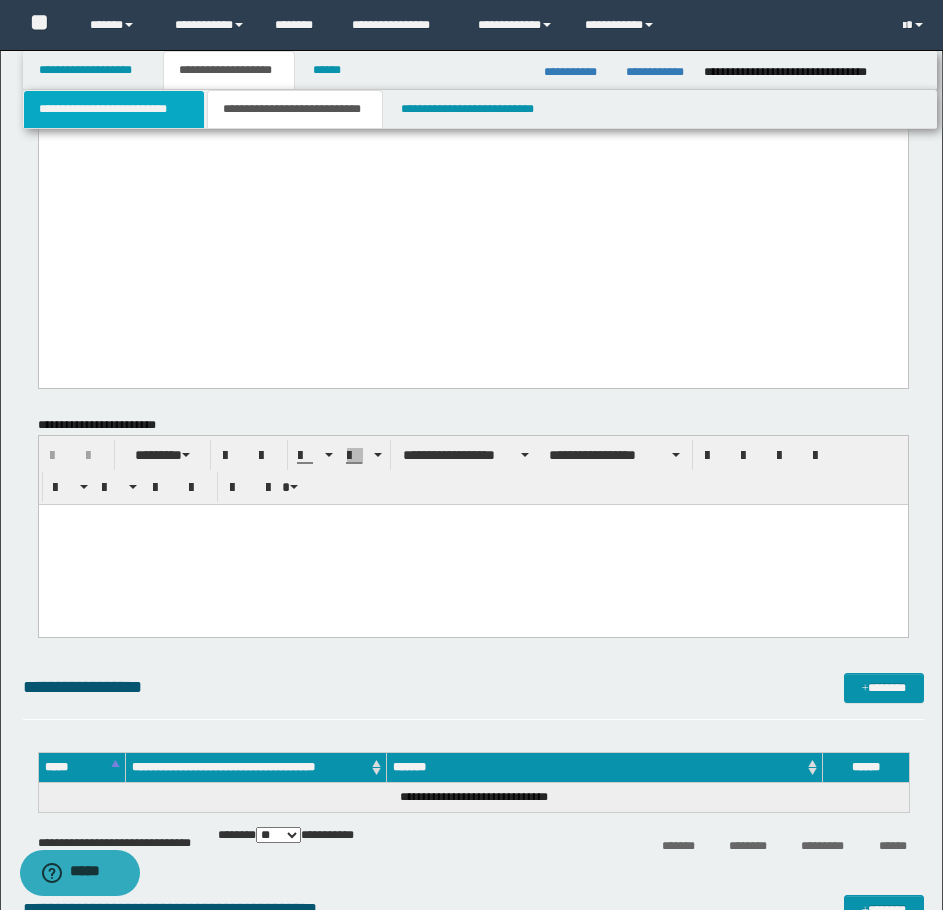 click on "**********" at bounding box center [114, 109] 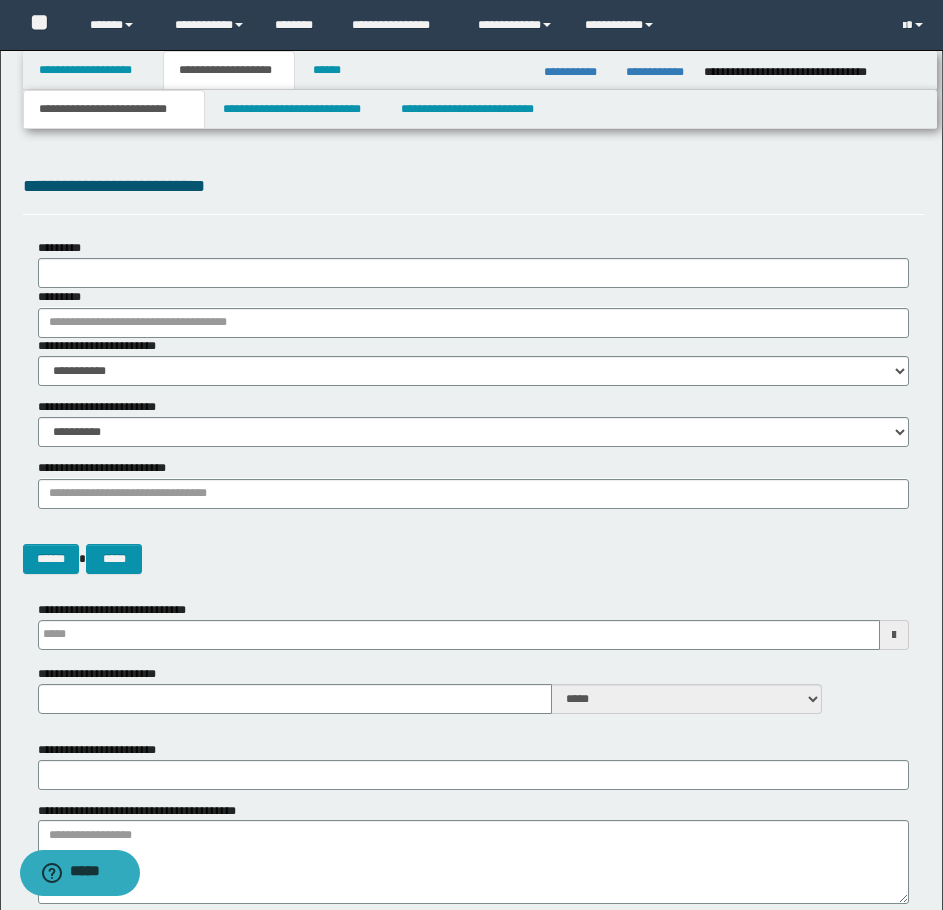 scroll, scrollTop: 0, scrollLeft: 0, axis: both 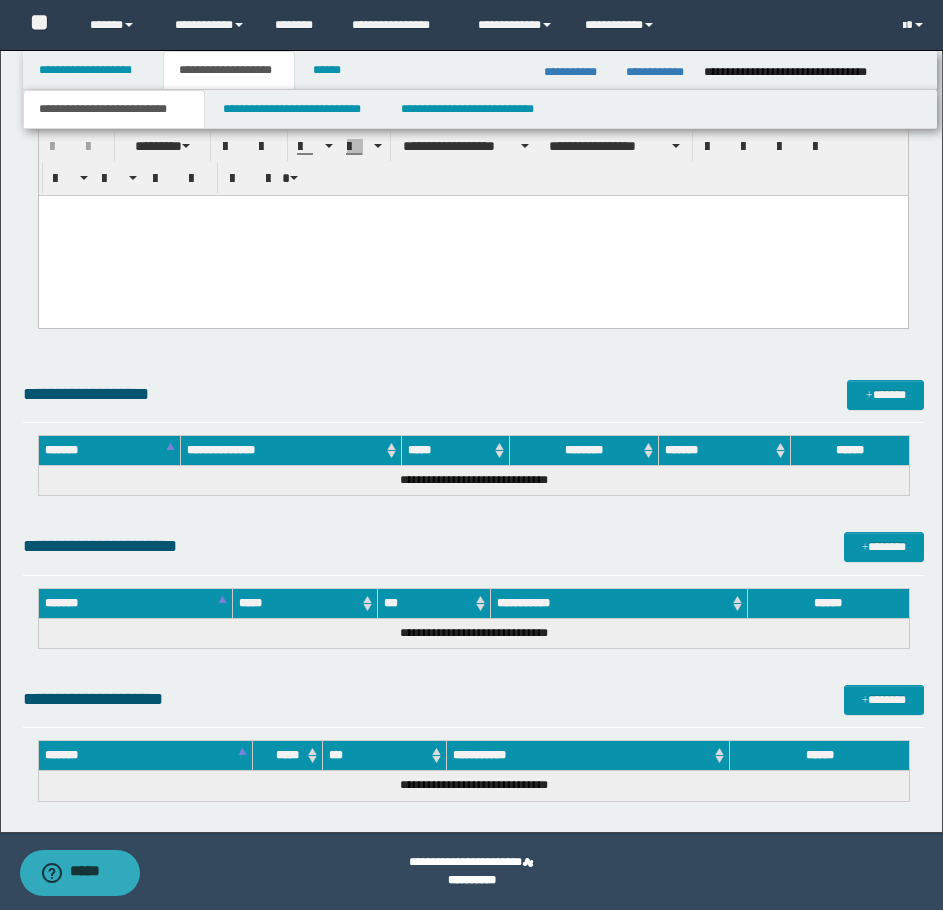 click at bounding box center (472, 235) 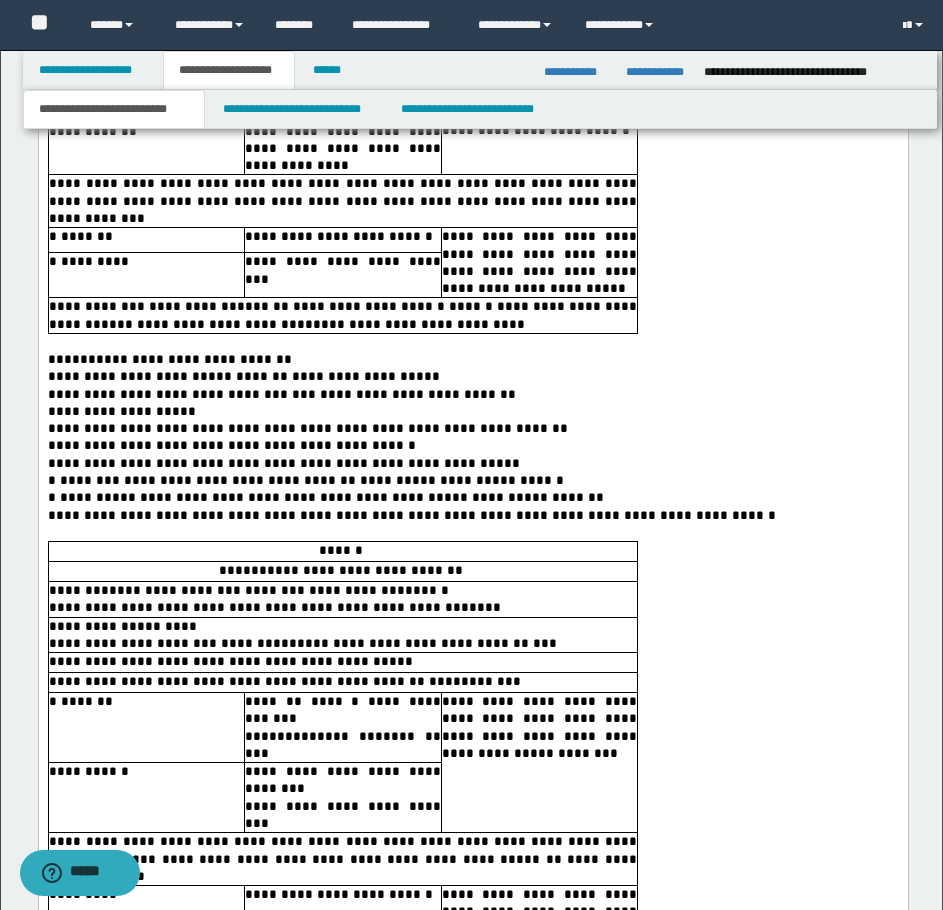 scroll, scrollTop: 4066, scrollLeft: 0, axis: vertical 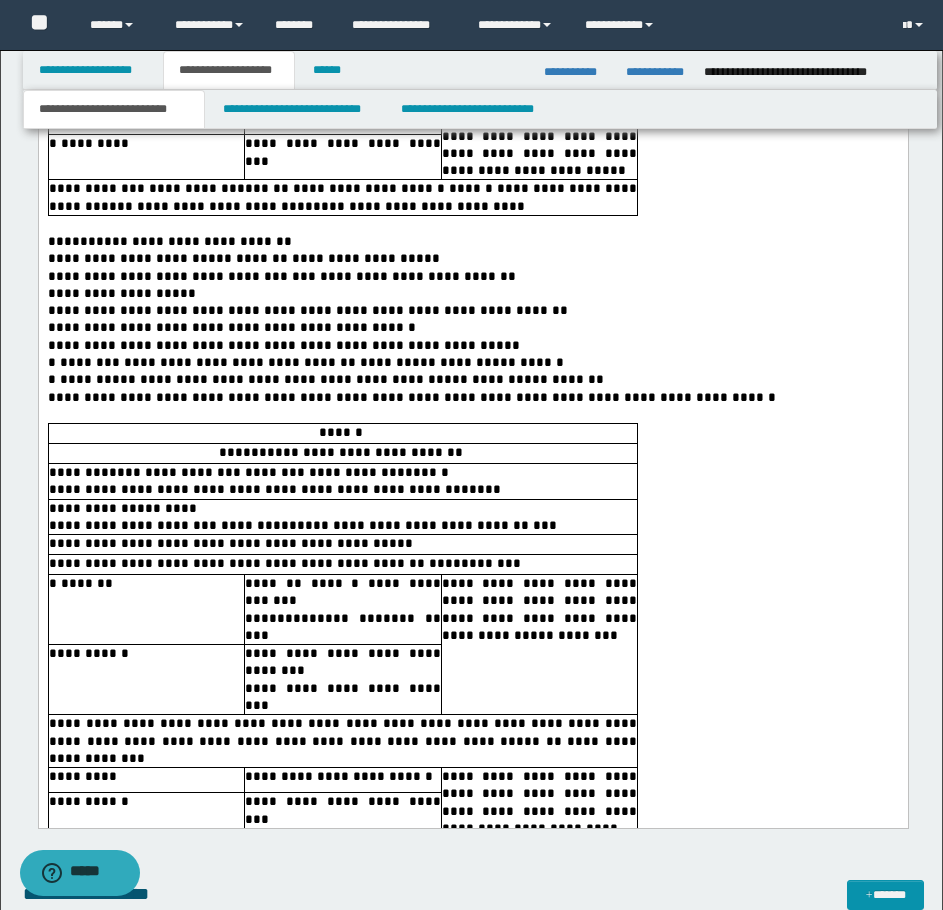 click on "**********" at bounding box center (472, -773) 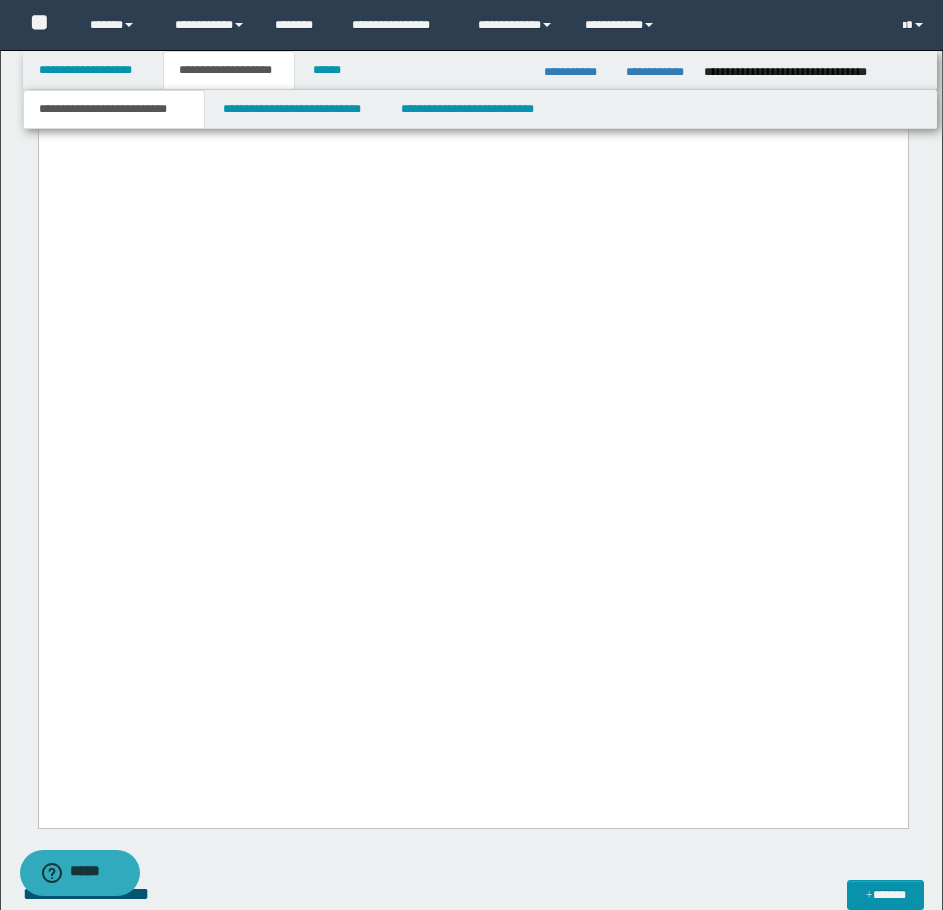 scroll, scrollTop: 1502, scrollLeft: 0, axis: vertical 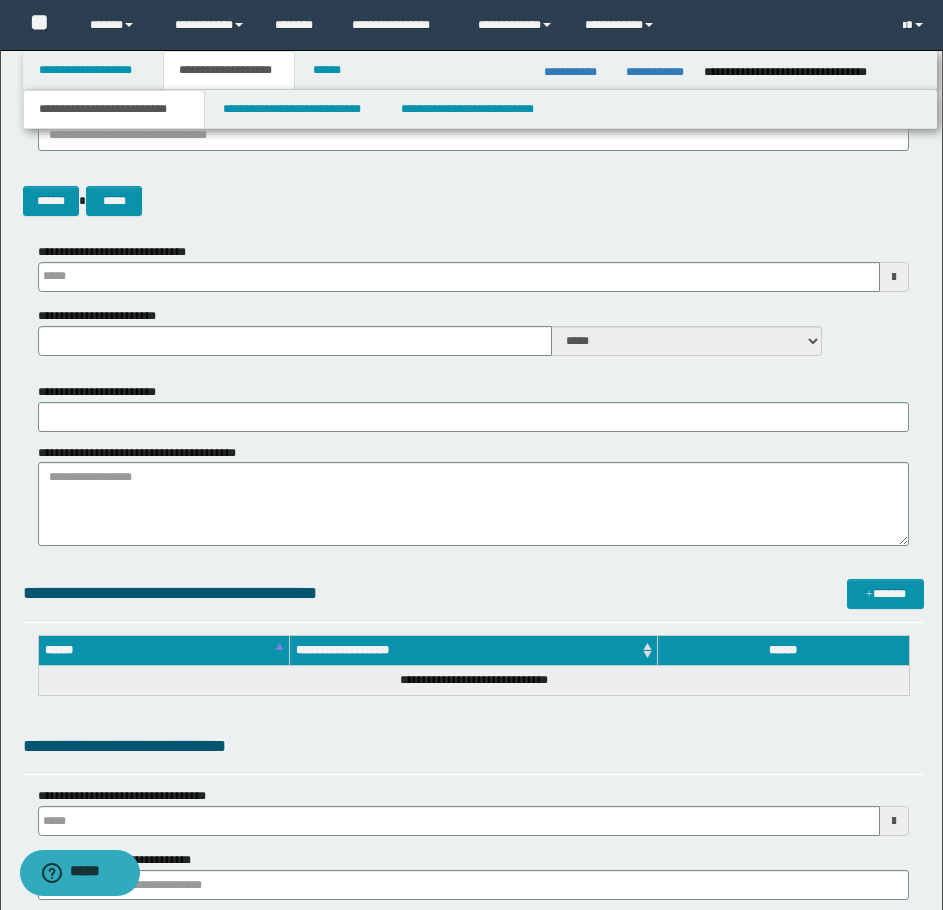 type 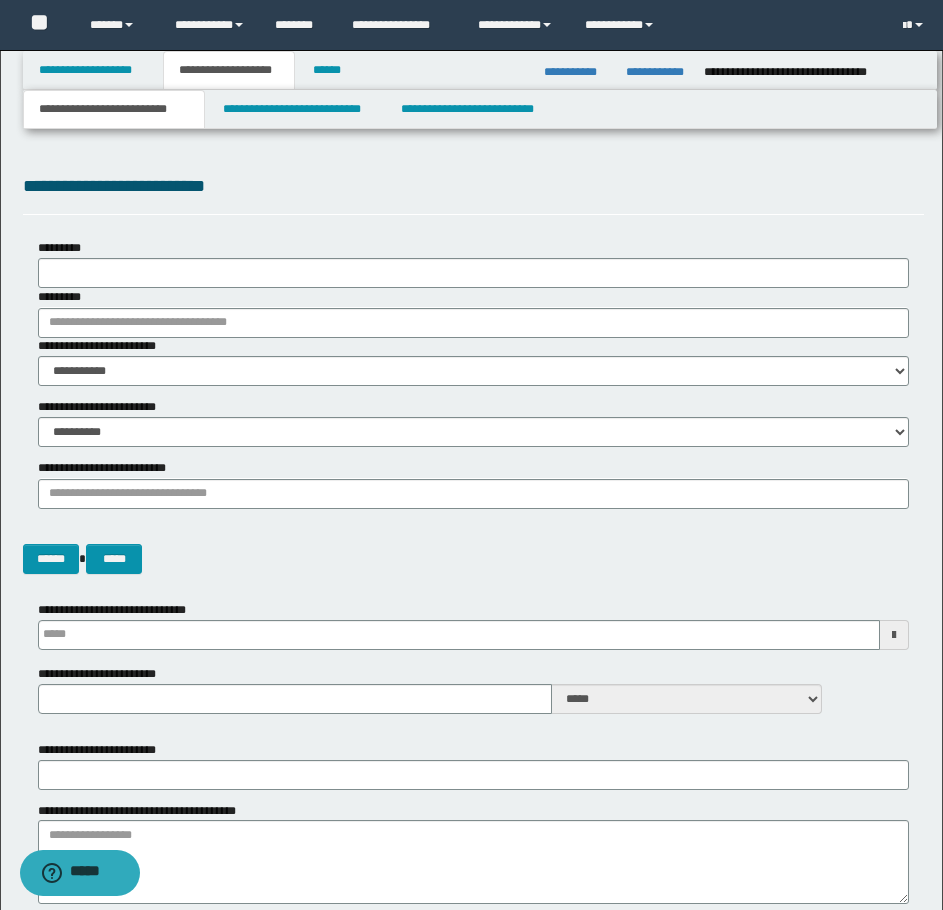 scroll, scrollTop: 0, scrollLeft: 0, axis: both 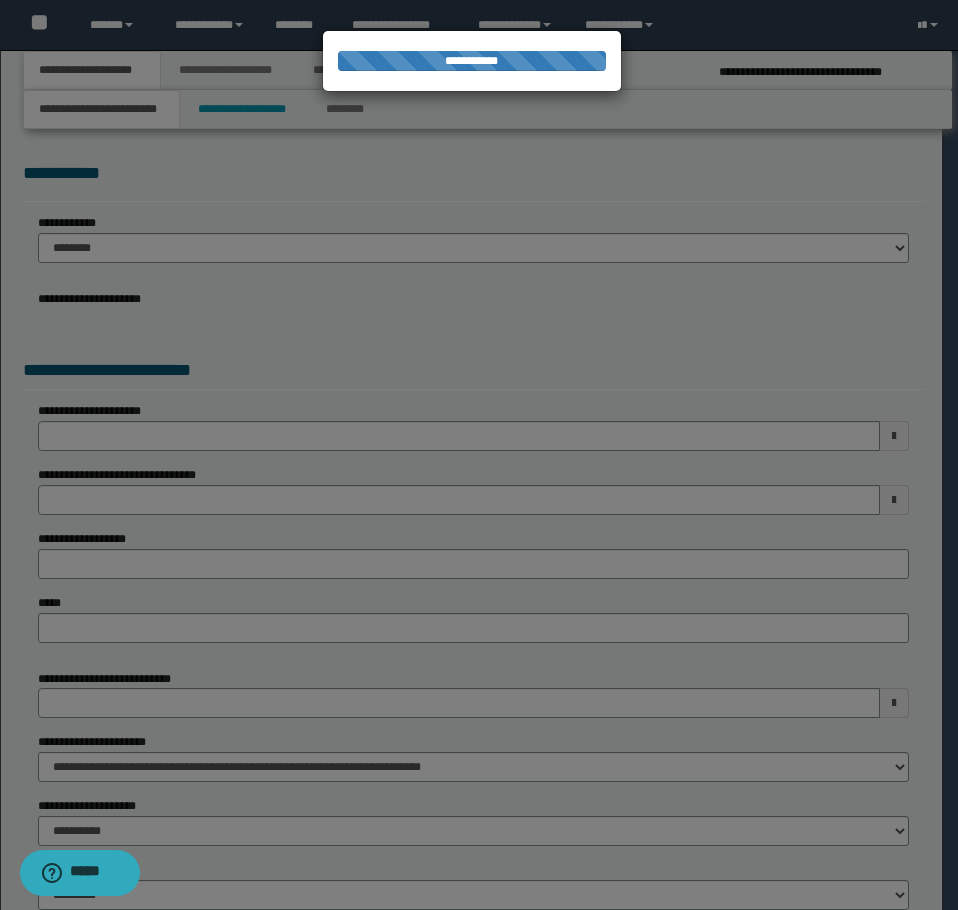 select on "*" 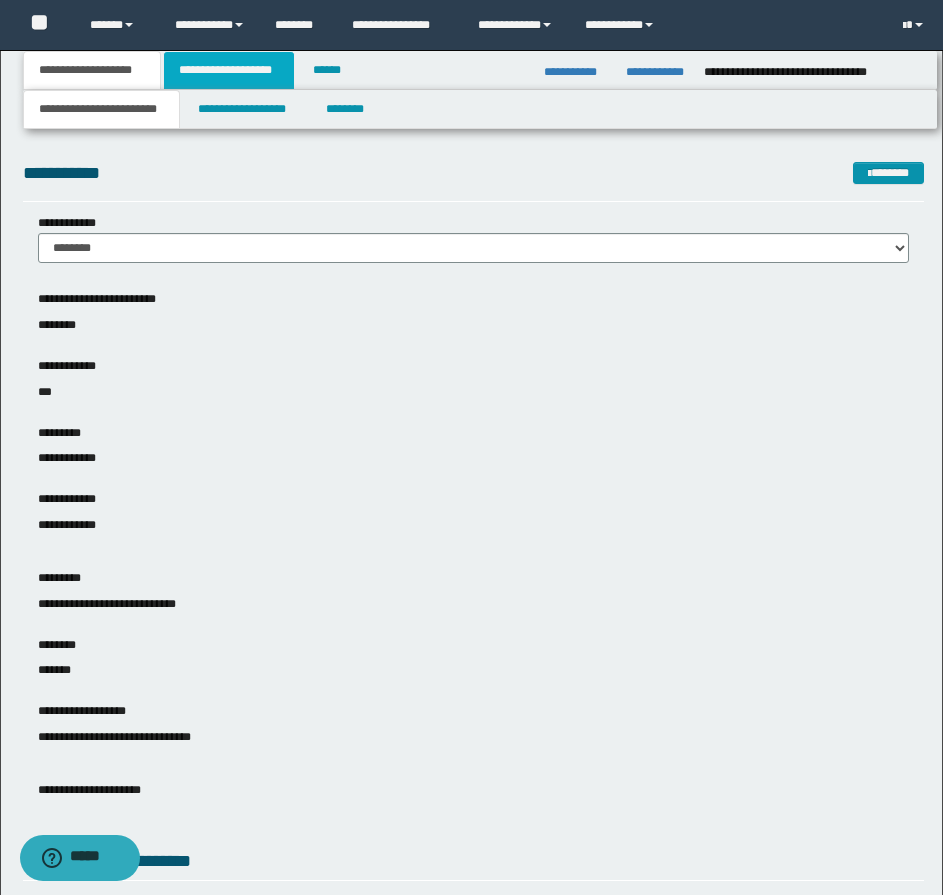click on "**********" at bounding box center (229, 70) 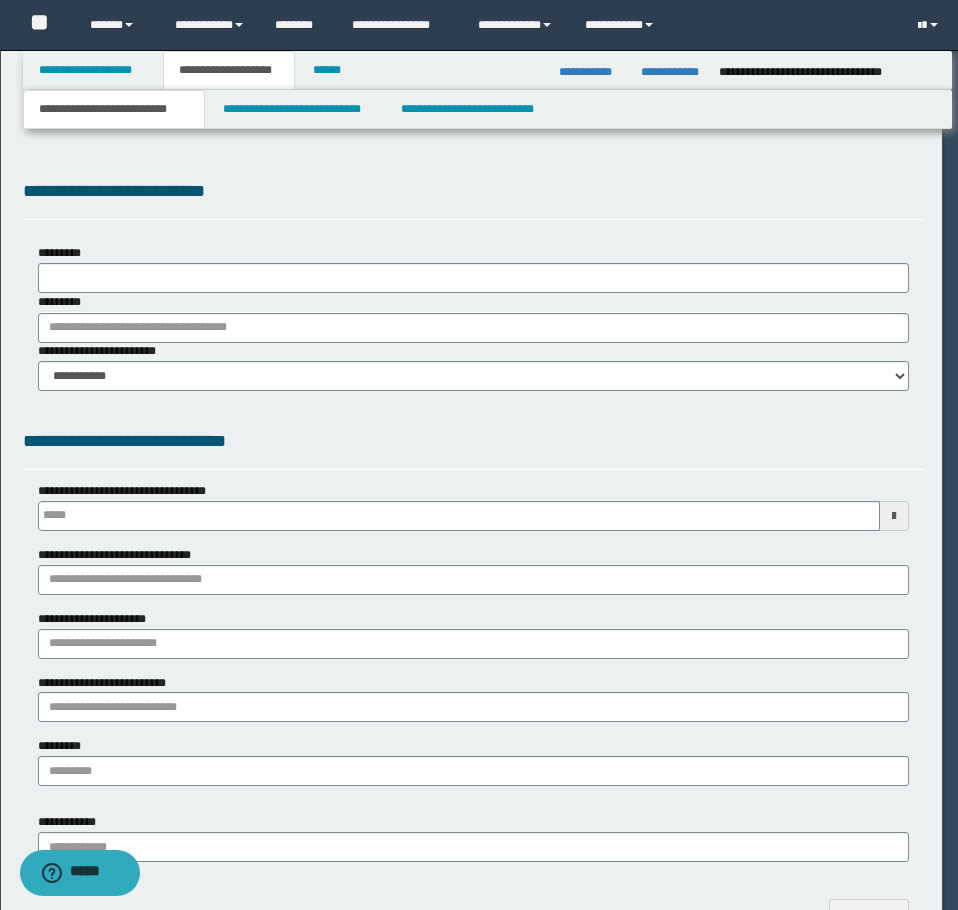 scroll, scrollTop: 0, scrollLeft: 0, axis: both 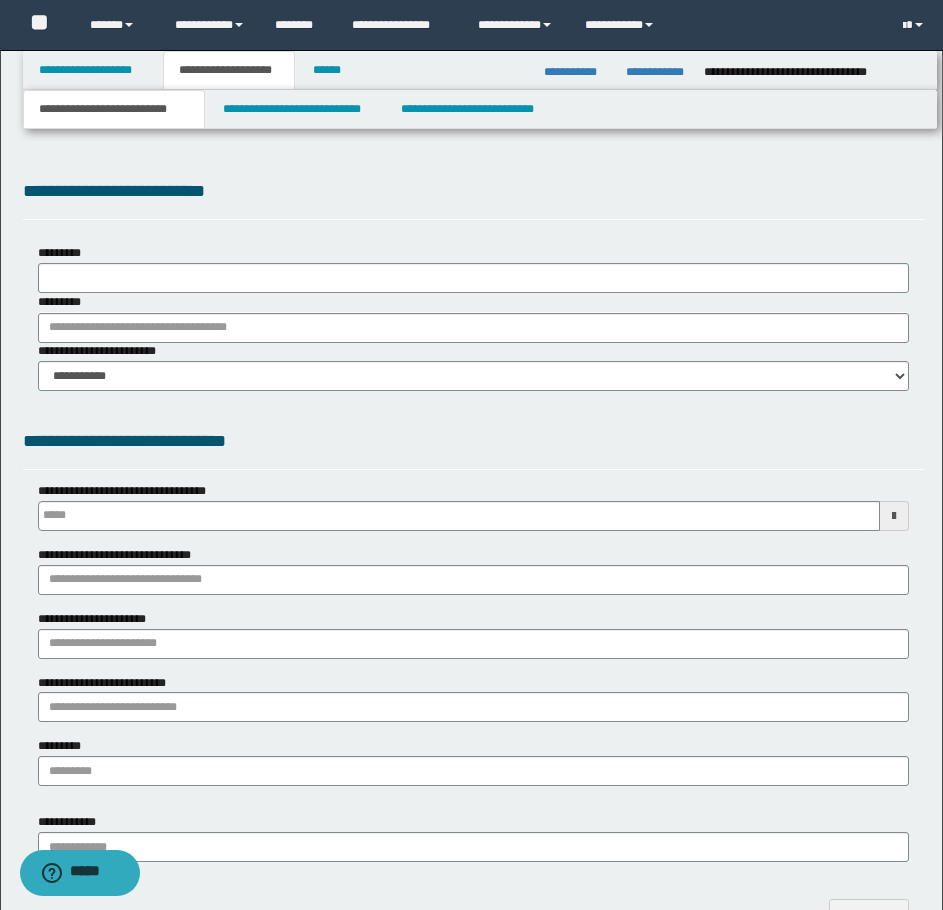 select on "*" 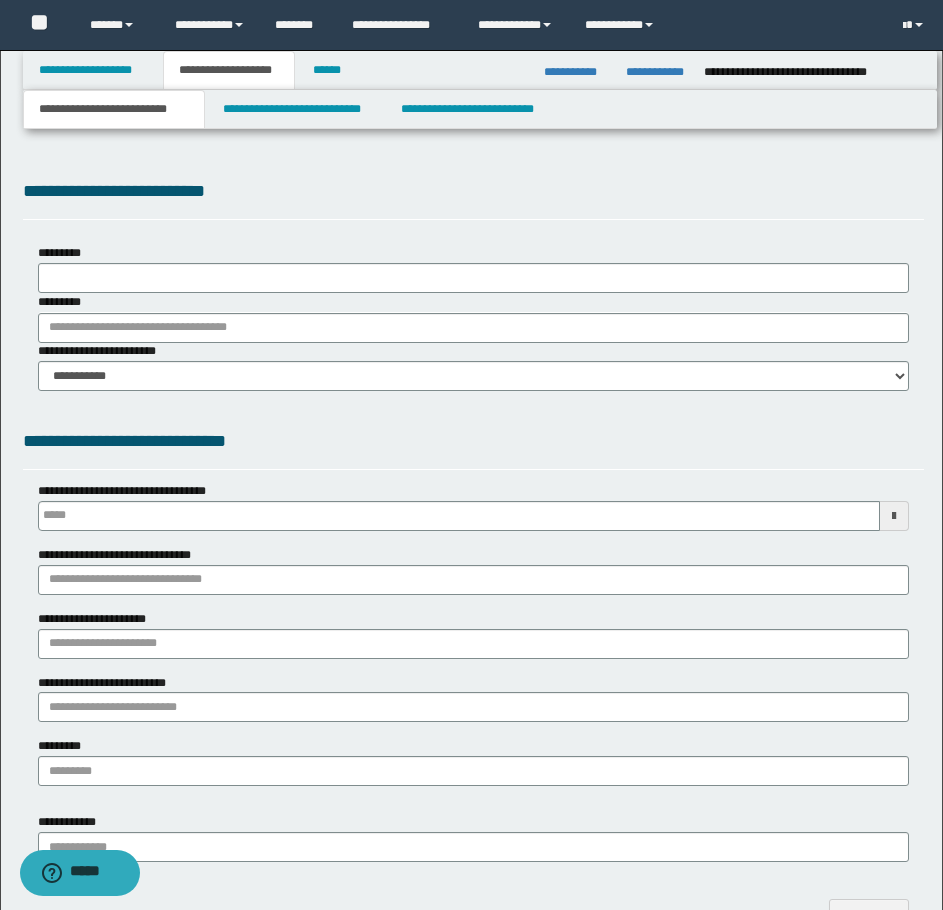 type 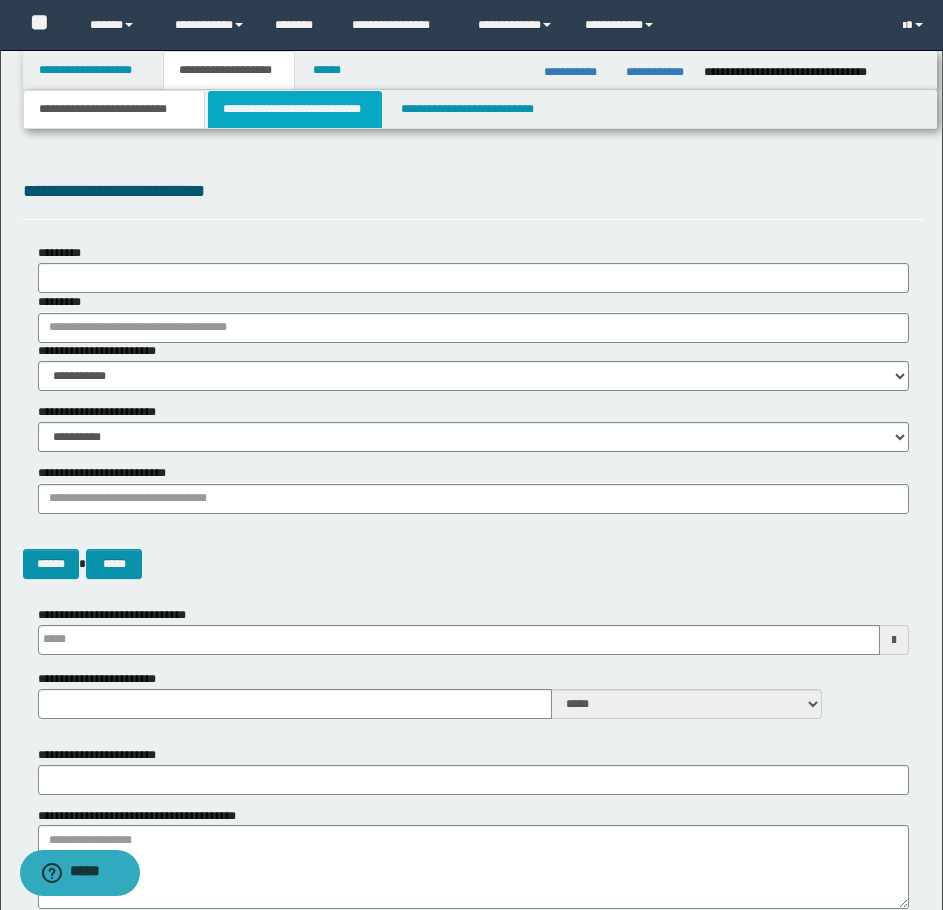click on "**********" at bounding box center [295, 109] 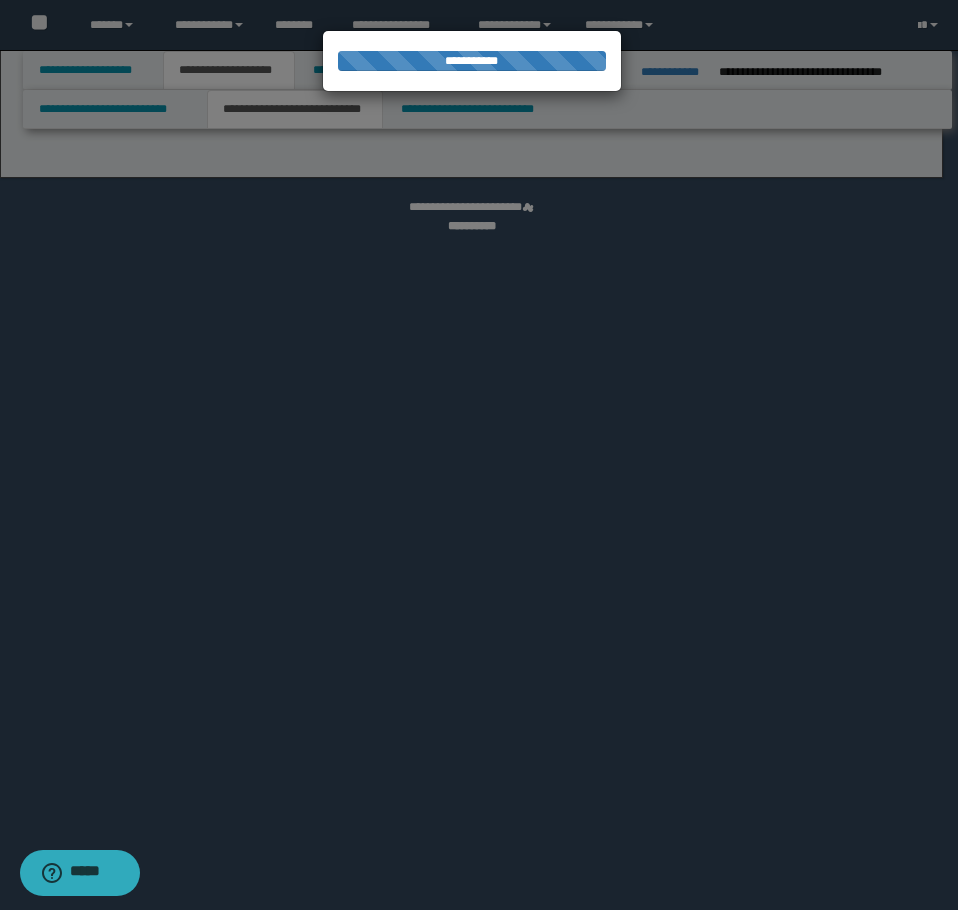 select on "*" 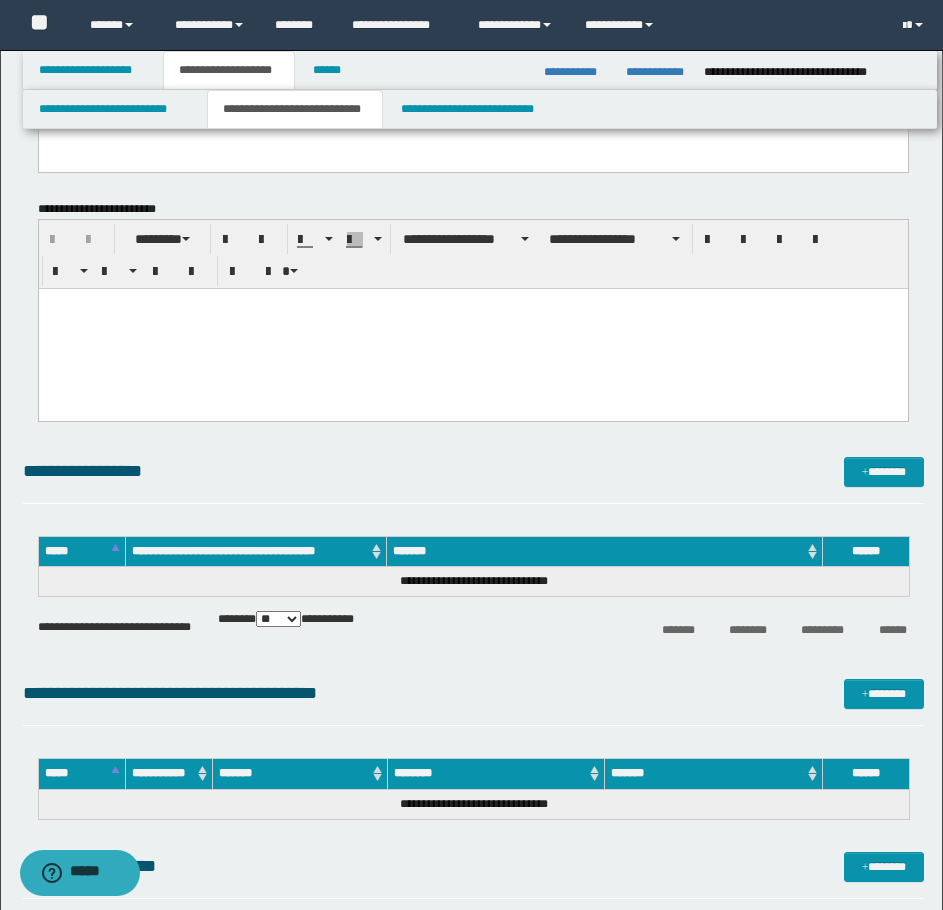 scroll, scrollTop: 2800, scrollLeft: 0, axis: vertical 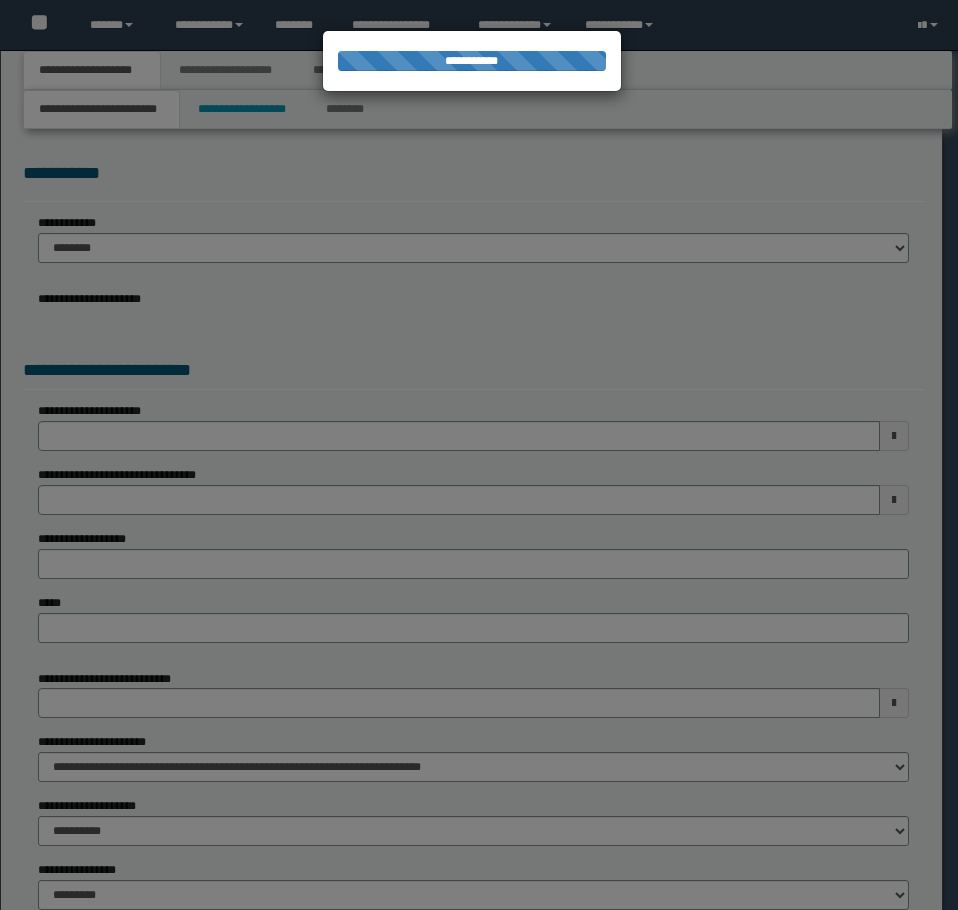select on "*" 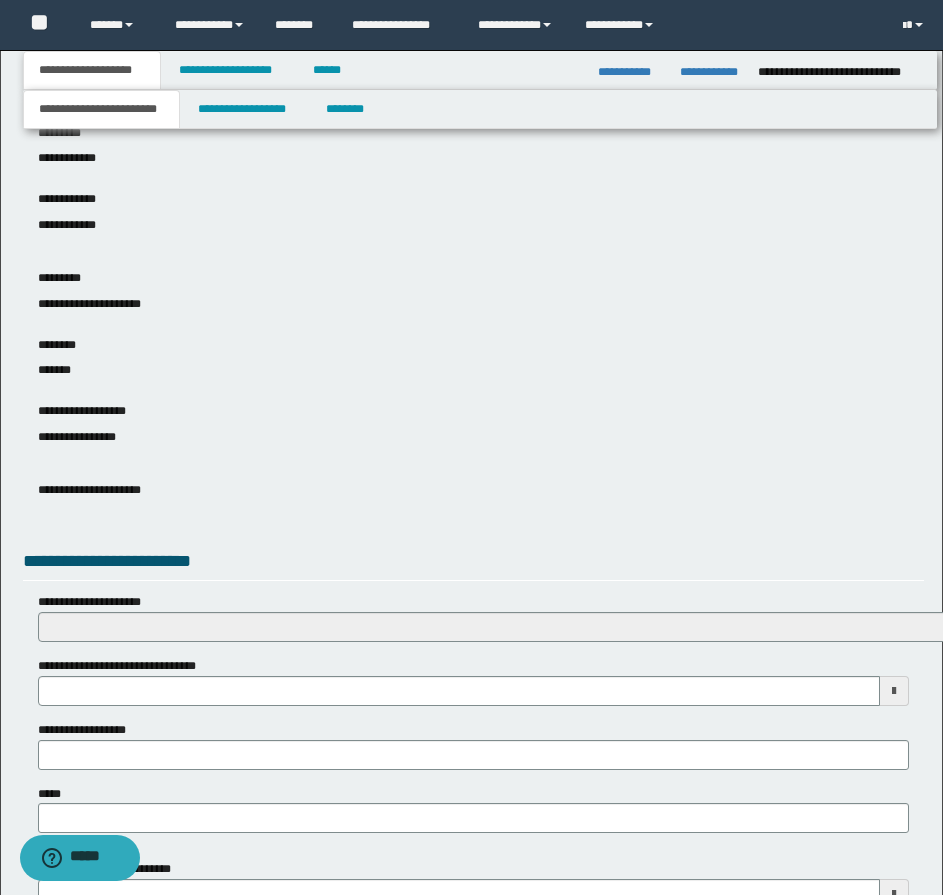 scroll, scrollTop: 897, scrollLeft: 0, axis: vertical 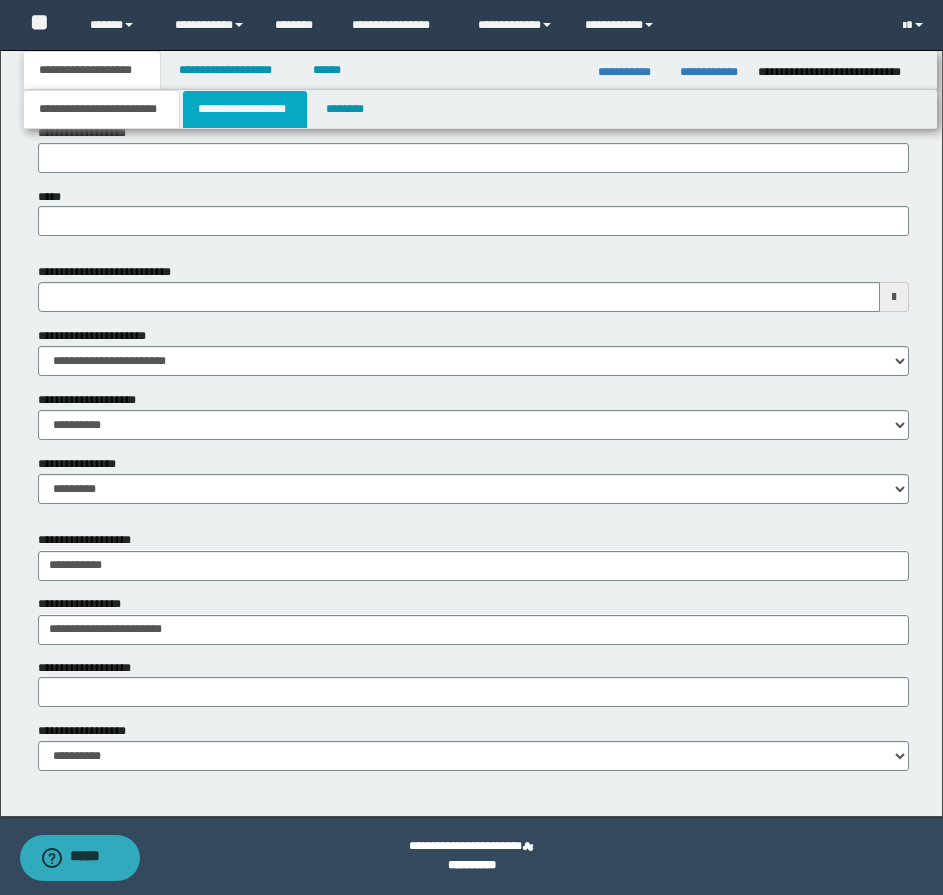 click on "**********" at bounding box center [245, 109] 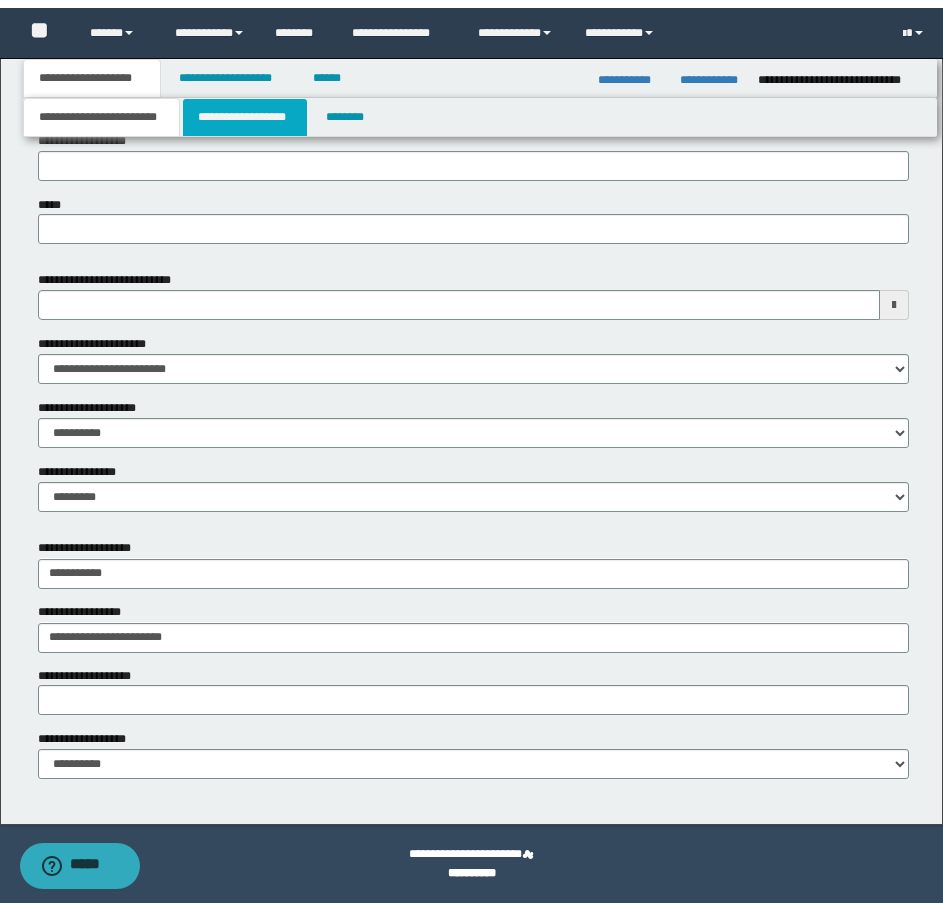 scroll, scrollTop: 0, scrollLeft: 0, axis: both 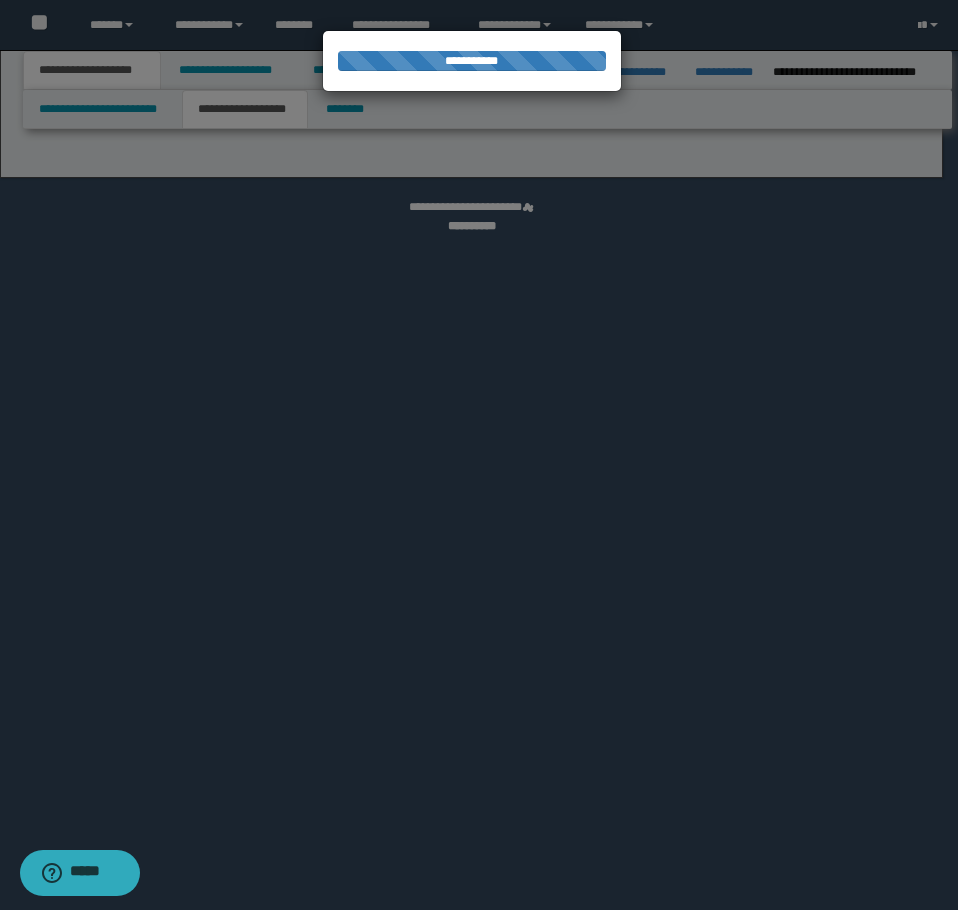 select on "*" 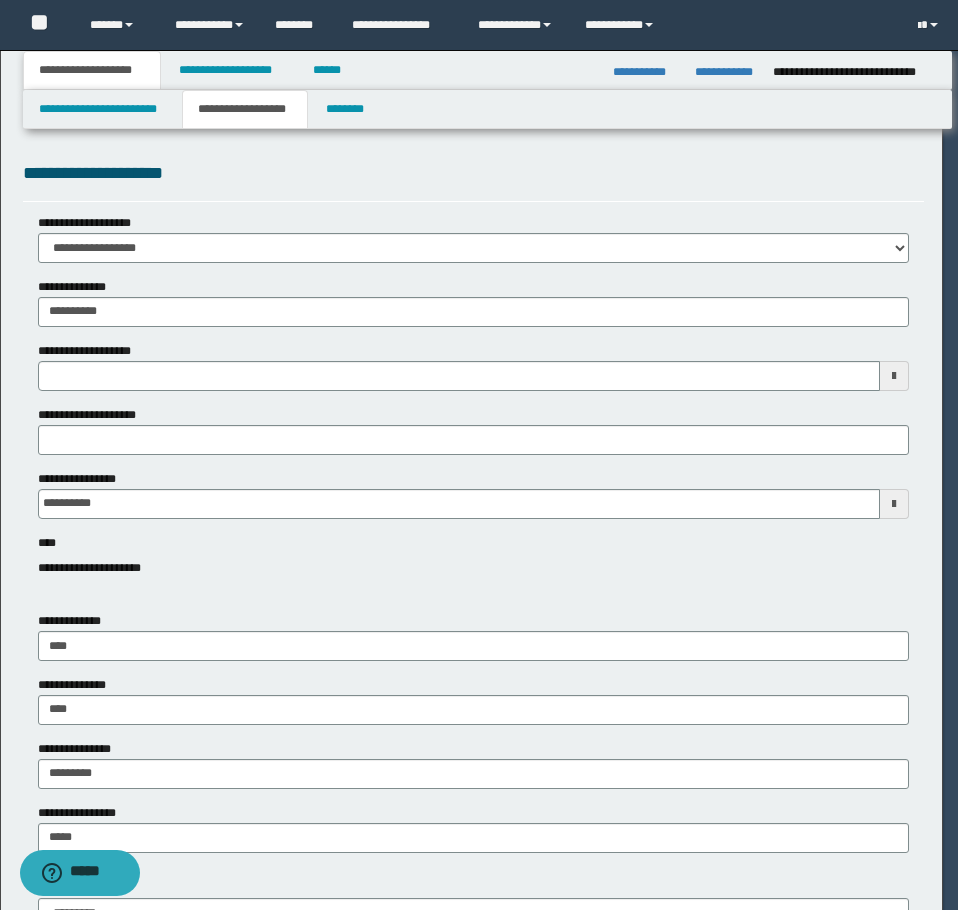 type 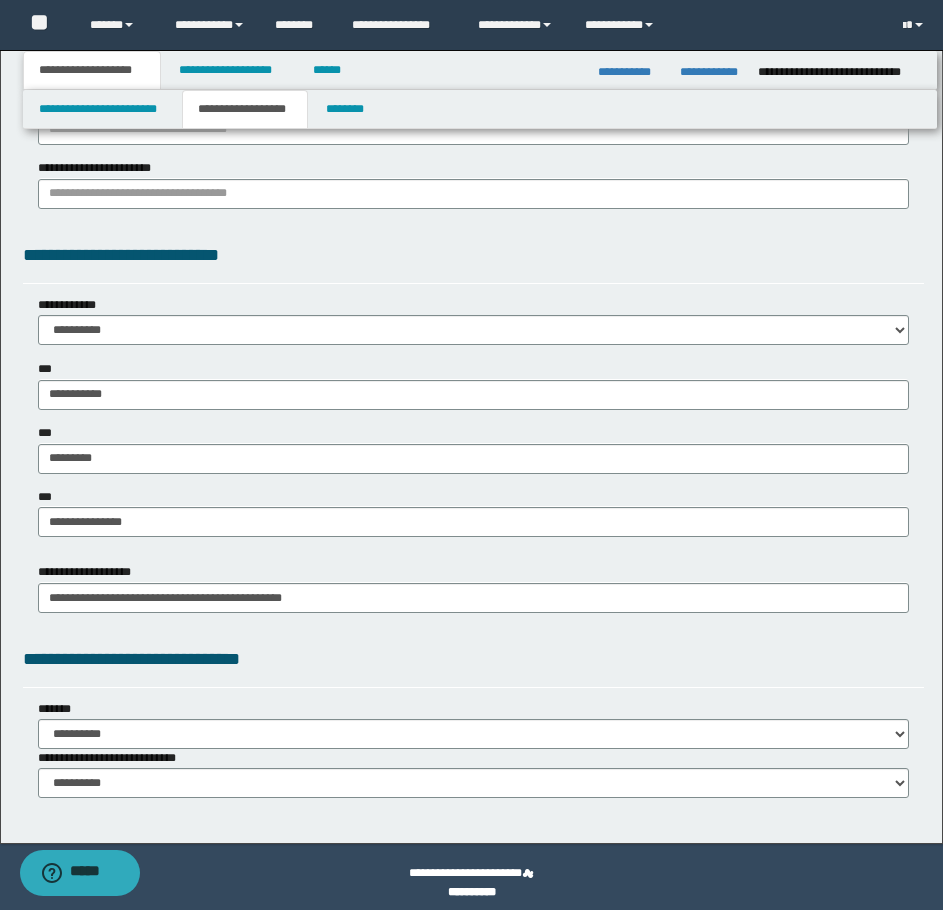 scroll, scrollTop: 1459, scrollLeft: 0, axis: vertical 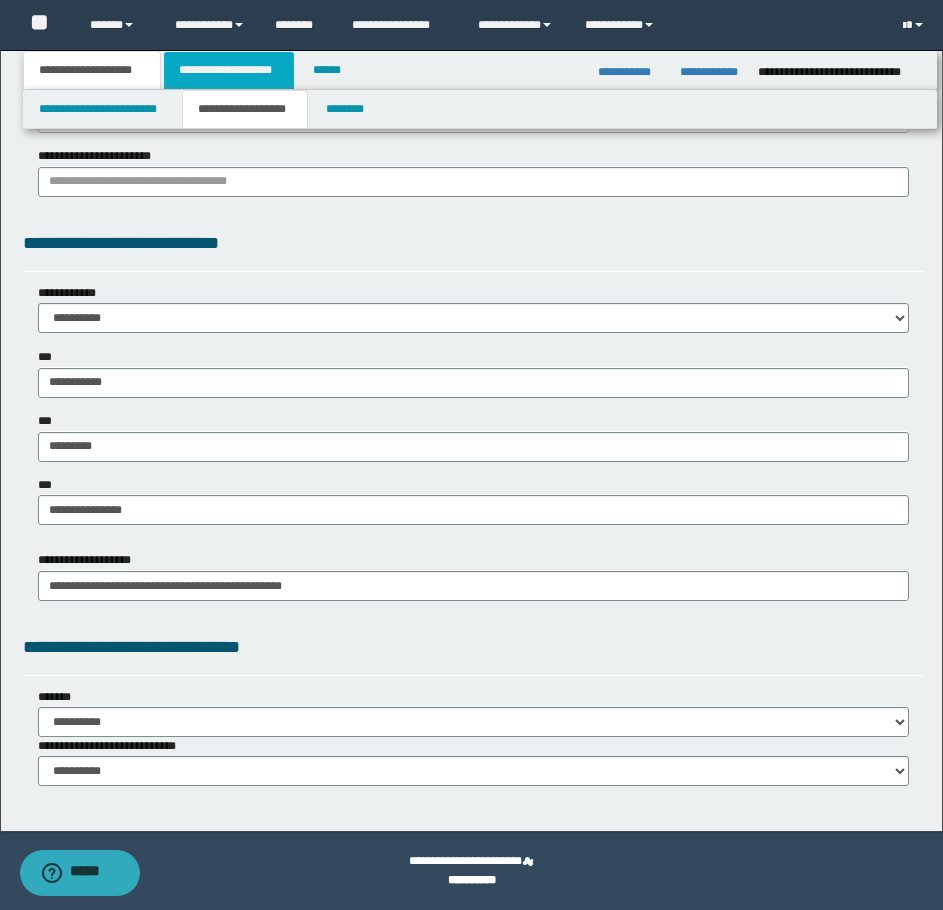 click on "**********" at bounding box center [229, 70] 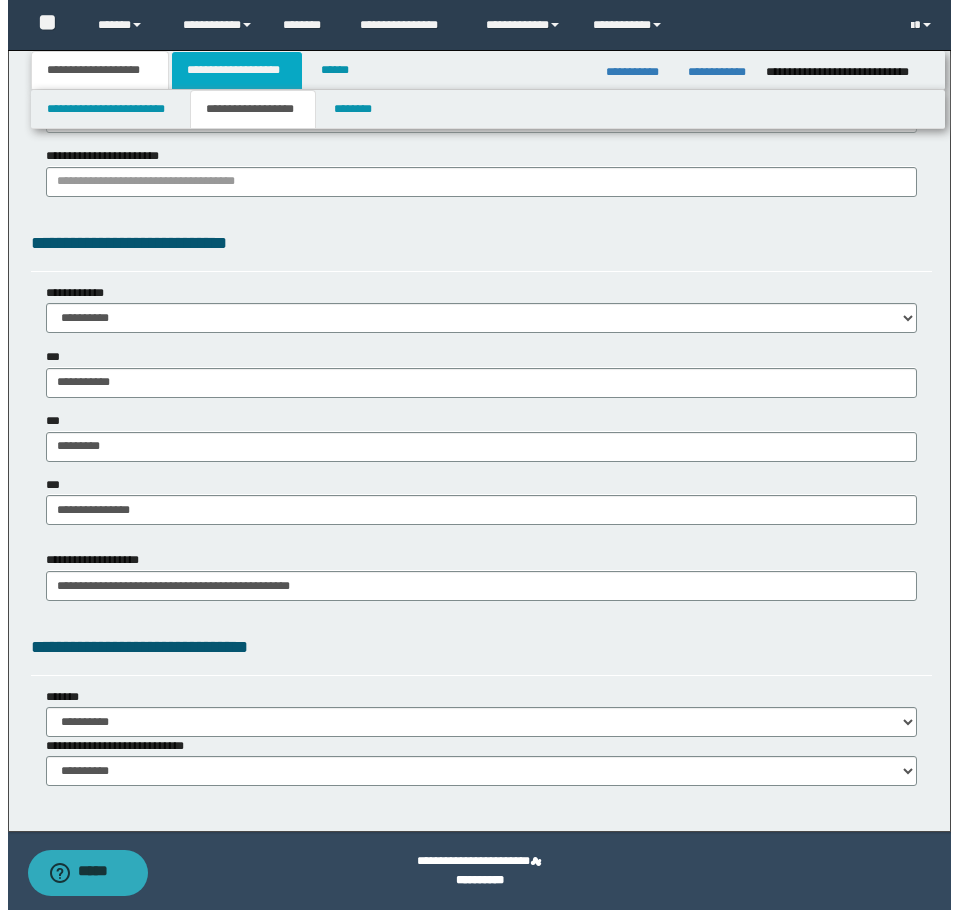 scroll, scrollTop: 0, scrollLeft: 0, axis: both 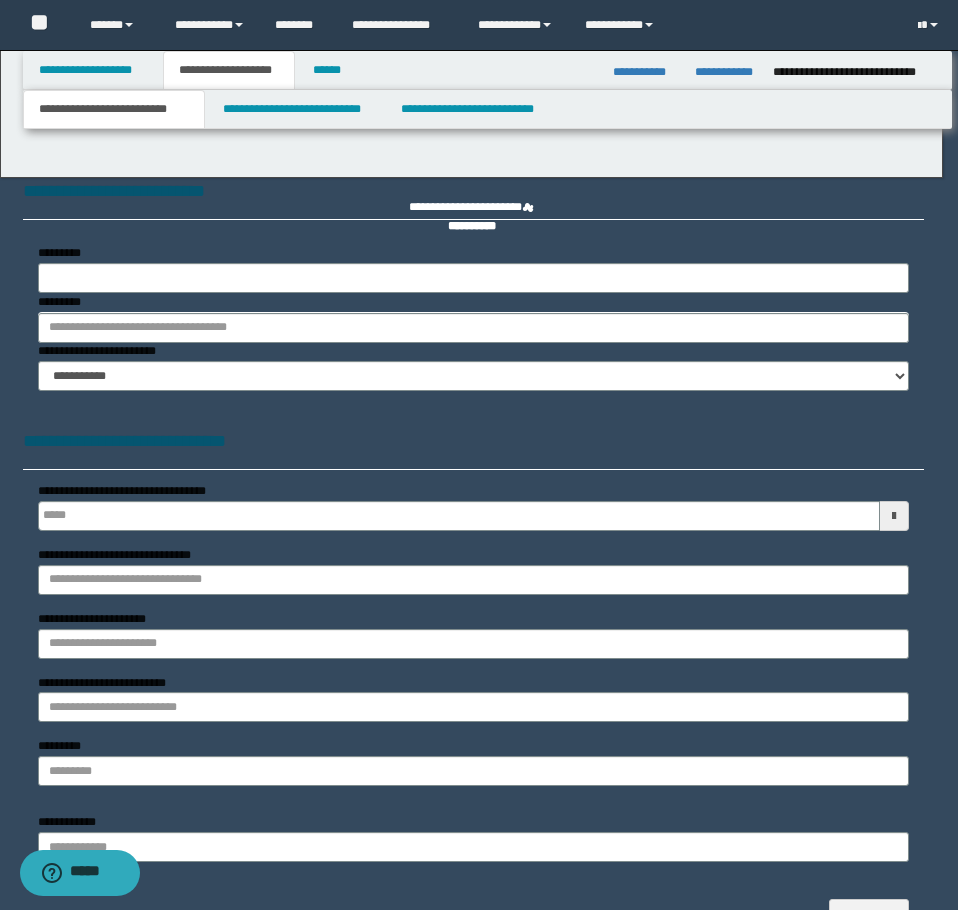 select on "*" 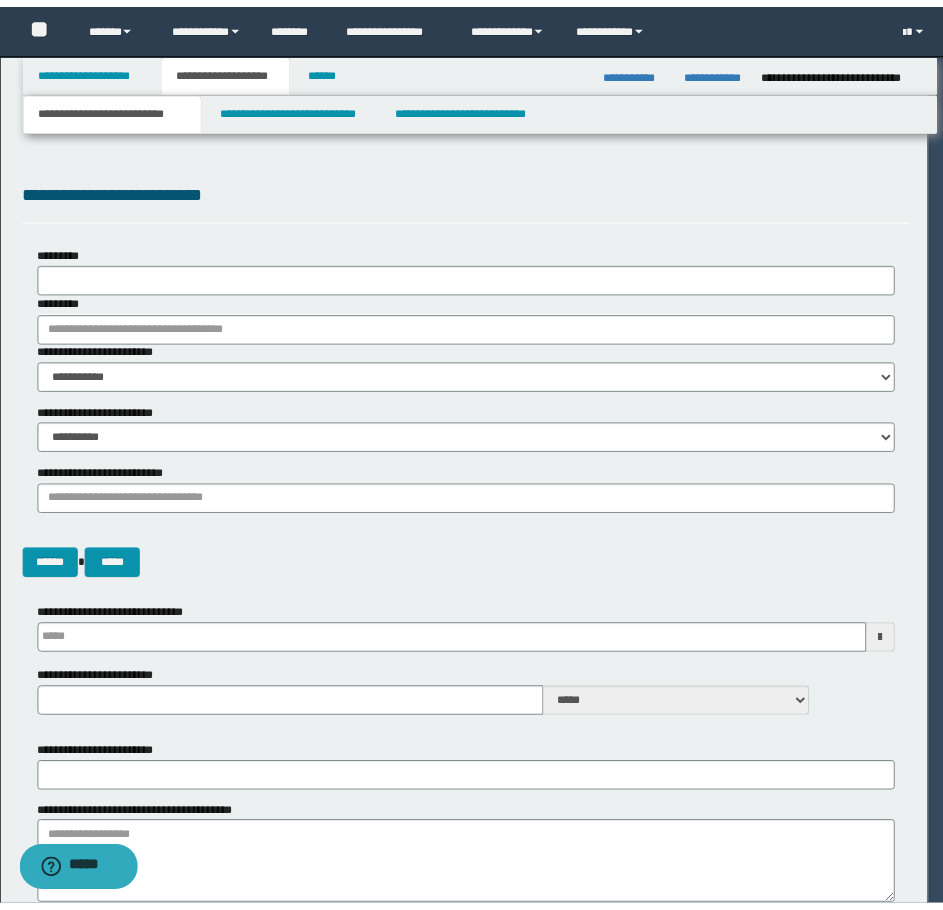 scroll, scrollTop: 0, scrollLeft: 0, axis: both 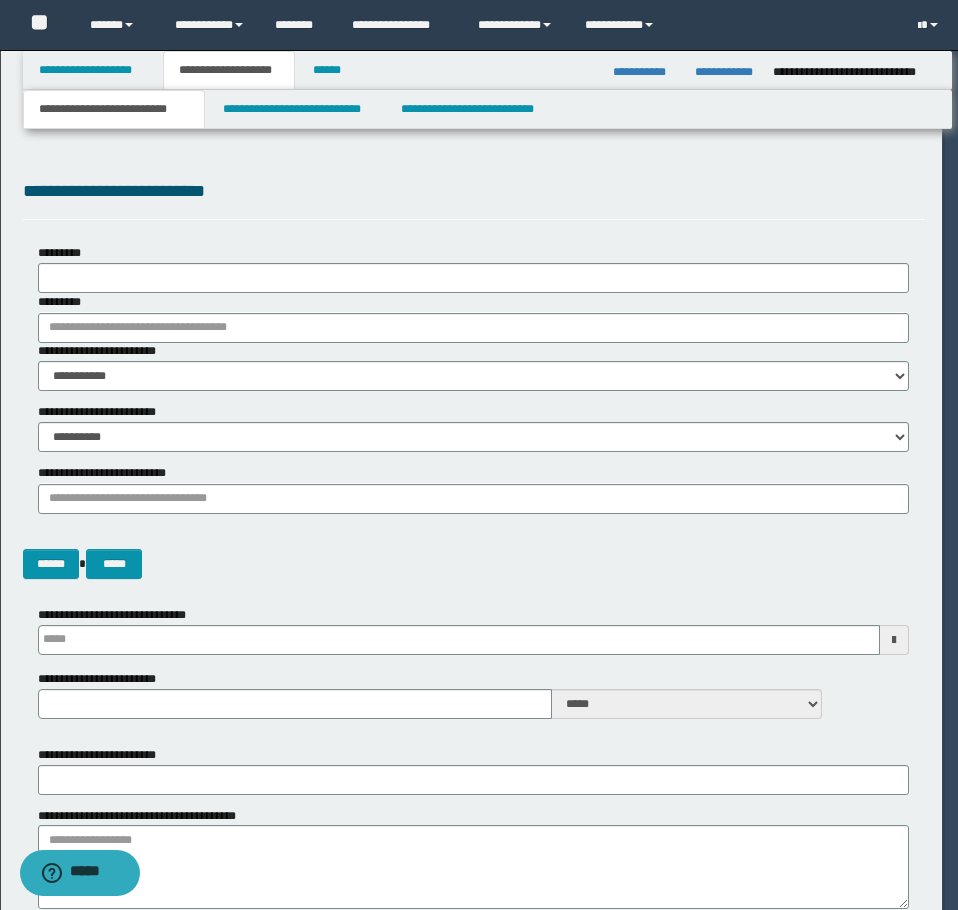 type 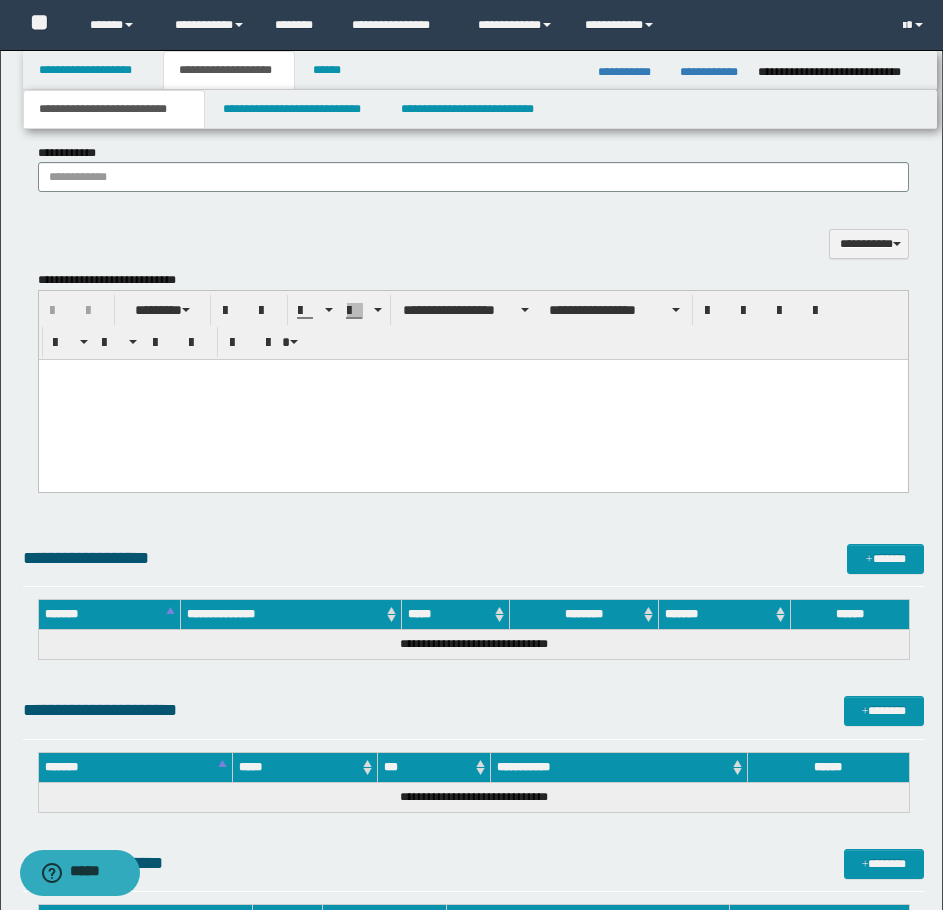 scroll, scrollTop: 1502, scrollLeft: 0, axis: vertical 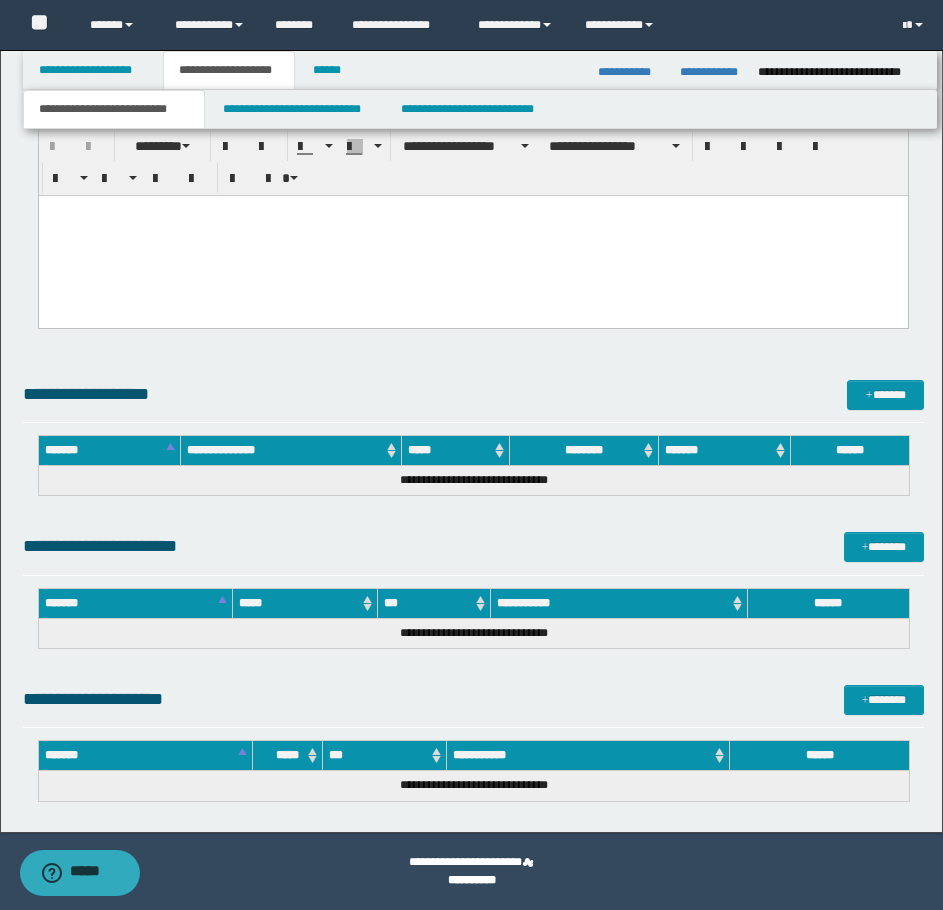 click at bounding box center [472, 210] 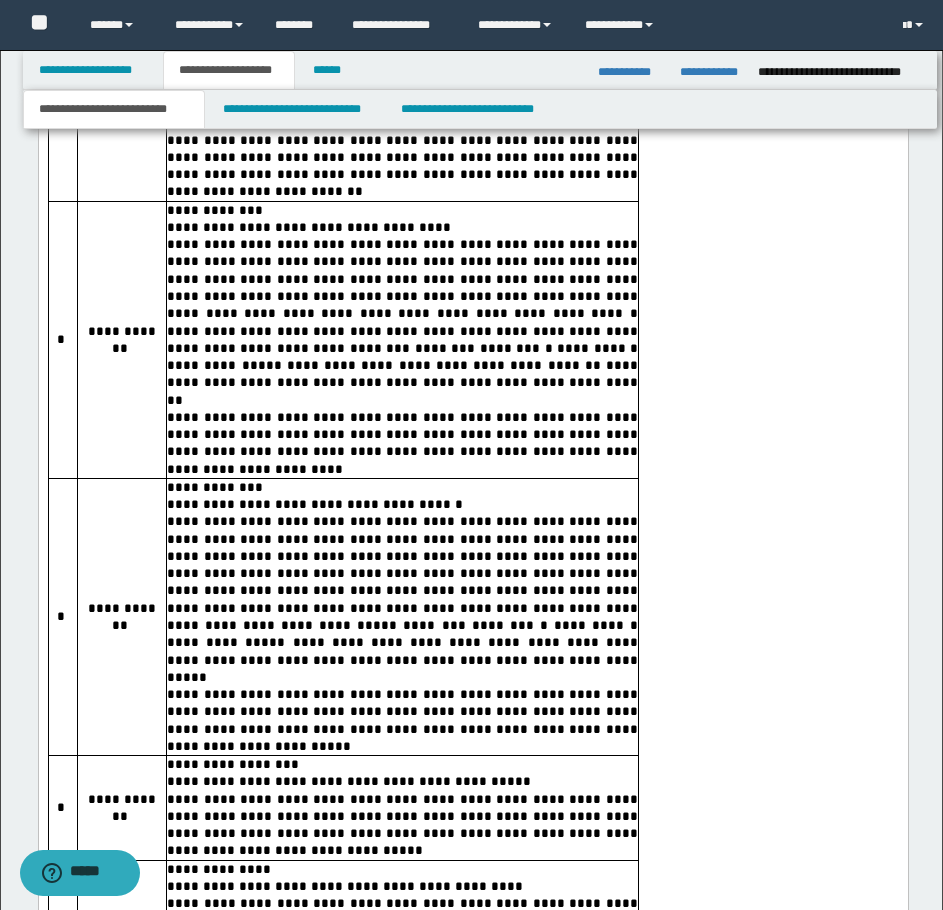 scroll, scrollTop: 6902, scrollLeft: 0, axis: vertical 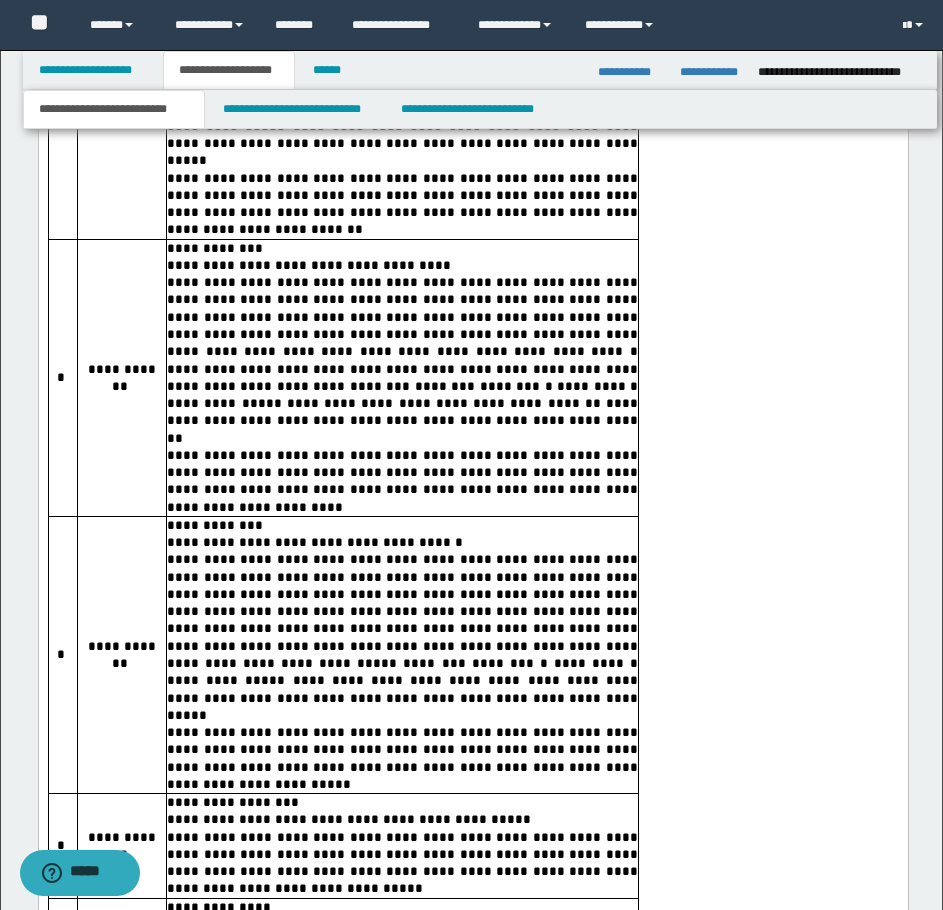 click on "**********" at bounding box center [144, 1360] 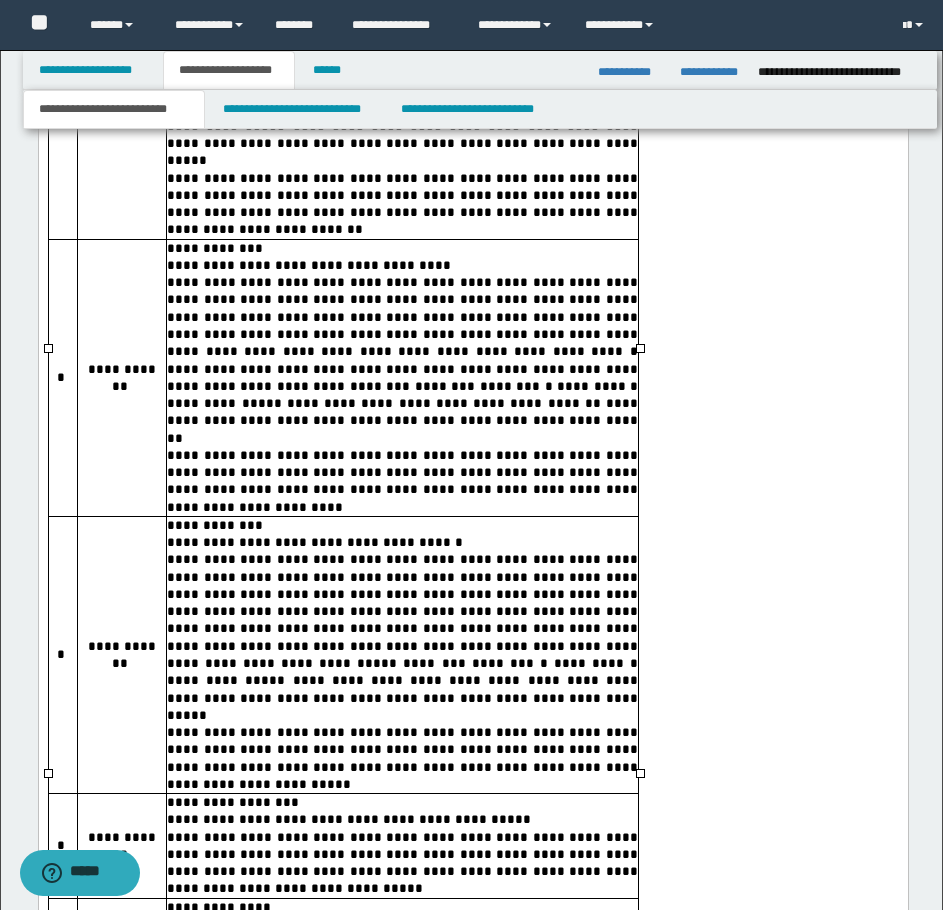drag, startPoint x: 49, startPoint y: 344, endPoint x: 651, endPoint y: 456, distance: 612.32996 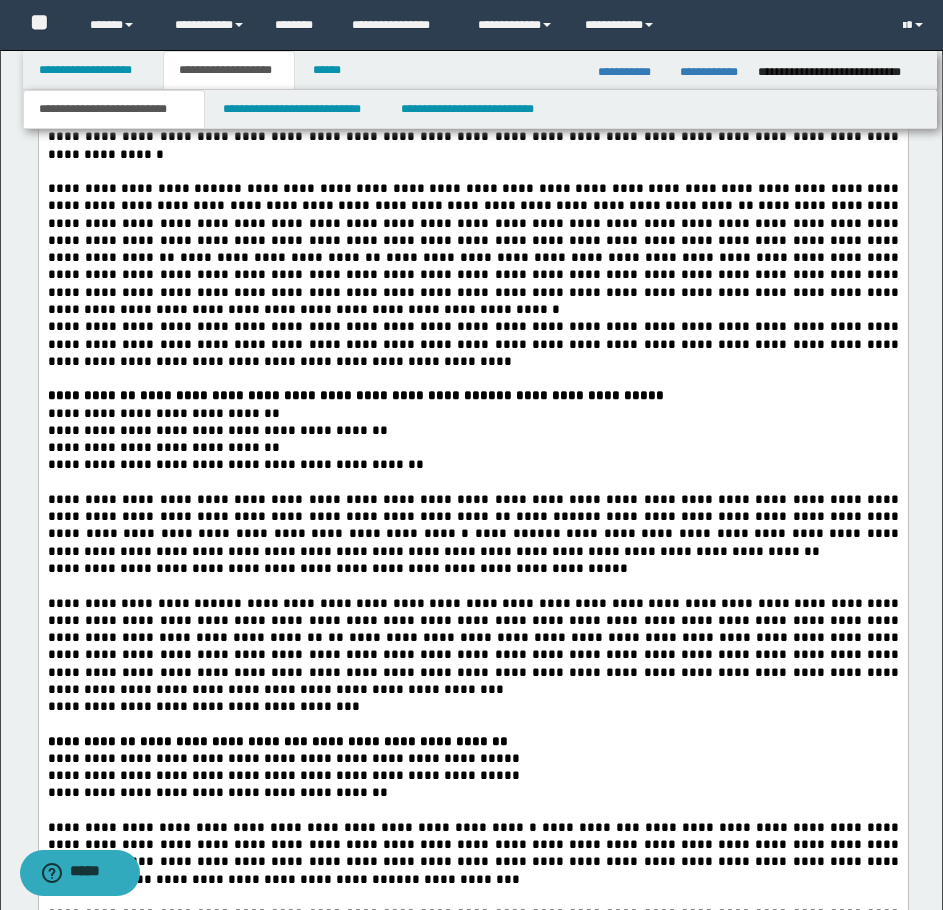 scroll, scrollTop: 11045, scrollLeft: 0, axis: vertical 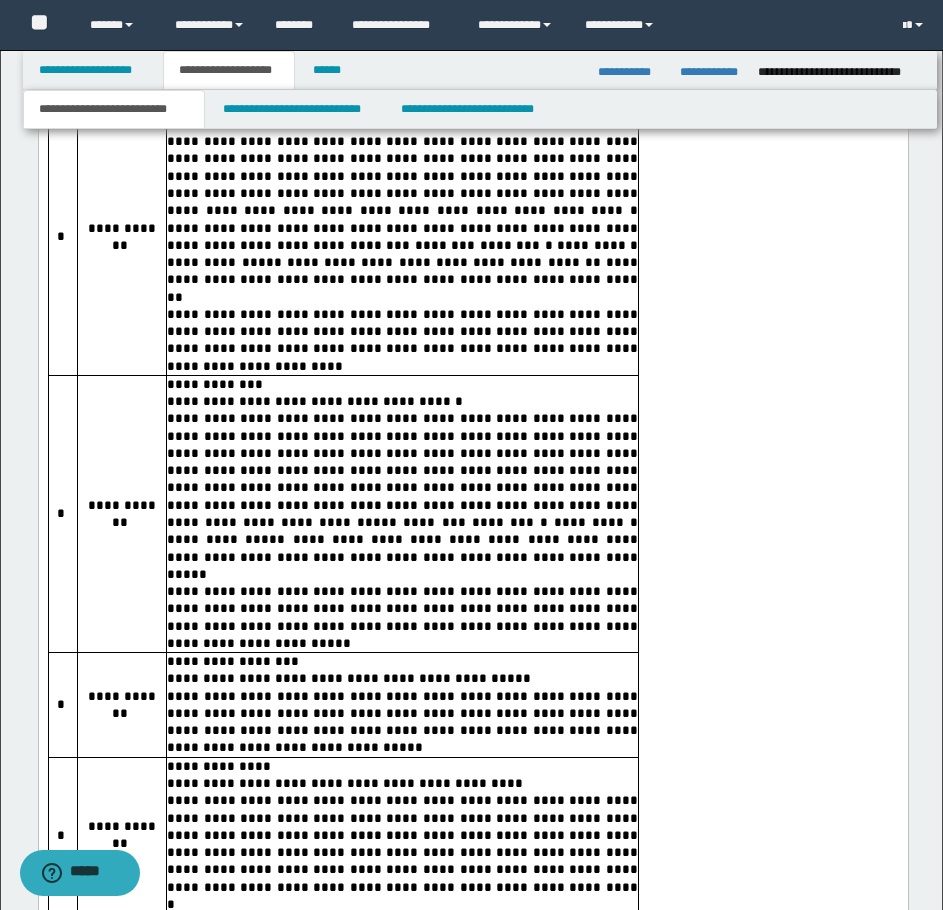 click on "**********" at bounding box center [472, 1143] 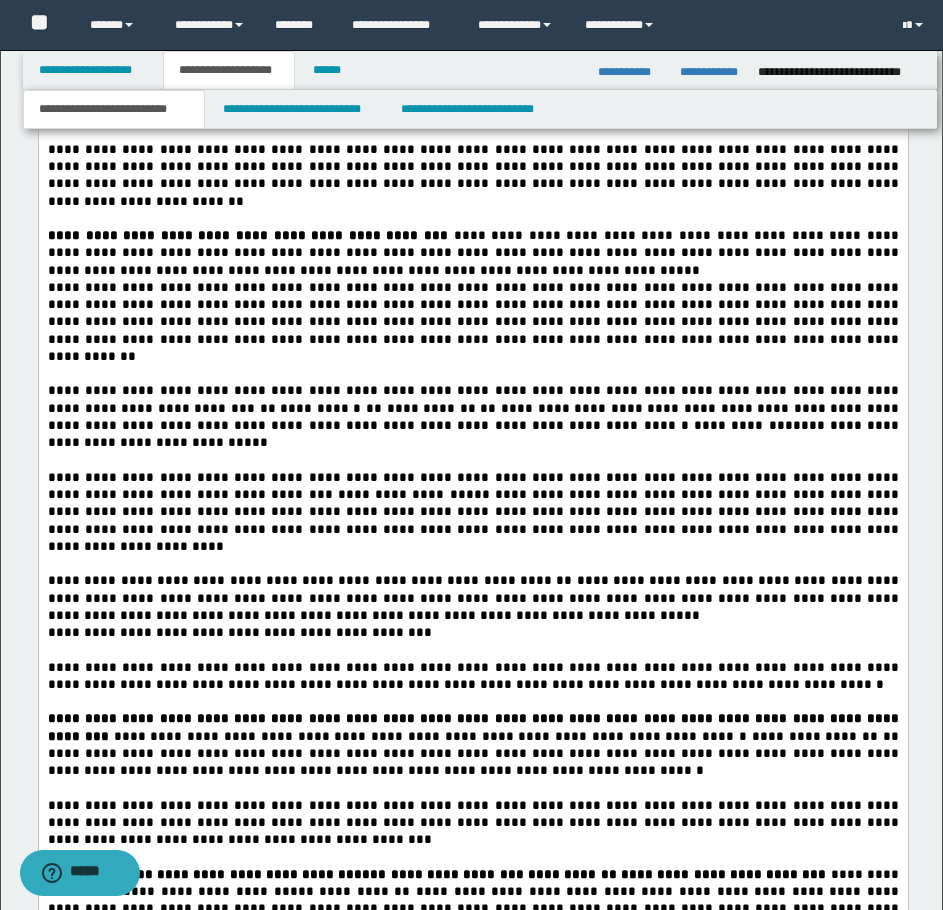 scroll, scrollTop: 3343, scrollLeft: 0, axis: vertical 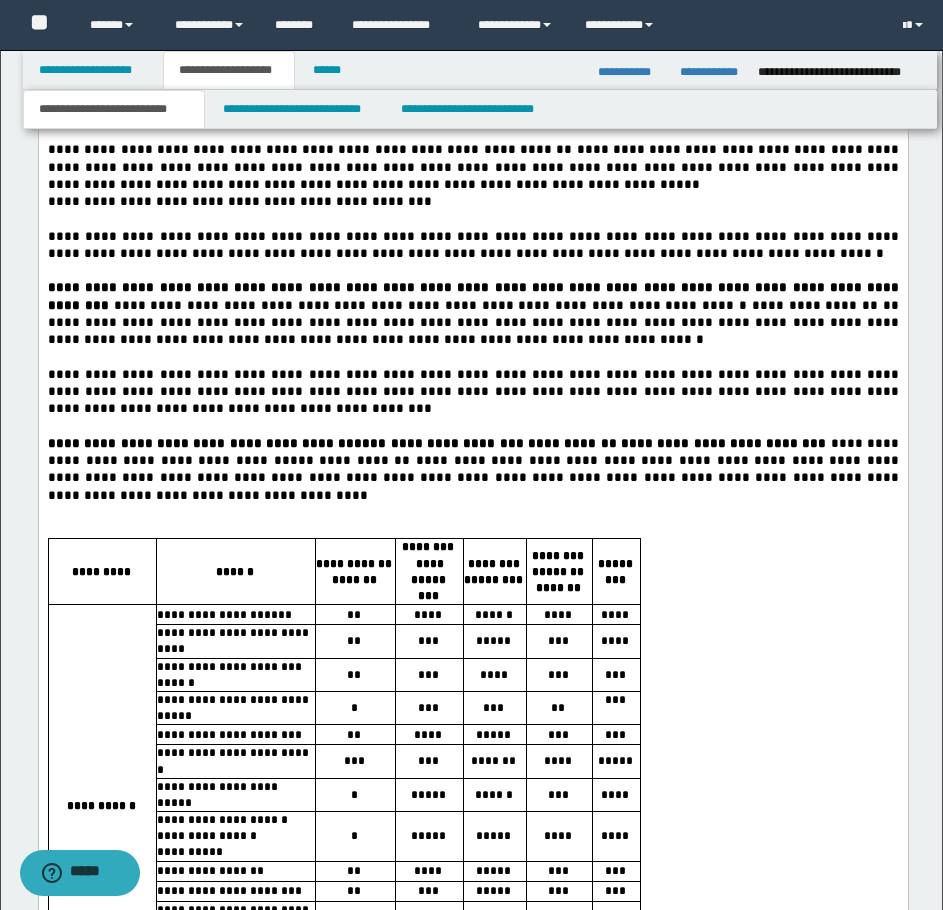 drag, startPoint x: 711, startPoint y: 602, endPoint x: 49, endPoint y: 251, distance: 749.2963 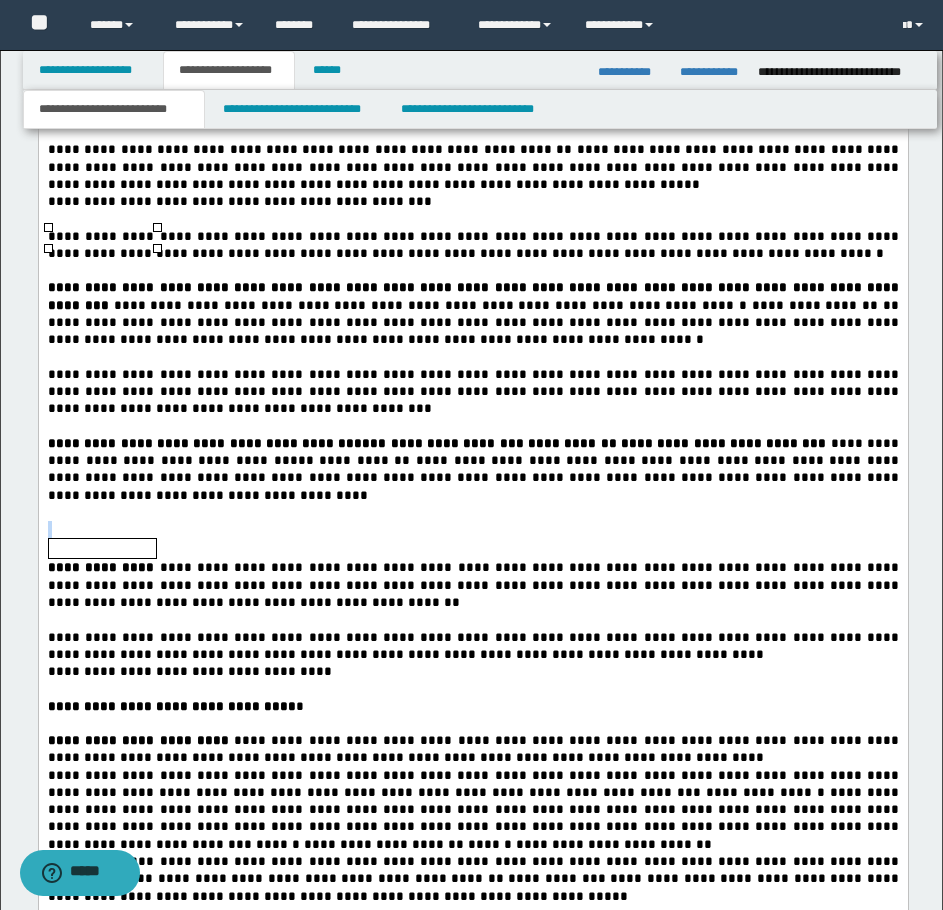 drag, startPoint x: 174, startPoint y: 233, endPoint x: 55, endPoint y: -1415, distance: 1652.2909 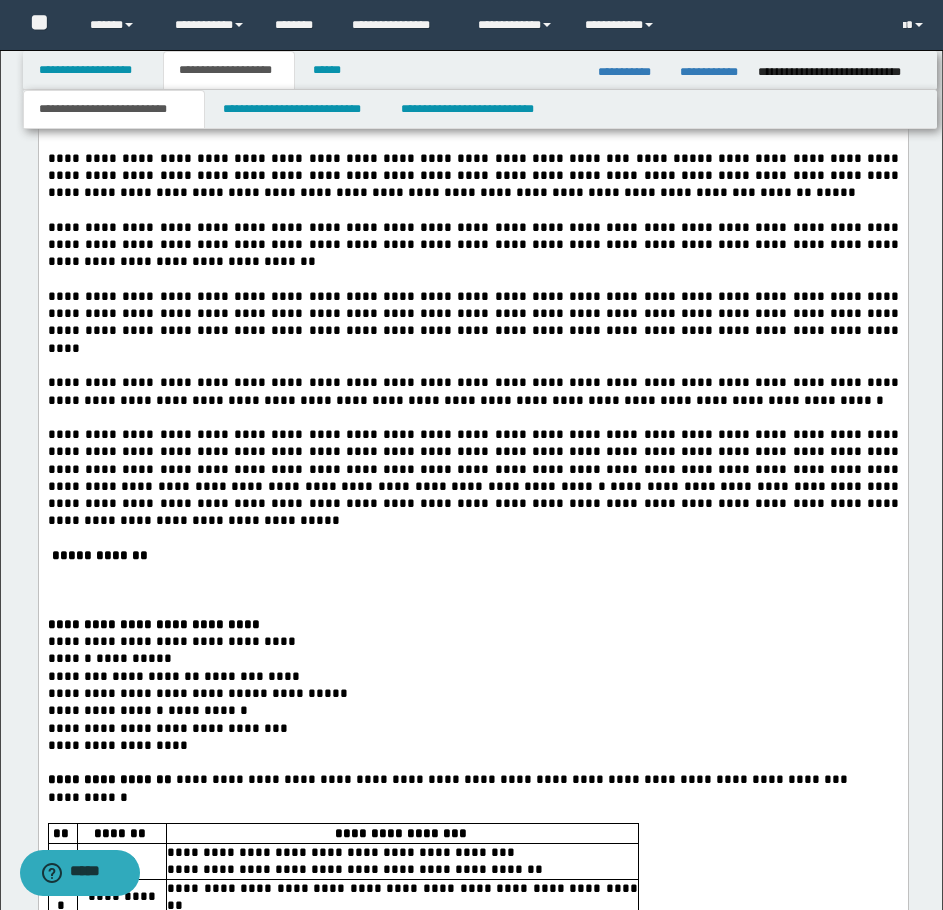 scroll, scrollTop: 5543, scrollLeft: 0, axis: vertical 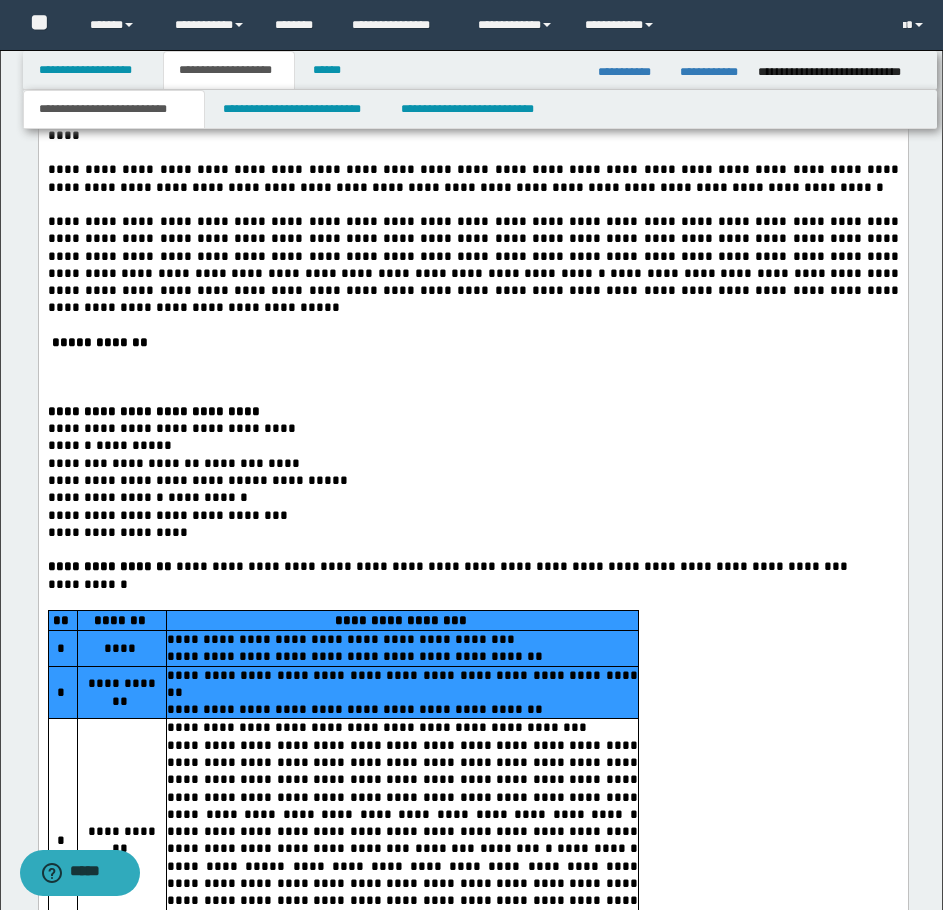 drag, startPoint x: 53, startPoint y: 63, endPoint x: 540, endPoint y: 246, distance: 520.24805 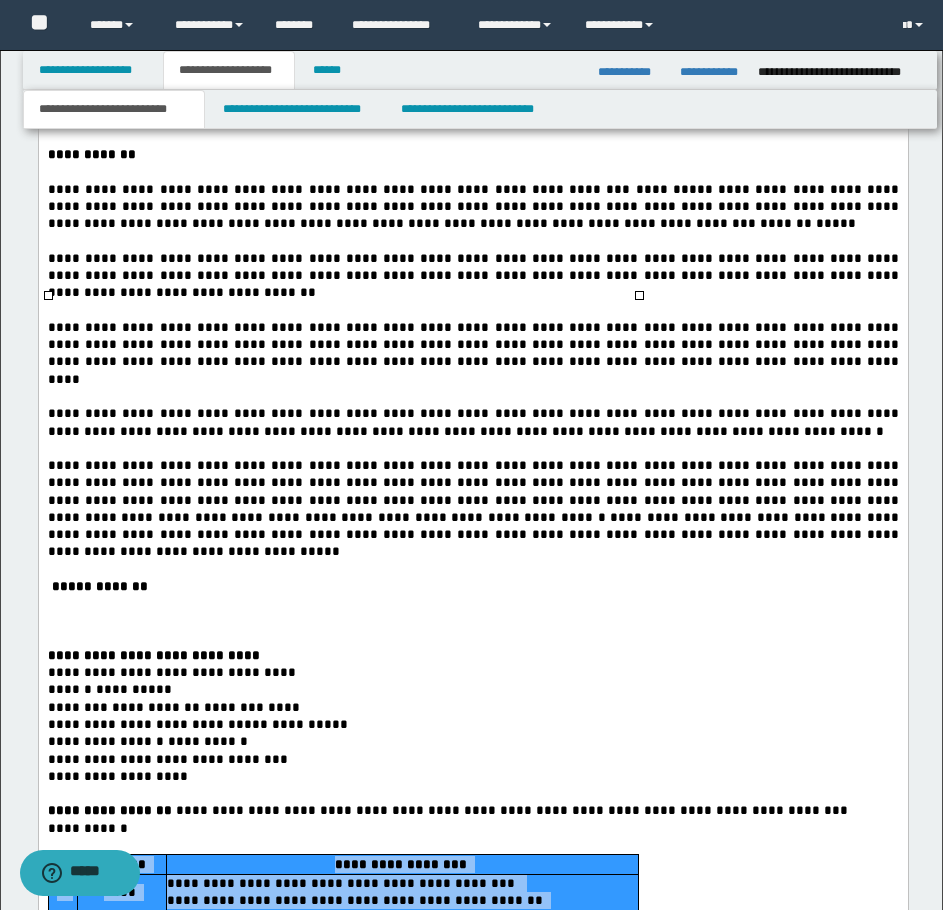 scroll, scrollTop: 5443, scrollLeft: 0, axis: vertical 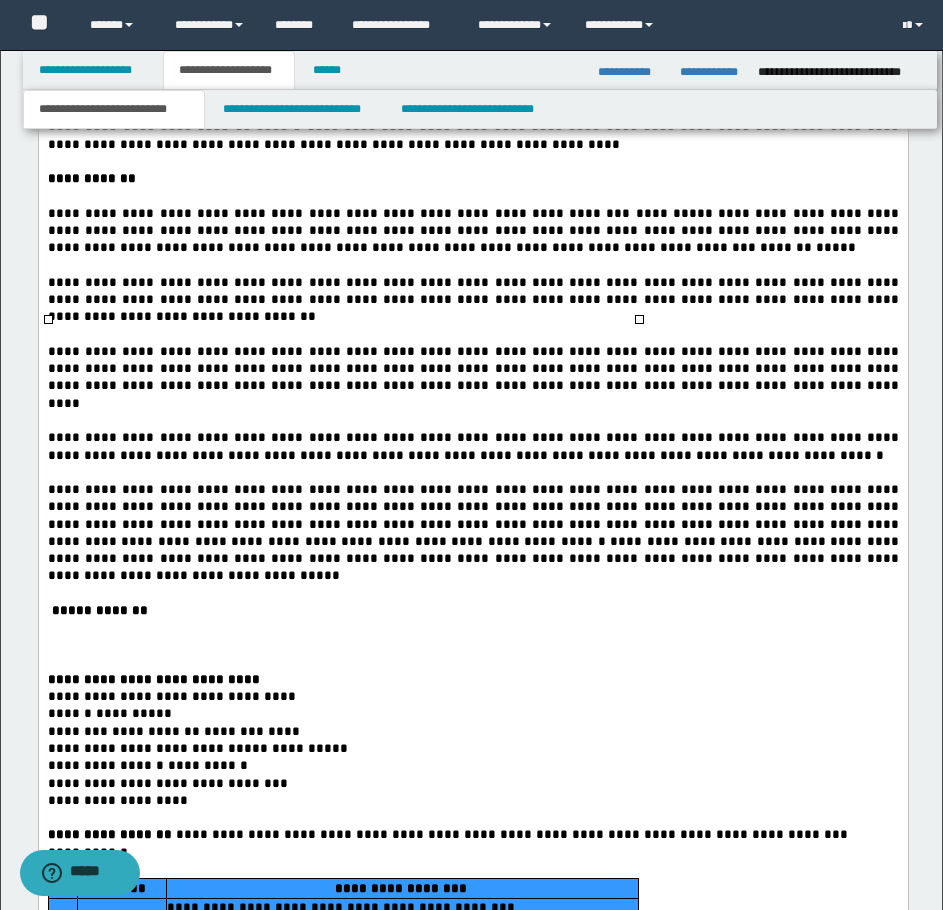 click on "**********" at bounding box center [472, 2648] 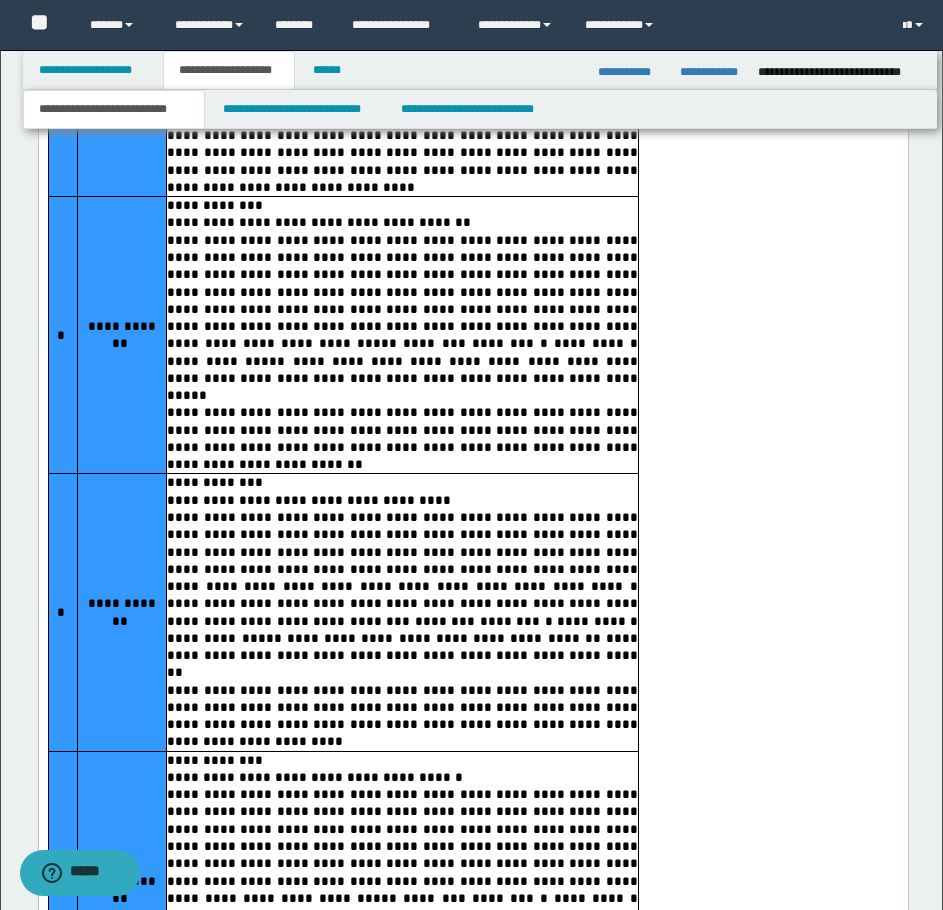 scroll, scrollTop: 6643, scrollLeft: 0, axis: vertical 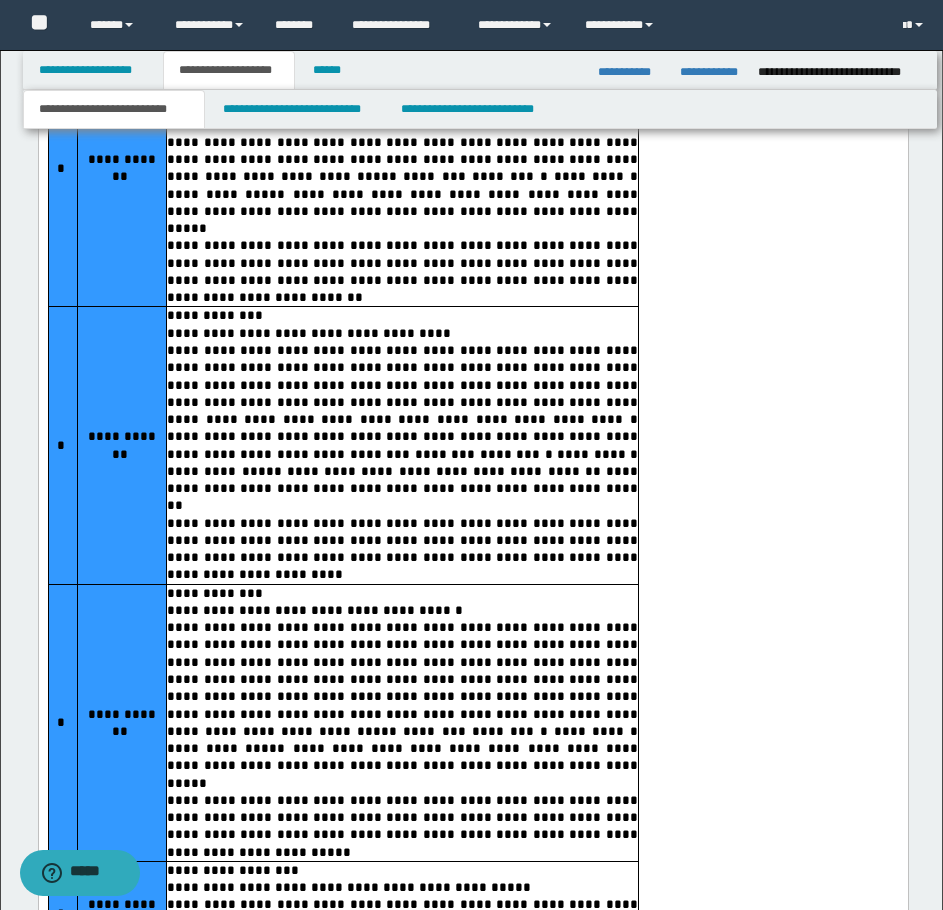 drag, startPoint x: 48, startPoint y: -874, endPoint x: 339, endPoint y: 331, distance: 1239.6394 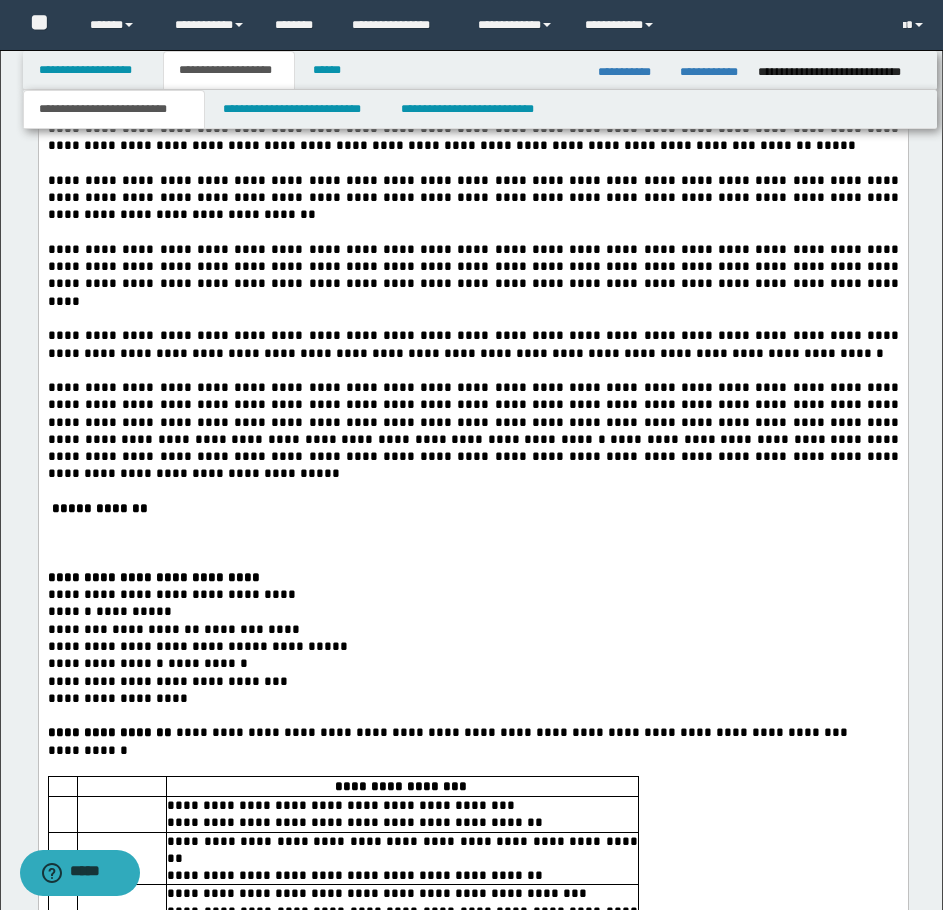 scroll, scrollTop: 5543, scrollLeft: 0, axis: vertical 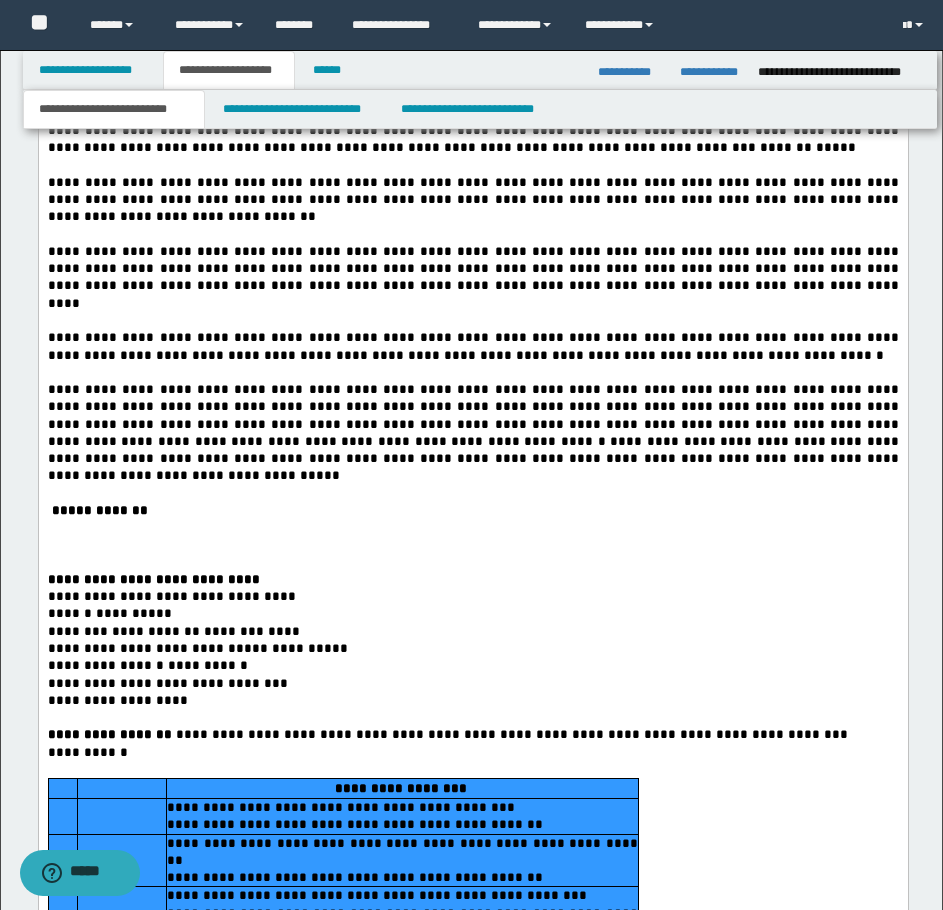 drag, startPoint x: 603, startPoint y: 1505, endPoint x: 54, endPoint y: 227, distance: 1390.9296 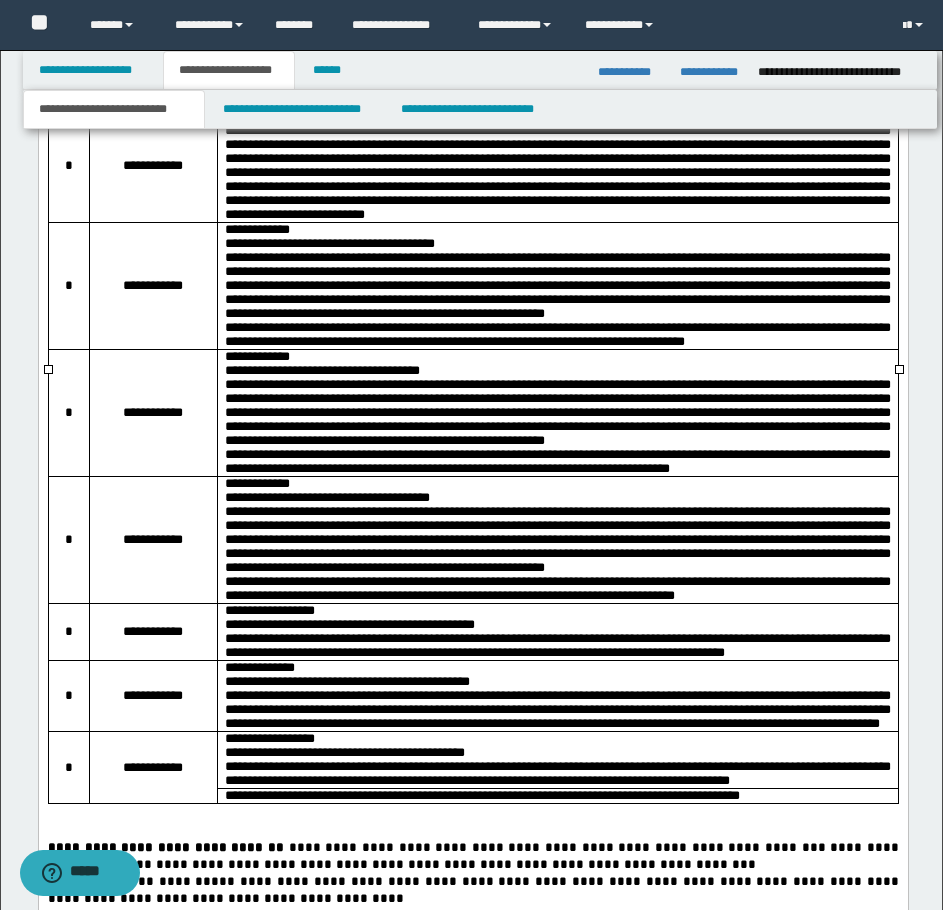scroll, scrollTop: 6443, scrollLeft: 0, axis: vertical 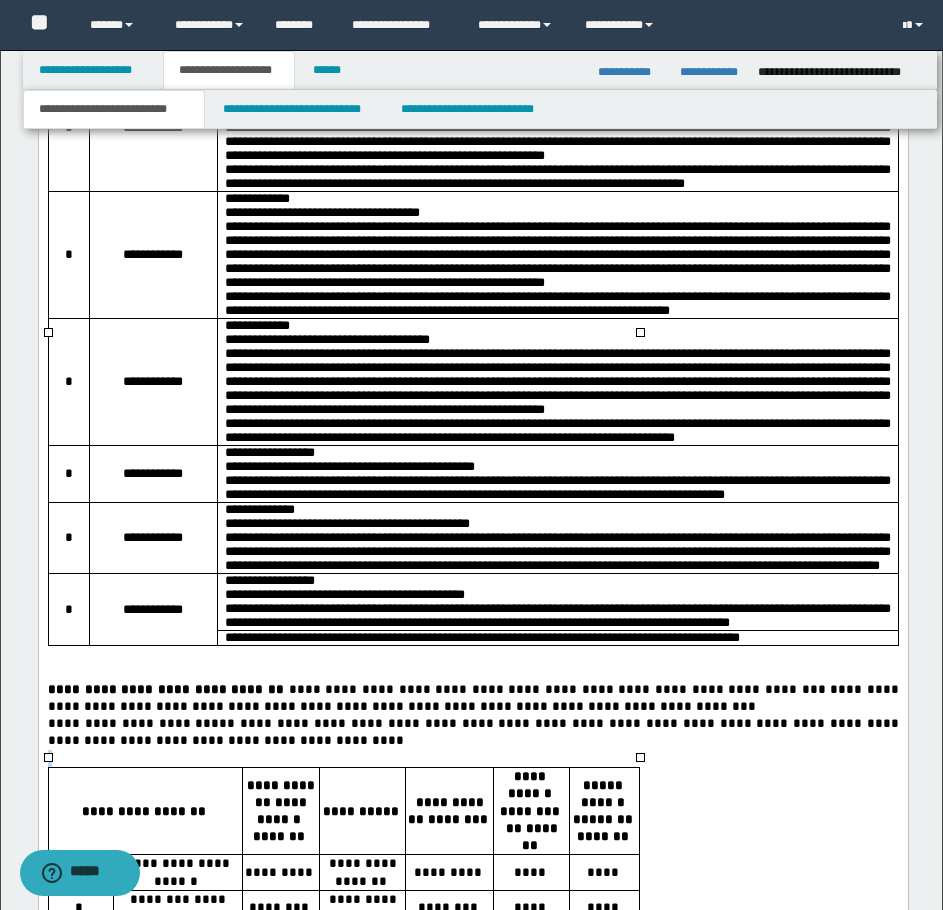drag, startPoint x: 657, startPoint y: 752, endPoint x: 32, endPoint y: 336, distance: 750.7869 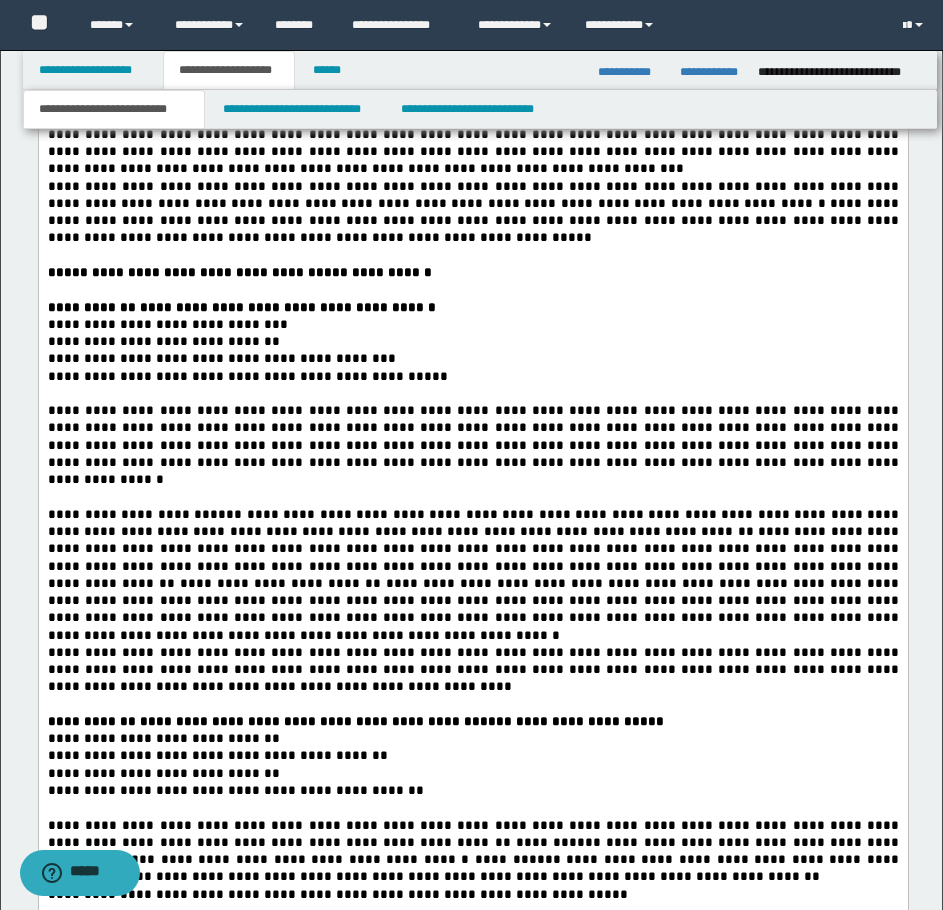 scroll, scrollTop: 9843, scrollLeft: 0, axis: vertical 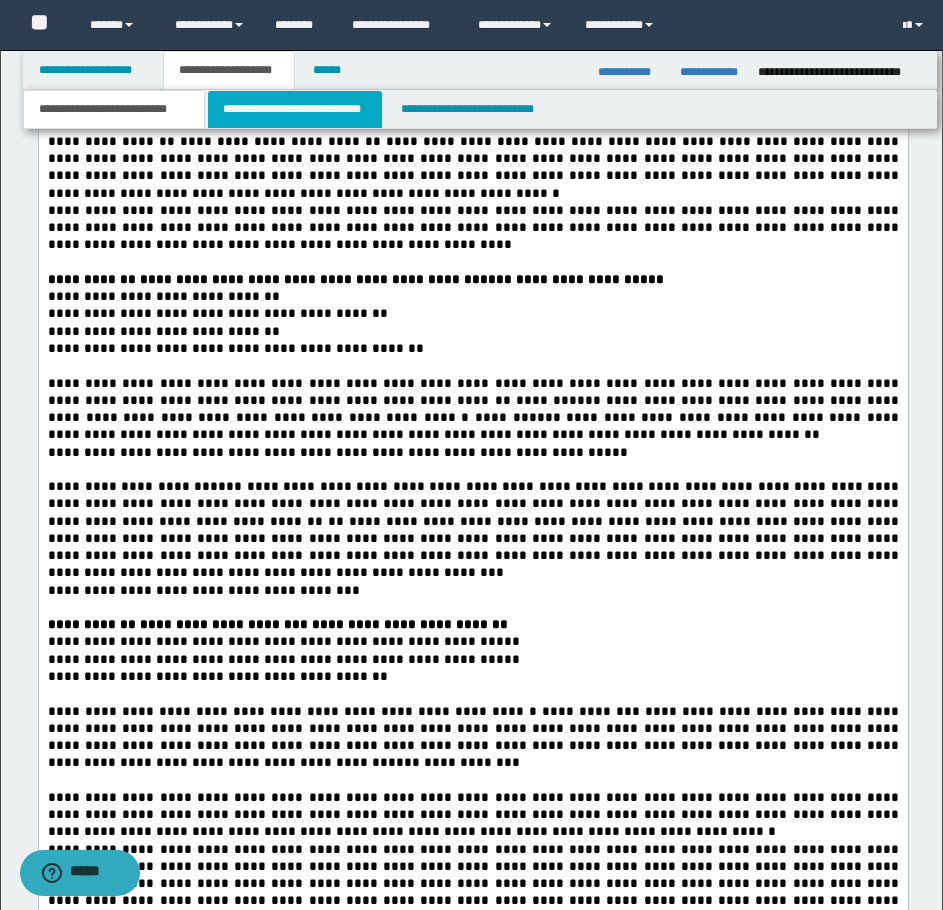 click on "**********" at bounding box center (295, 109) 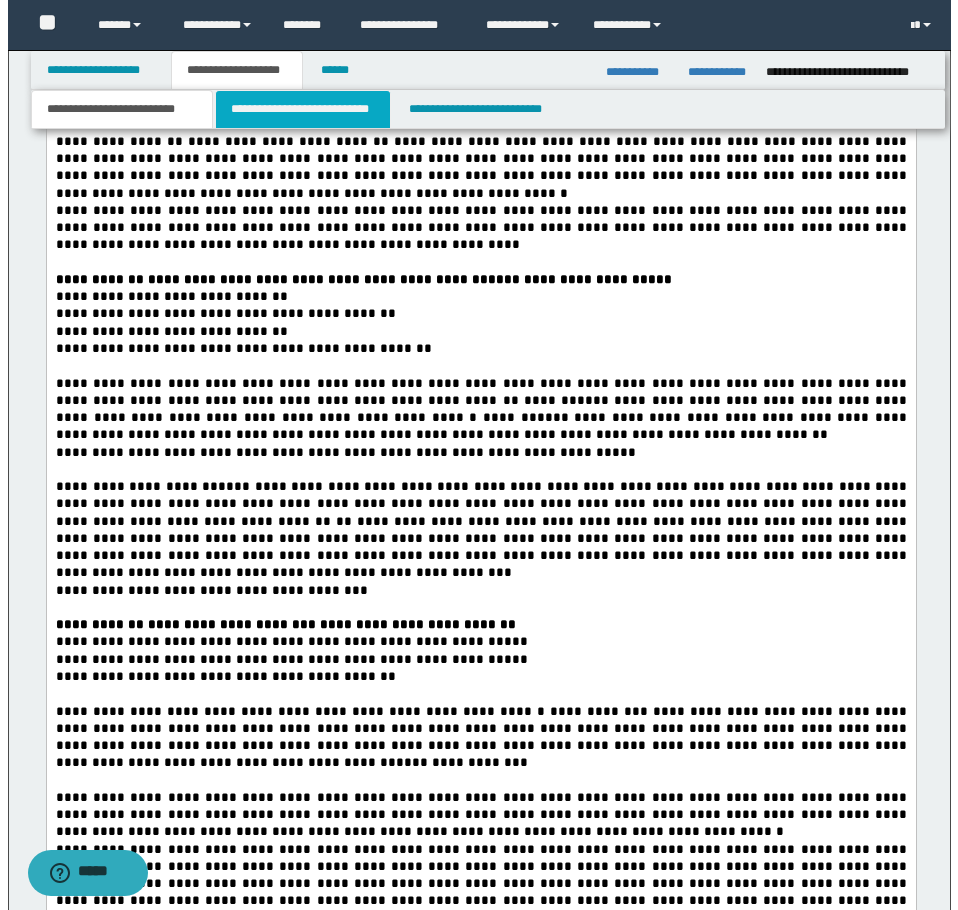 scroll, scrollTop: 0, scrollLeft: 0, axis: both 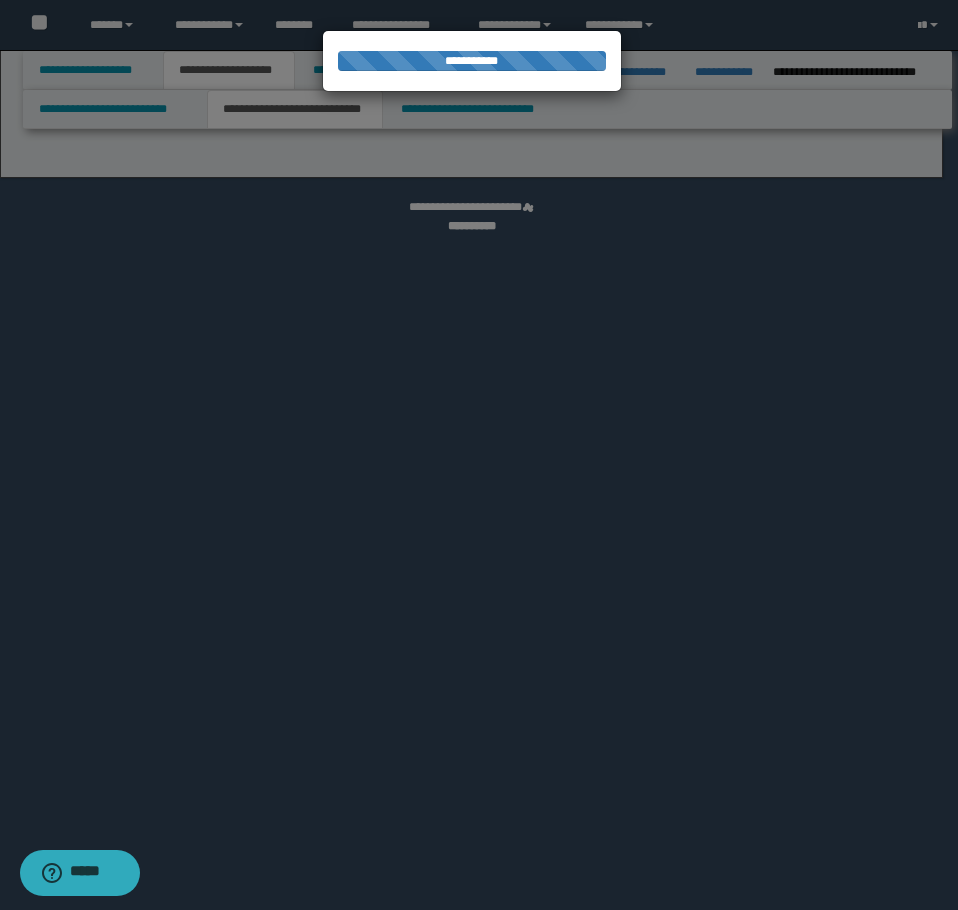 select on "*" 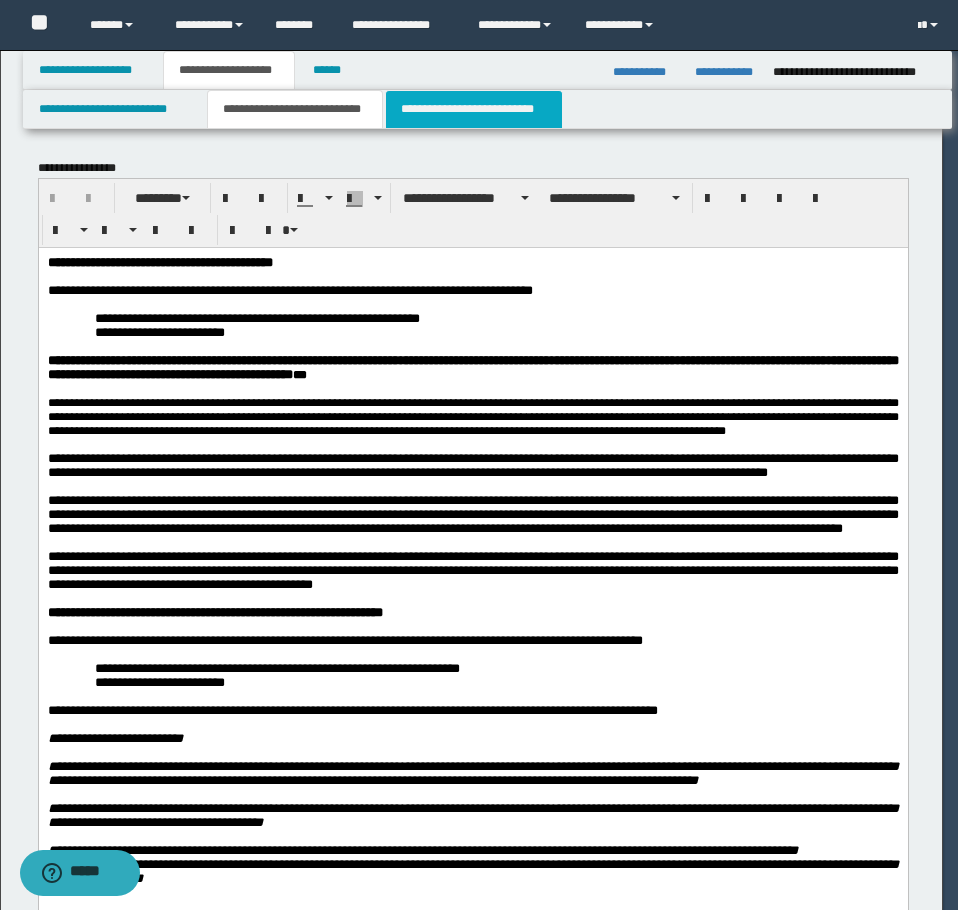scroll, scrollTop: 0, scrollLeft: 0, axis: both 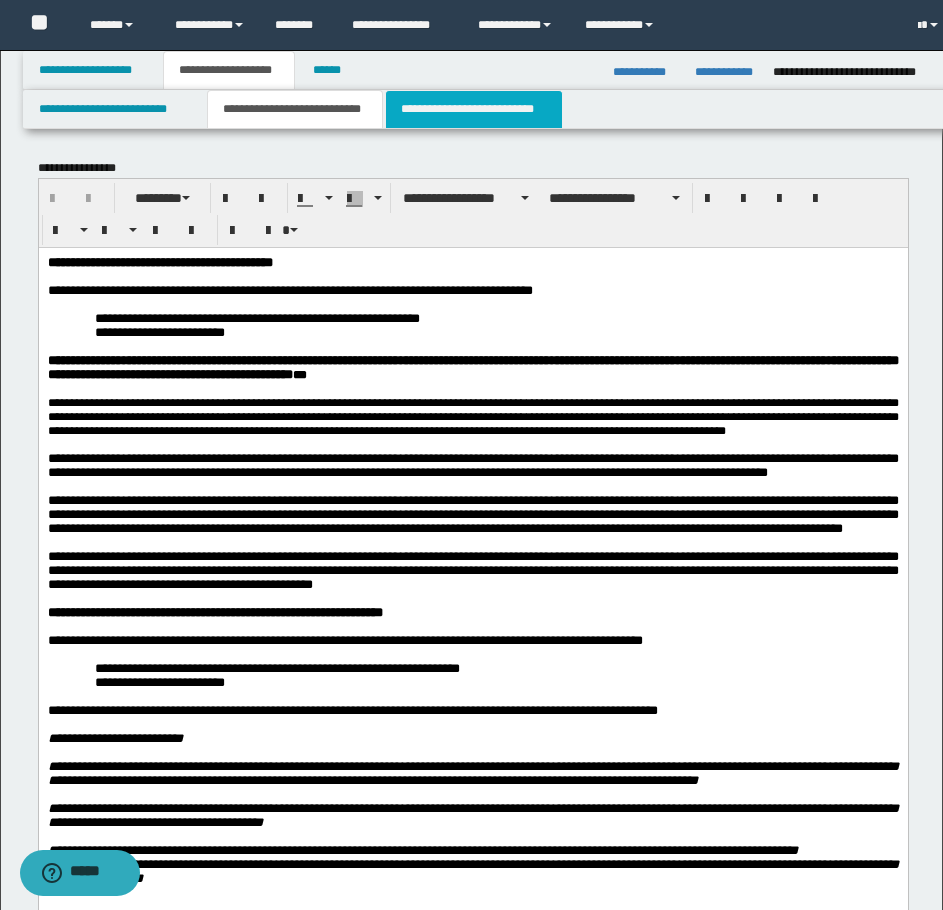 click on "**********" at bounding box center (474, 109) 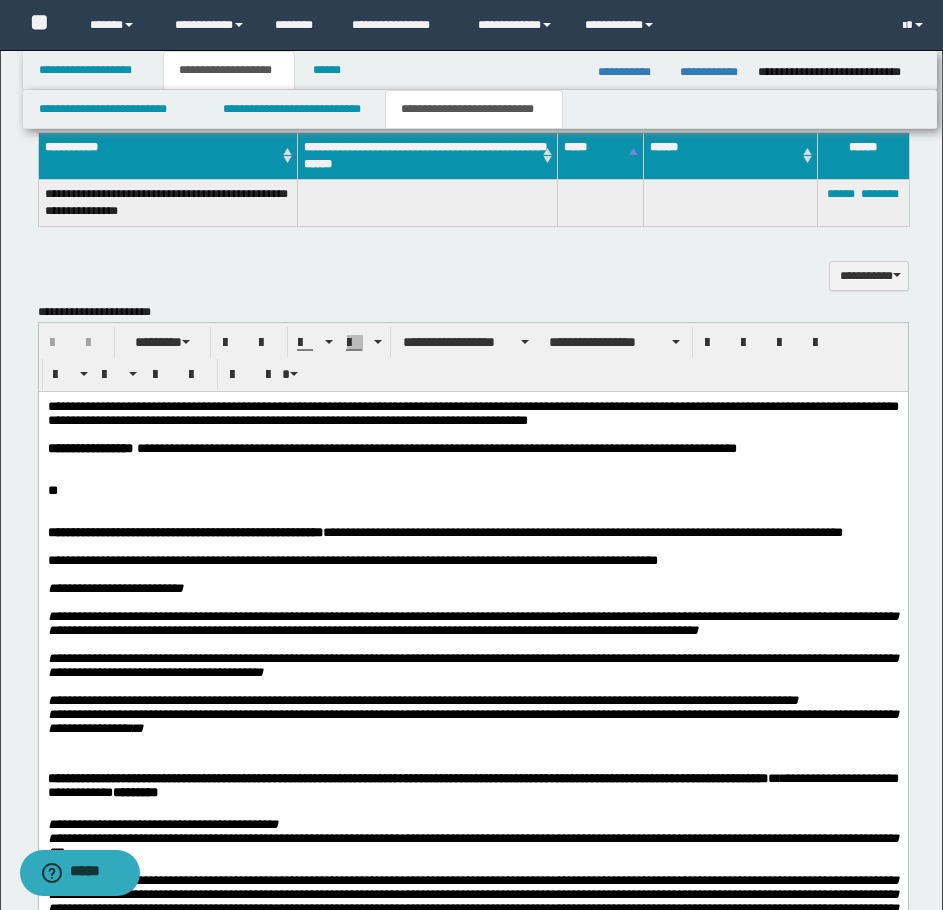 scroll, scrollTop: 1500, scrollLeft: 0, axis: vertical 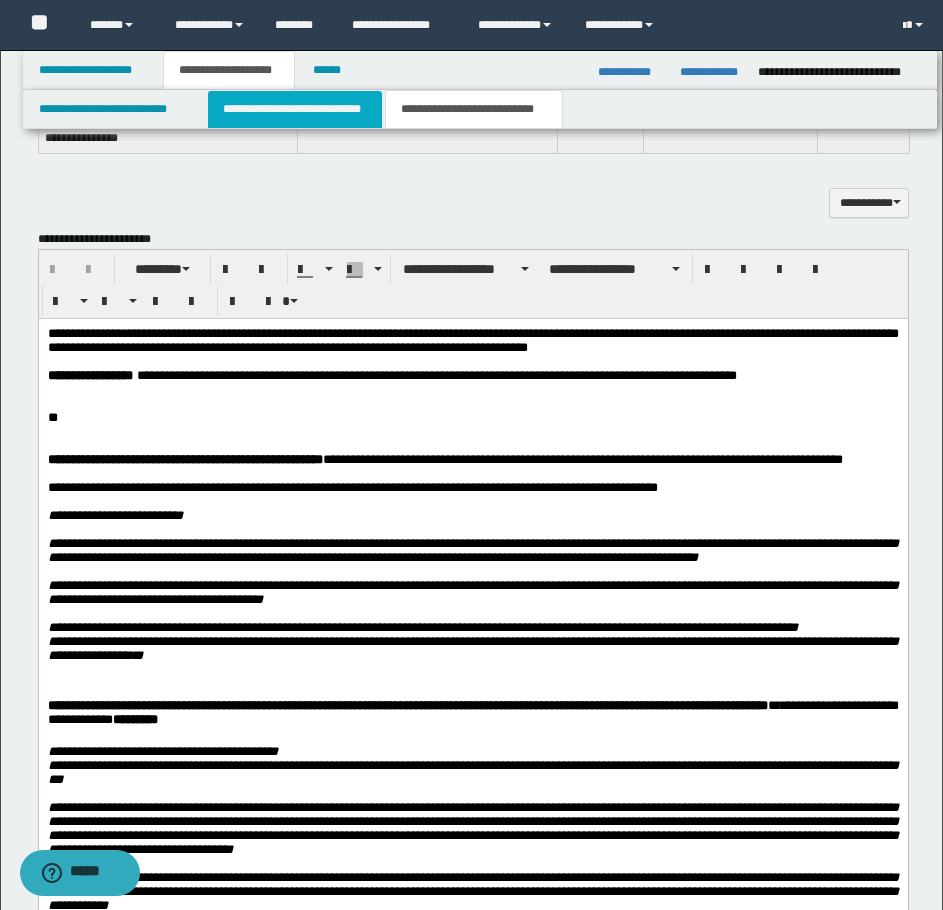 click on "**********" at bounding box center [295, 109] 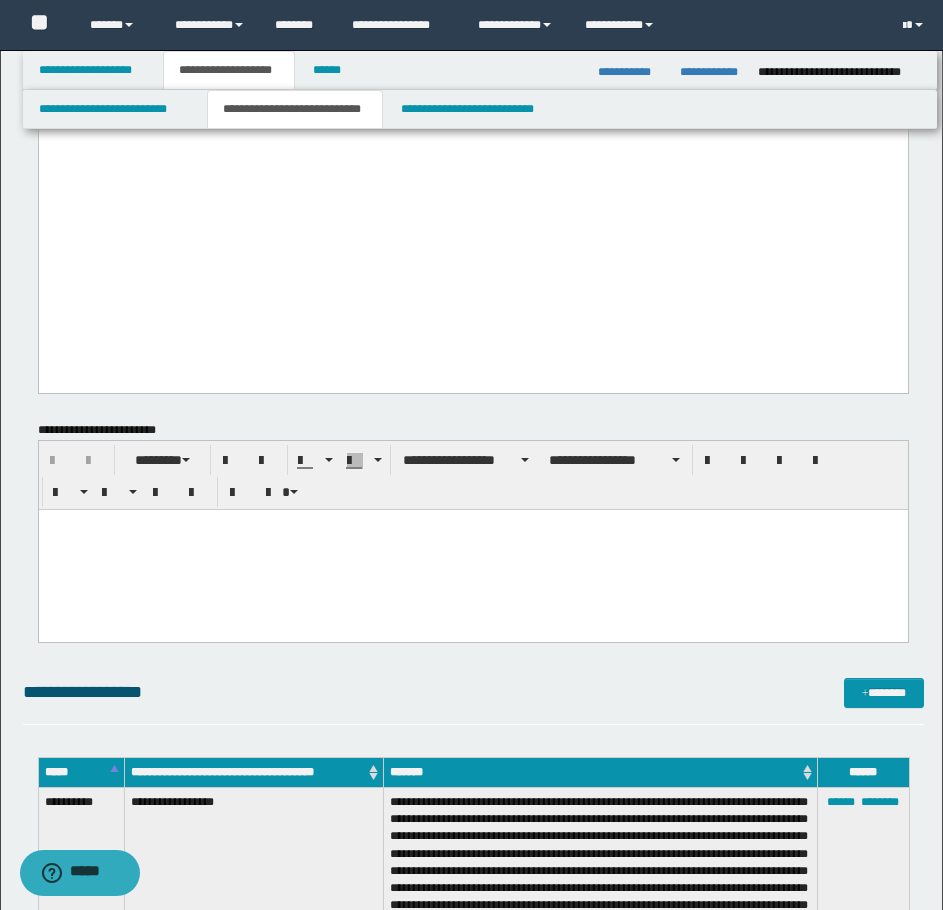 scroll, scrollTop: 2300, scrollLeft: 0, axis: vertical 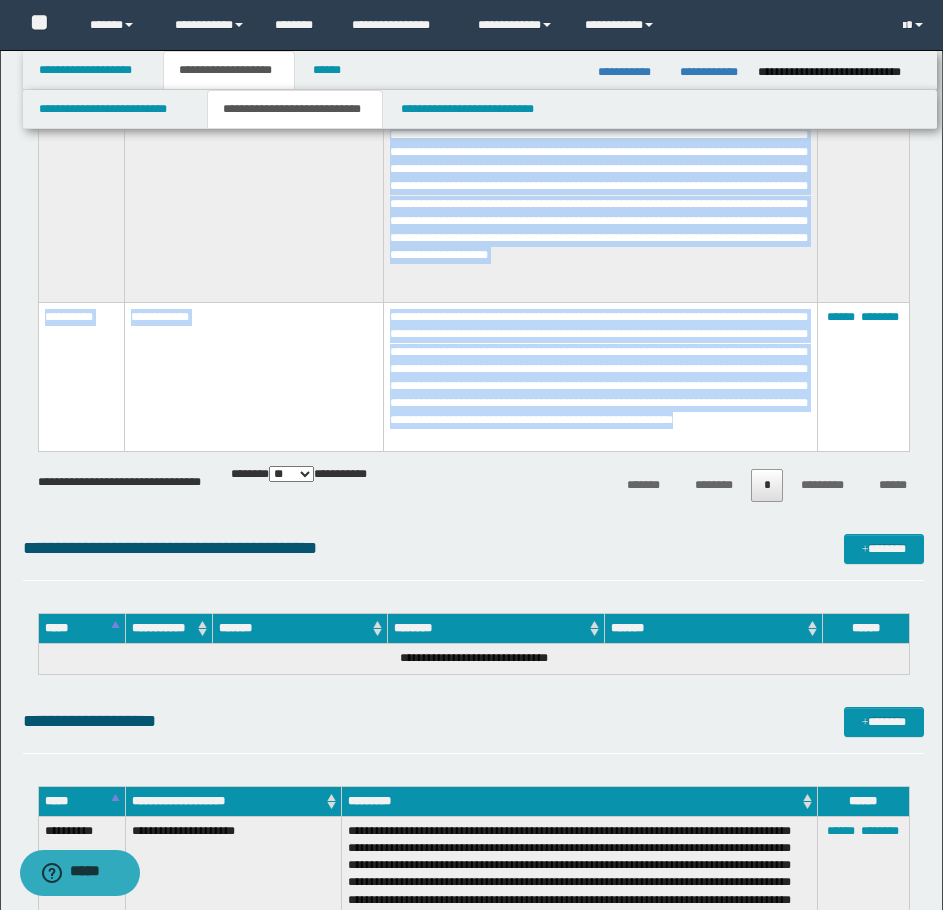 drag, startPoint x: 42, startPoint y: 309, endPoint x: 614, endPoint y: 434, distance: 585.49896 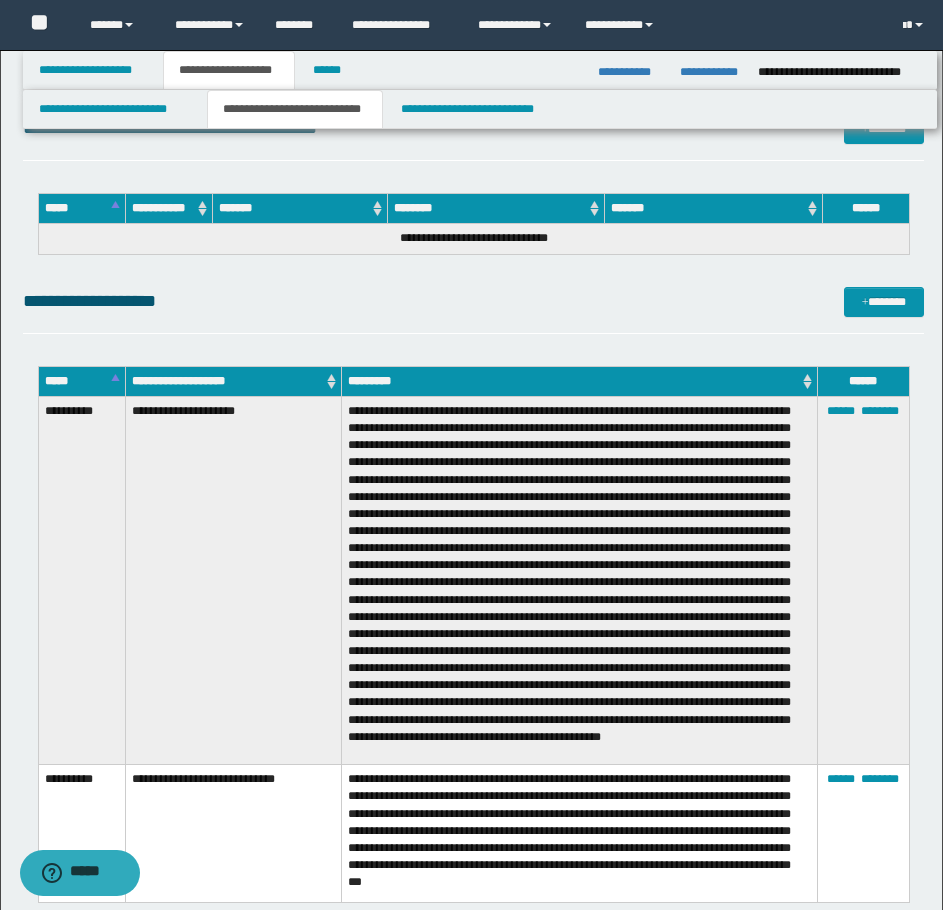 scroll, scrollTop: 6100, scrollLeft: 0, axis: vertical 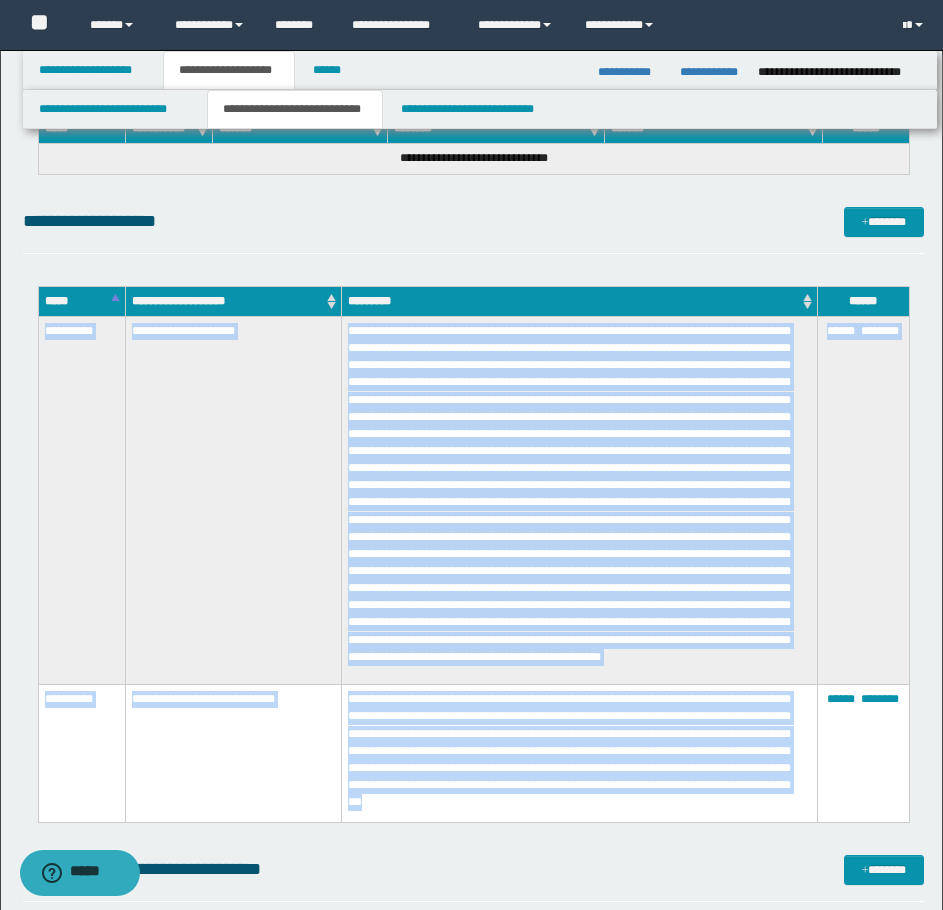 drag, startPoint x: 41, startPoint y: 326, endPoint x: 534, endPoint y: 810, distance: 690.8726 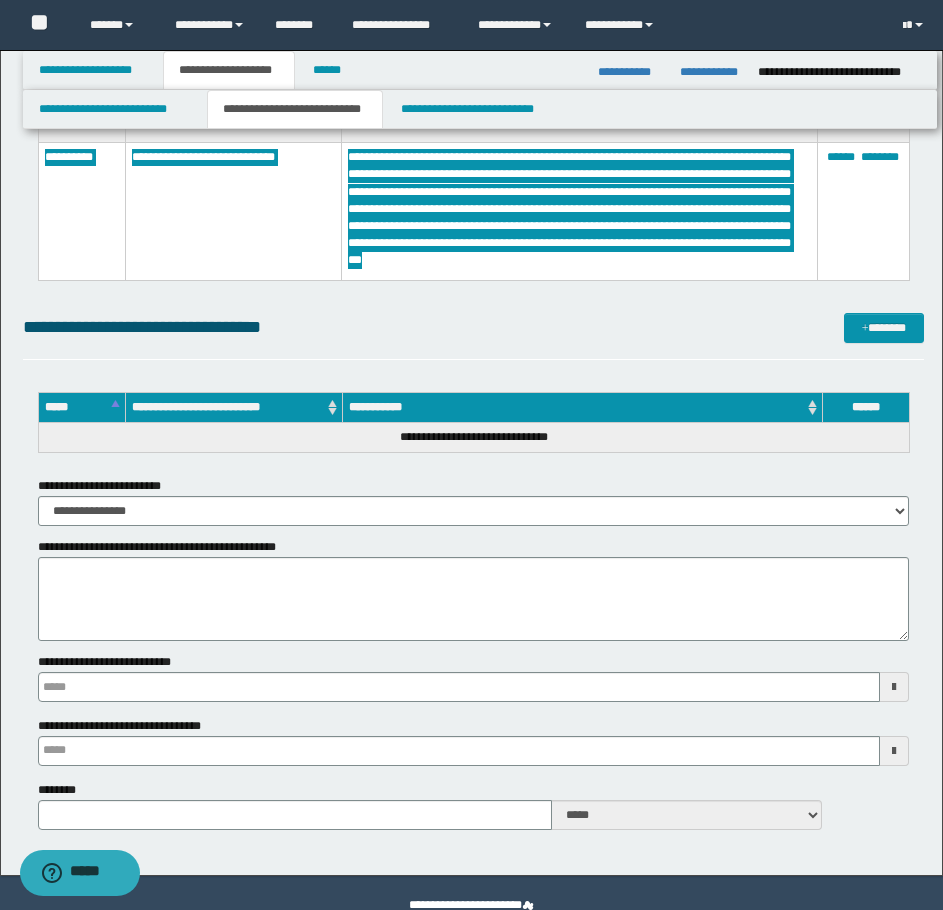 scroll, scrollTop: 6685, scrollLeft: 0, axis: vertical 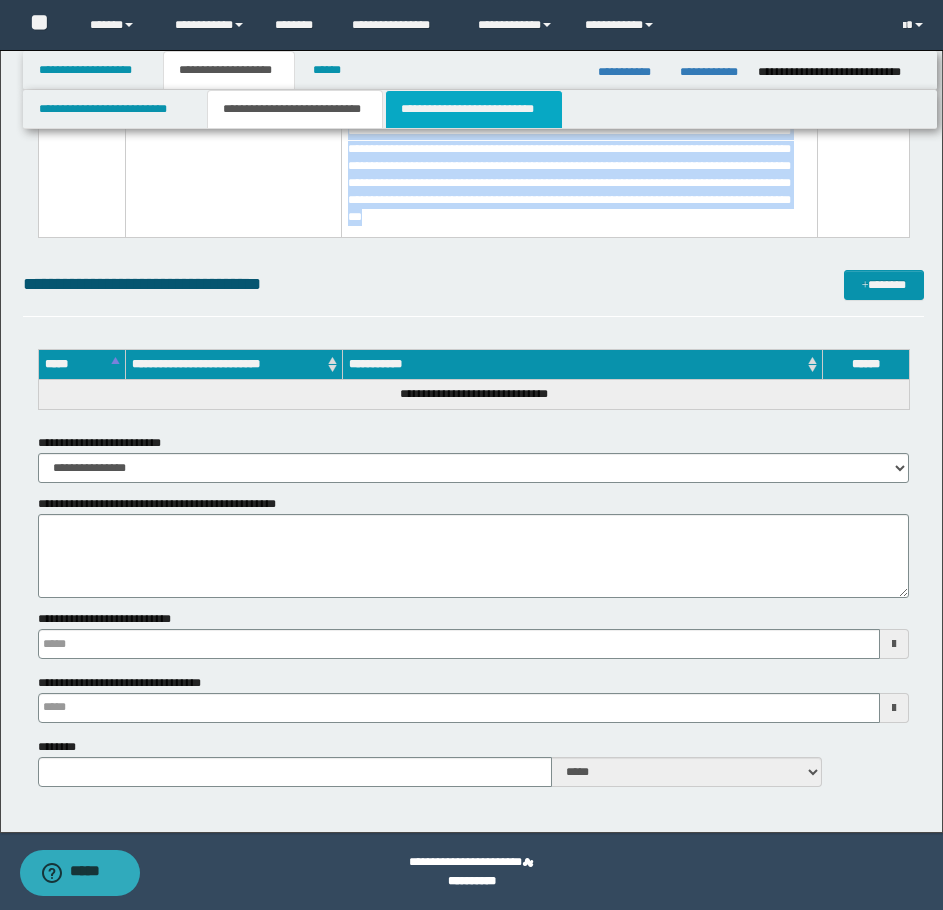 click on "**********" at bounding box center [474, 109] 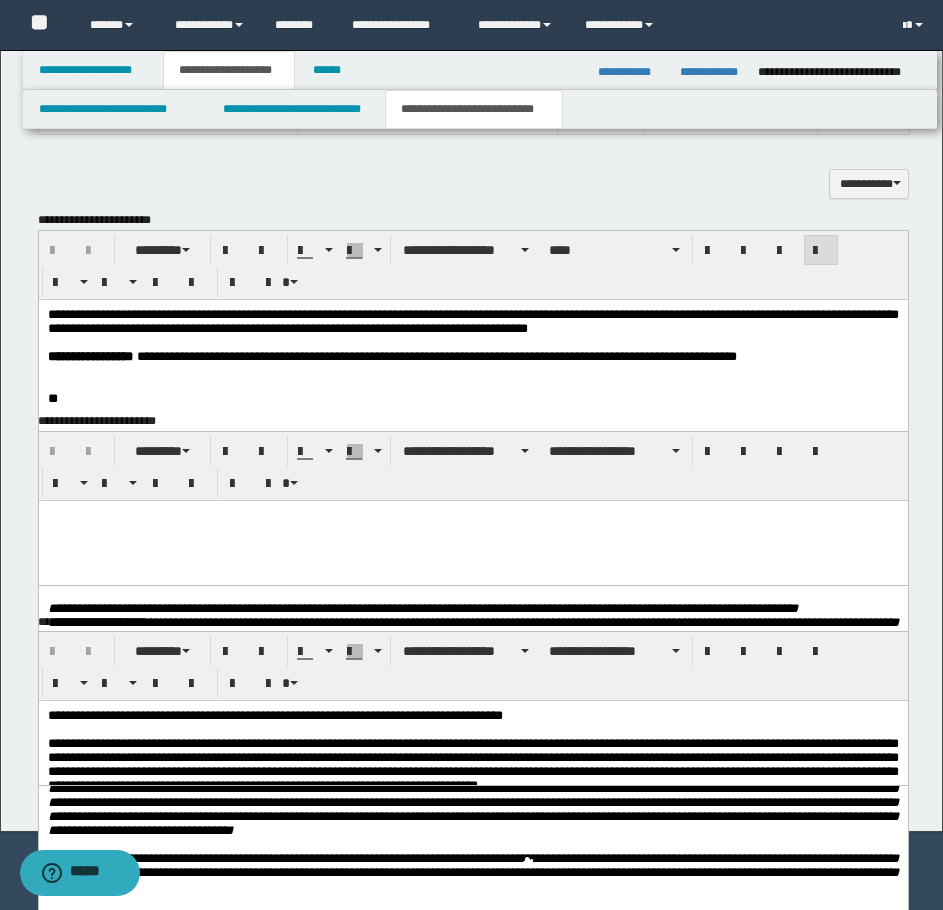 click on "**********" at bounding box center (472, 320) 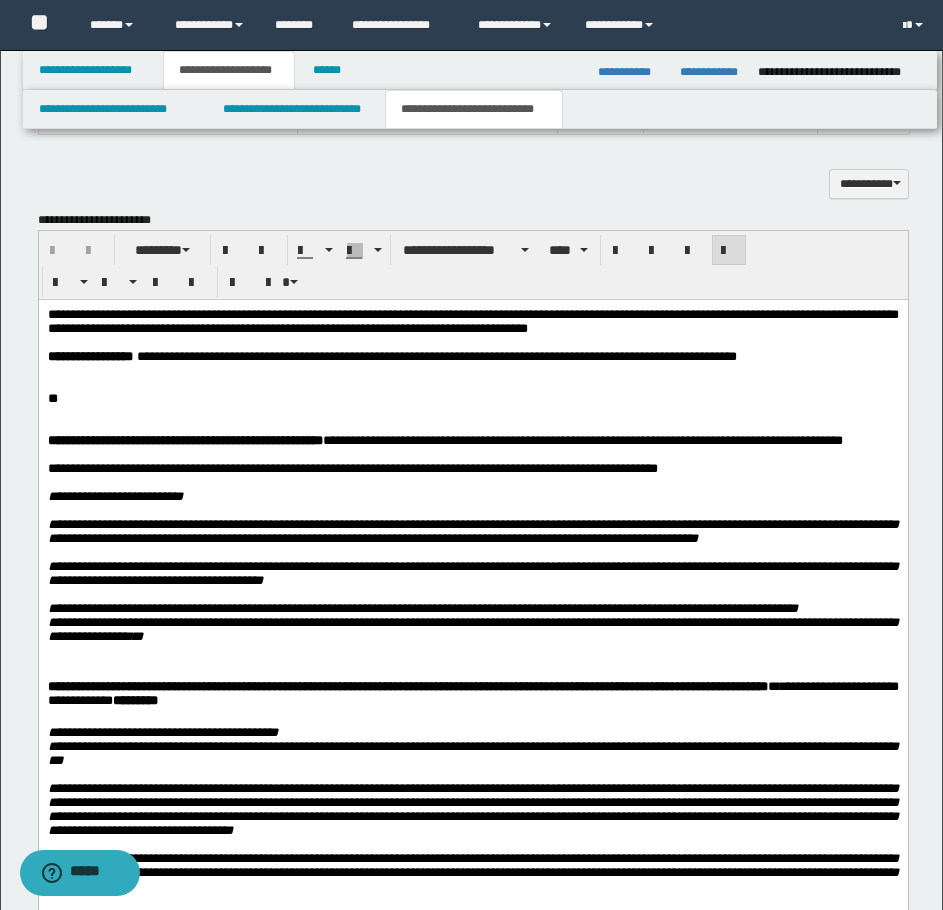 click on "**" at bounding box center [472, 398] 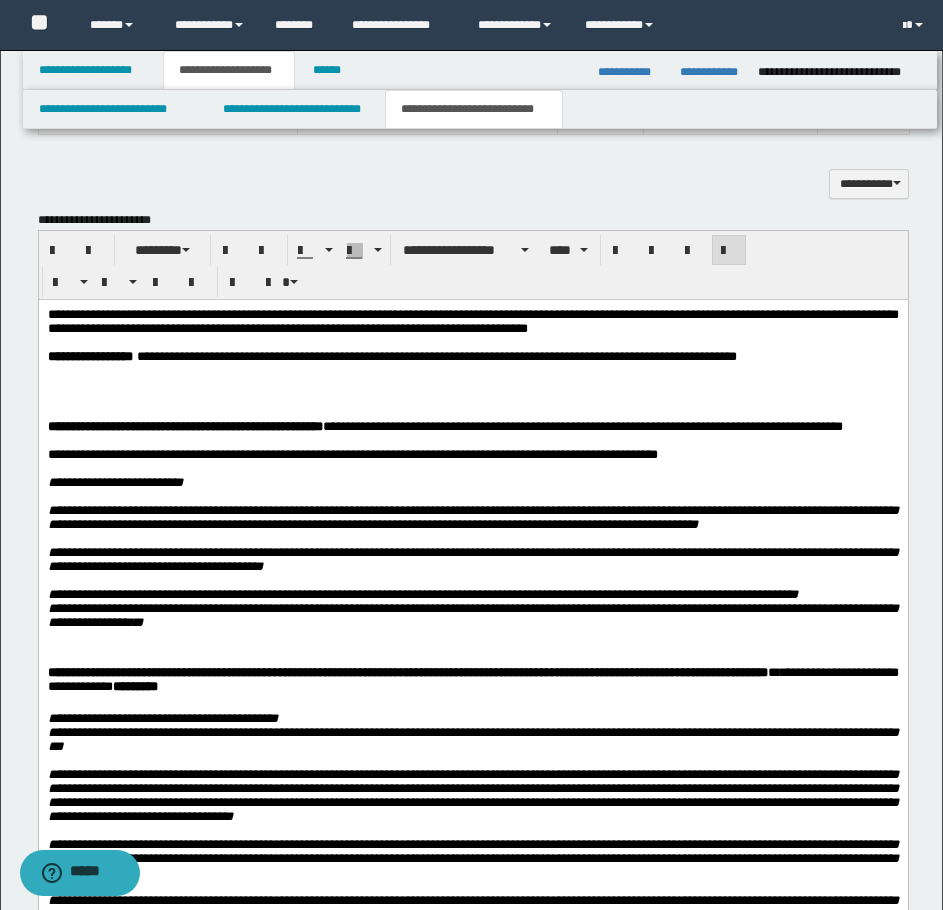 click at bounding box center (472, 398) 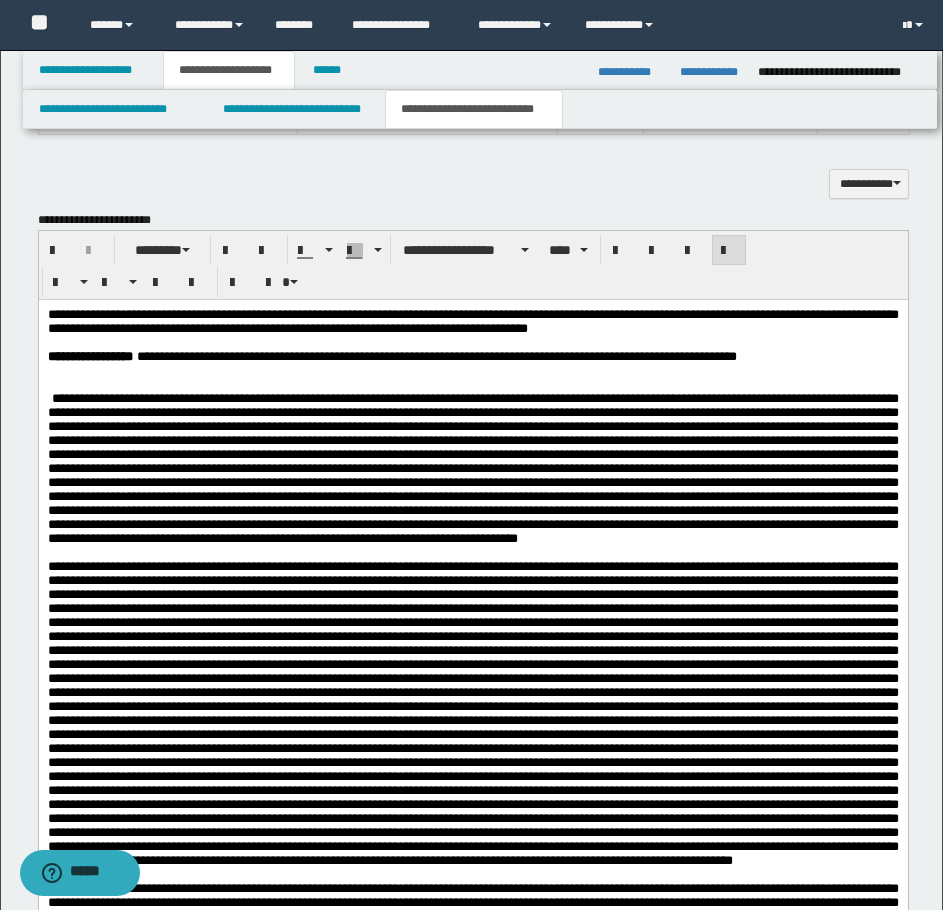 click on "**********" at bounding box center (472, 1717) 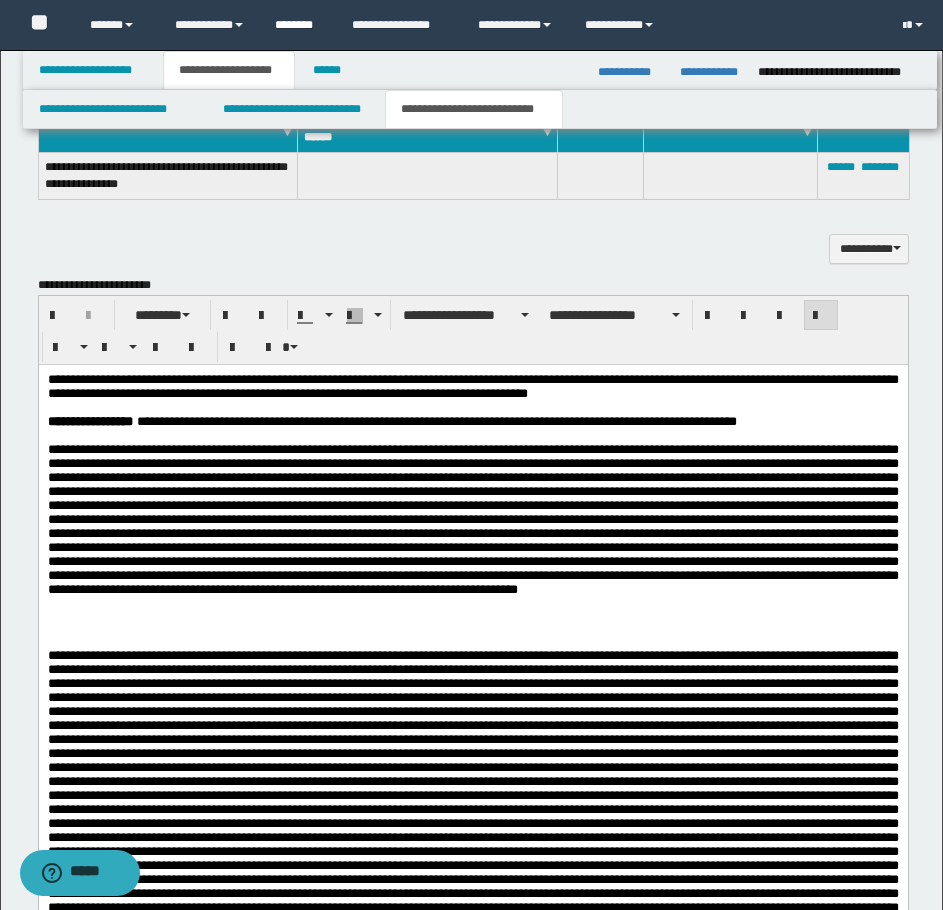 scroll, scrollTop: 871, scrollLeft: 0, axis: vertical 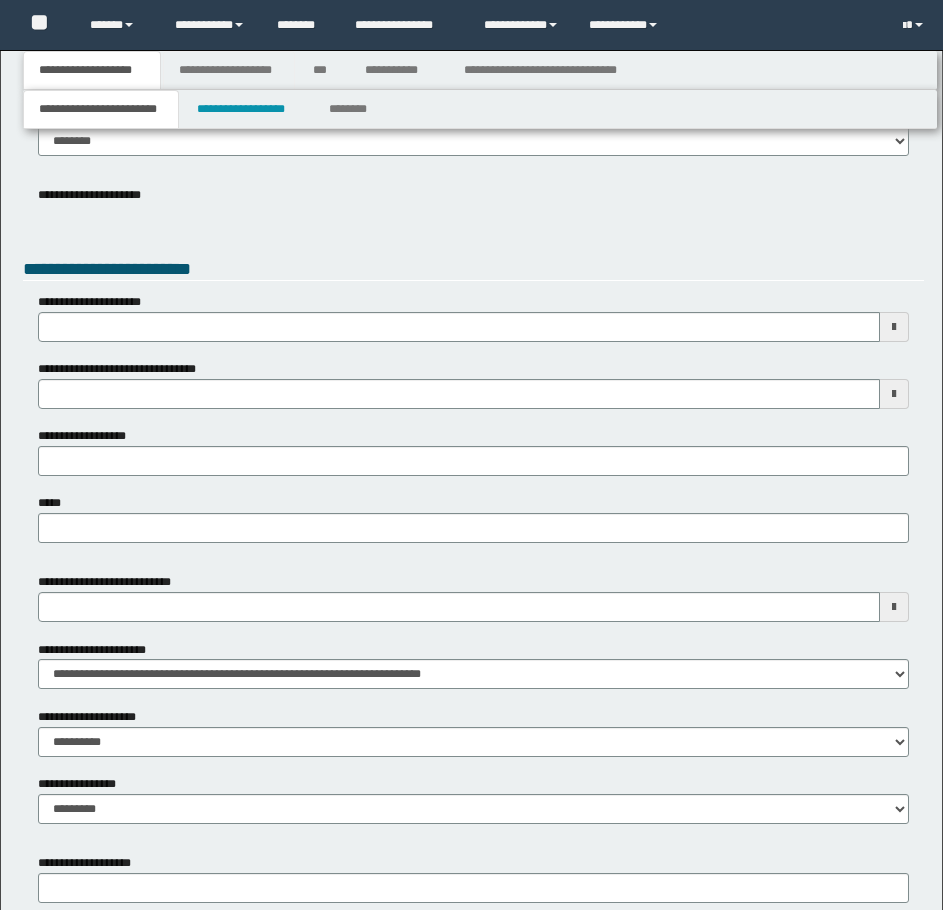 type 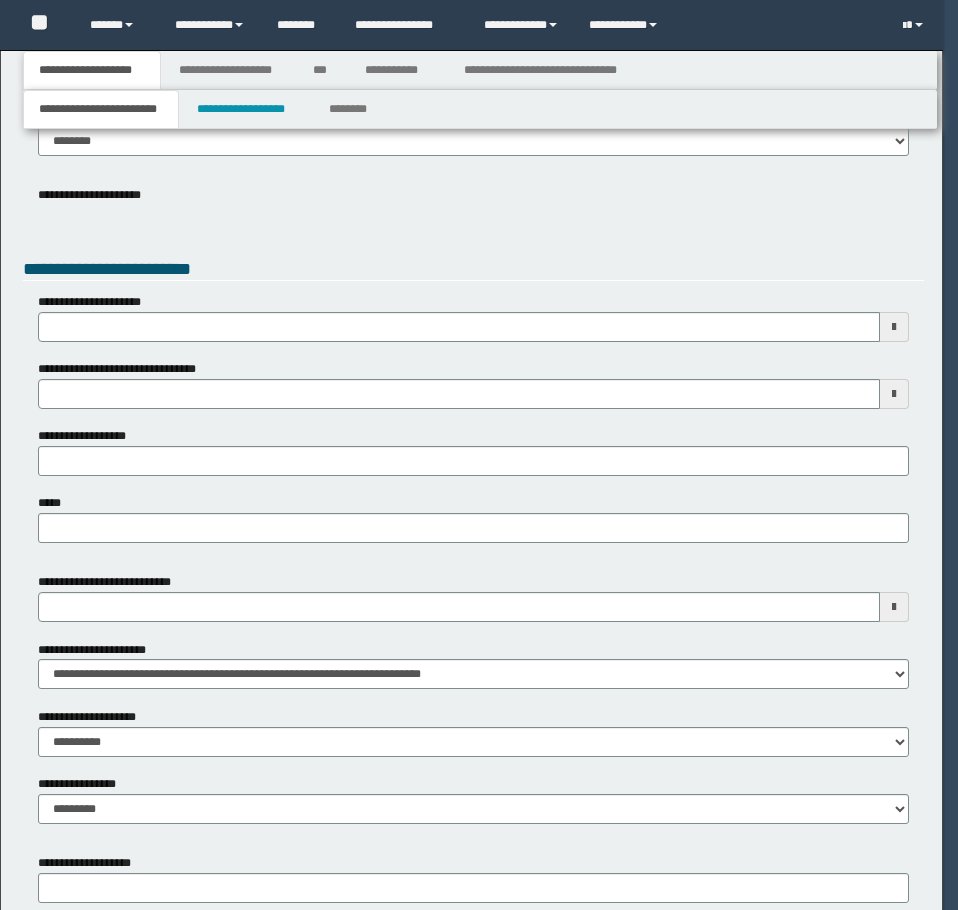 click on "**********" at bounding box center [229, 70] 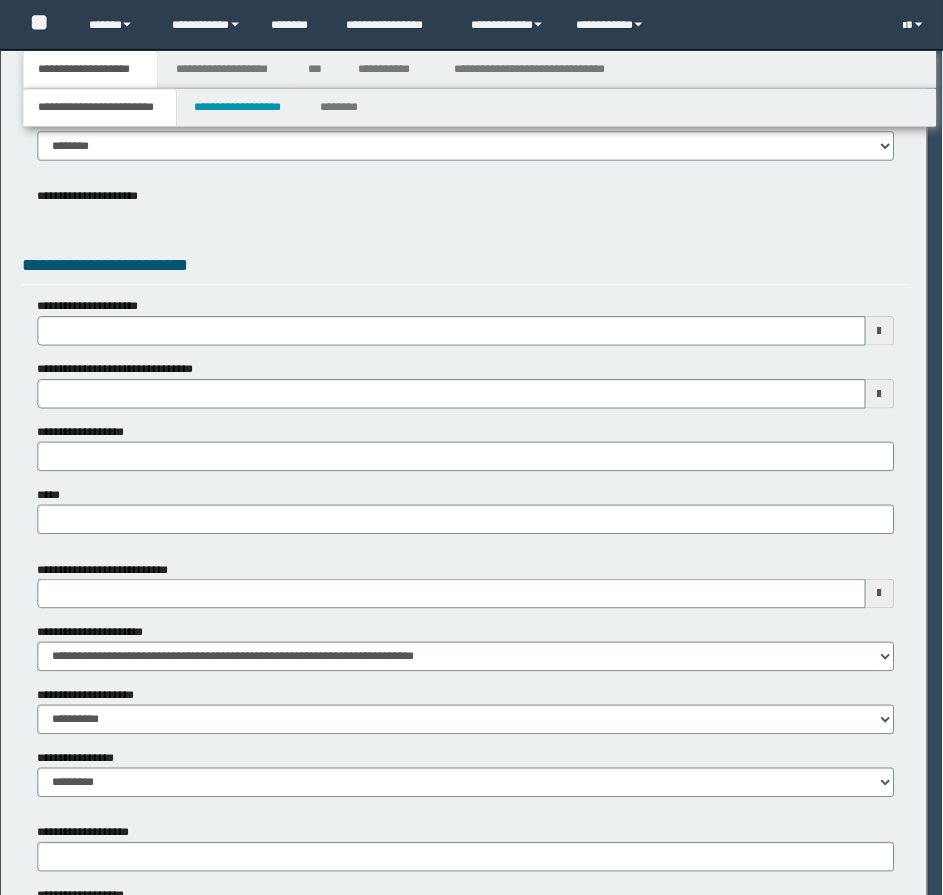 scroll, scrollTop: 0, scrollLeft: 0, axis: both 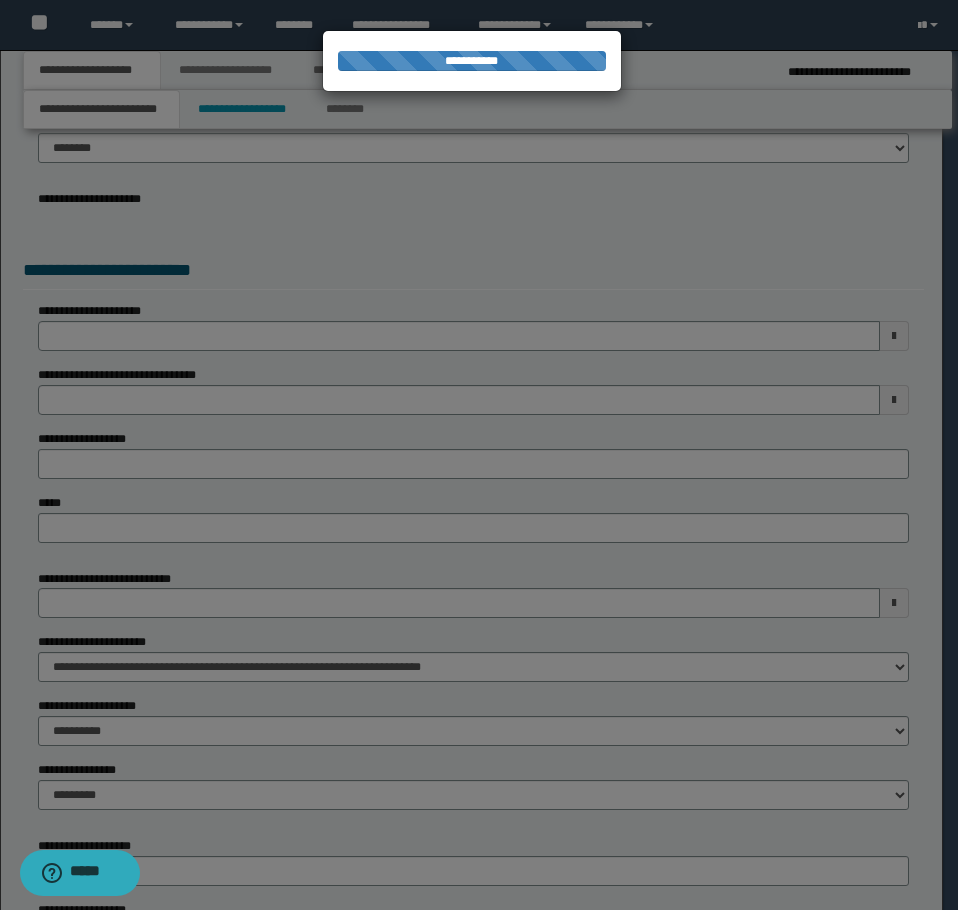 type on "**********" 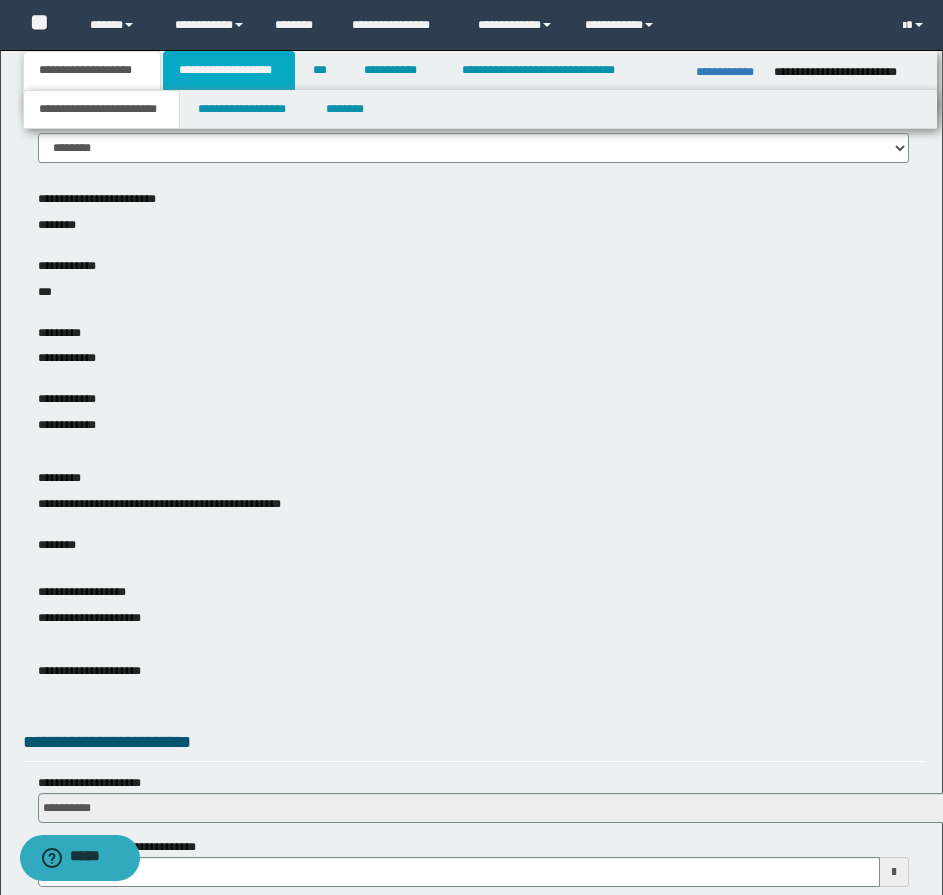 click on "**********" at bounding box center [229, 70] 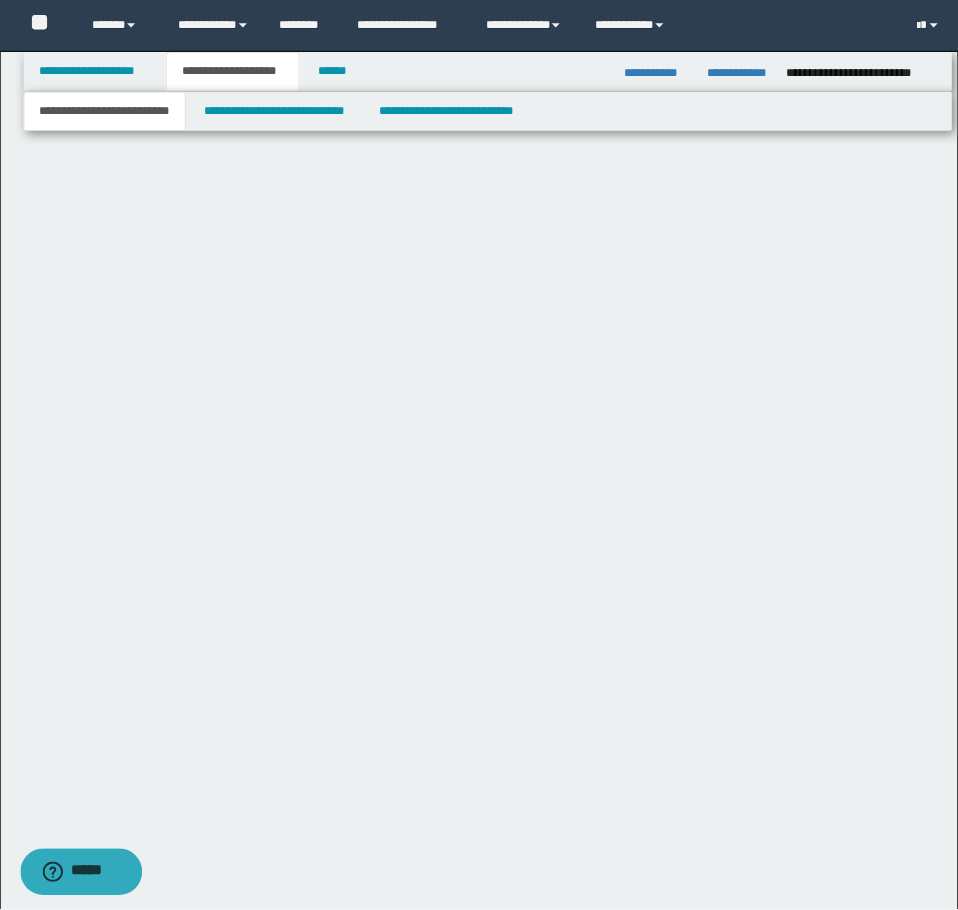 scroll, scrollTop: 0, scrollLeft: 0, axis: both 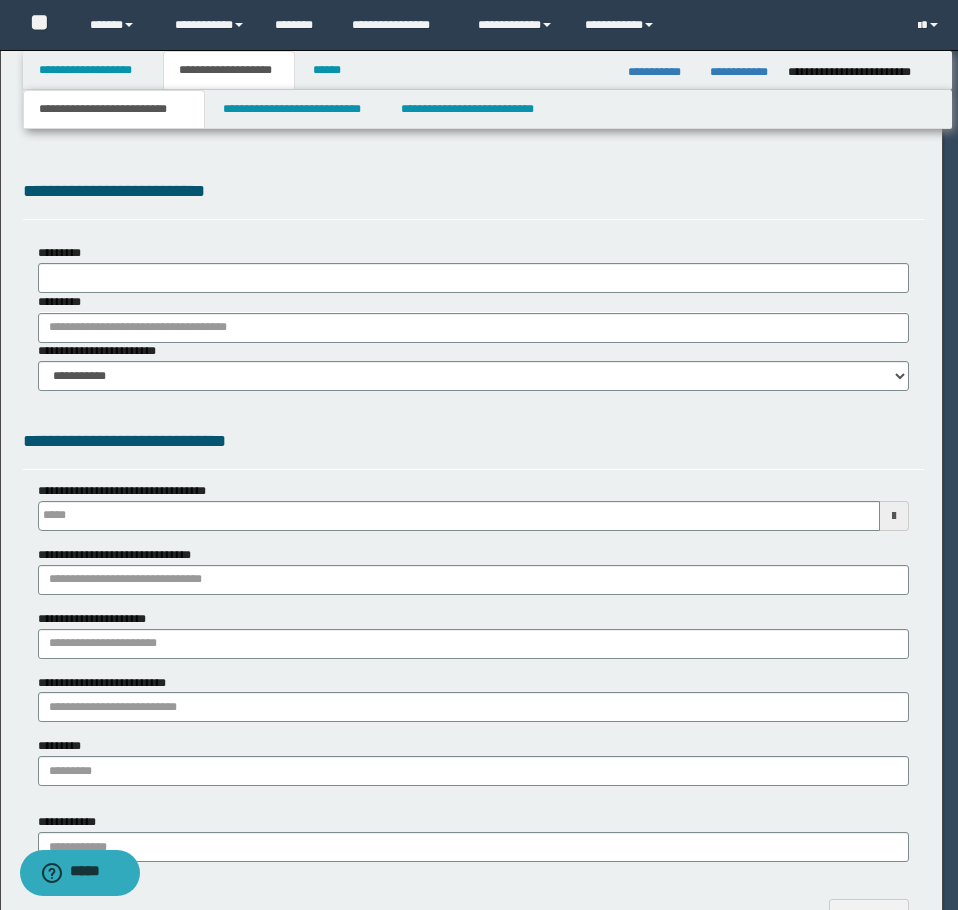 type on "**********" 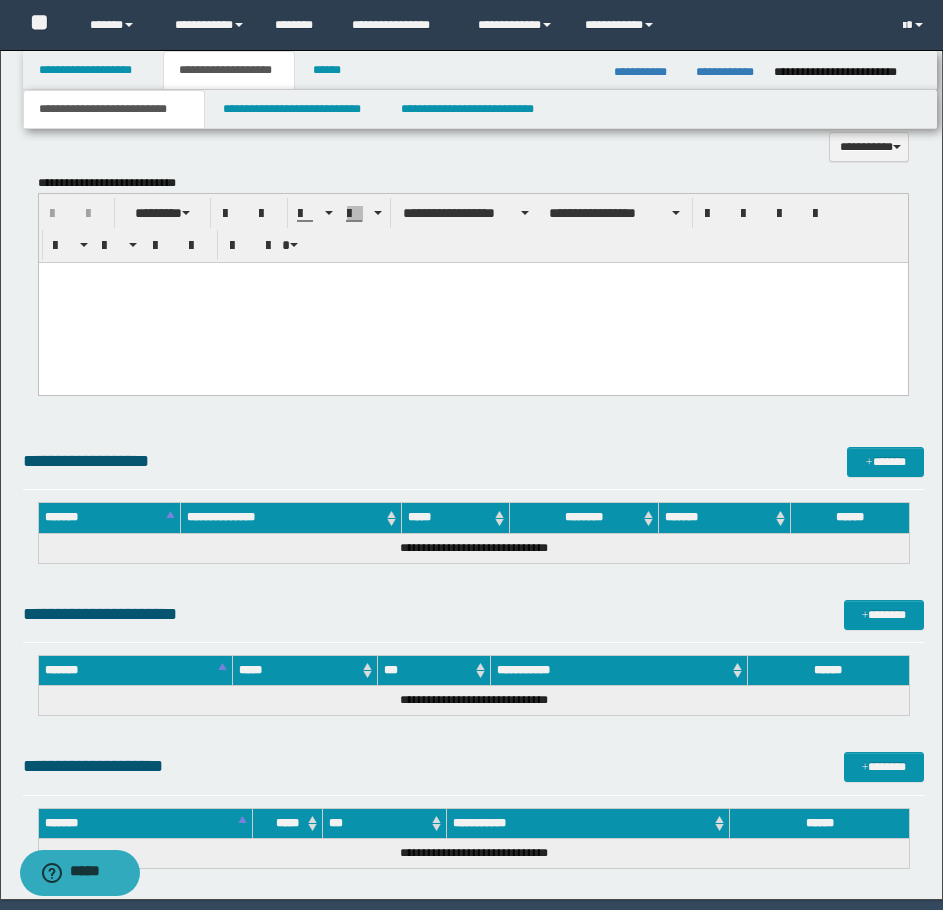 scroll, scrollTop: 1580, scrollLeft: 0, axis: vertical 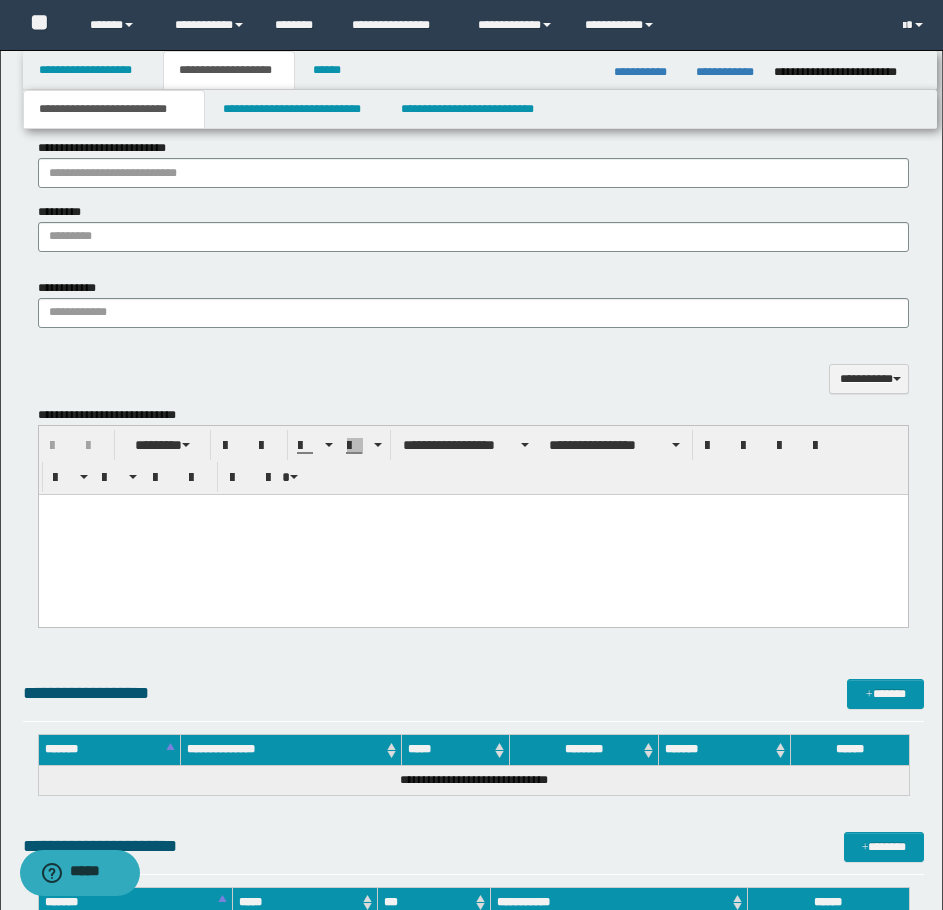 click at bounding box center [472, 510] 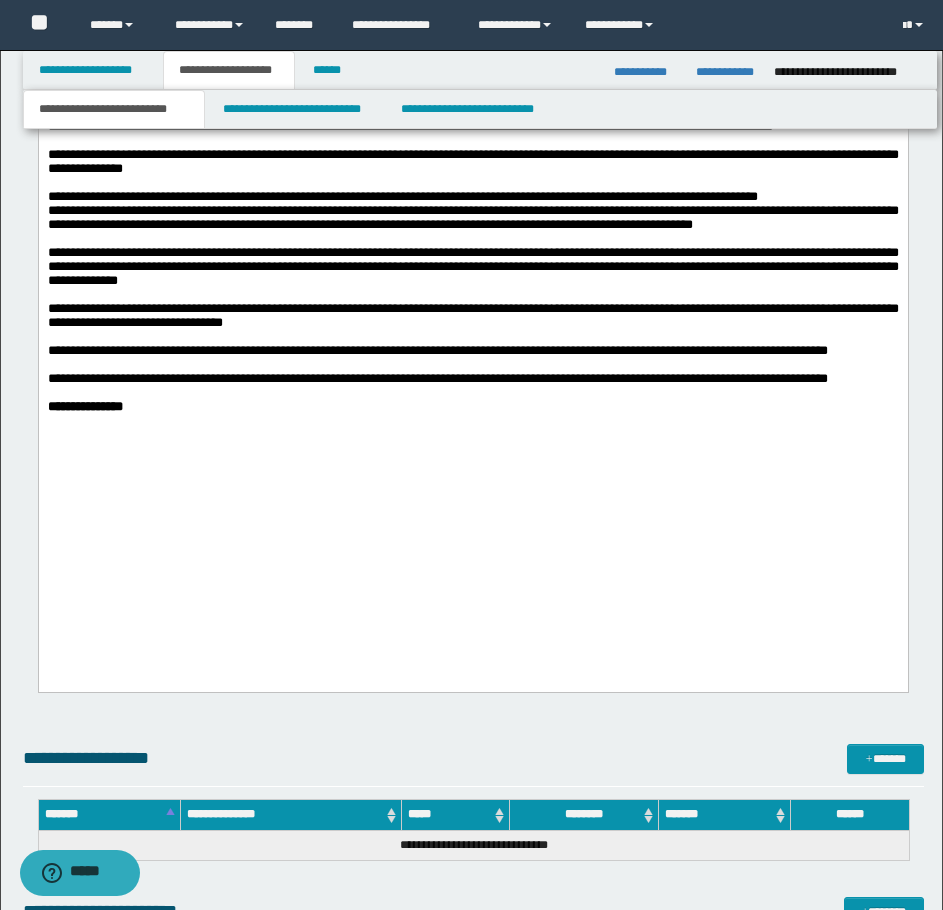 scroll, scrollTop: 2716, scrollLeft: 0, axis: vertical 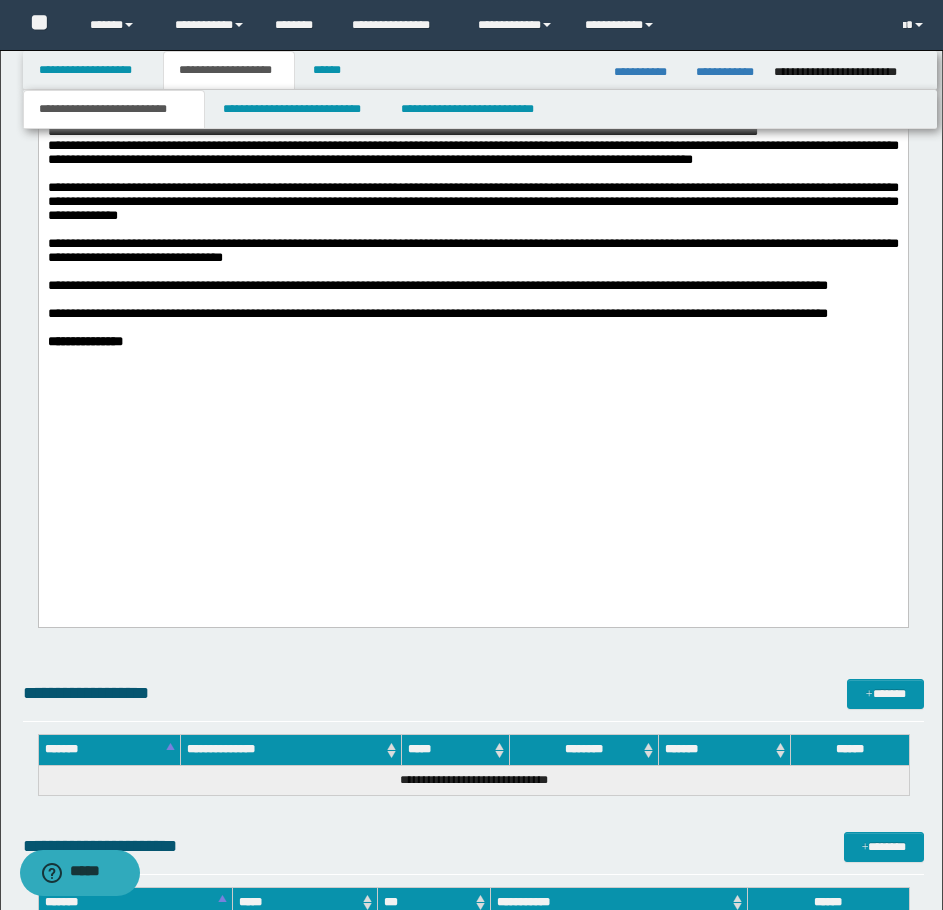 click at bounding box center (472, 119) 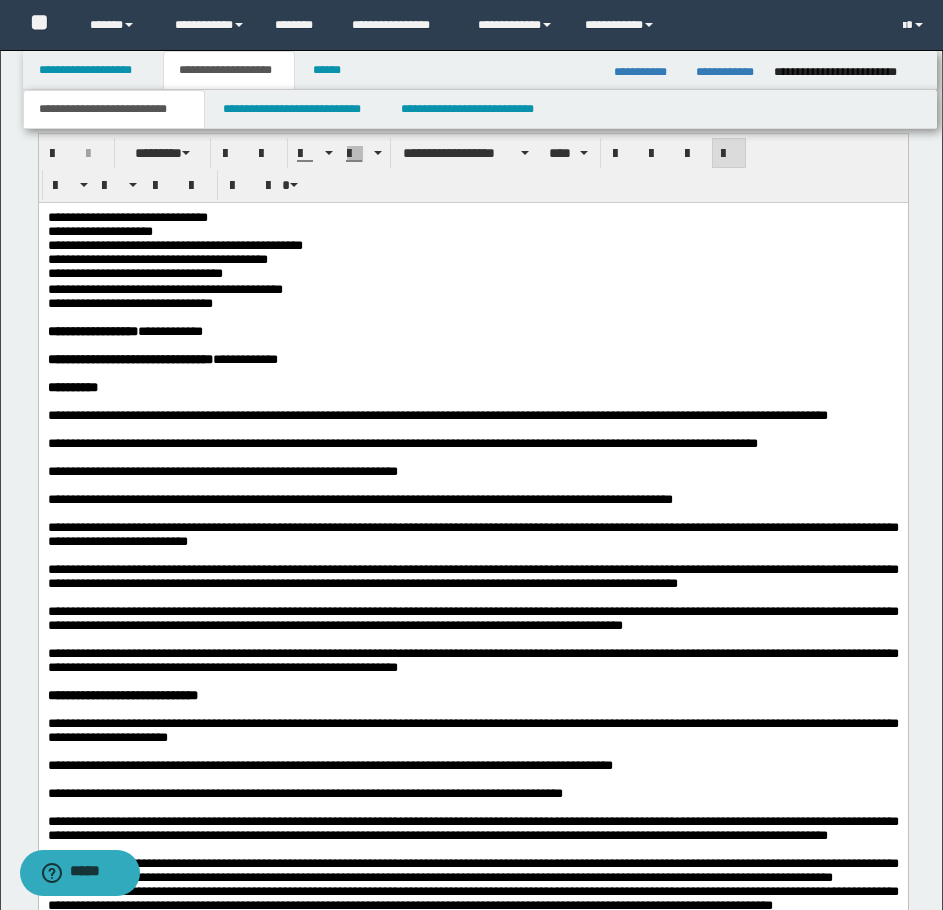scroll, scrollTop: 1816, scrollLeft: 0, axis: vertical 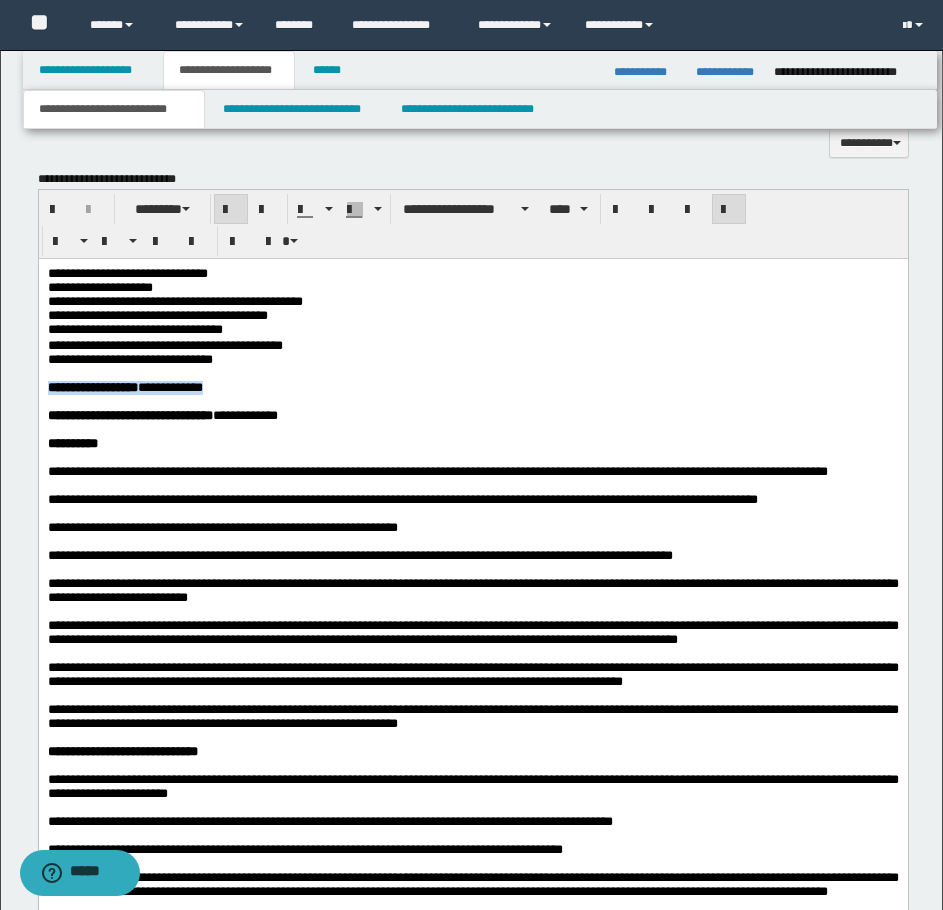 drag, startPoint x: 230, startPoint y: 407, endPoint x: 43, endPoint y: 402, distance: 187.06683 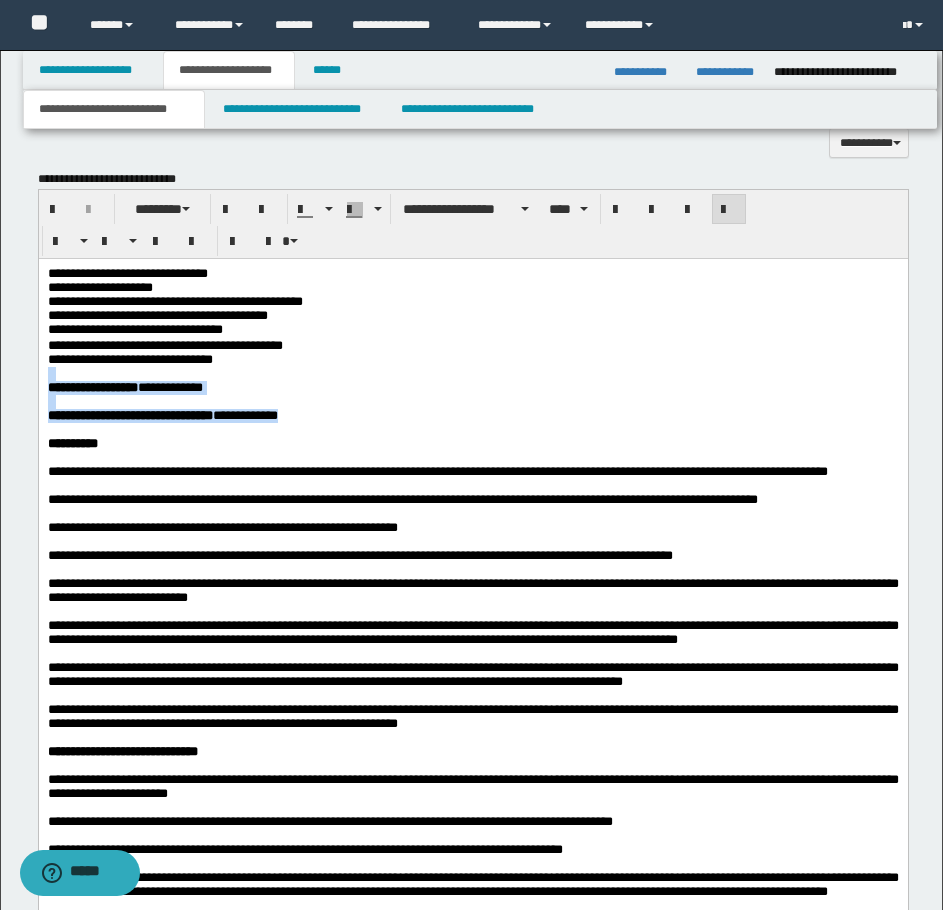 drag, startPoint x: 338, startPoint y: 440, endPoint x: 44, endPoint y: 391, distance: 298.05536 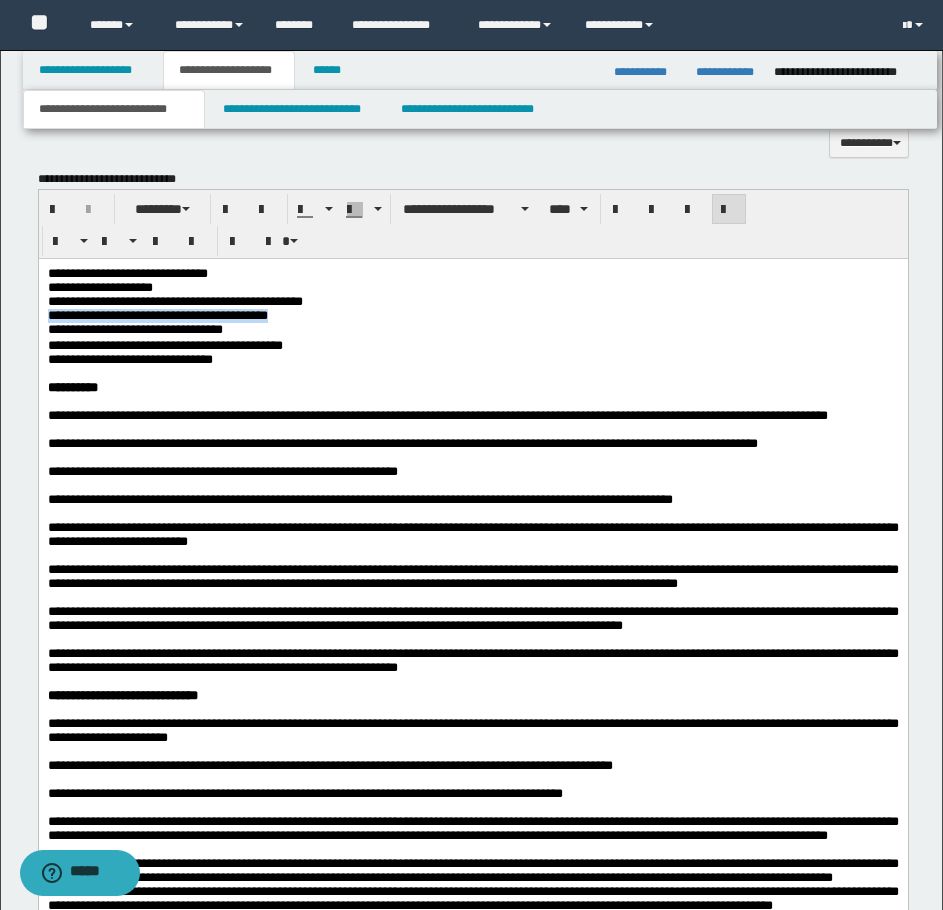 drag, startPoint x: 305, startPoint y: 324, endPoint x: 44, endPoint y: 323, distance: 261.00192 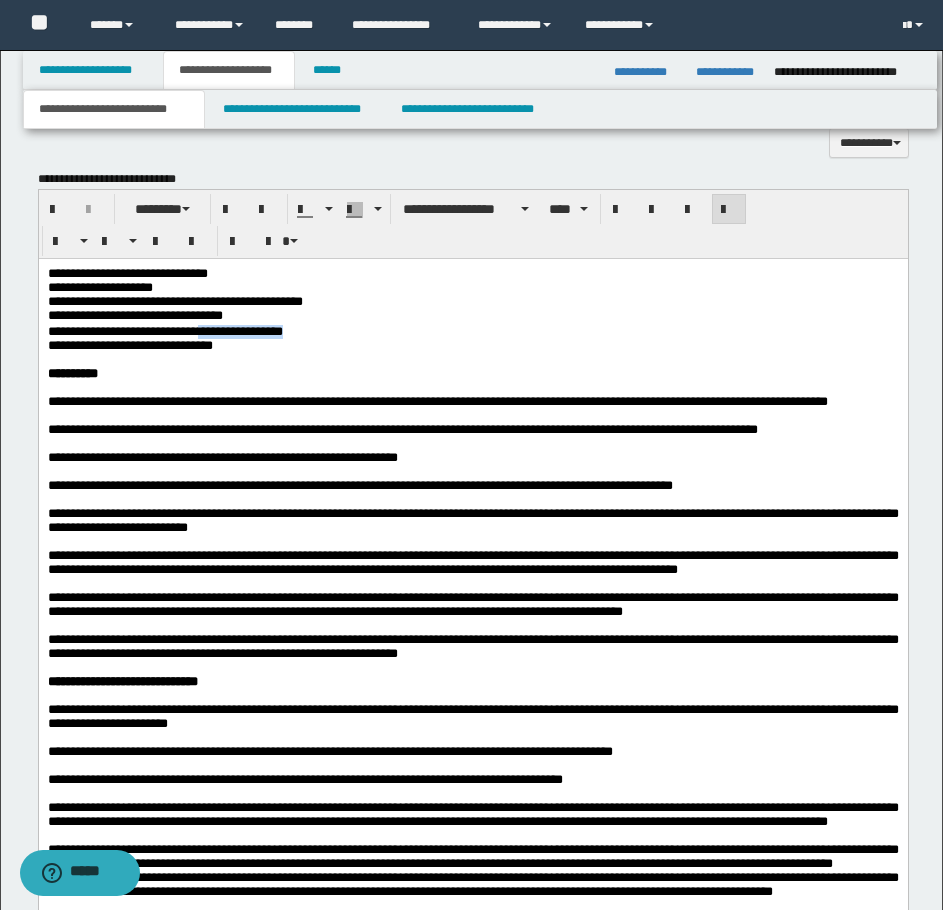 drag, startPoint x: 308, startPoint y: 336, endPoint x: 213, endPoint y: 337, distance: 95.005264 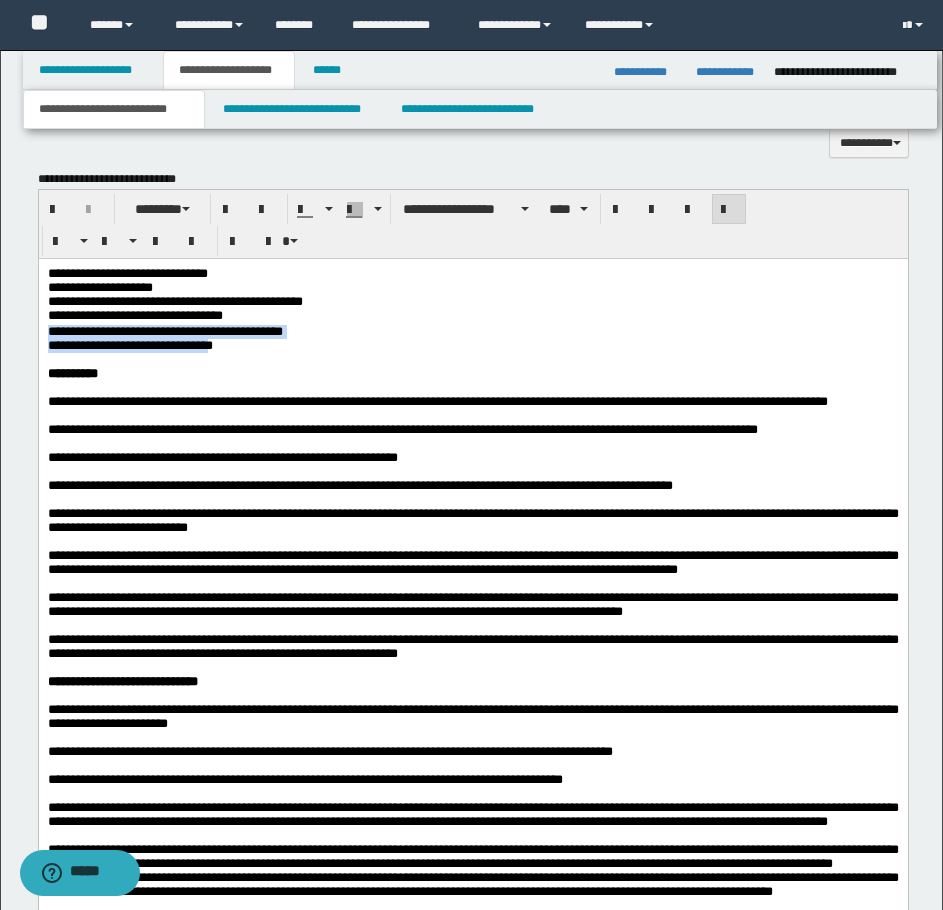 drag, startPoint x: 223, startPoint y: 357, endPoint x: 45, endPoint y: 337, distance: 179.12007 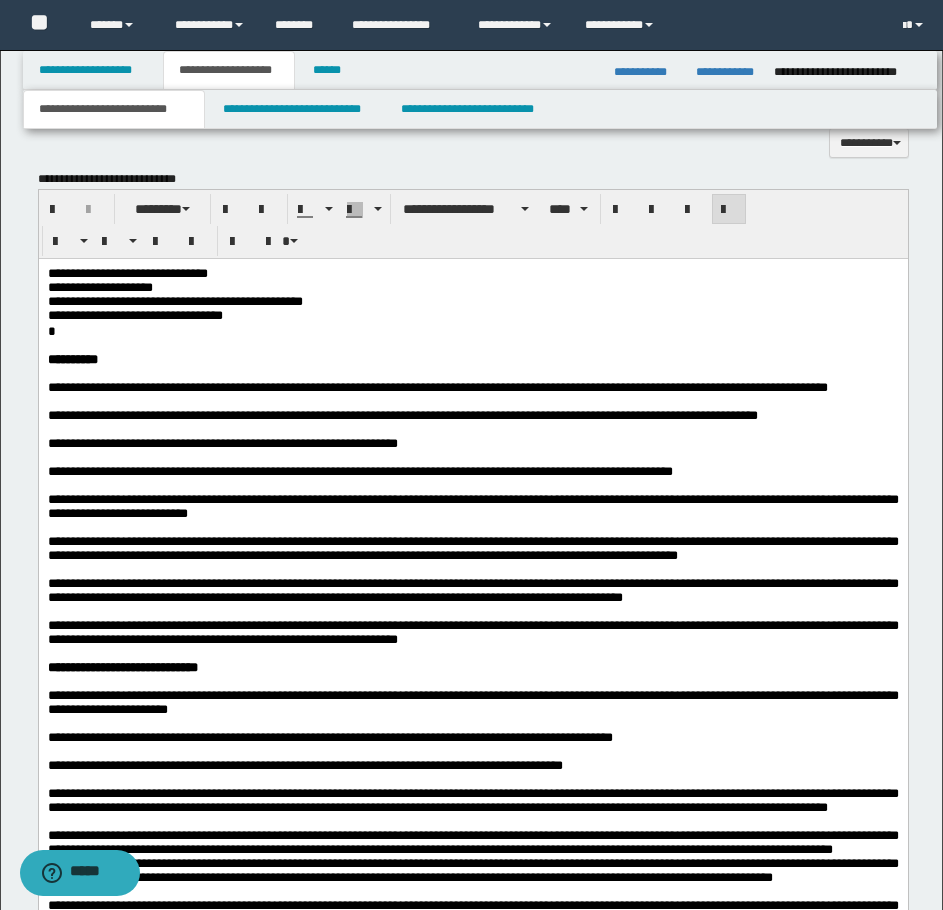 click on "*" at bounding box center (472, 332) 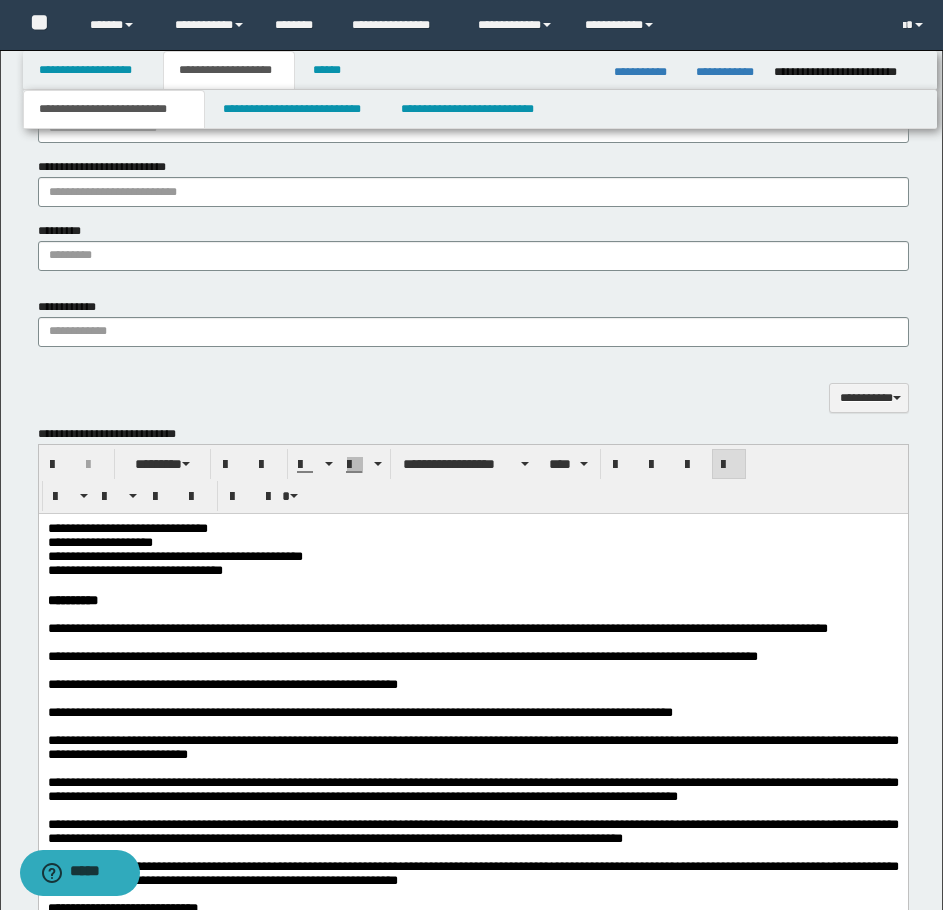 scroll, scrollTop: 1304, scrollLeft: 0, axis: vertical 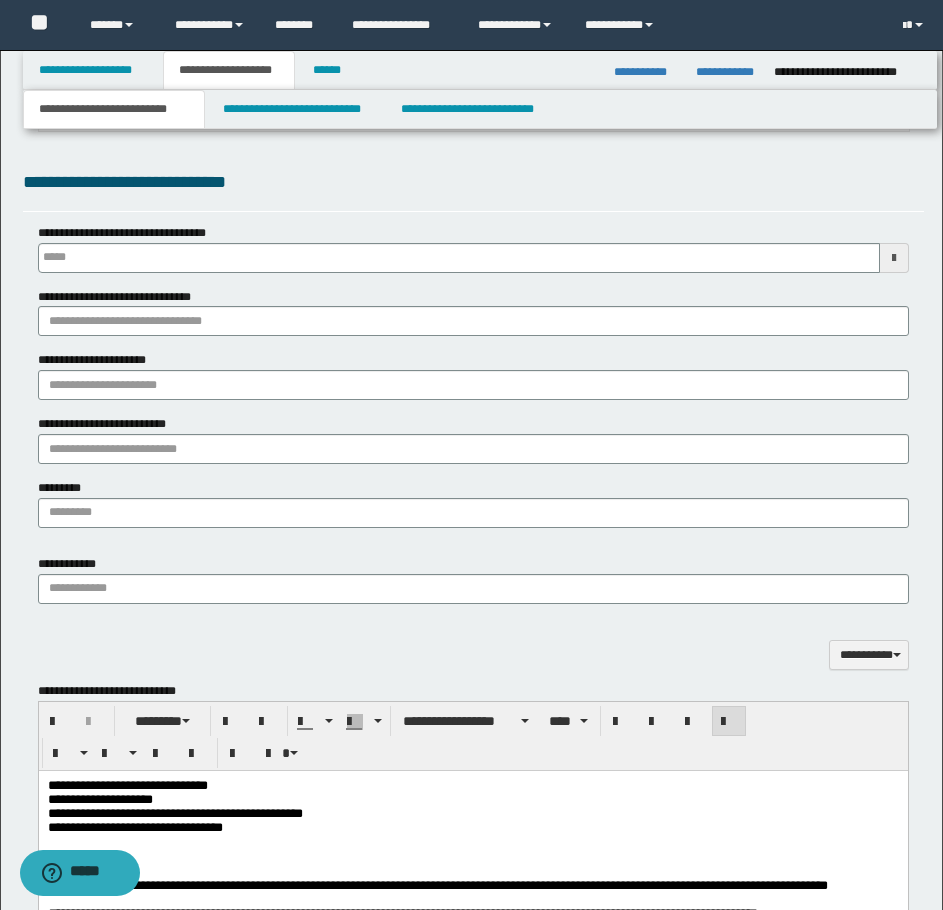 type 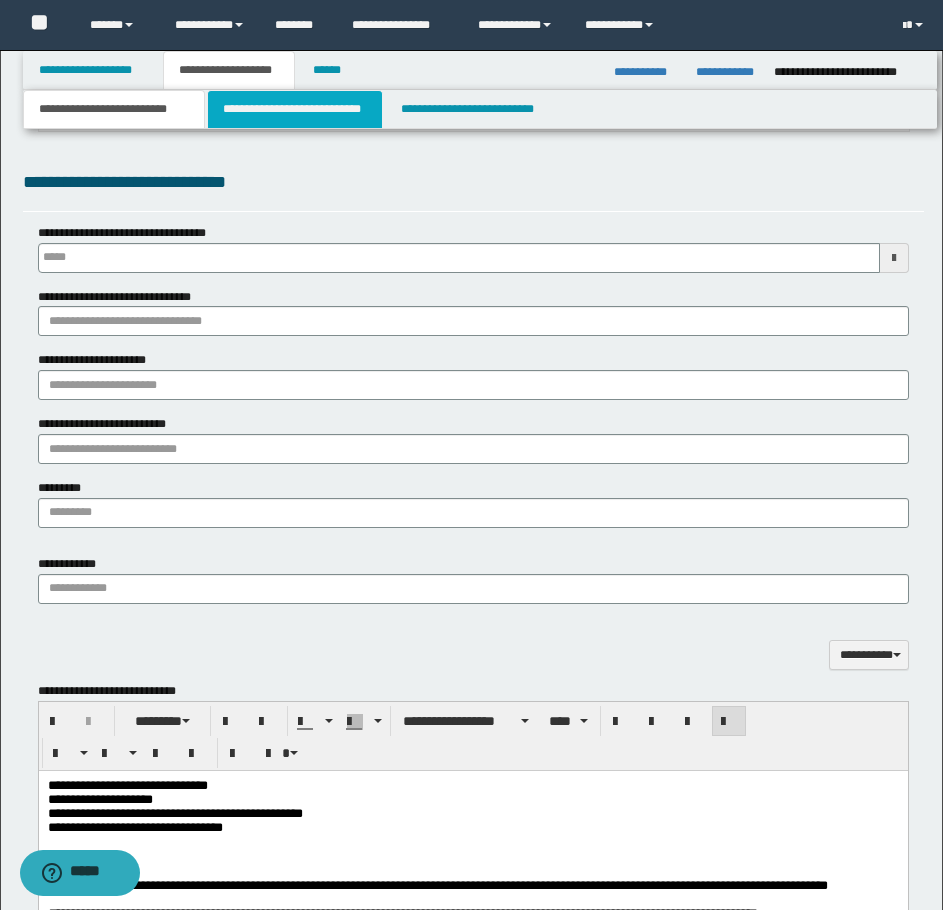 click on "**********" at bounding box center [295, 109] 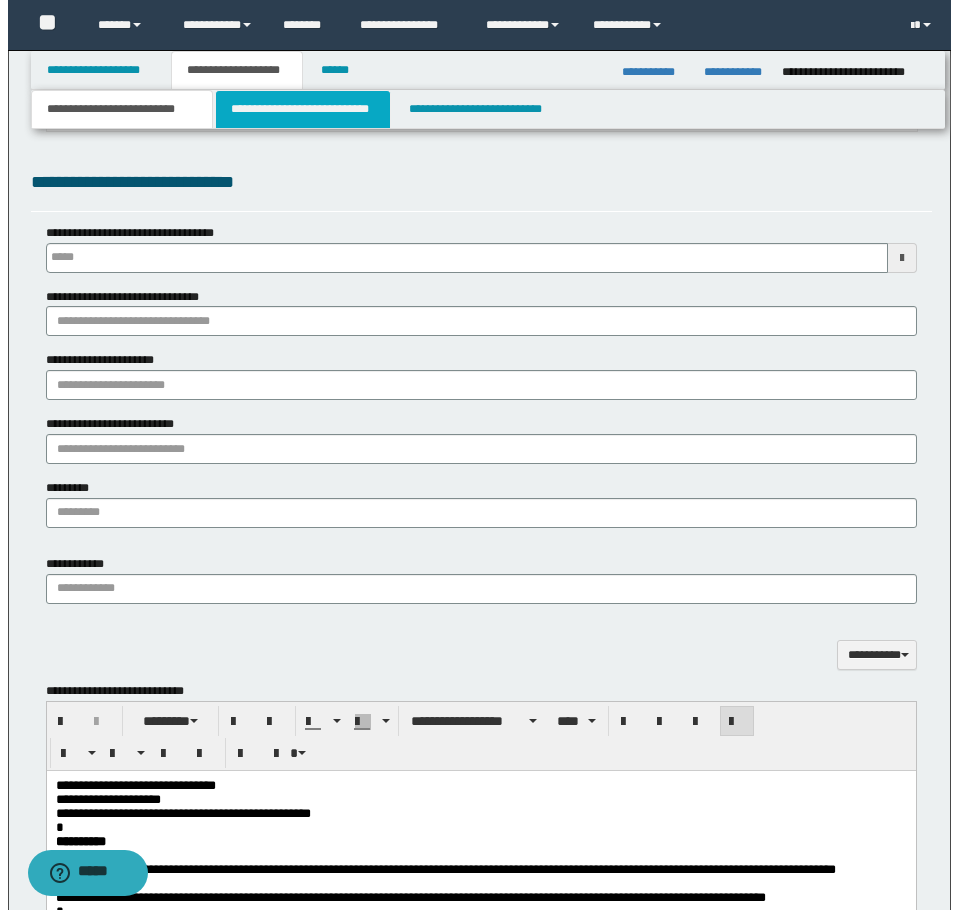 scroll, scrollTop: 0, scrollLeft: 0, axis: both 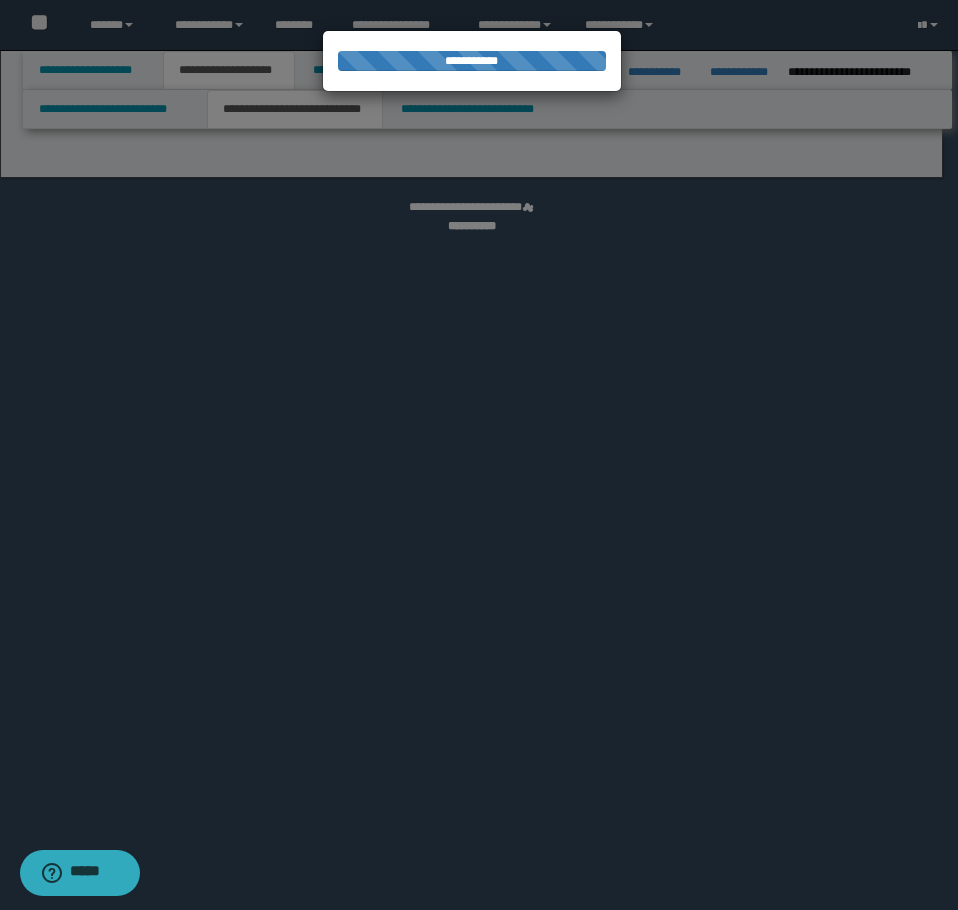 select on "*" 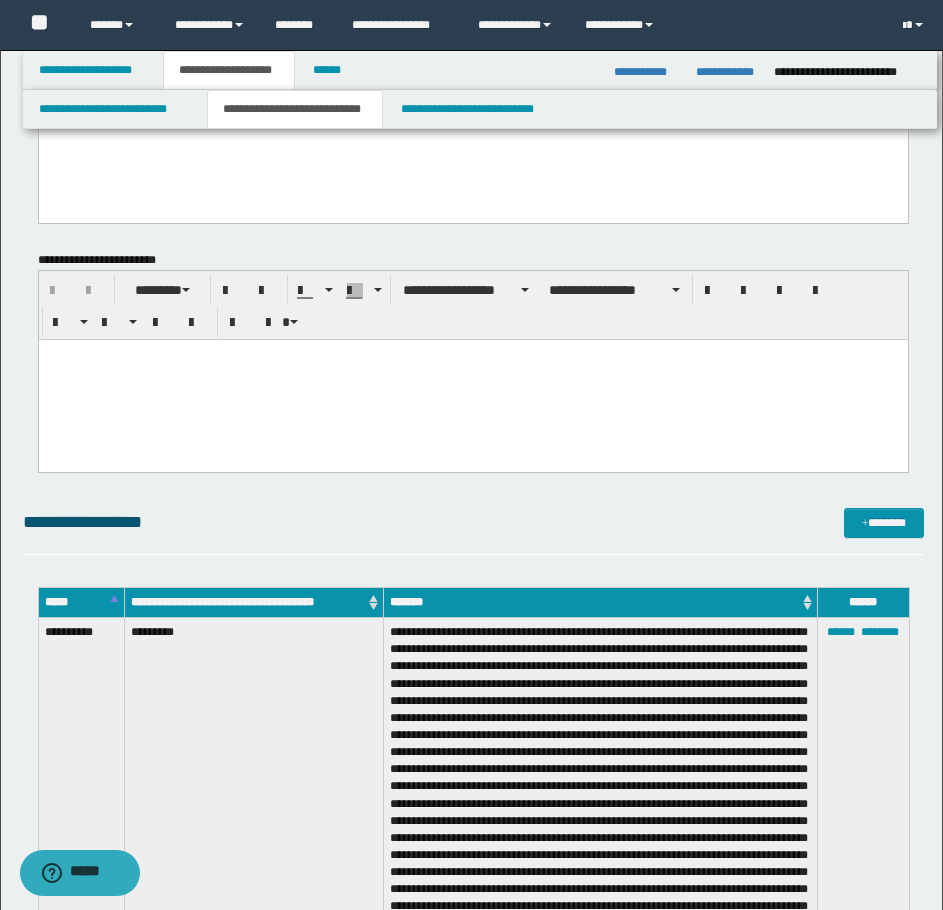 scroll, scrollTop: 3550, scrollLeft: 0, axis: vertical 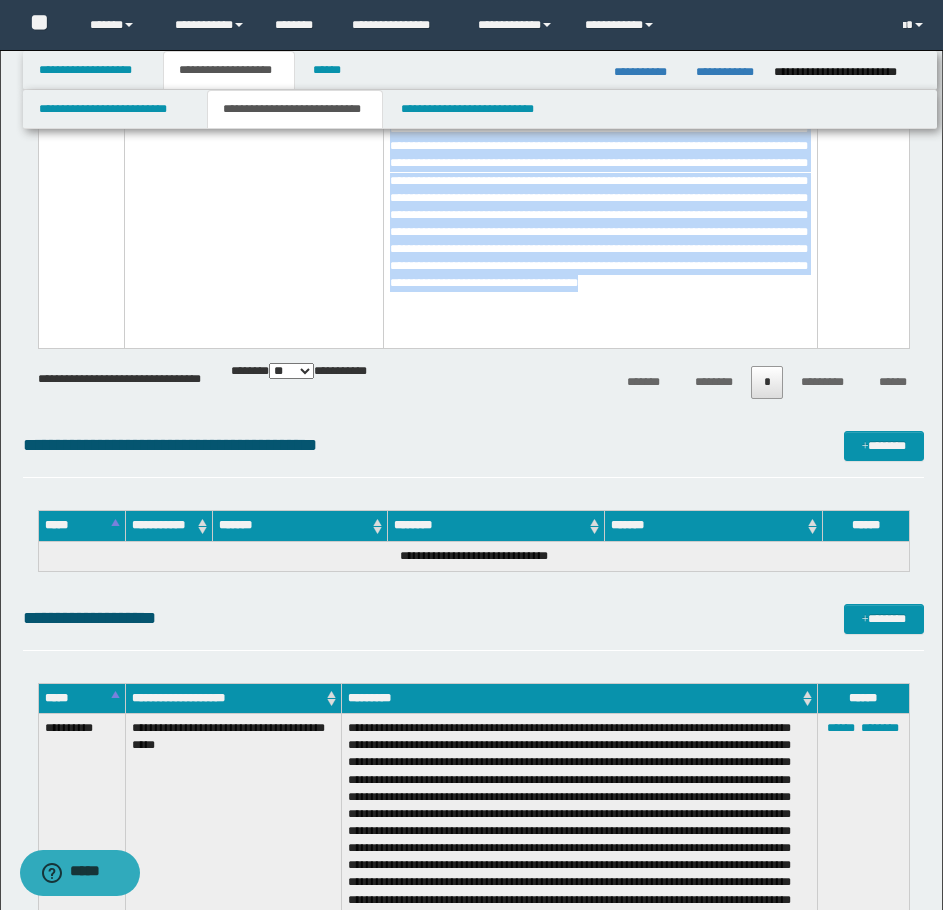 drag, startPoint x: 42, startPoint y: 643, endPoint x: 687, endPoint y: 338, distance: 713.4774 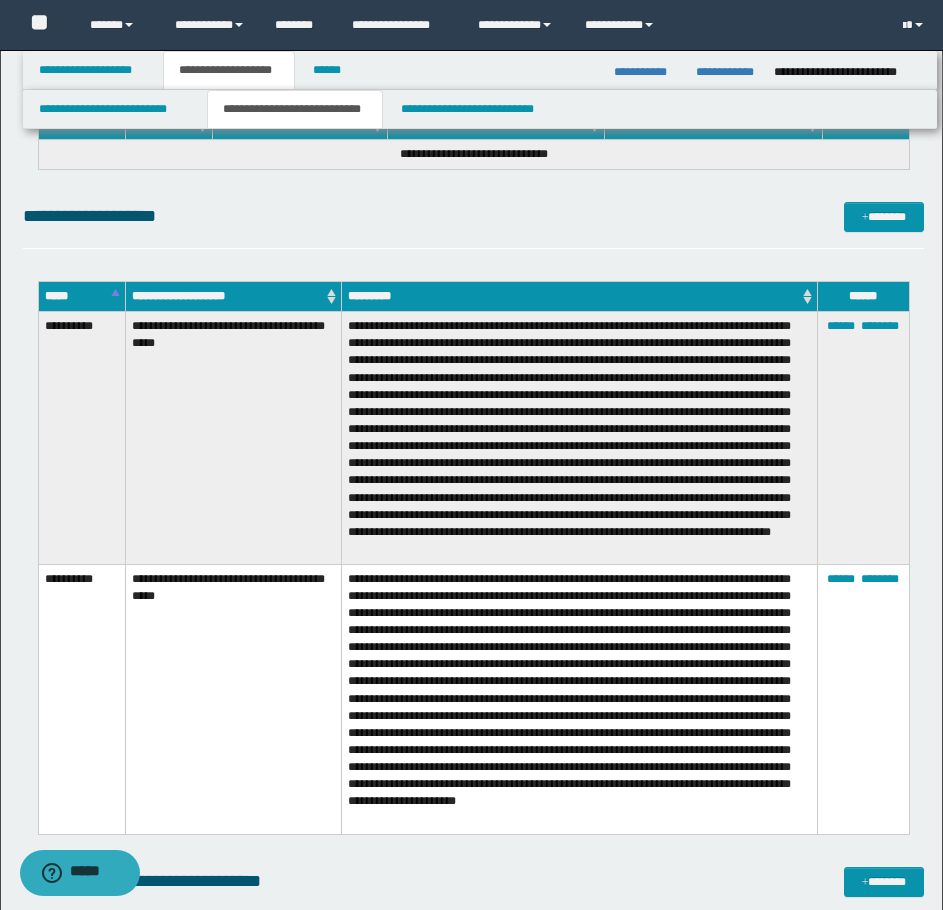 scroll, scrollTop: 7950, scrollLeft: 0, axis: vertical 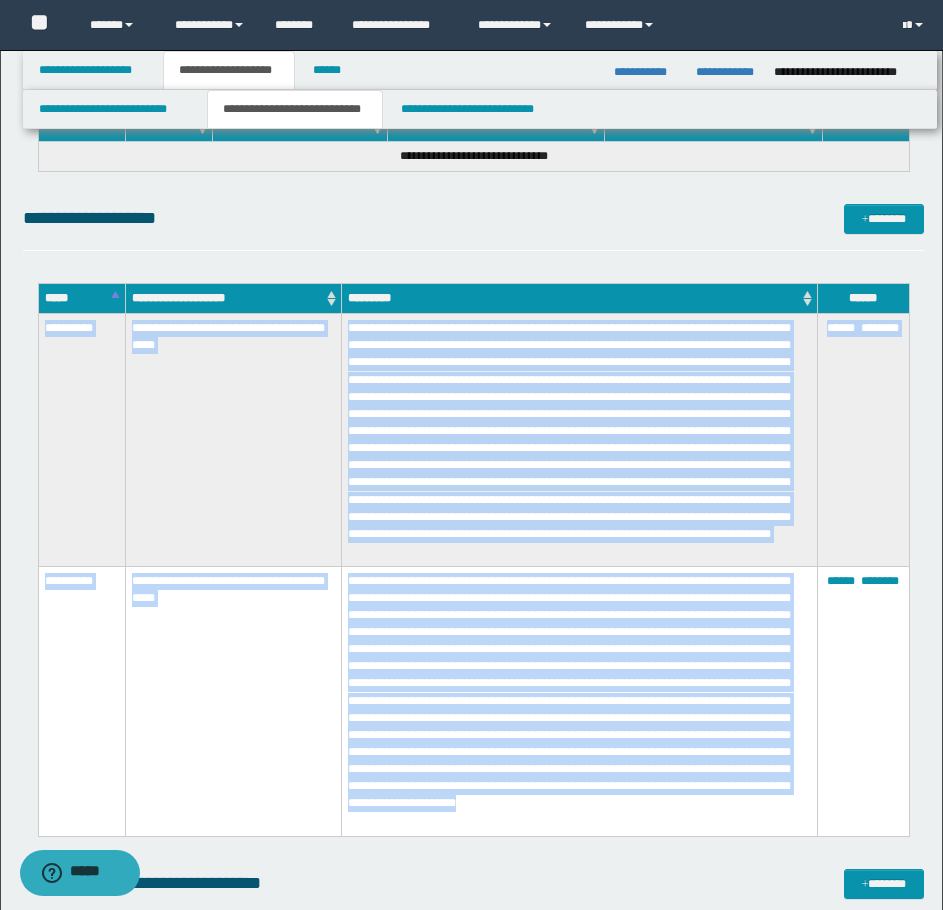 drag, startPoint x: 42, startPoint y: 322, endPoint x: 680, endPoint y: 824, distance: 811.8177 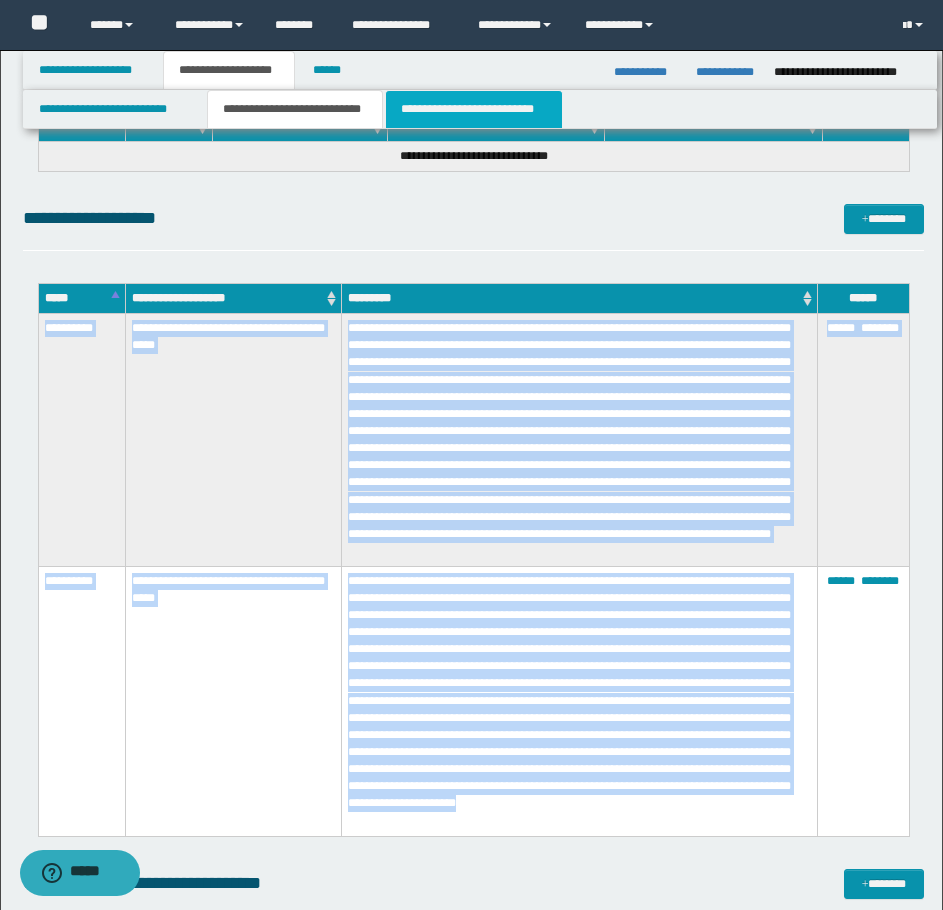 click on "**********" at bounding box center [474, 109] 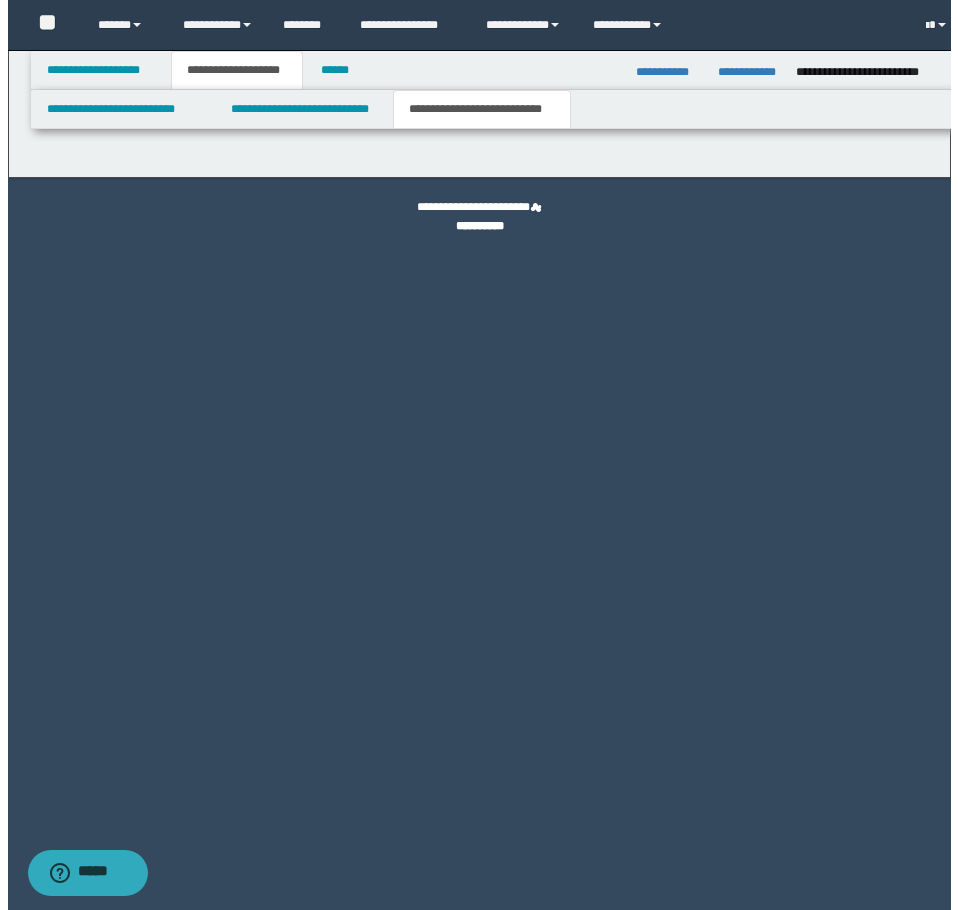 scroll, scrollTop: 0, scrollLeft: 0, axis: both 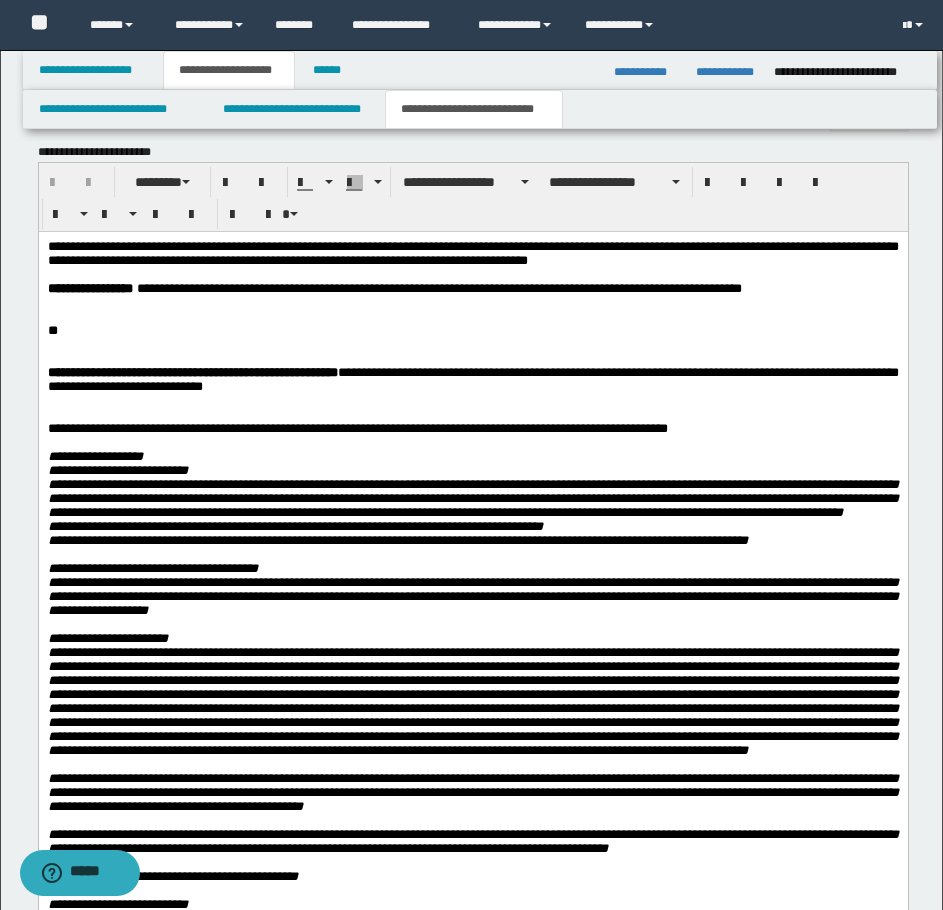 click on "**" at bounding box center [472, 330] 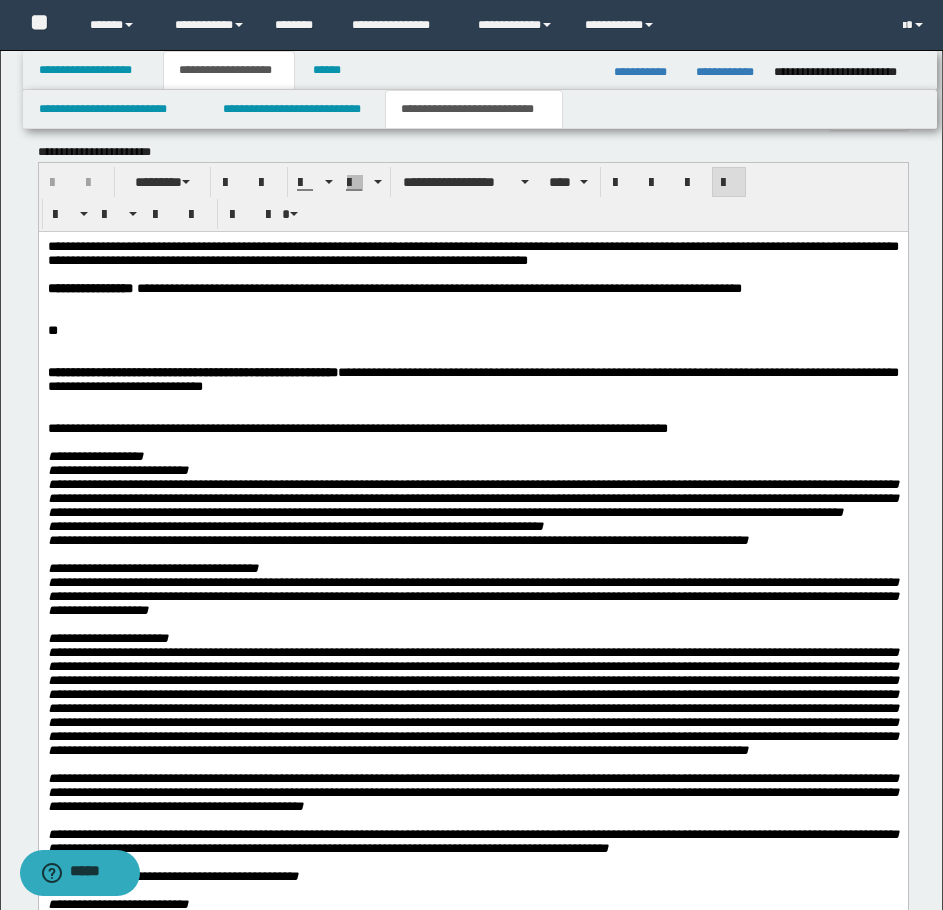 type 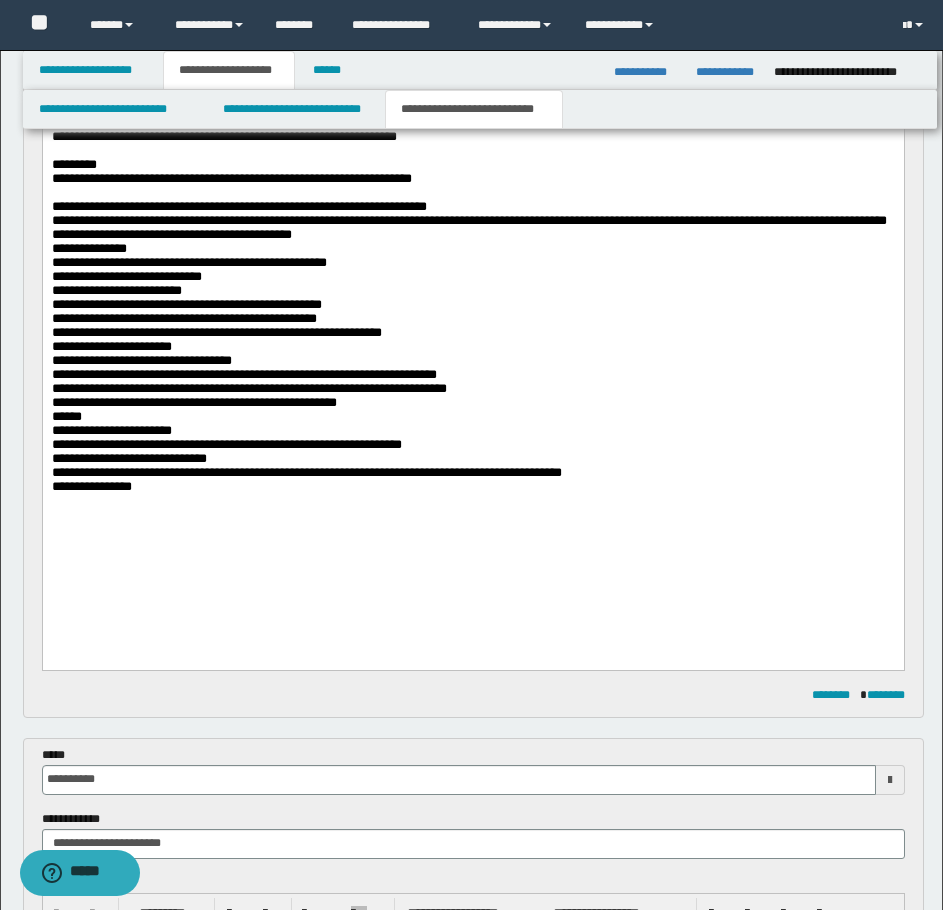 scroll, scrollTop: 0, scrollLeft: 0, axis: both 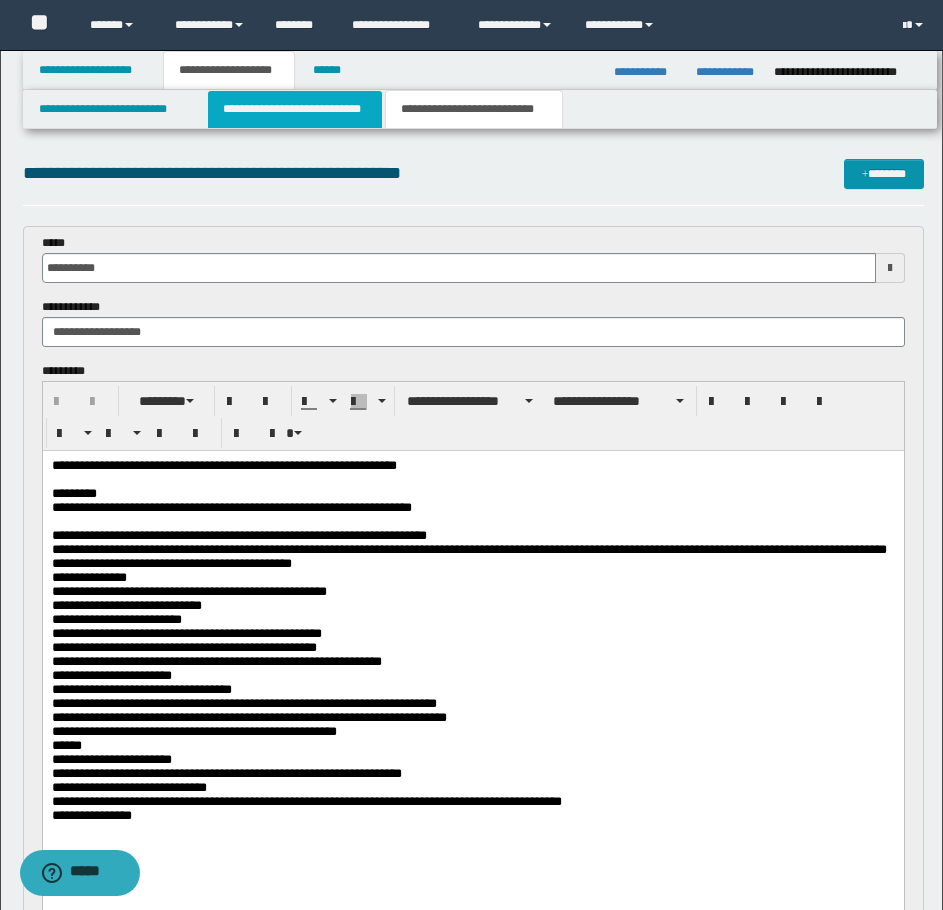 click on "**********" at bounding box center [295, 109] 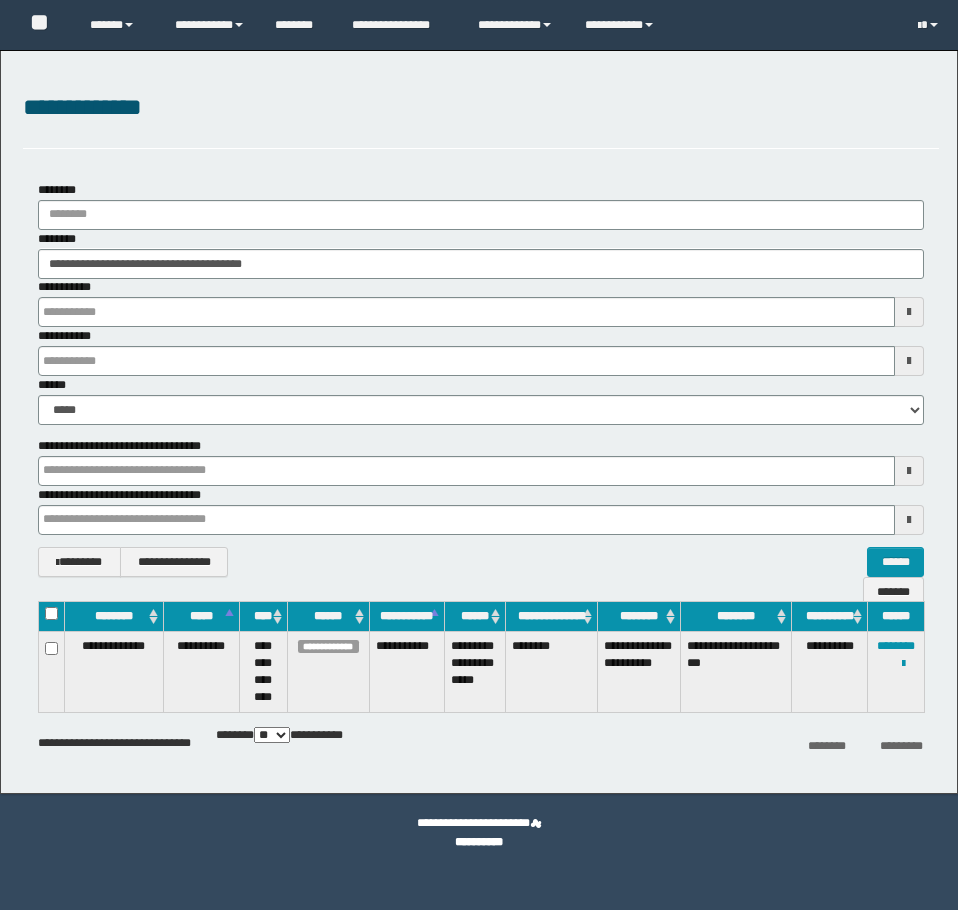 scroll, scrollTop: 0, scrollLeft: 0, axis: both 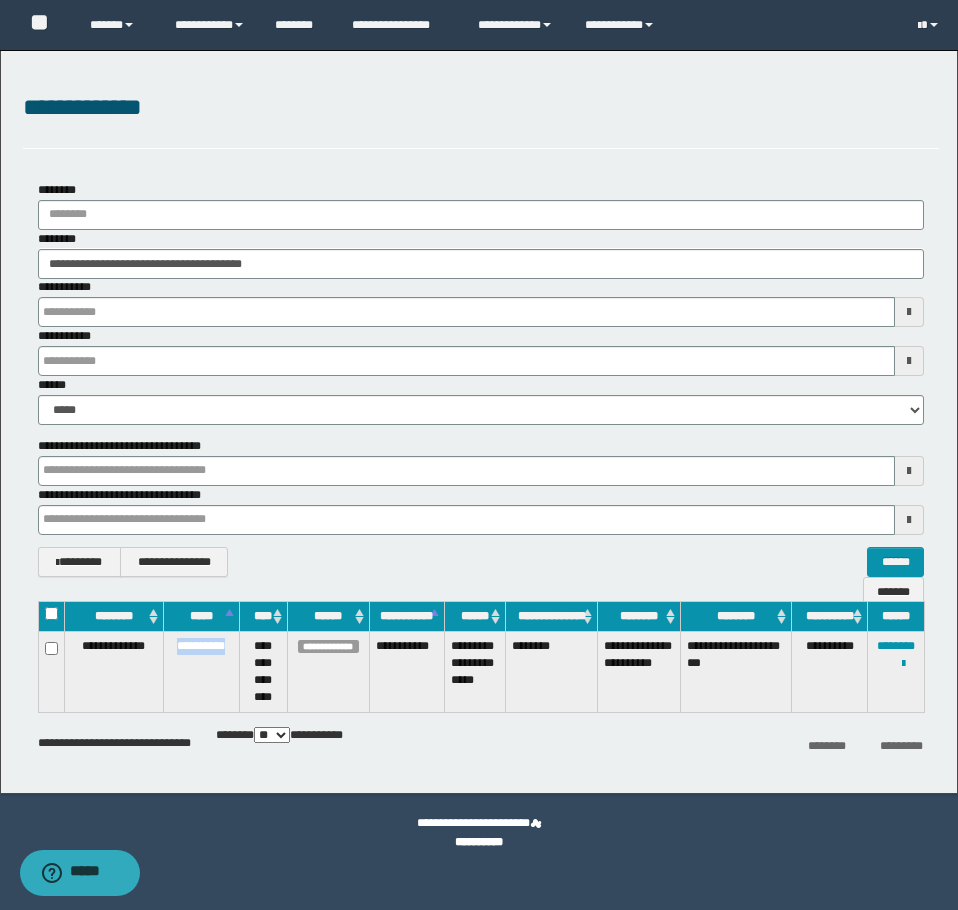 drag, startPoint x: 174, startPoint y: 646, endPoint x: 234, endPoint y: 647, distance: 60.00833 